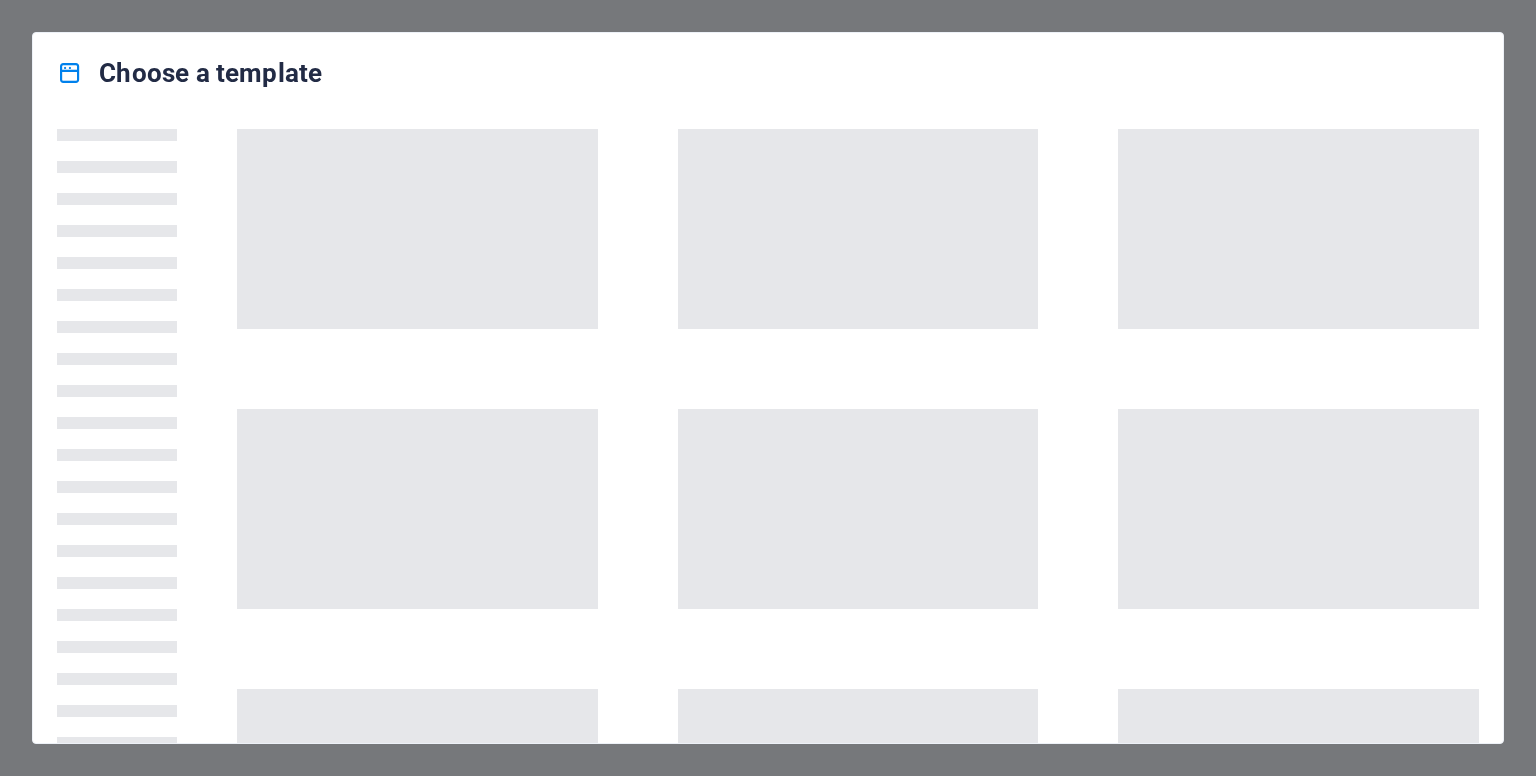 scroll, scrollTop: 0, scrollLeft: 0, axis: both 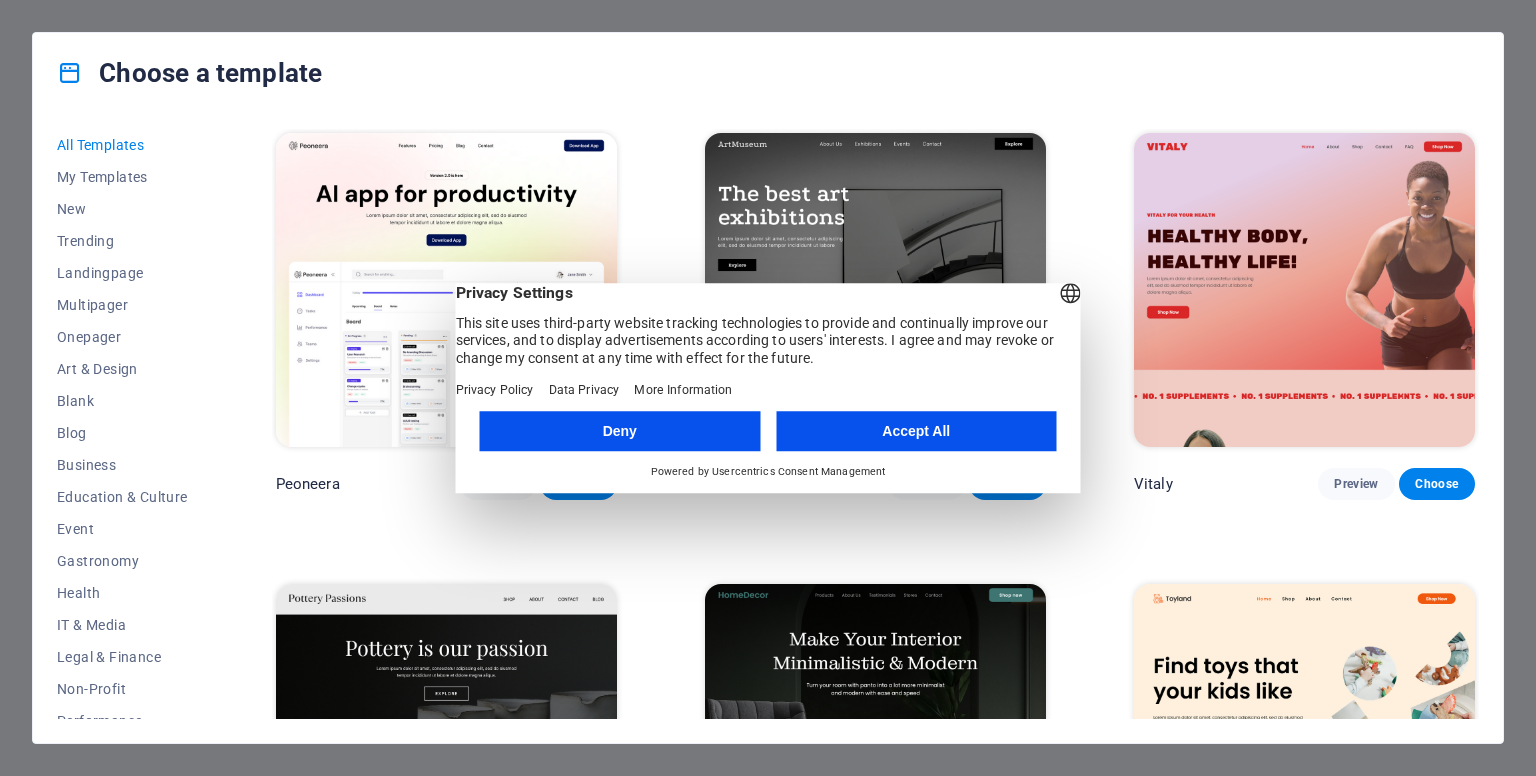 click on "Accept All" at bounding box center (916, 431) 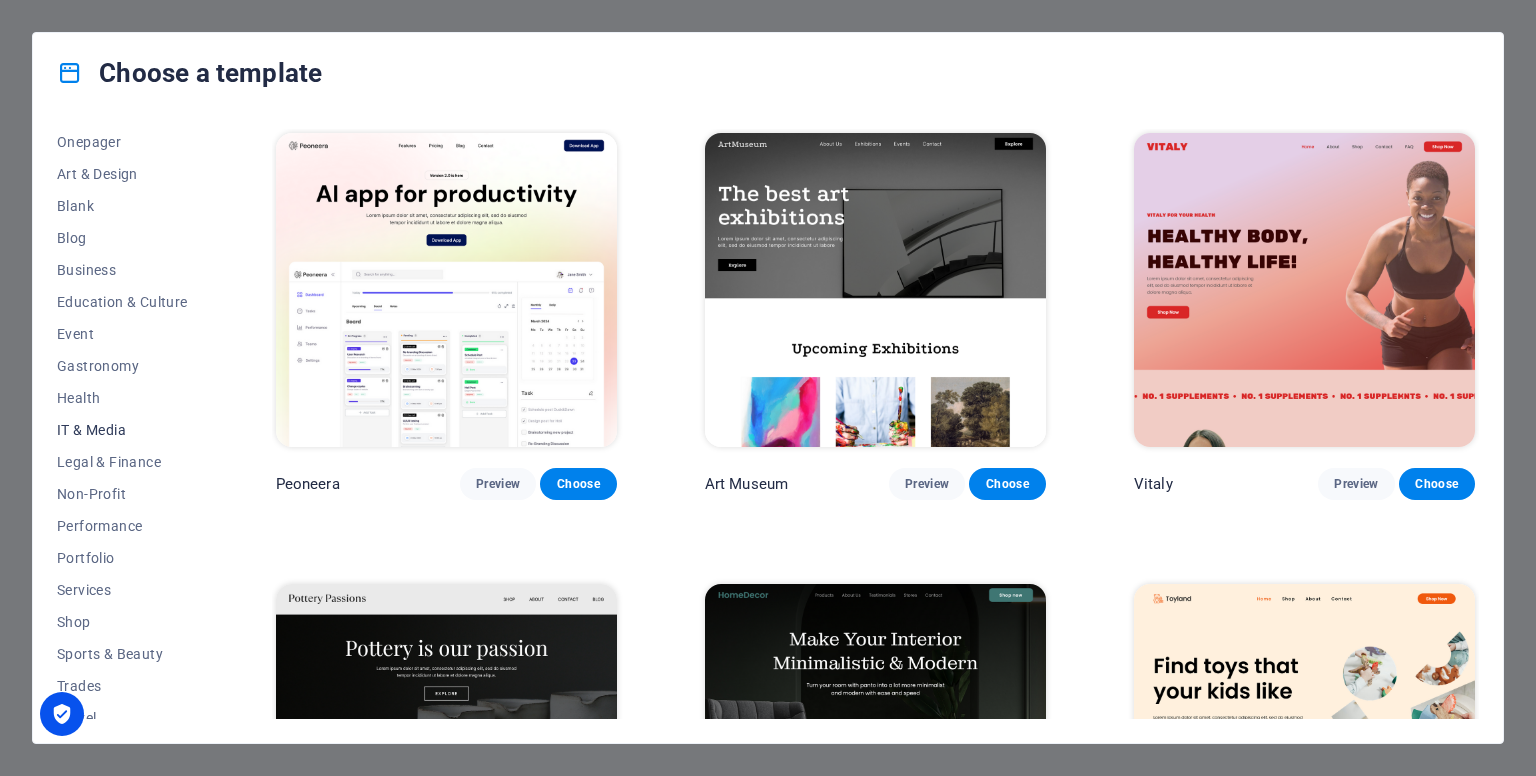 scroll, scrollTop: 200, scrollLeft: 0, axis: vertical 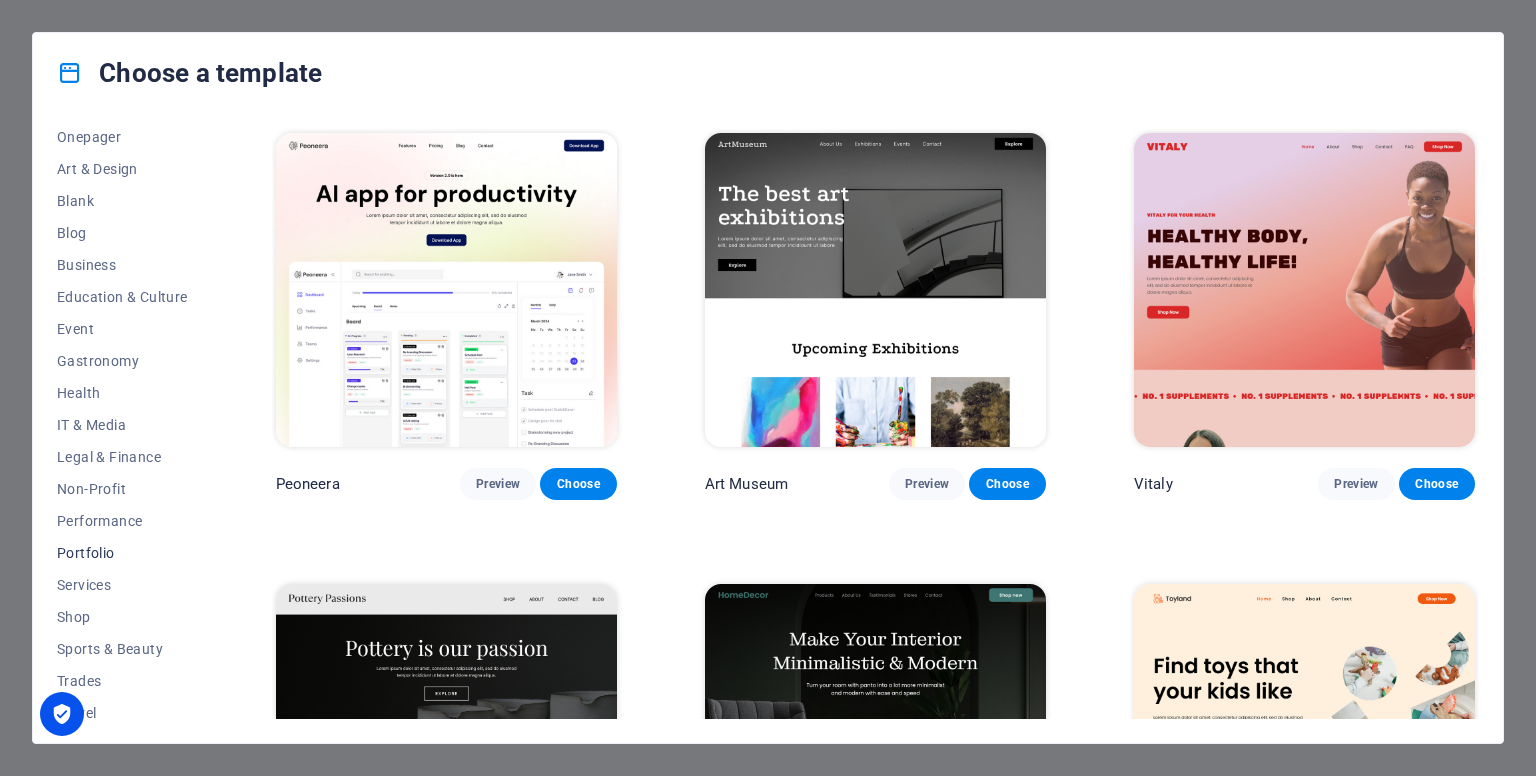 click on "Portfolio" at bounding box center [122, 553] 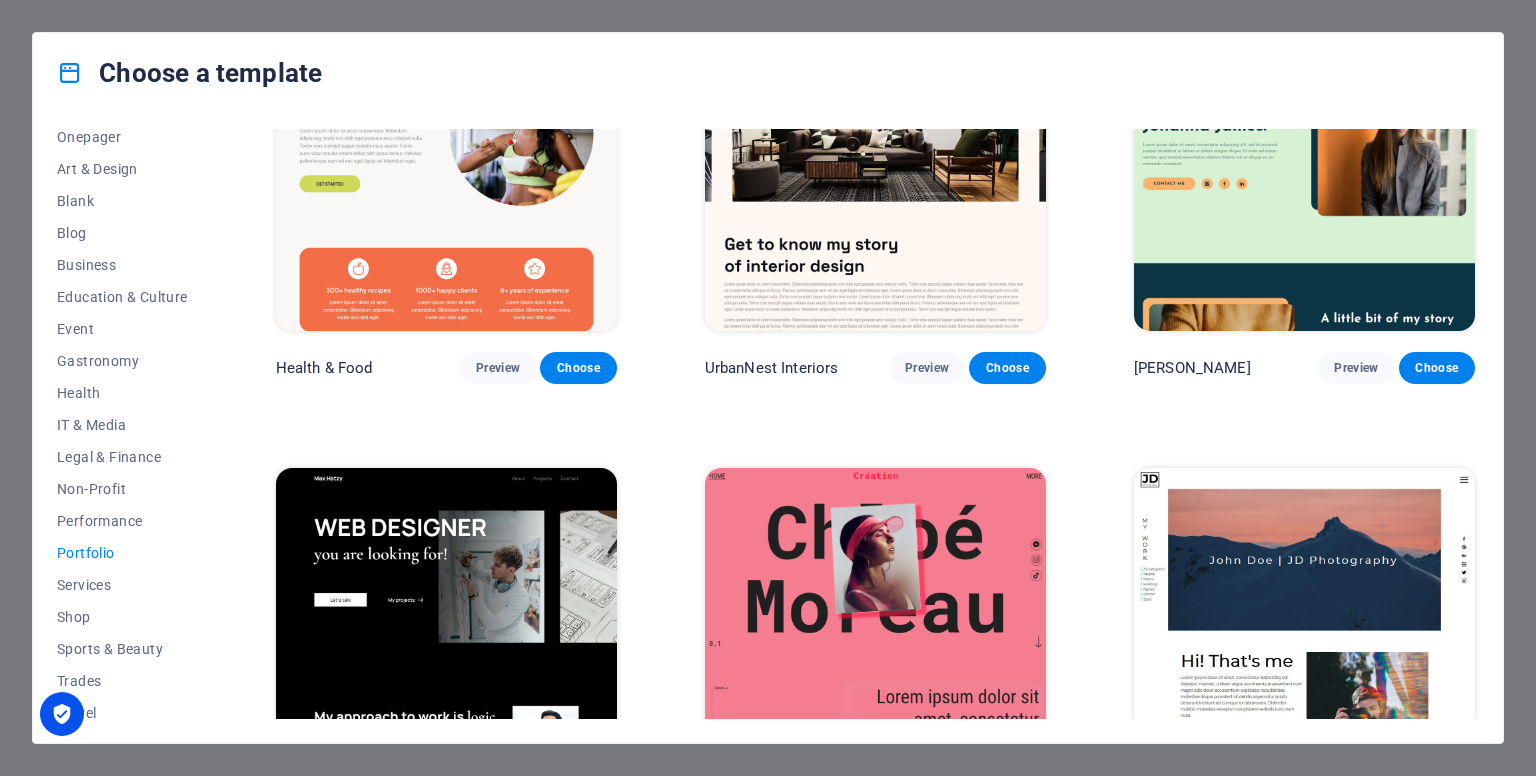 scroll, scrollTop: 0, scrollLeft: 0, axis: both 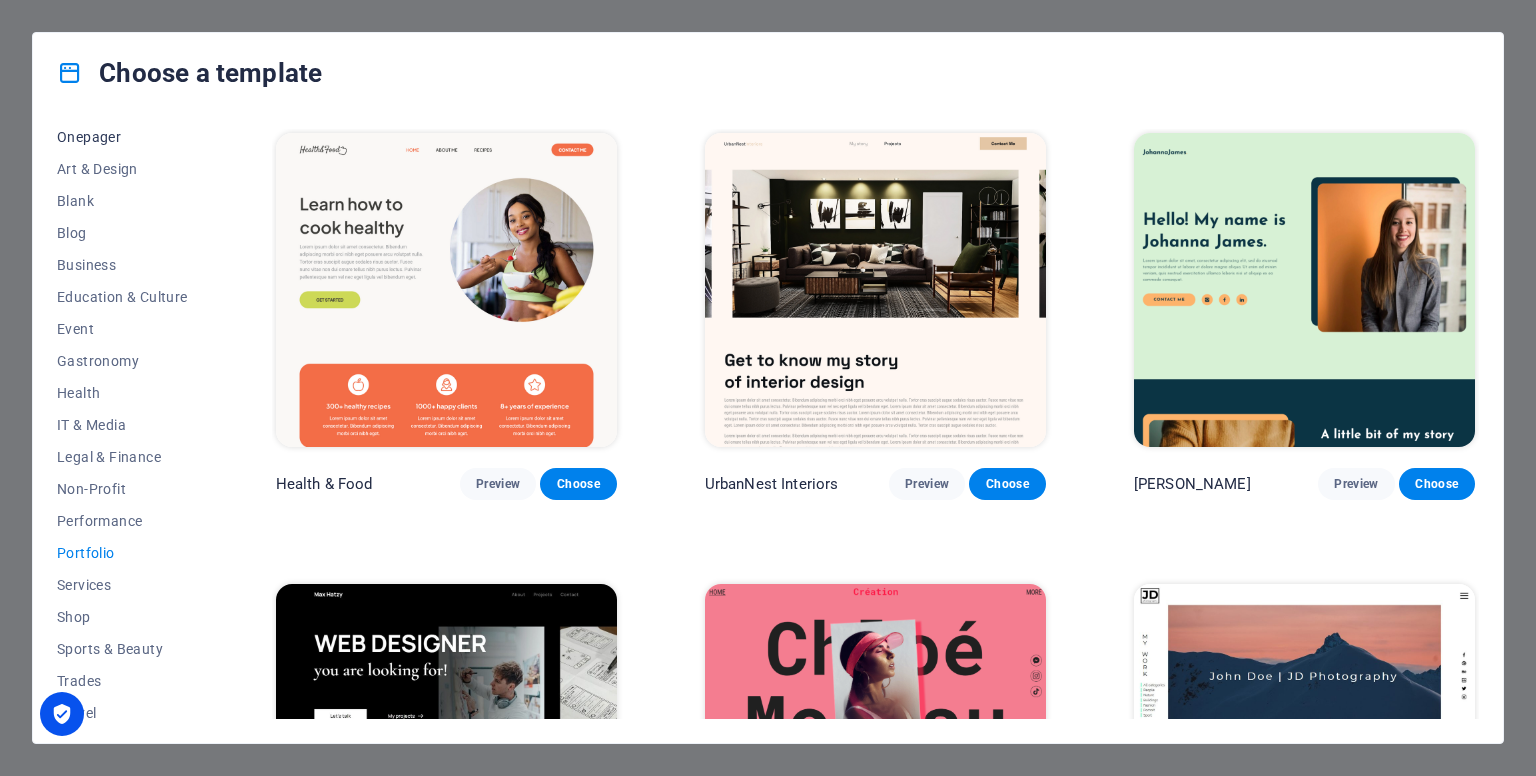 click on "Onepager" at bounding box center [122, 137] 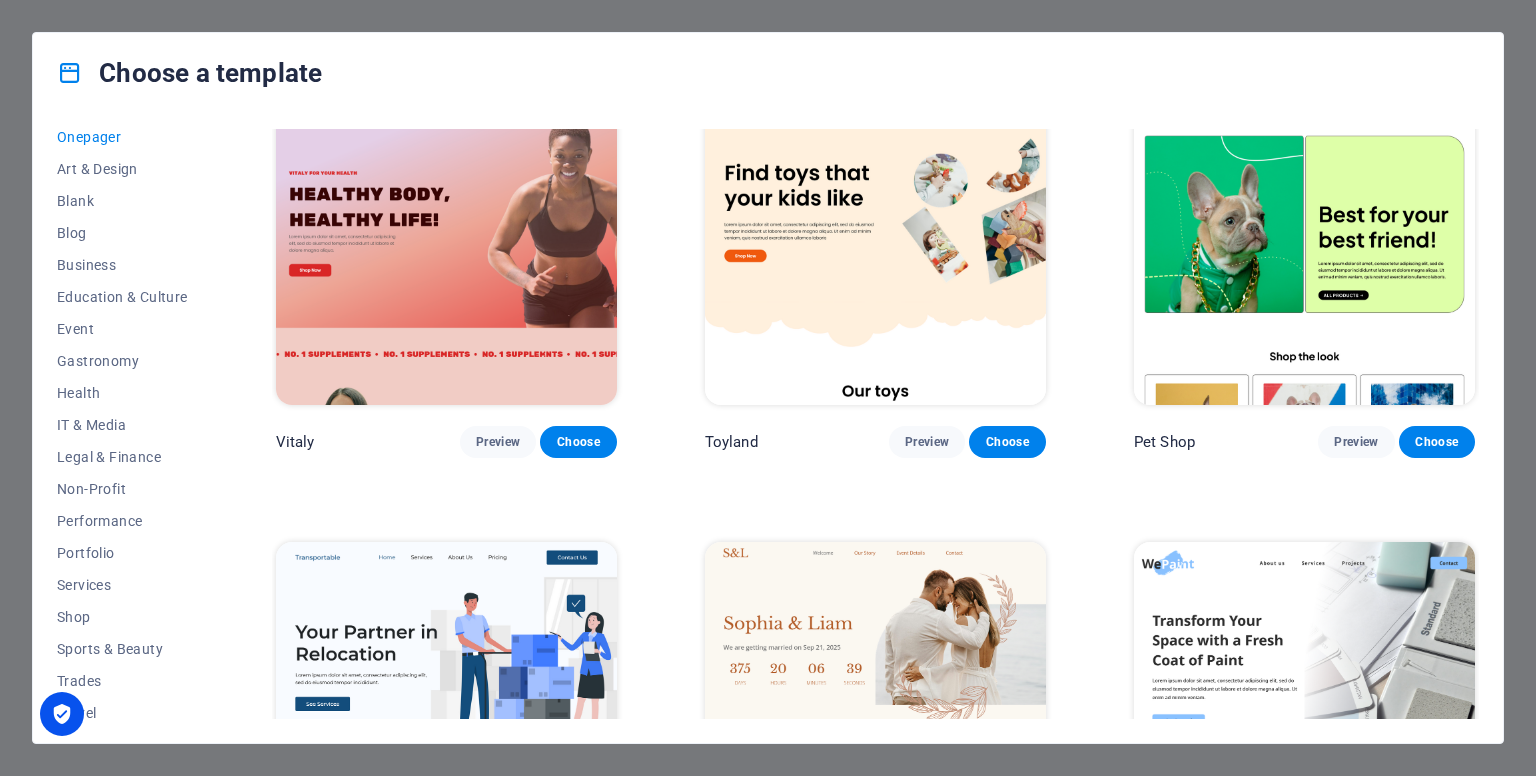 scroll, scrollTop: 200, scrollLeft: 0, axis: vertical 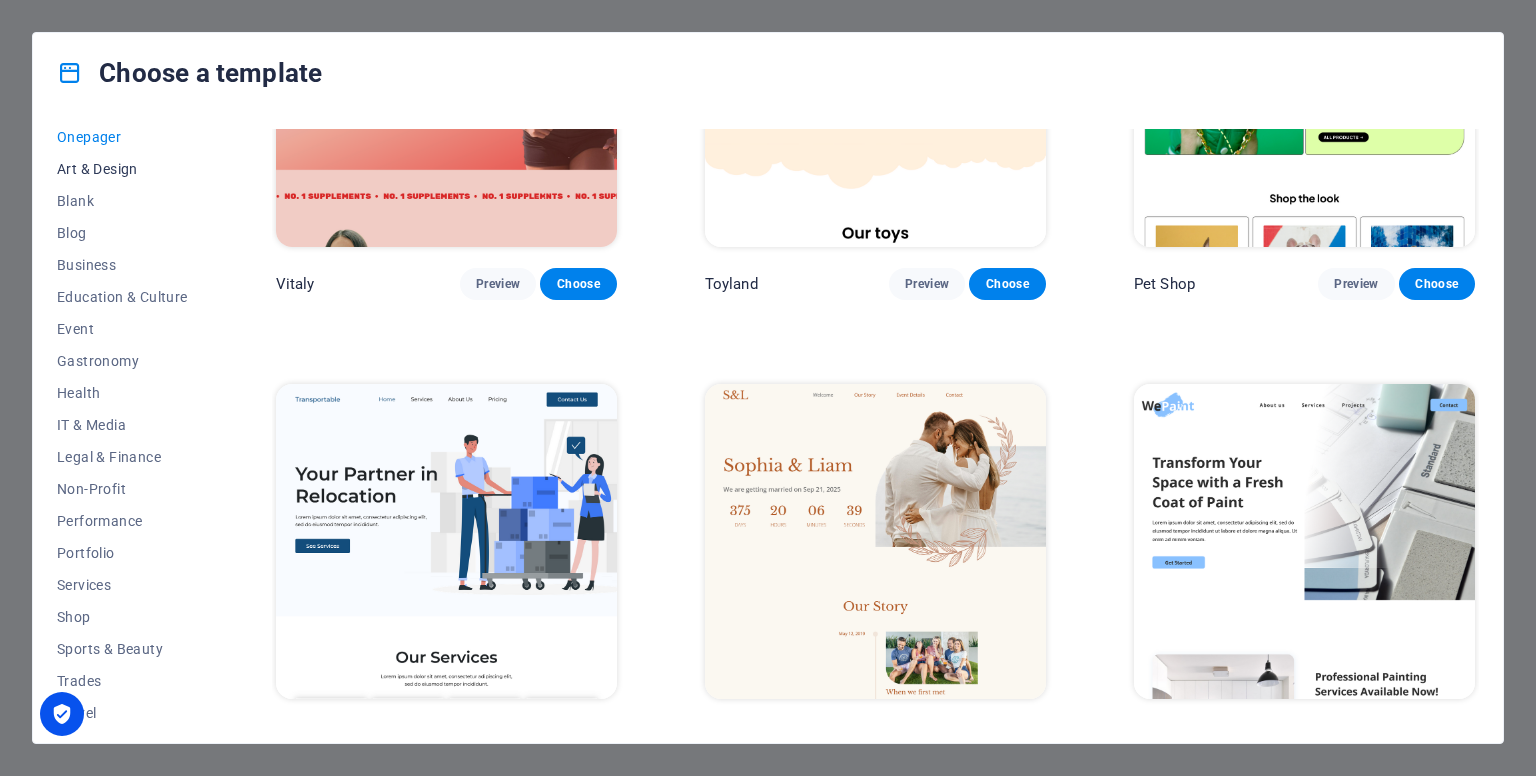click on "Art & Design" at bounding box center (122, 169) 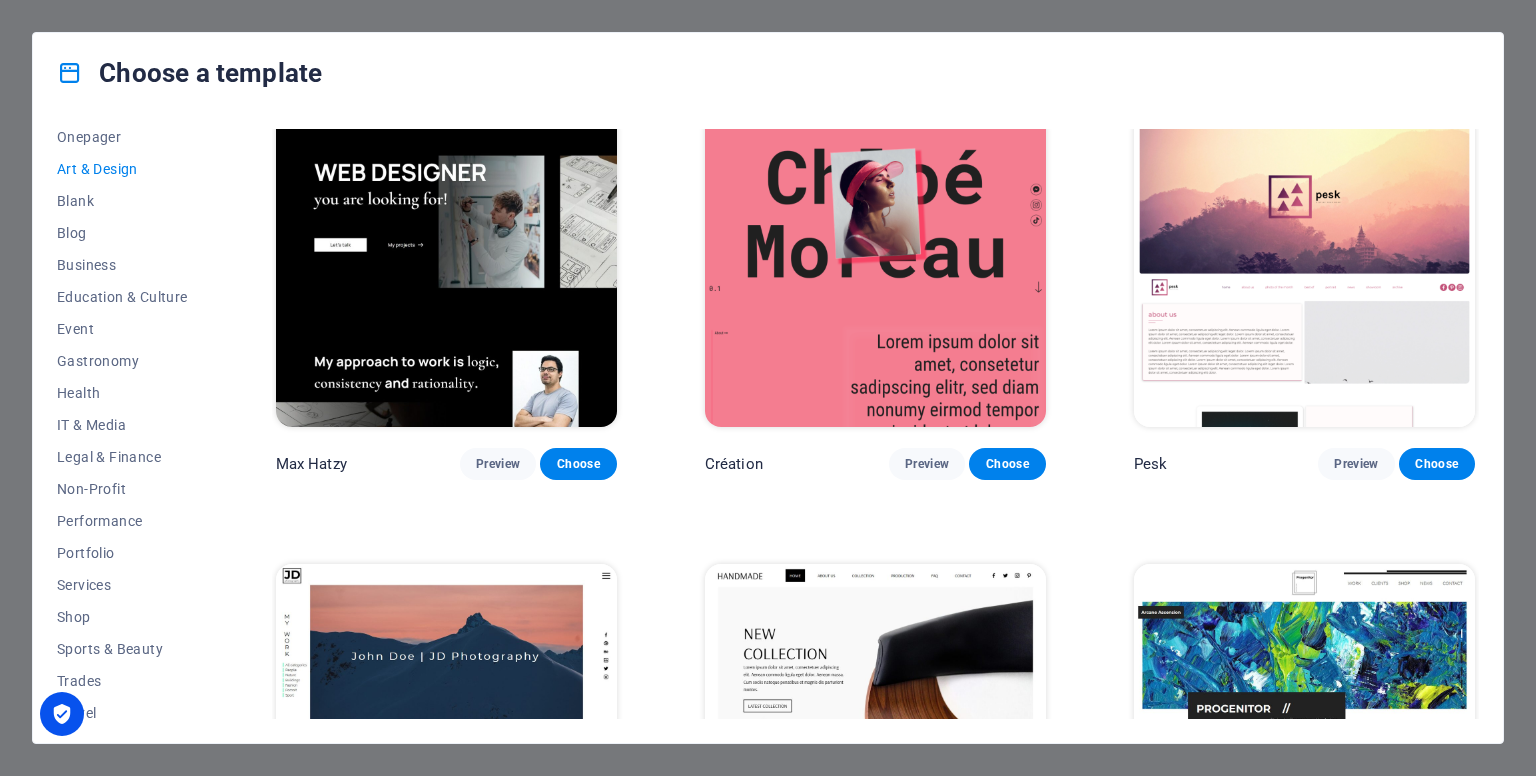 scroll, scrollTop: 0, scrollLeft: 0, axis: both 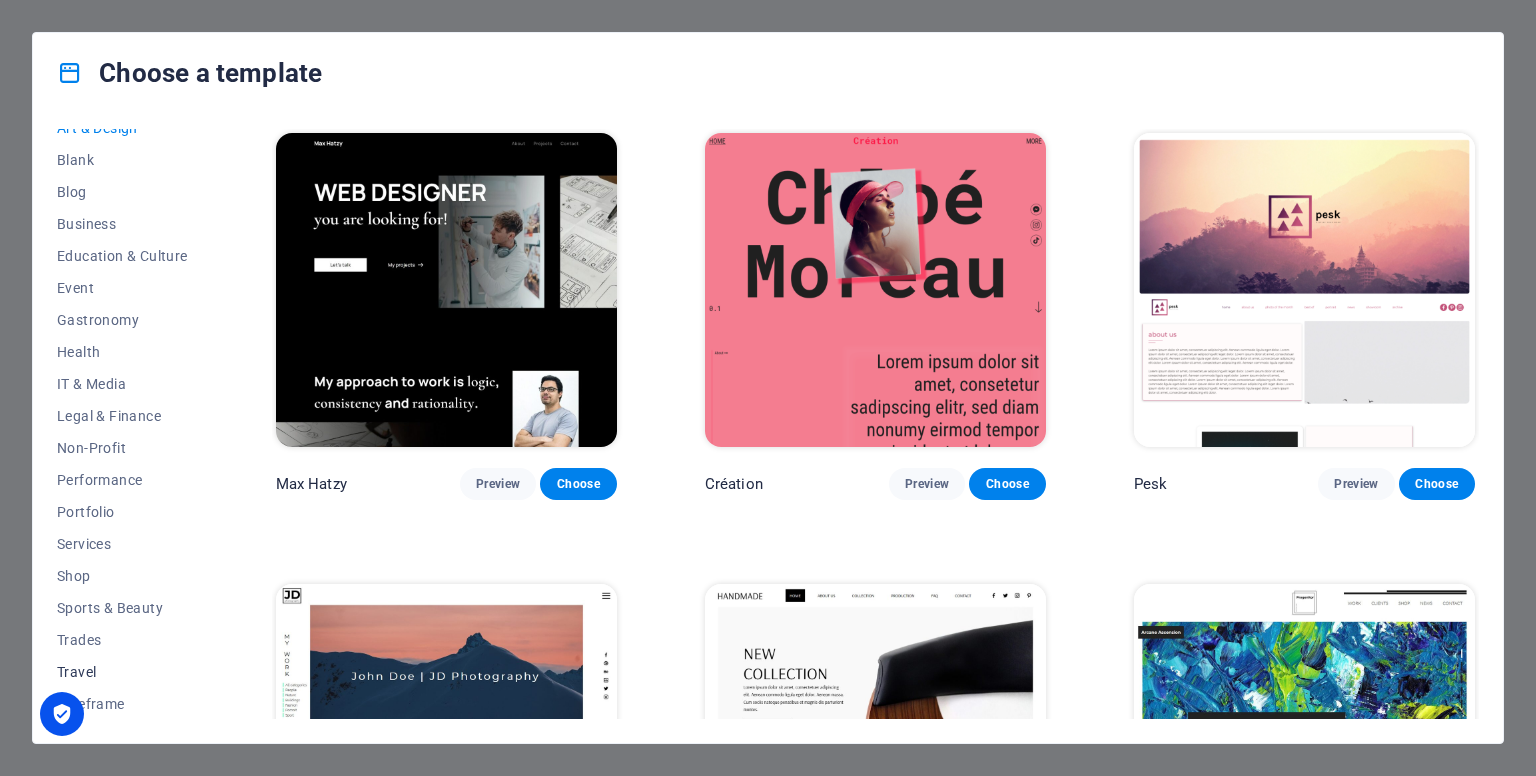 click on "Travel" at bounding box center (122, 672) 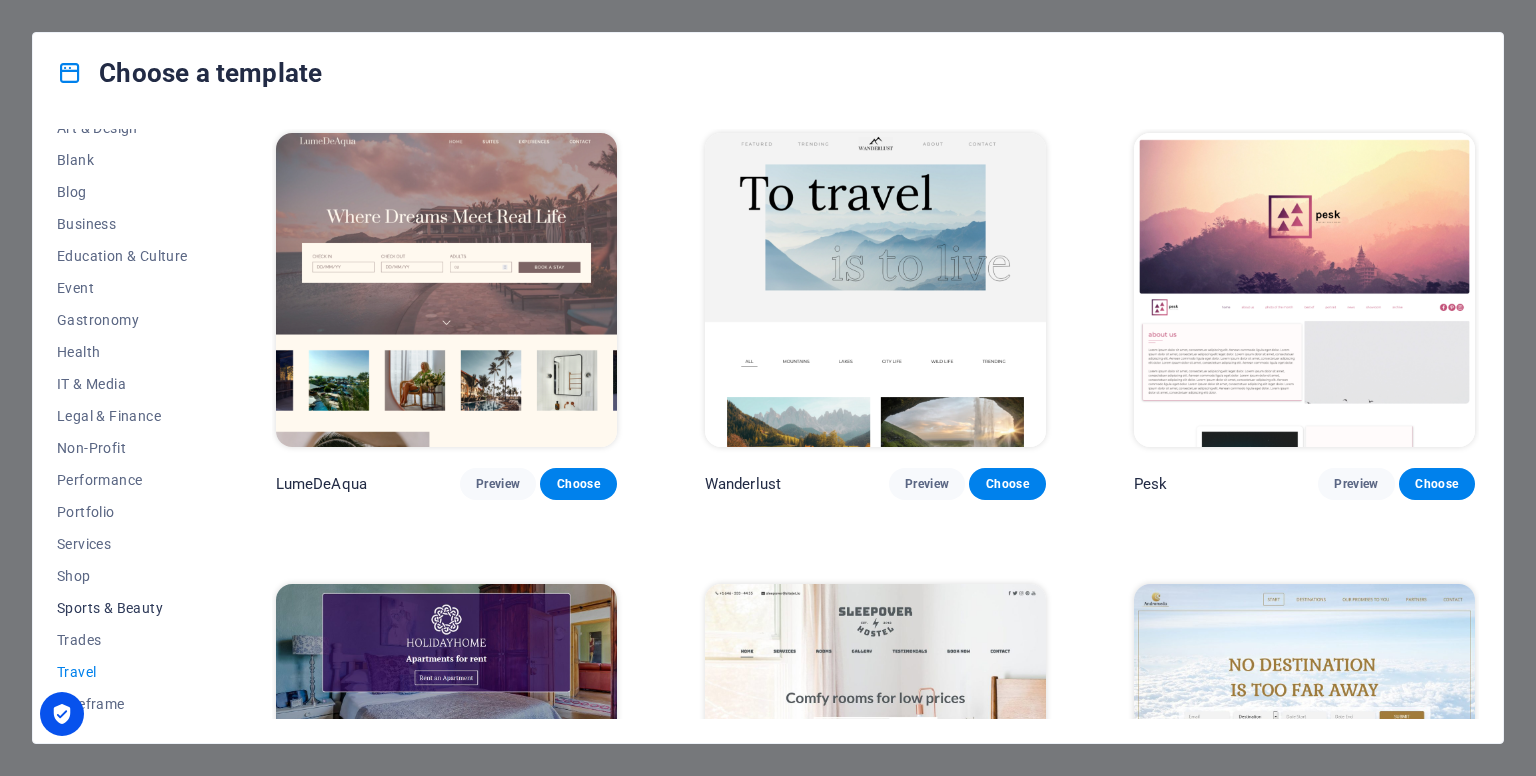 click on "Sports & Beauty" at bounding box center (122, 608) 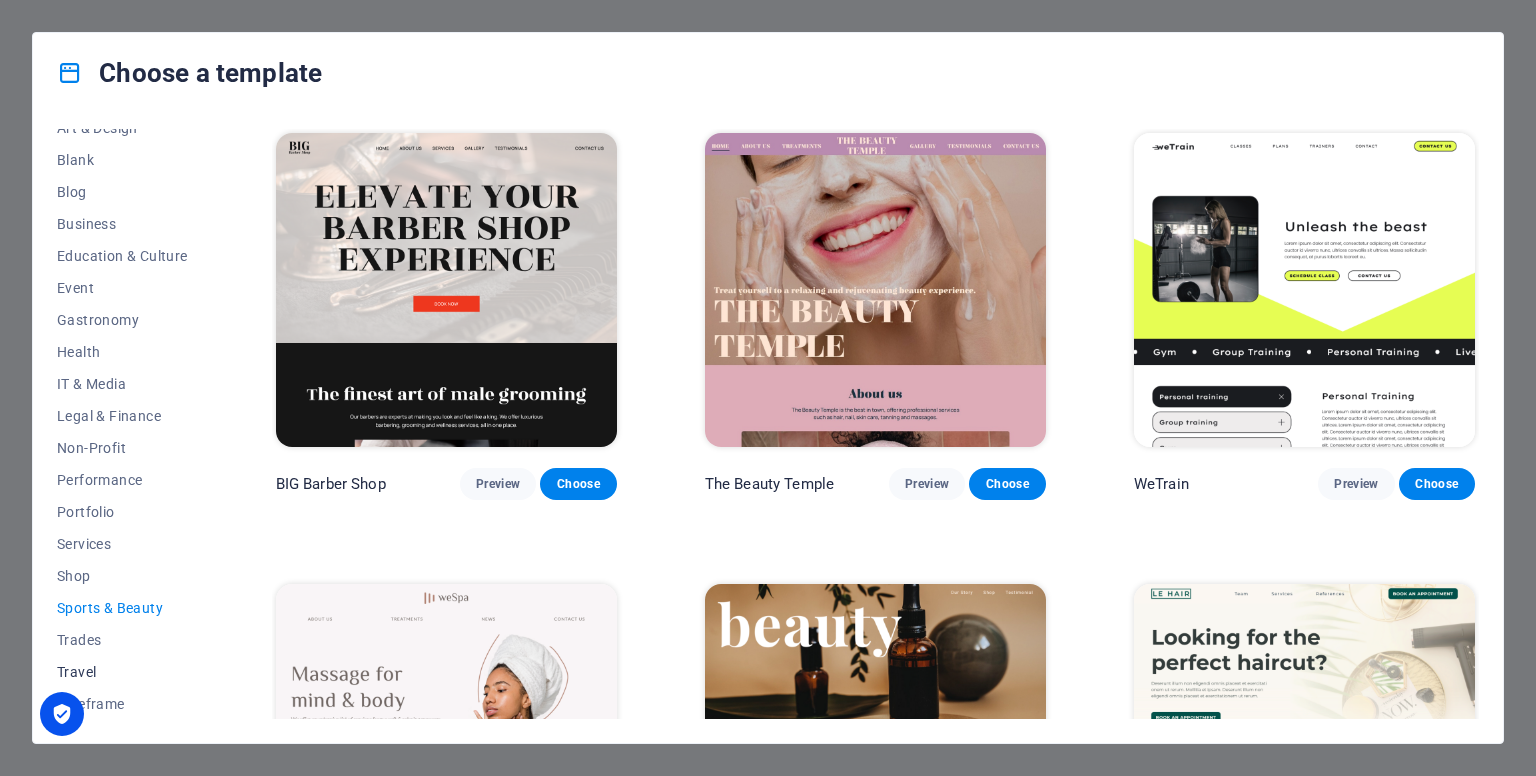 click on "Travel" at bounding box center [122, 672] 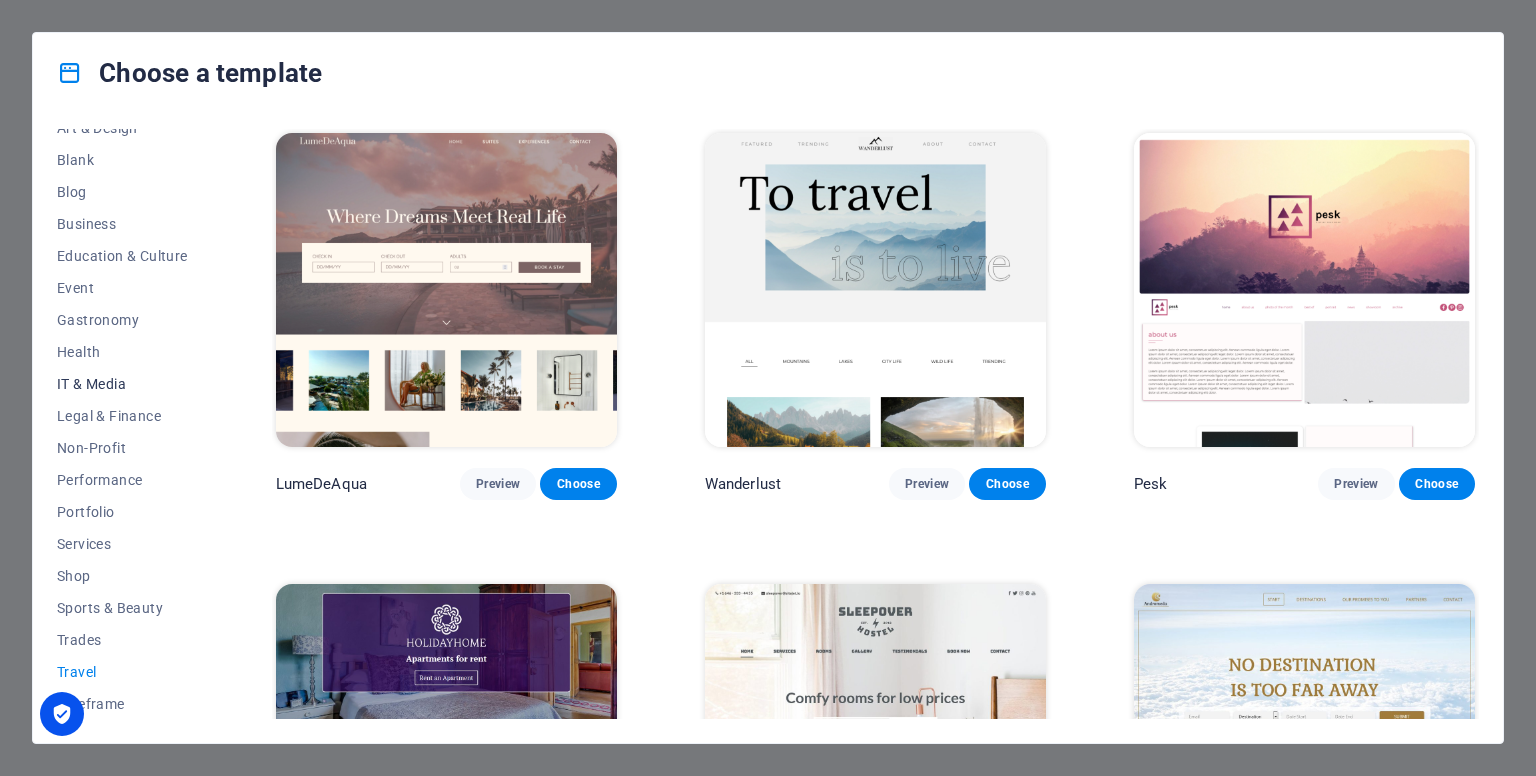 click on "IT & Media" at bounding box center (122, 384) 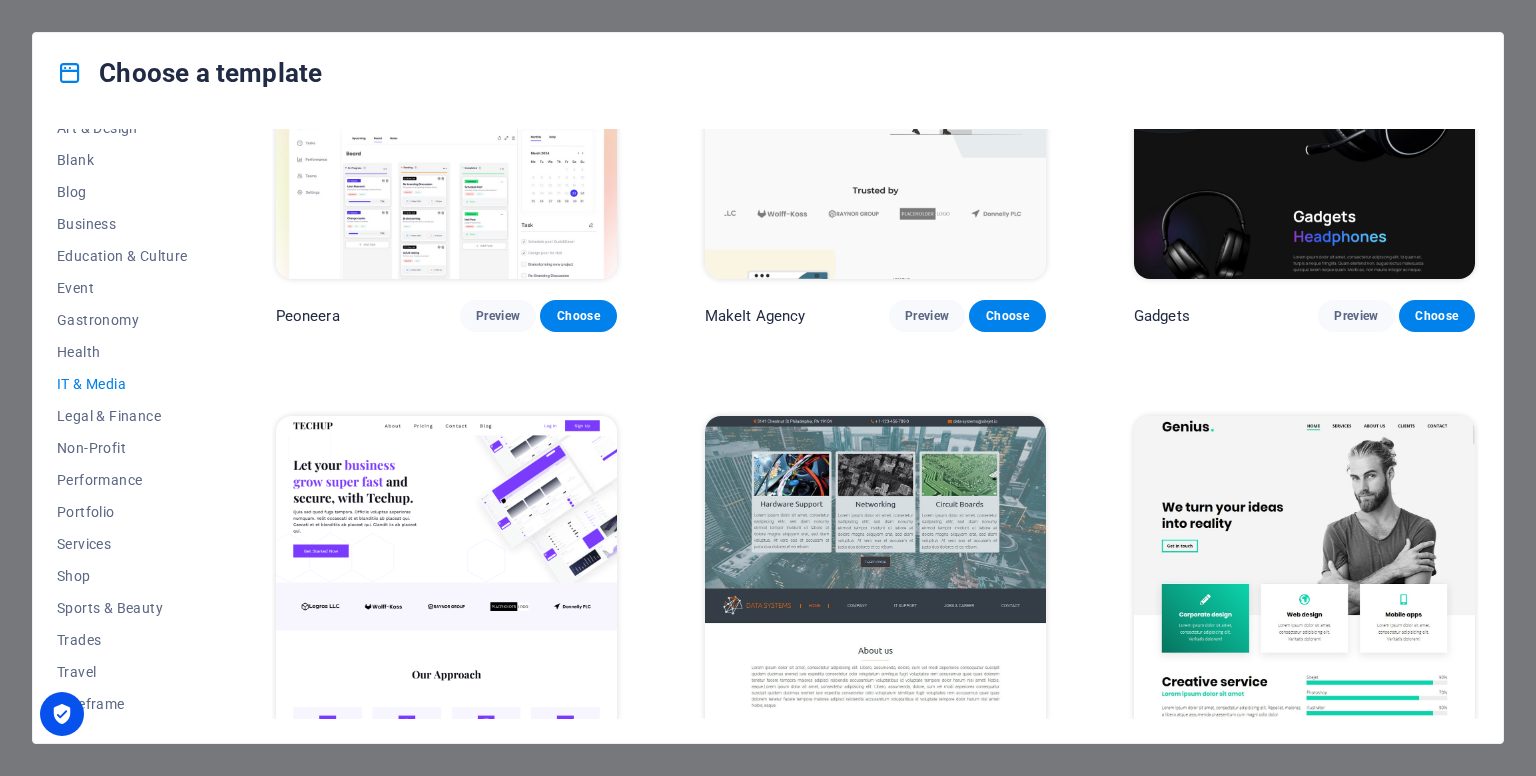 scroll, scrollTop: 0, scrollLeft: 0, axis: both 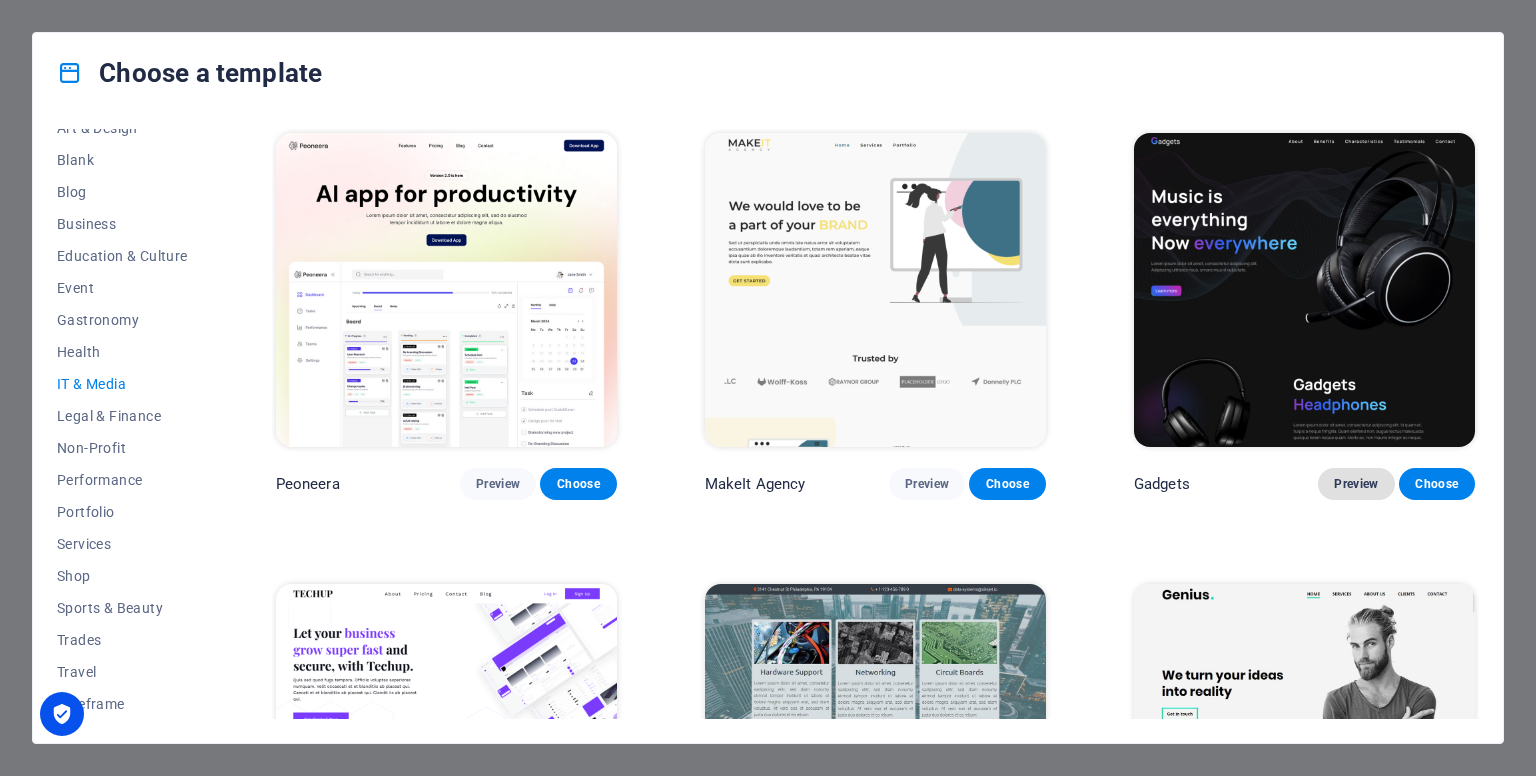 click on "Preview" at bounding box center (1356, 484) 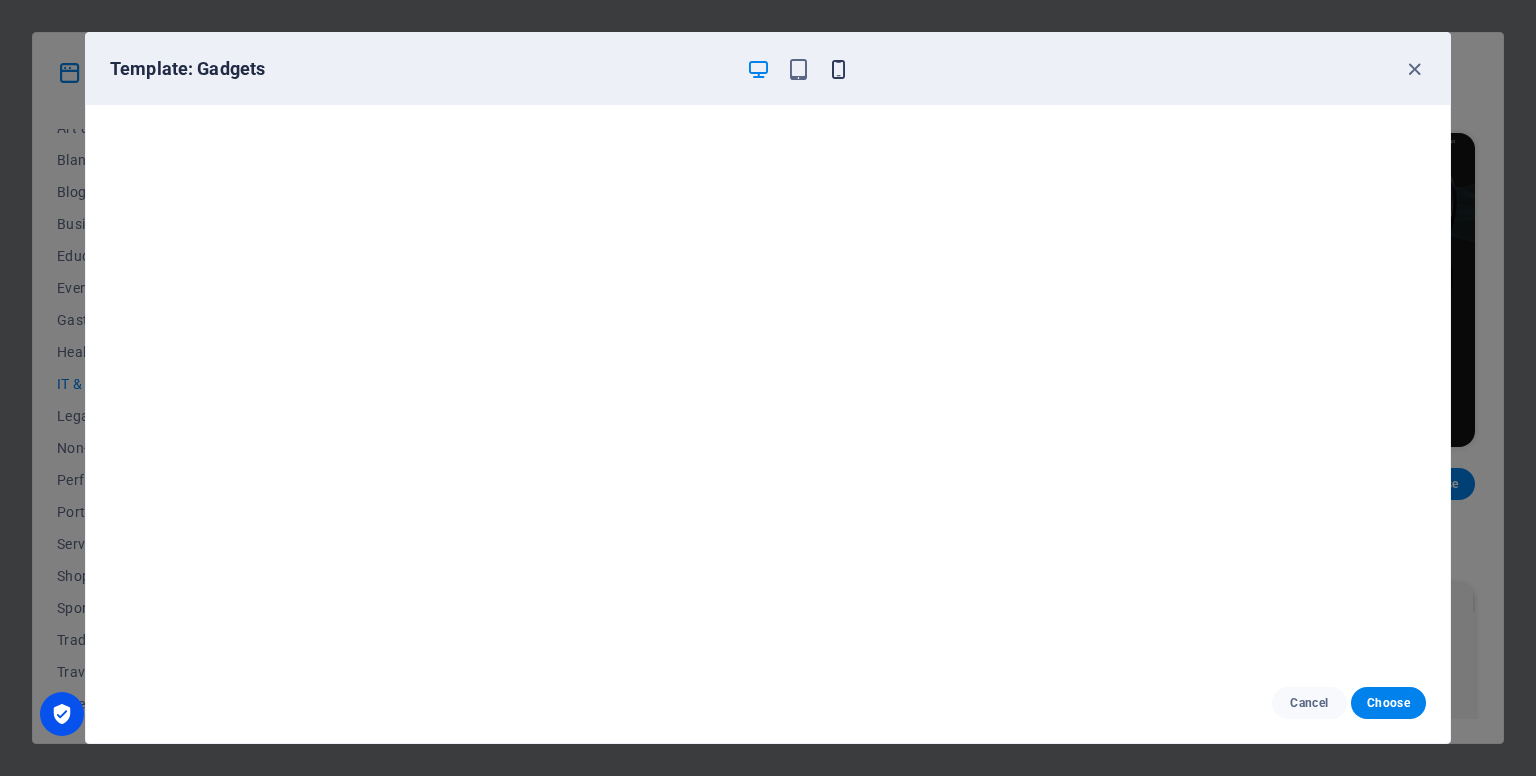 click at bounding box center [838, 69] 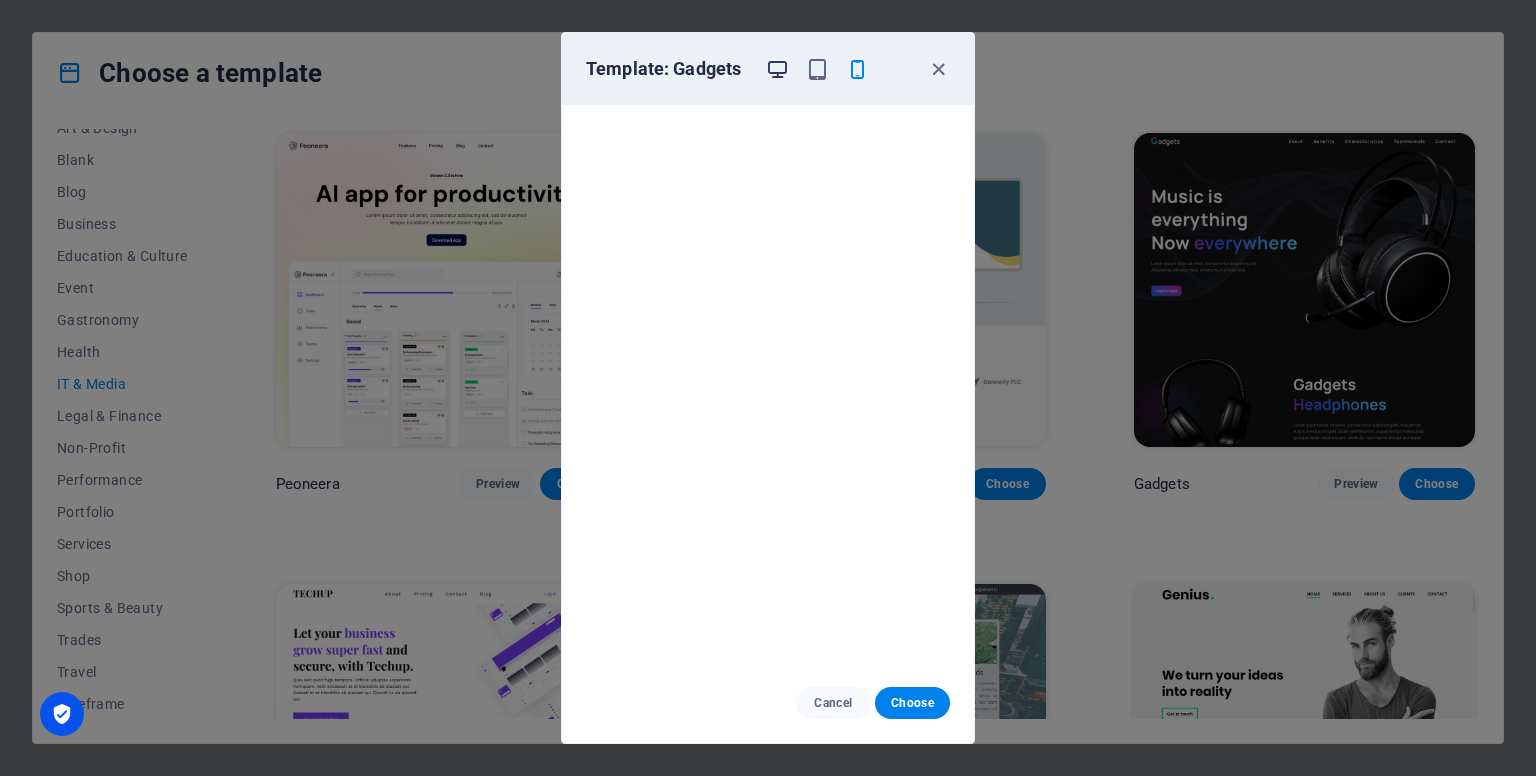 click at bounding box center (777, 69) 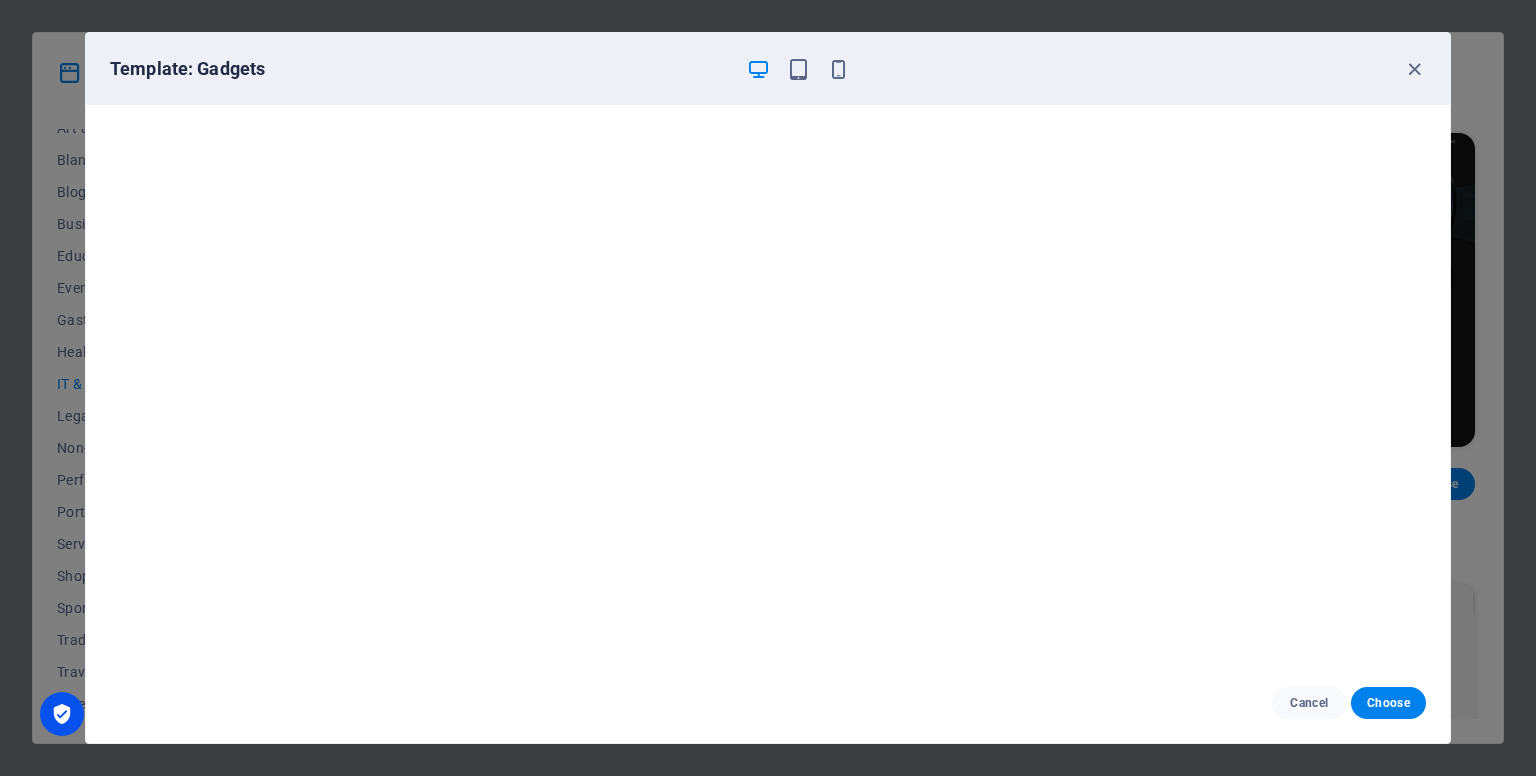 scroll, scrollTop: 0, scrollLeft: 0, axis: both 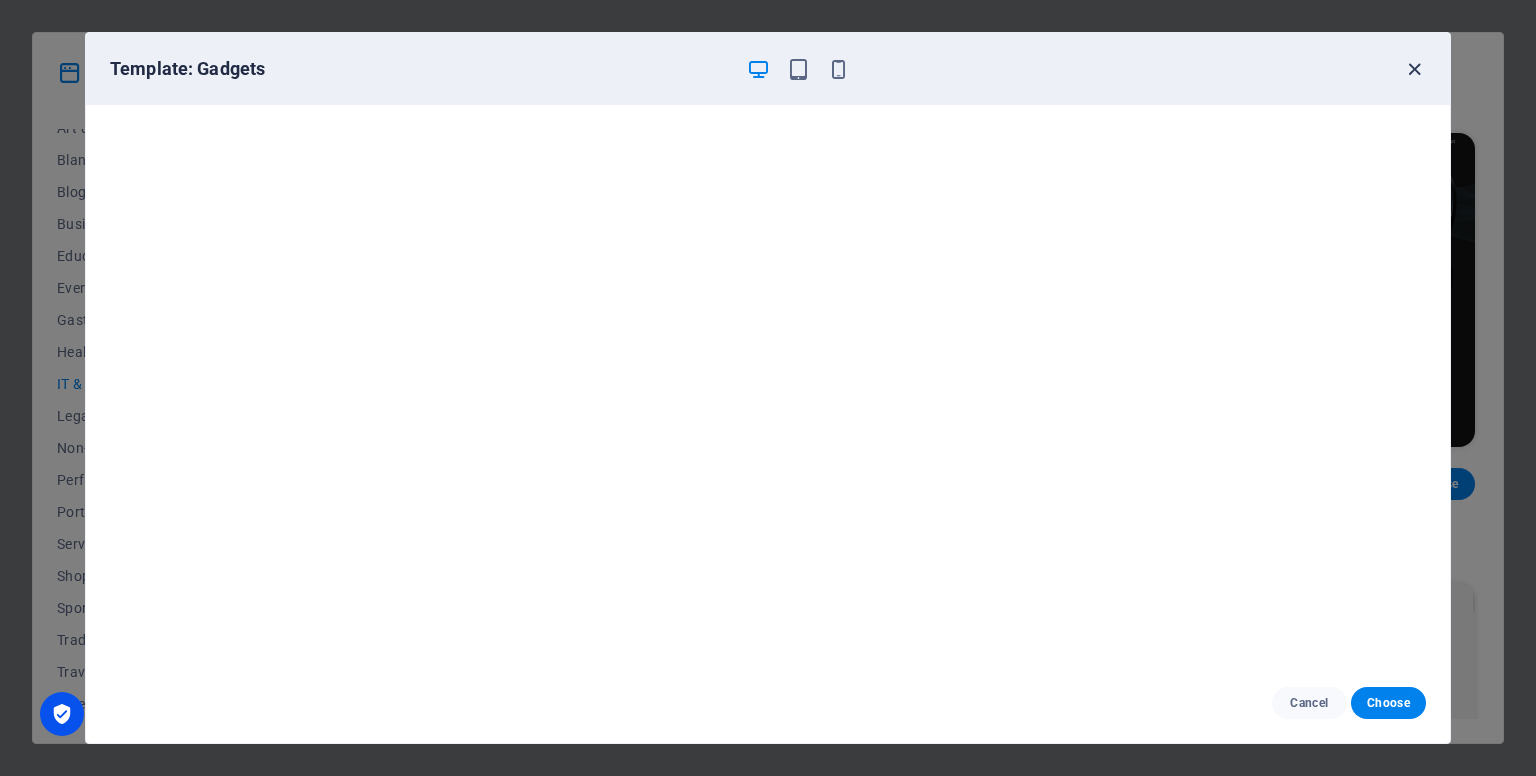 drag, startPoint x: 1415, startPoint y: 57, endPoint x: 1391, endPoint y: 66, distance: 25.632011 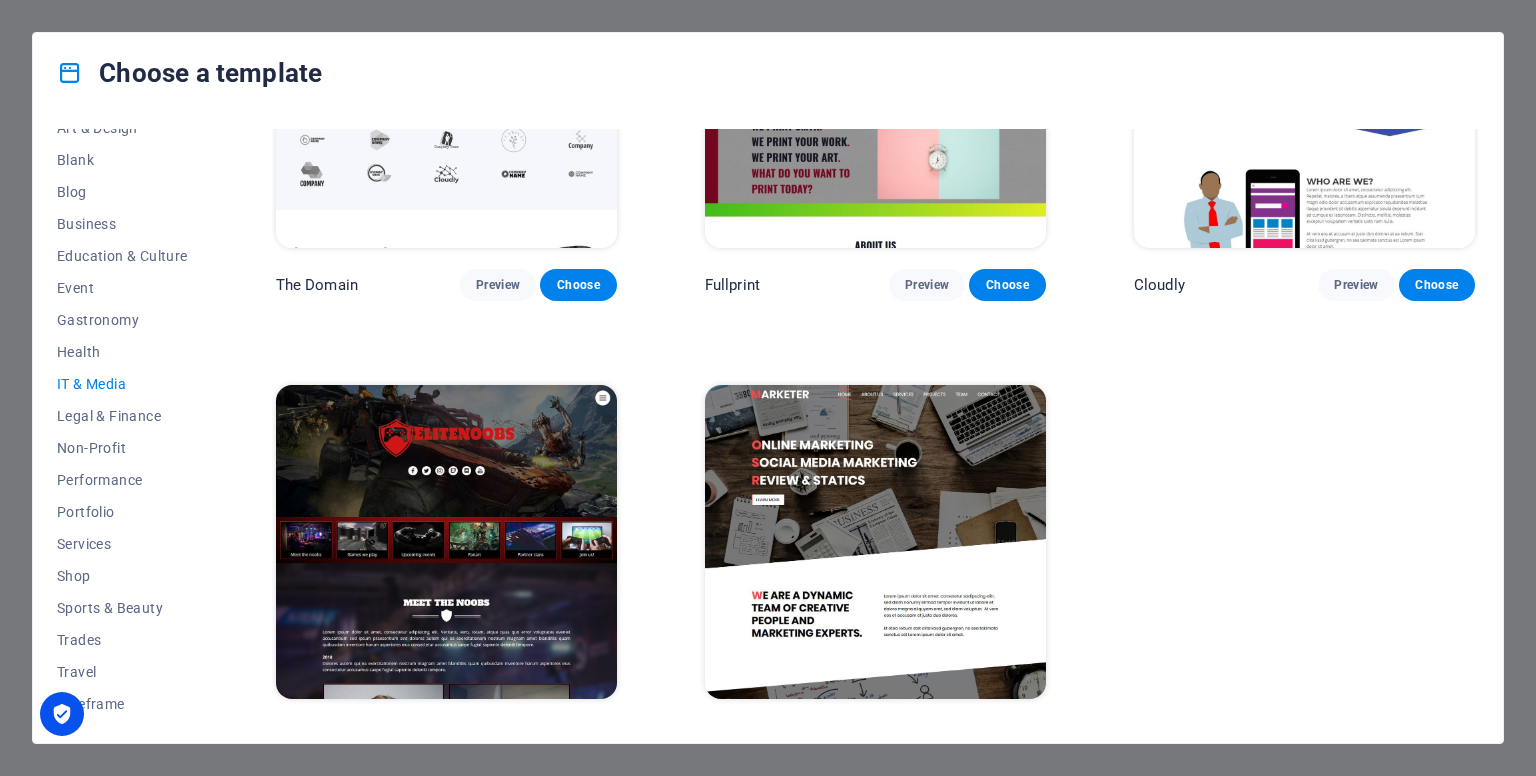 scroll, scrollTop: 1127, scrollLeft: 0, axis: vertical 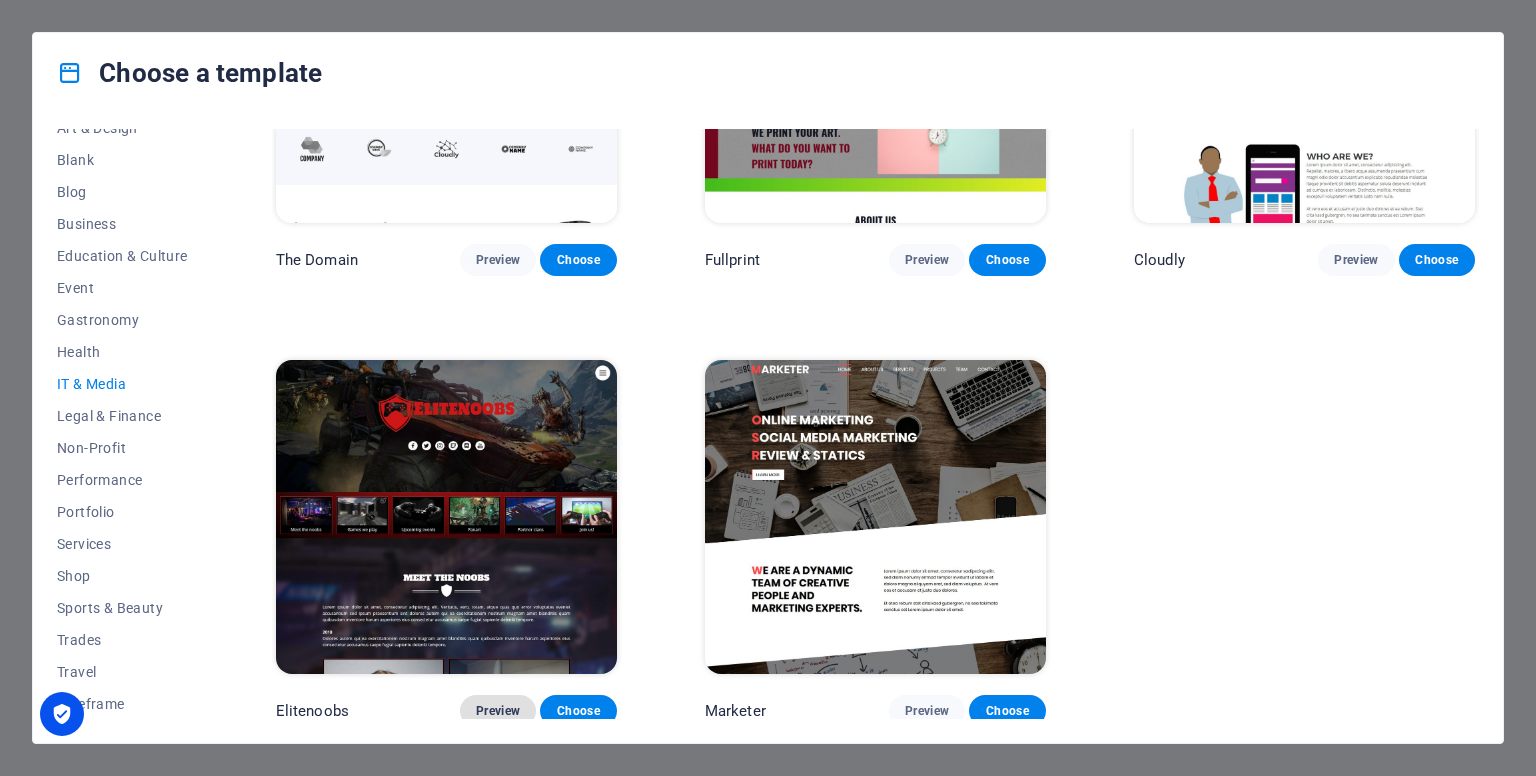 click on "Preview" at bounding box center (498, 711) 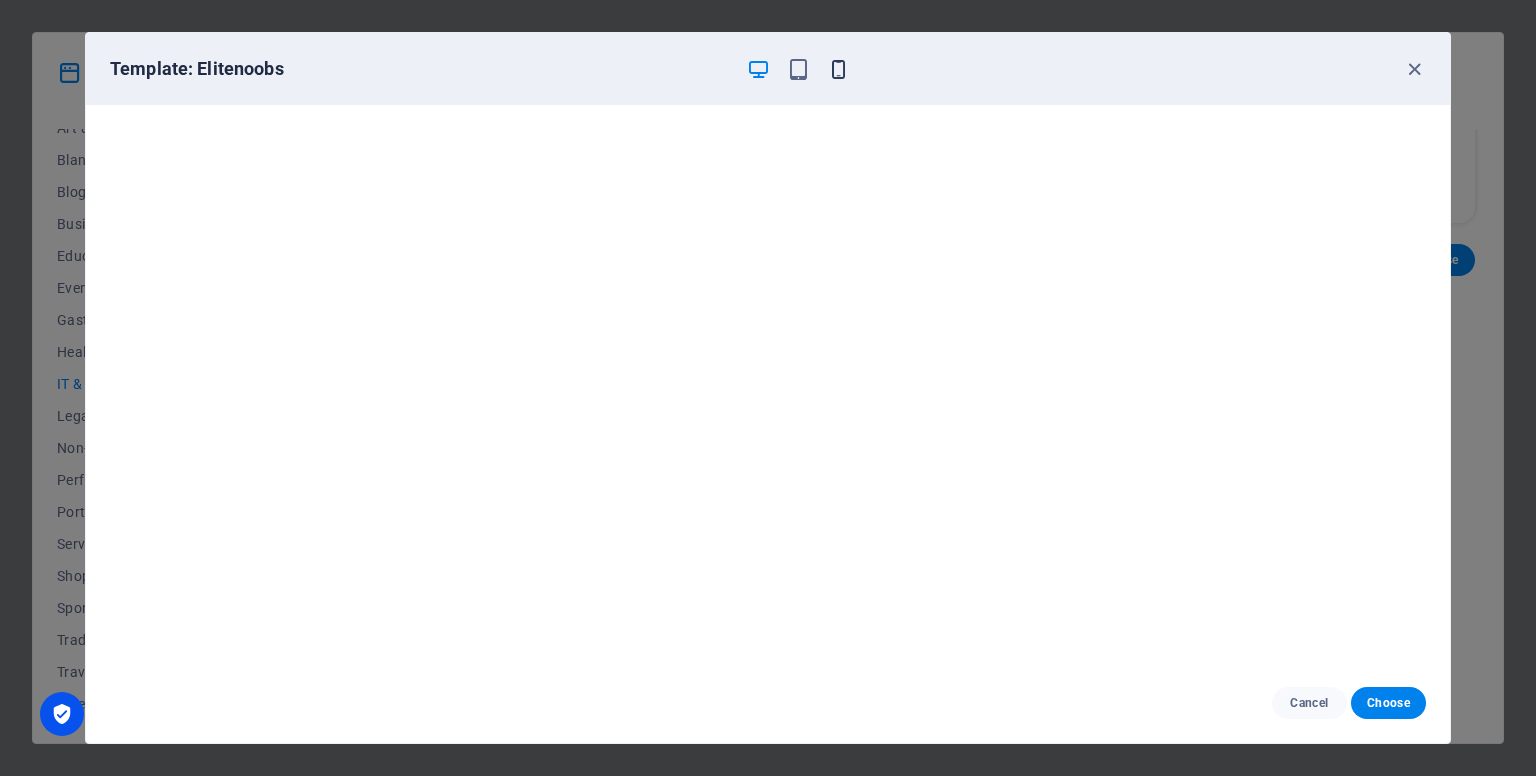 click at bounding box center (838, 69) 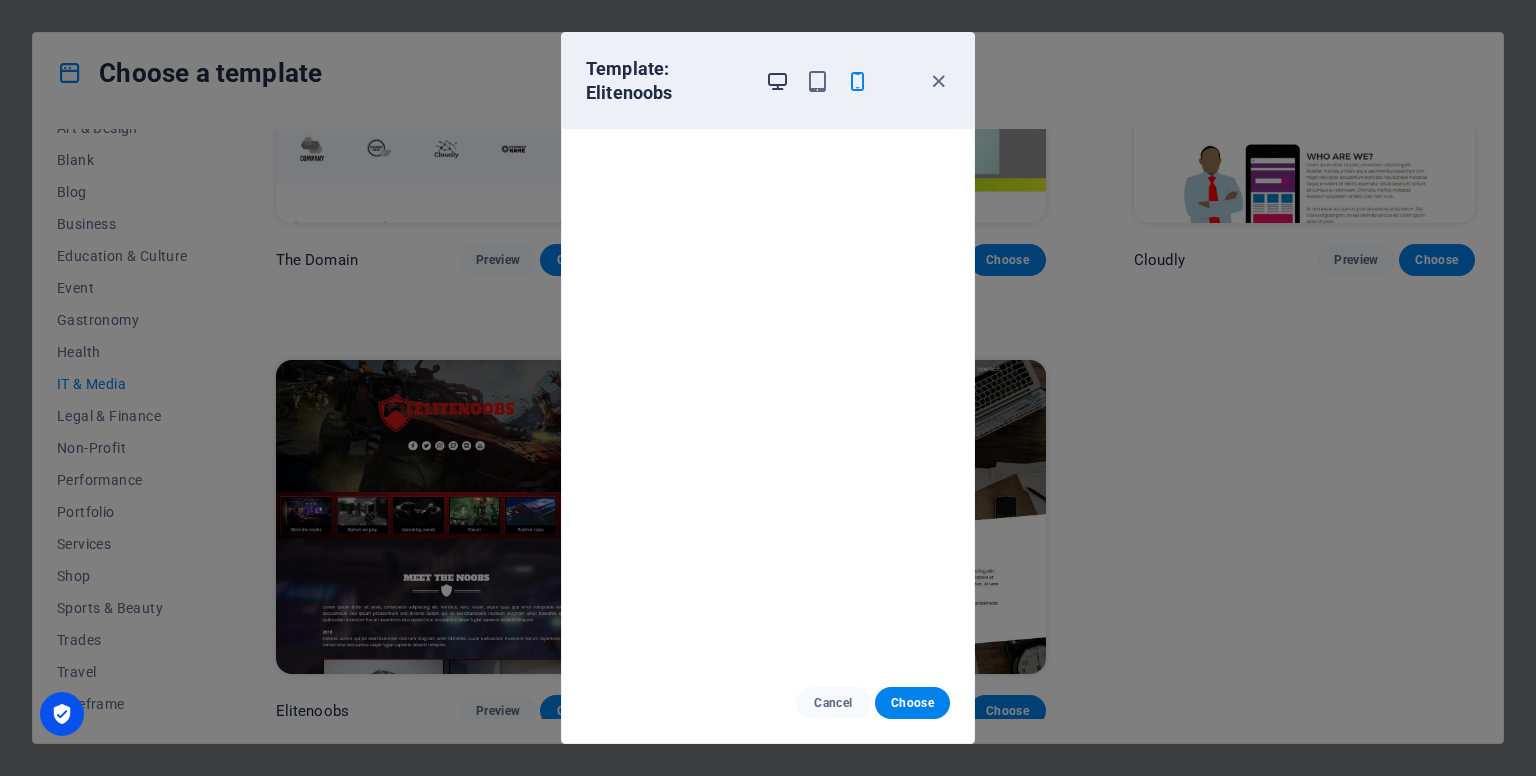 click at bounding box center (777, 81) 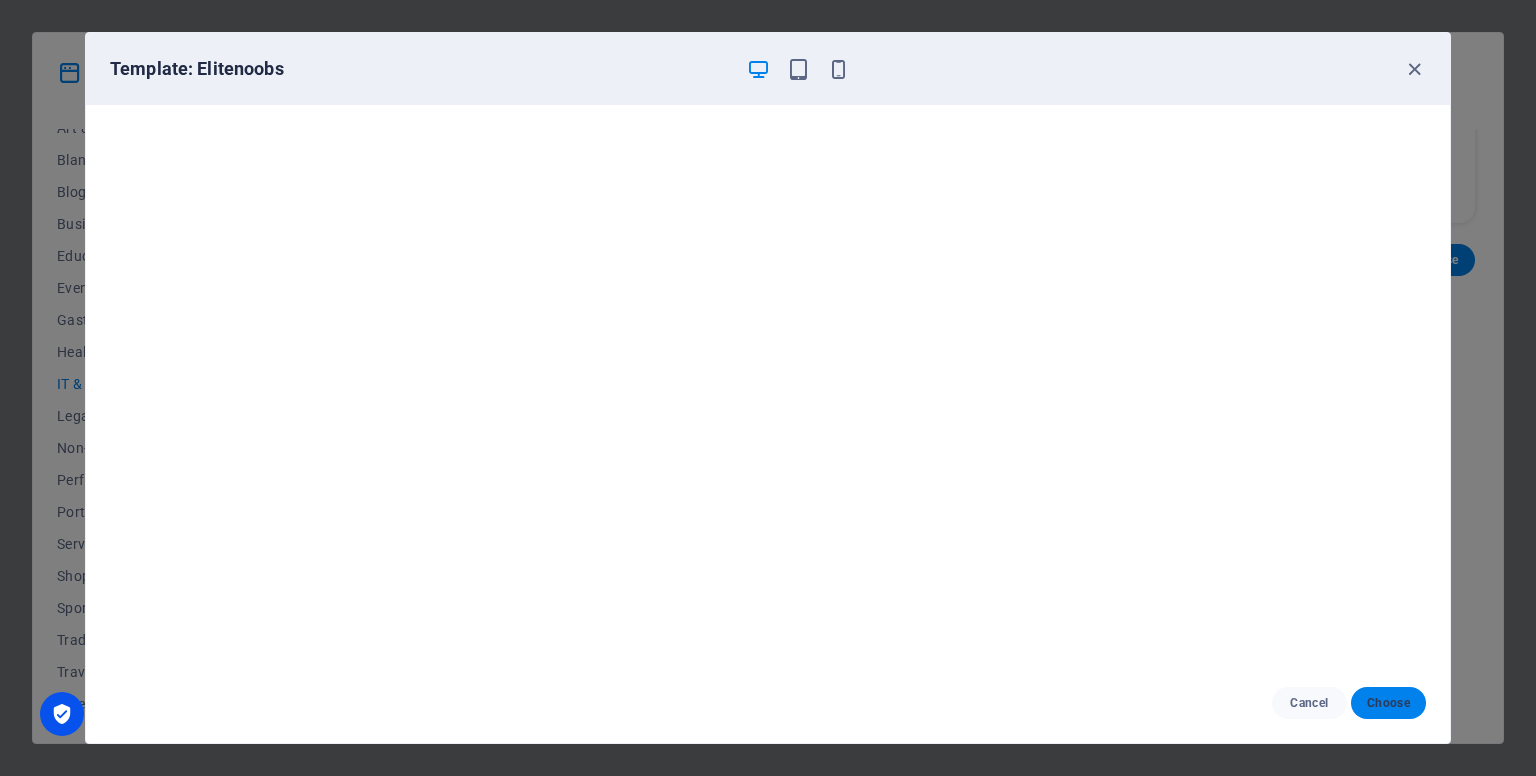 click on "Choose" at bounding box center (1388, 703) 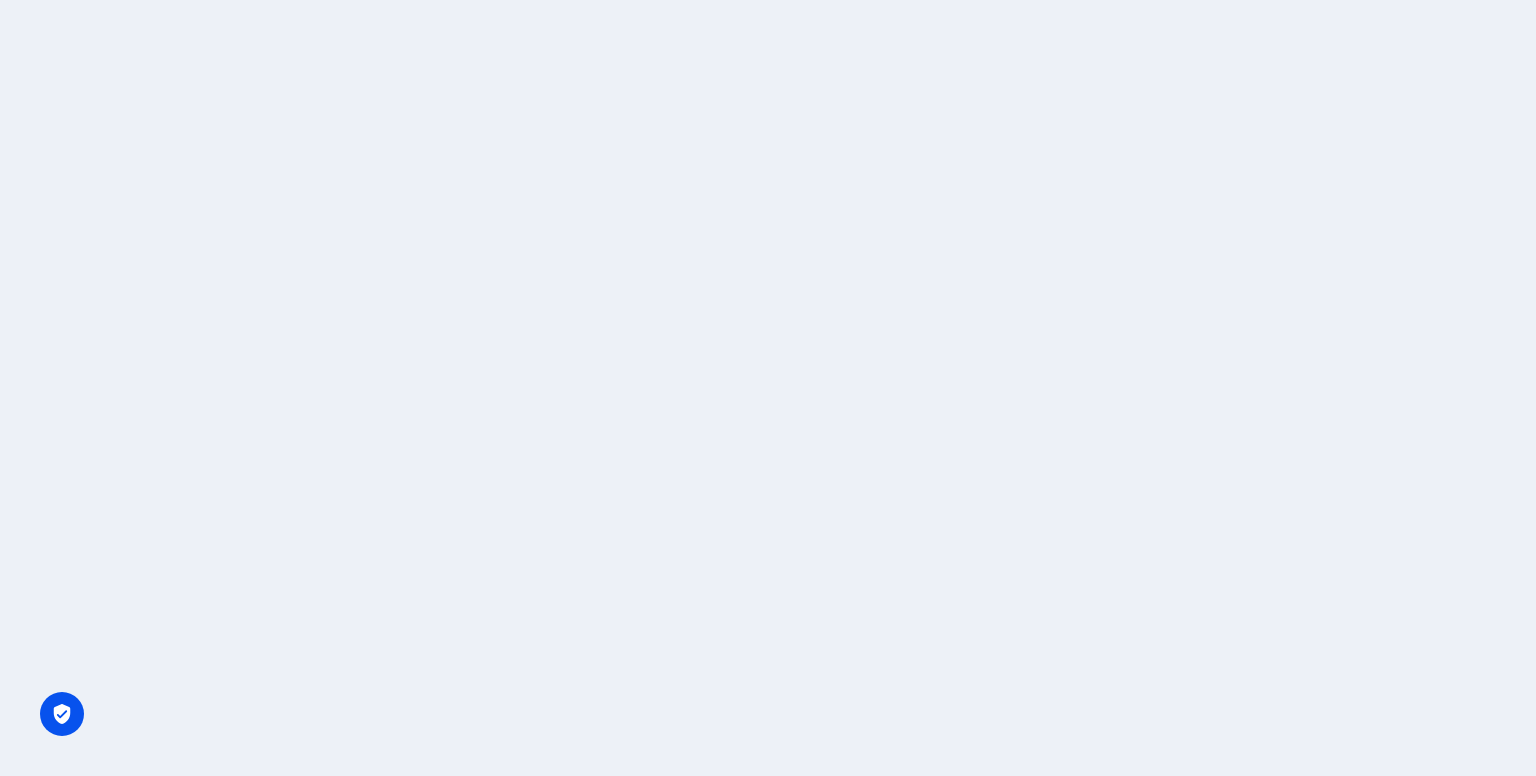 scroll, scrollTop: 0, scrollLeft: 0, axis: both 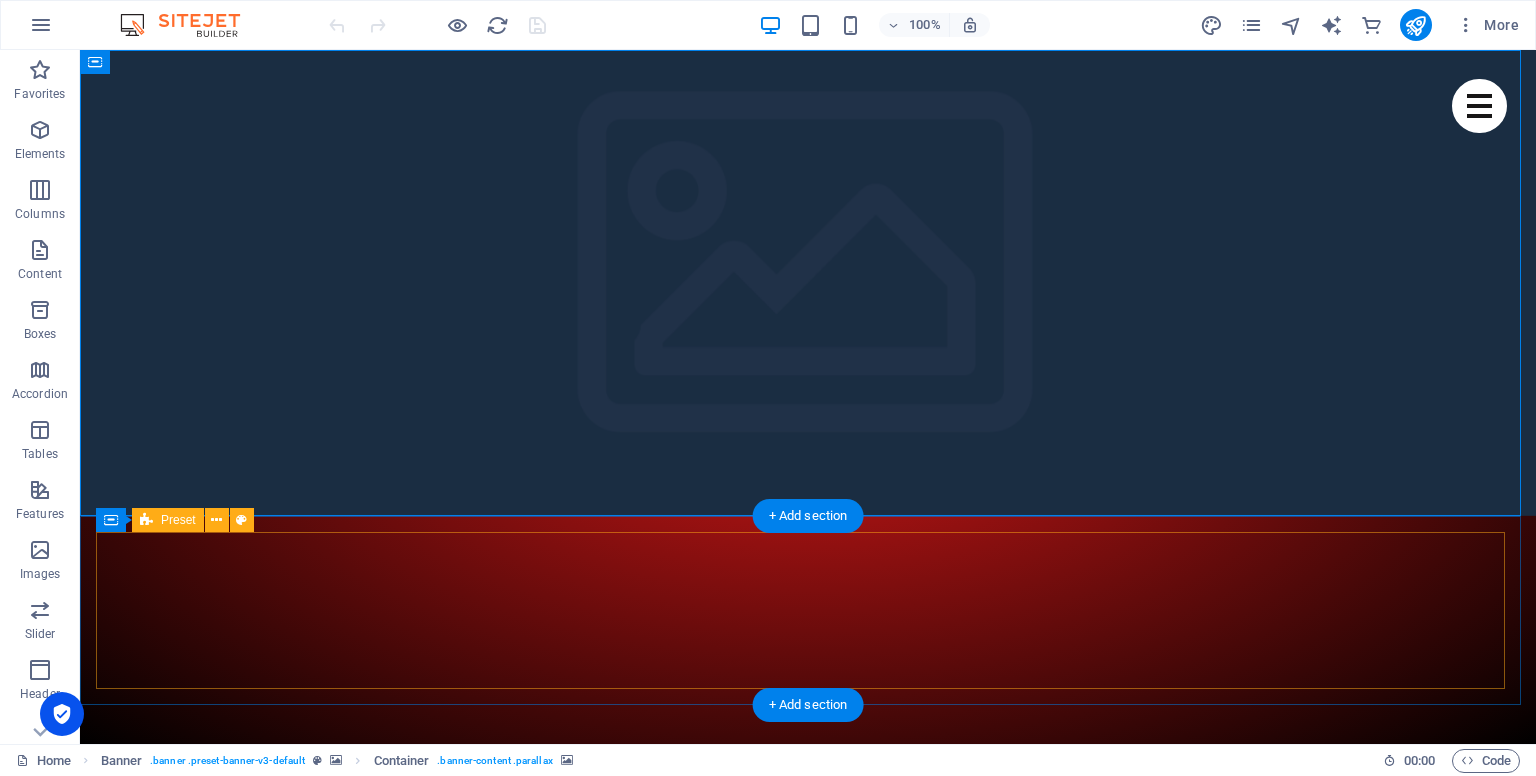 click on "Meet the noobs Games we play Upcoming events Fanart Partner clans Join us!" at bounding box center [808, 4284] 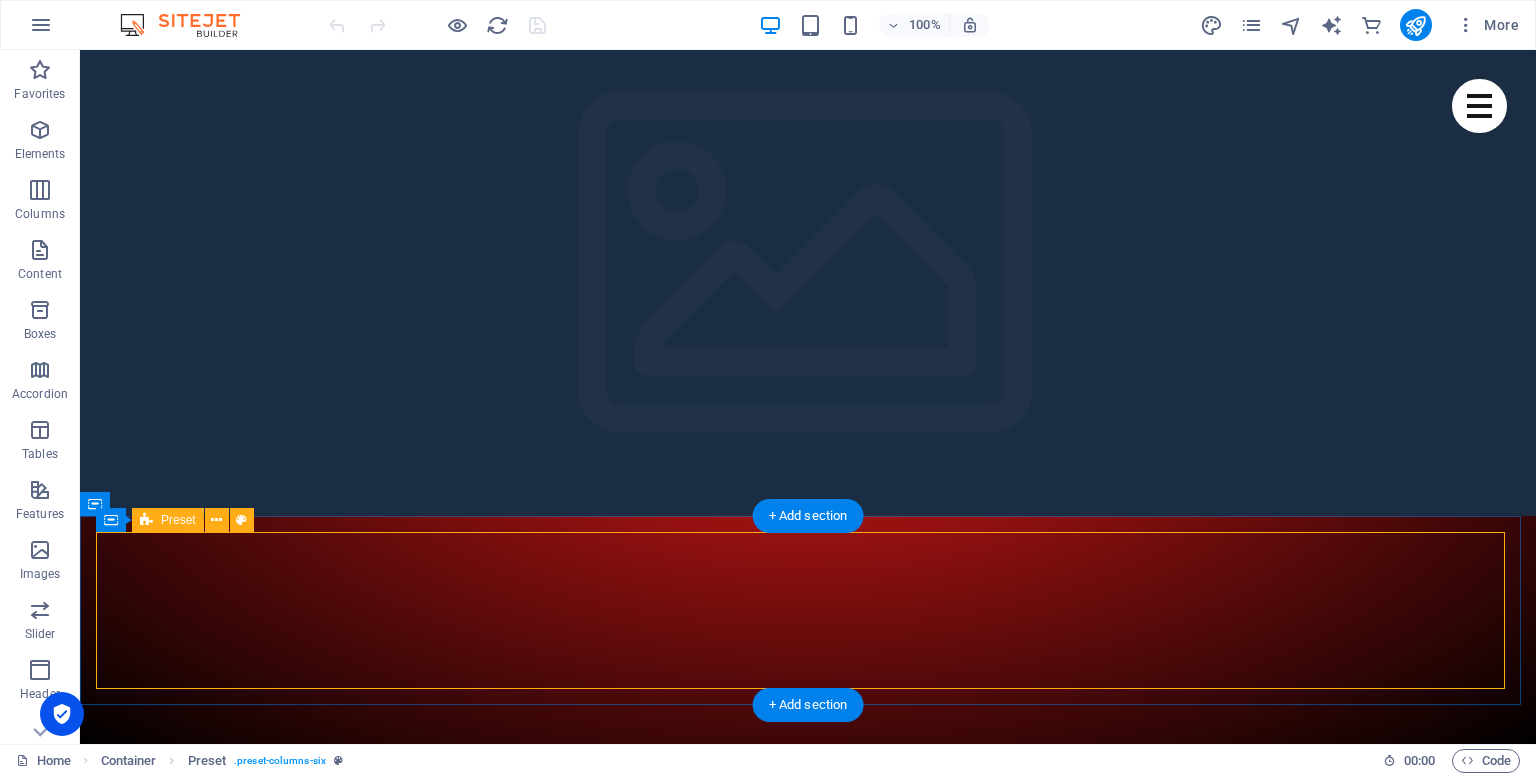 click on "Meet the noobs Games we play Upcoming events Fanart Partner clans Join us!" at bounding box center (808, 4284) 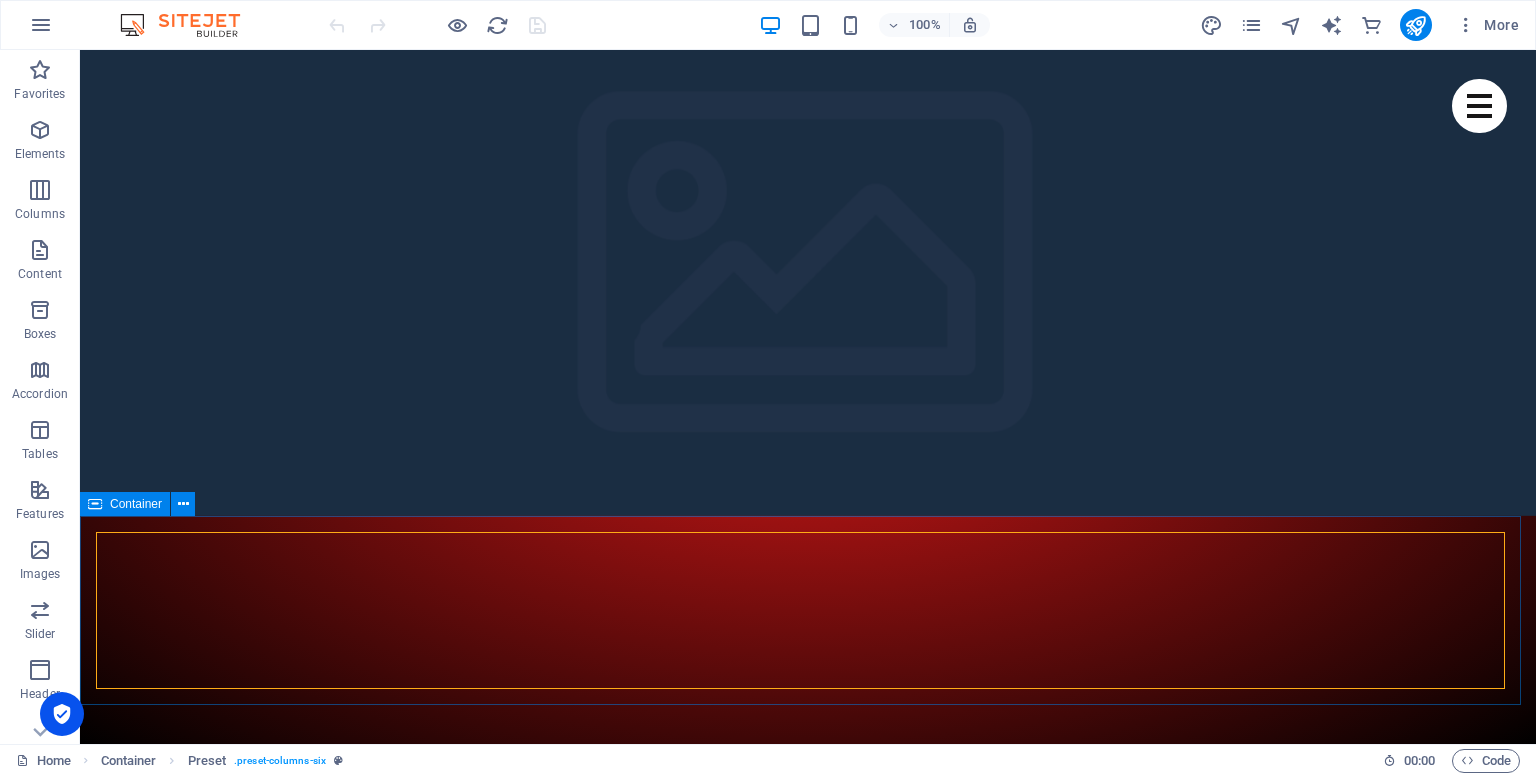 click on "Container" at bounding box center (125, 504) 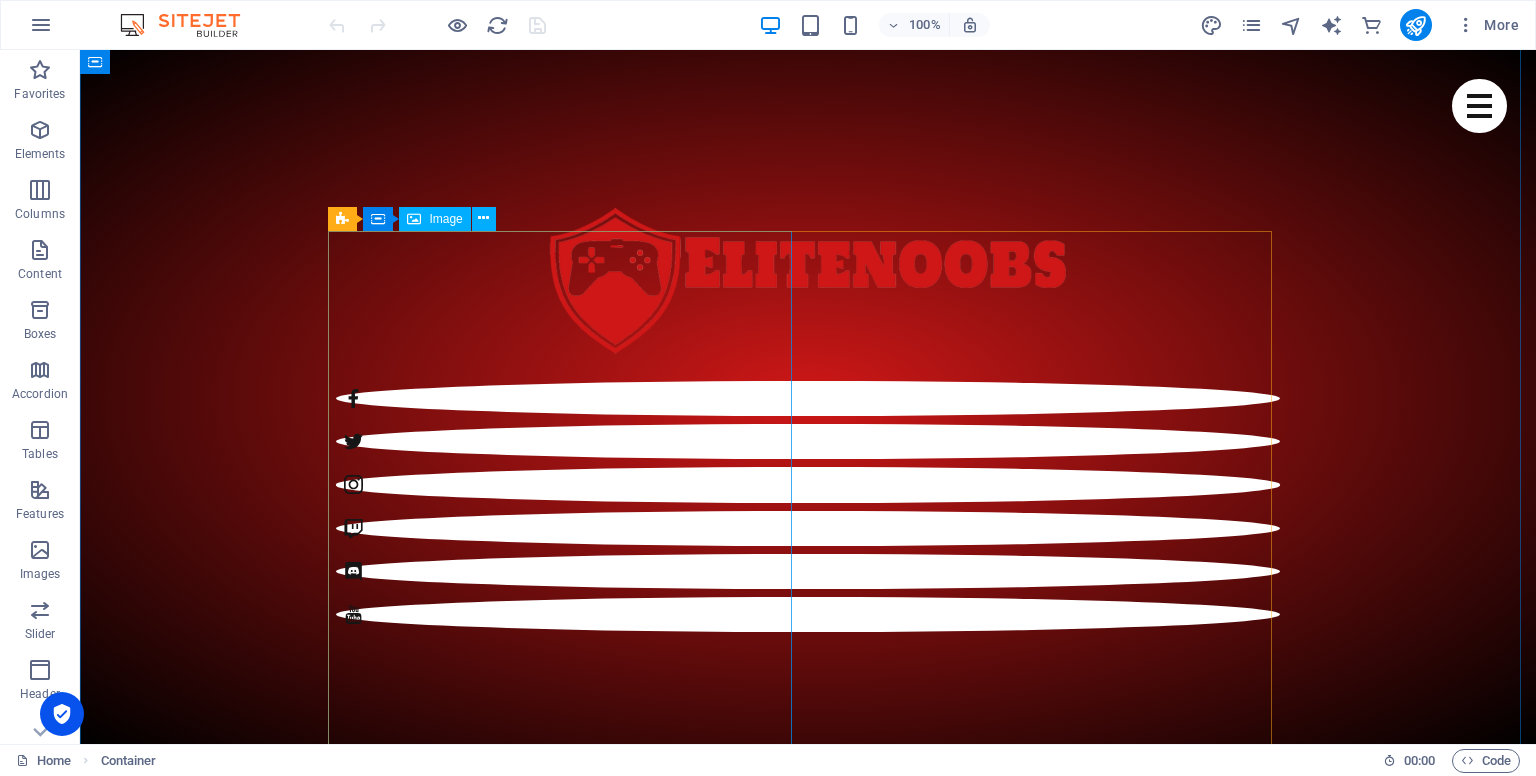 scroll, scrollTop: 1300, scrollLeft: 0, axis: vertical 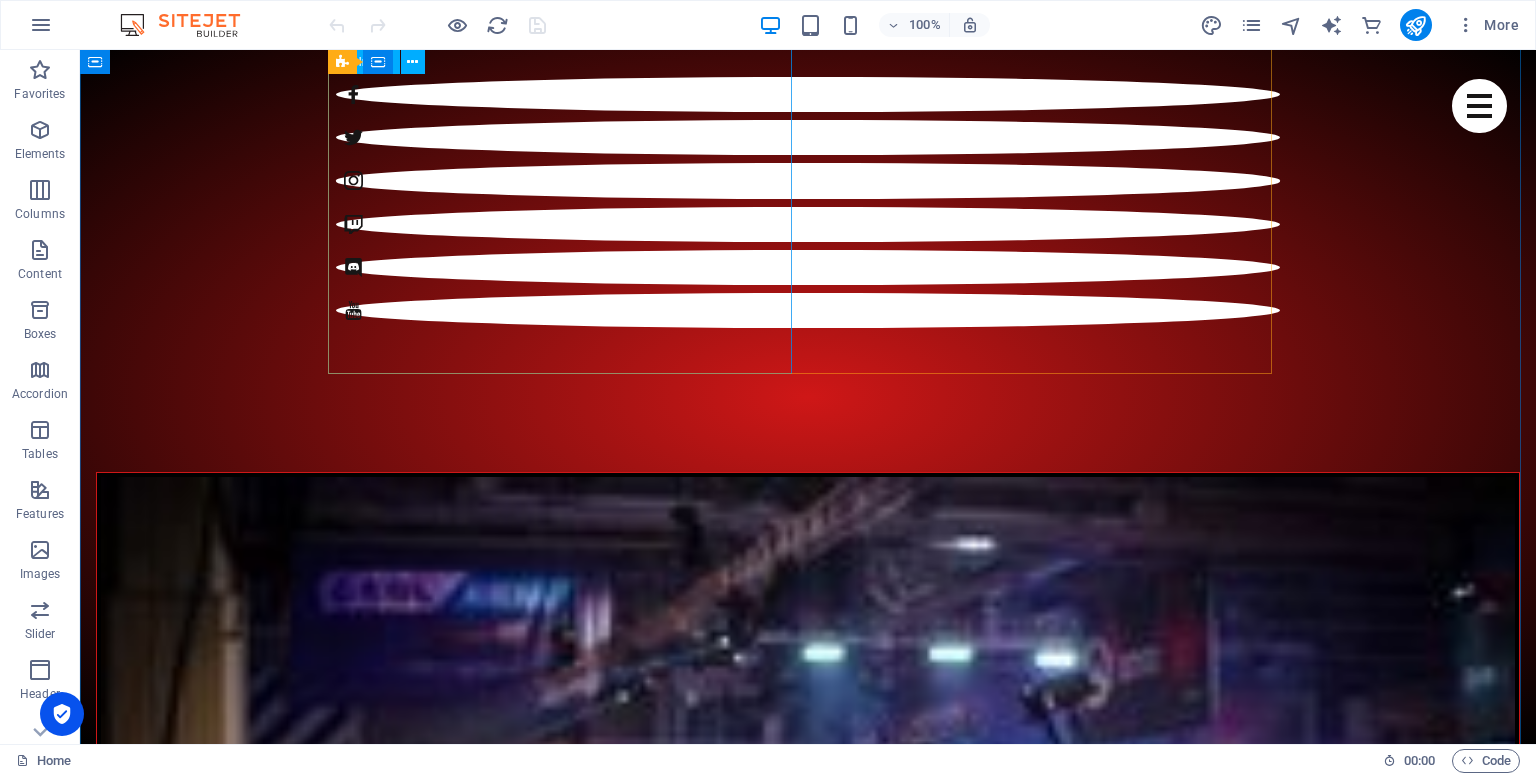 click on "Founder [PERSON_NAME]" at bounding box center [808, 7536] 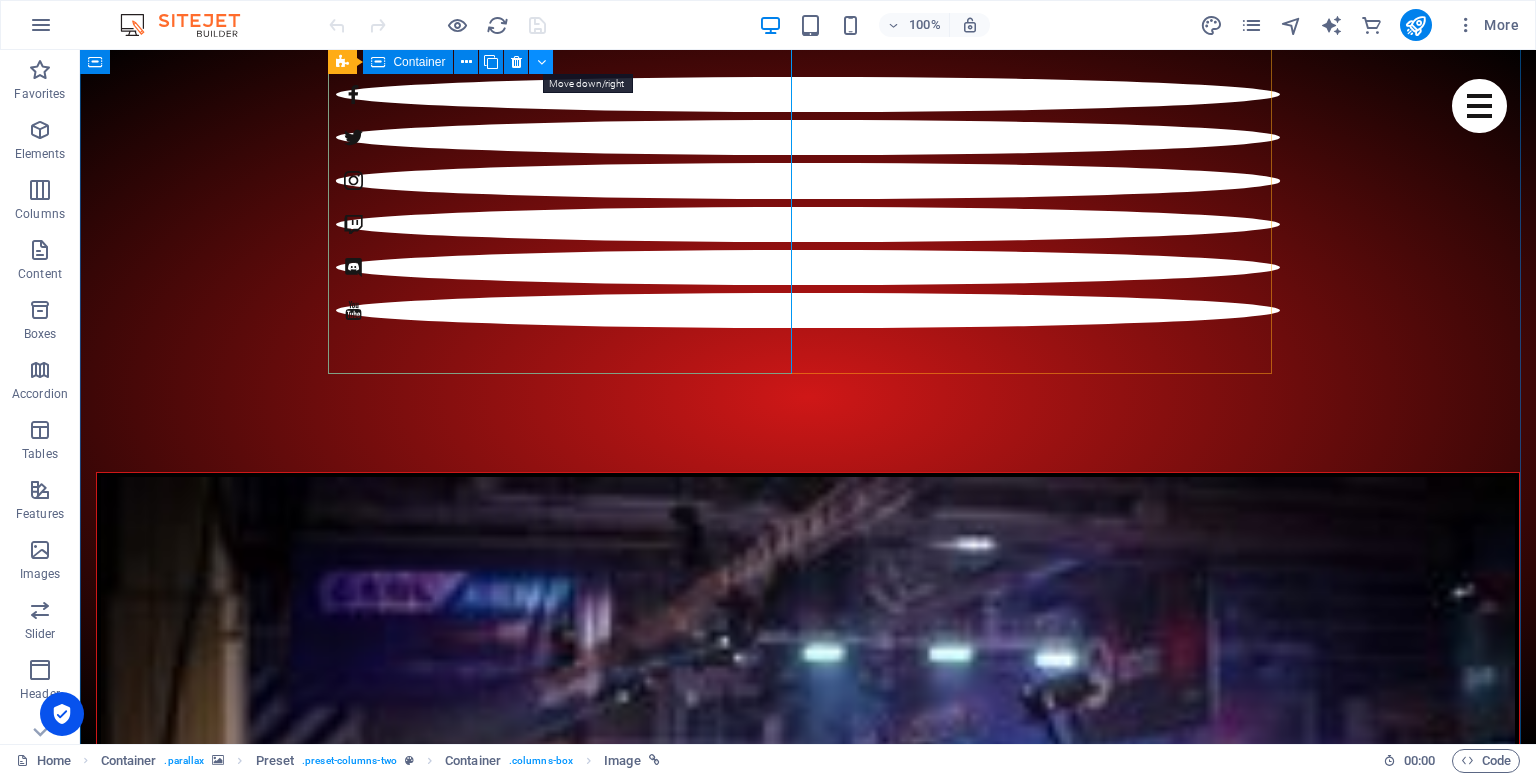 drag, startPoint x: 537, startPoint y: 68, endPoint x: 460, endPoint y: 17, distance: 92.358 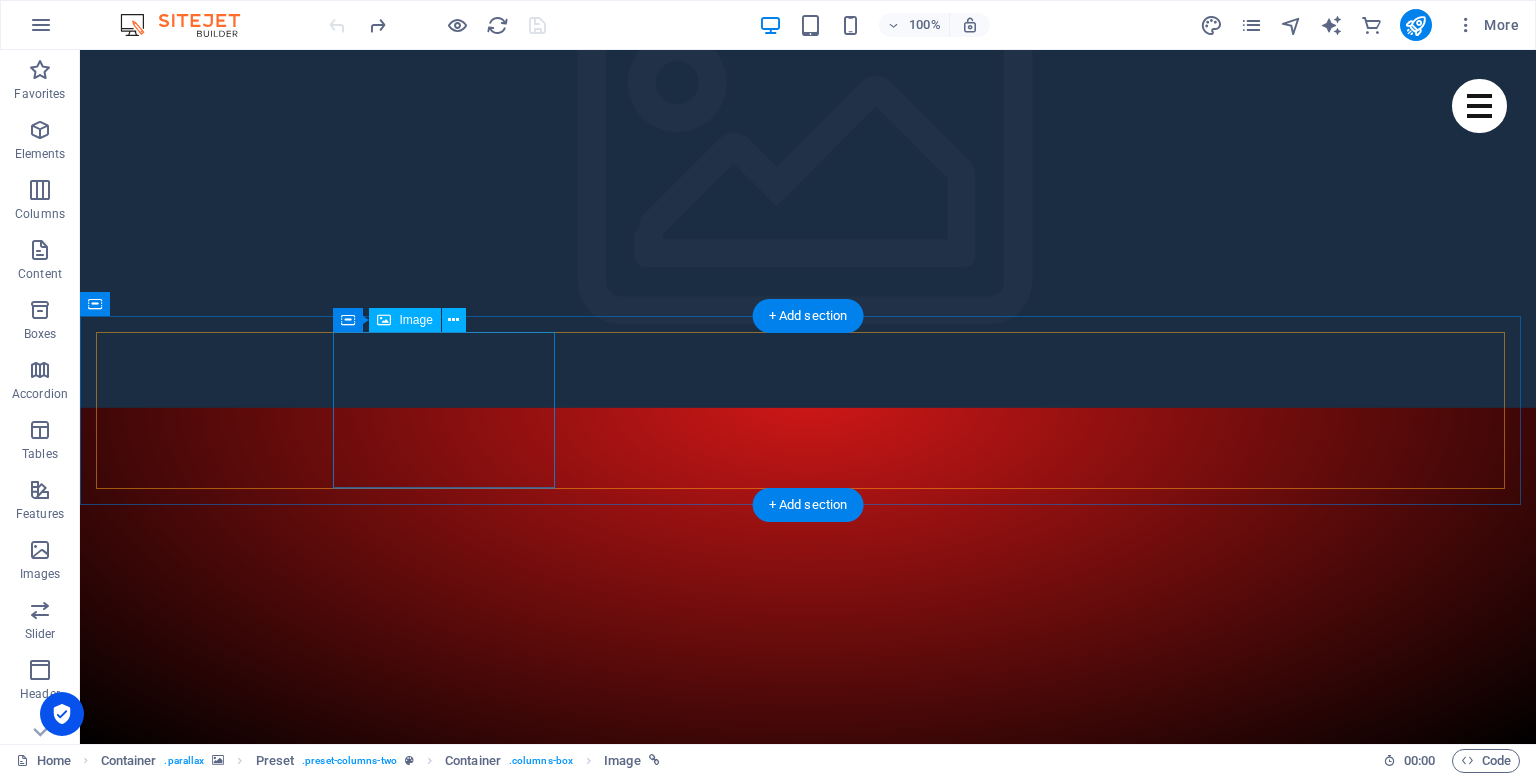 scroll, scrollTop: 0, scrollLeft: 0, axis: both 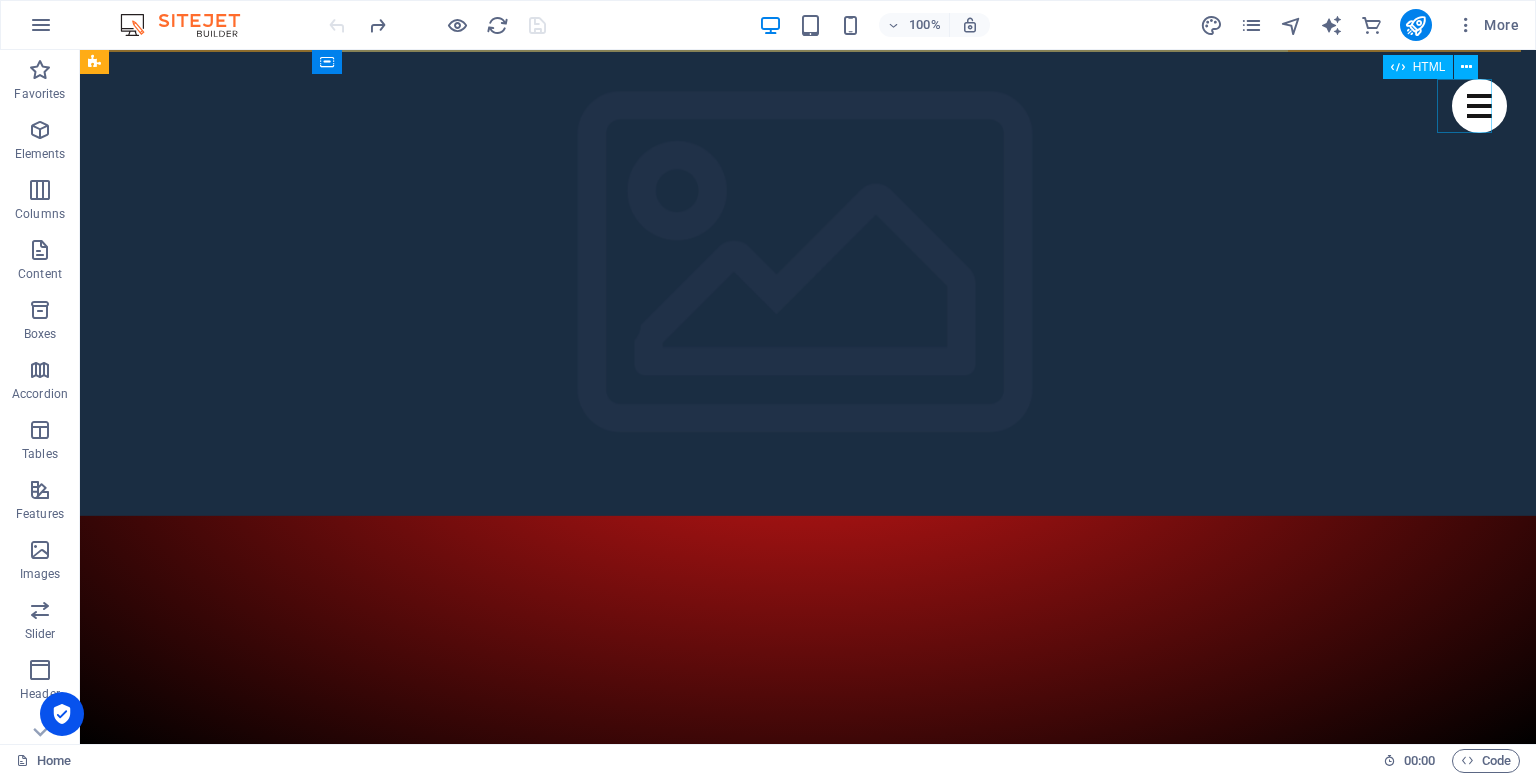 click at bounding box center [1479, 106] 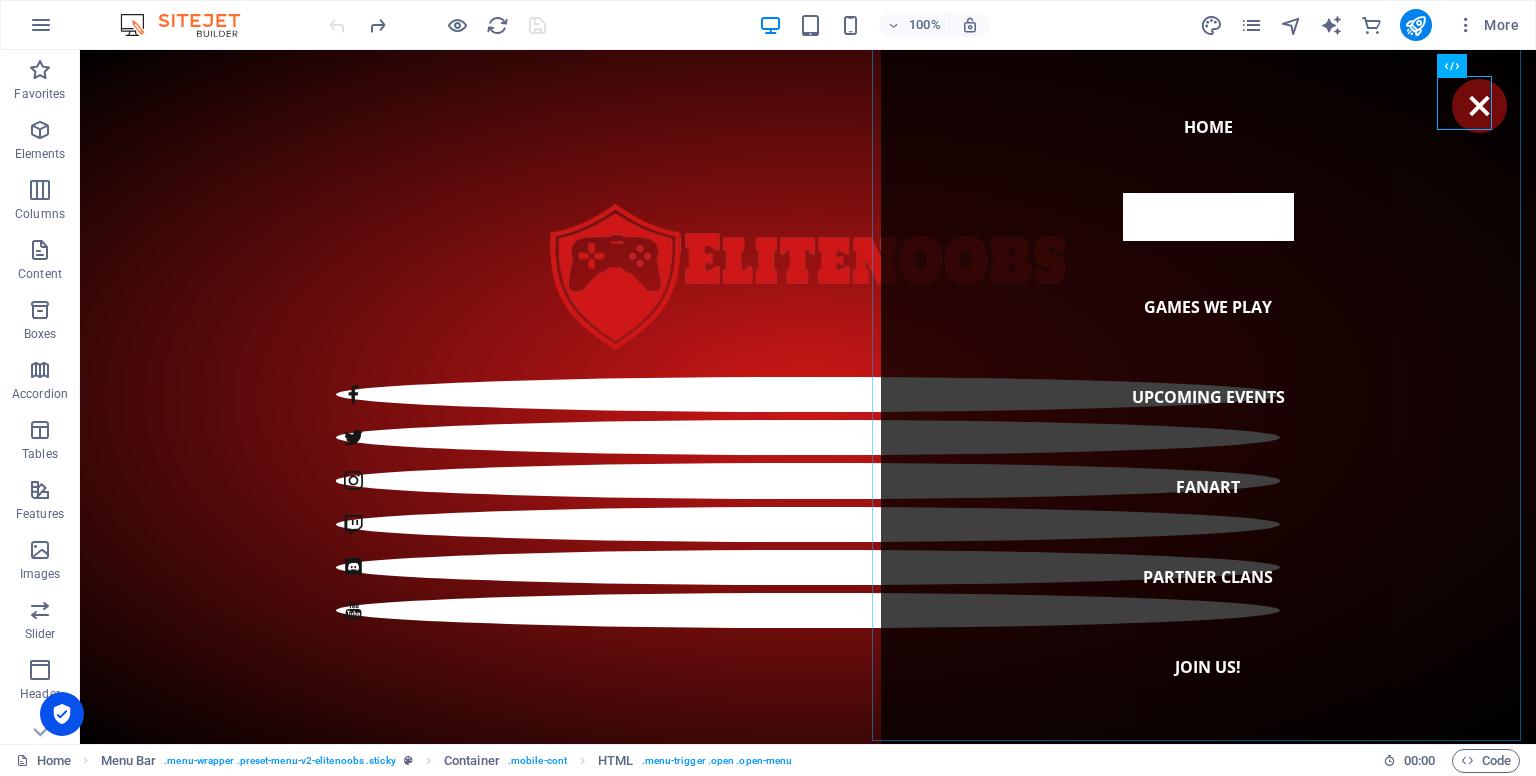 scroll, scrollTop: 1400, scrollLeft: 0, axis: vertical 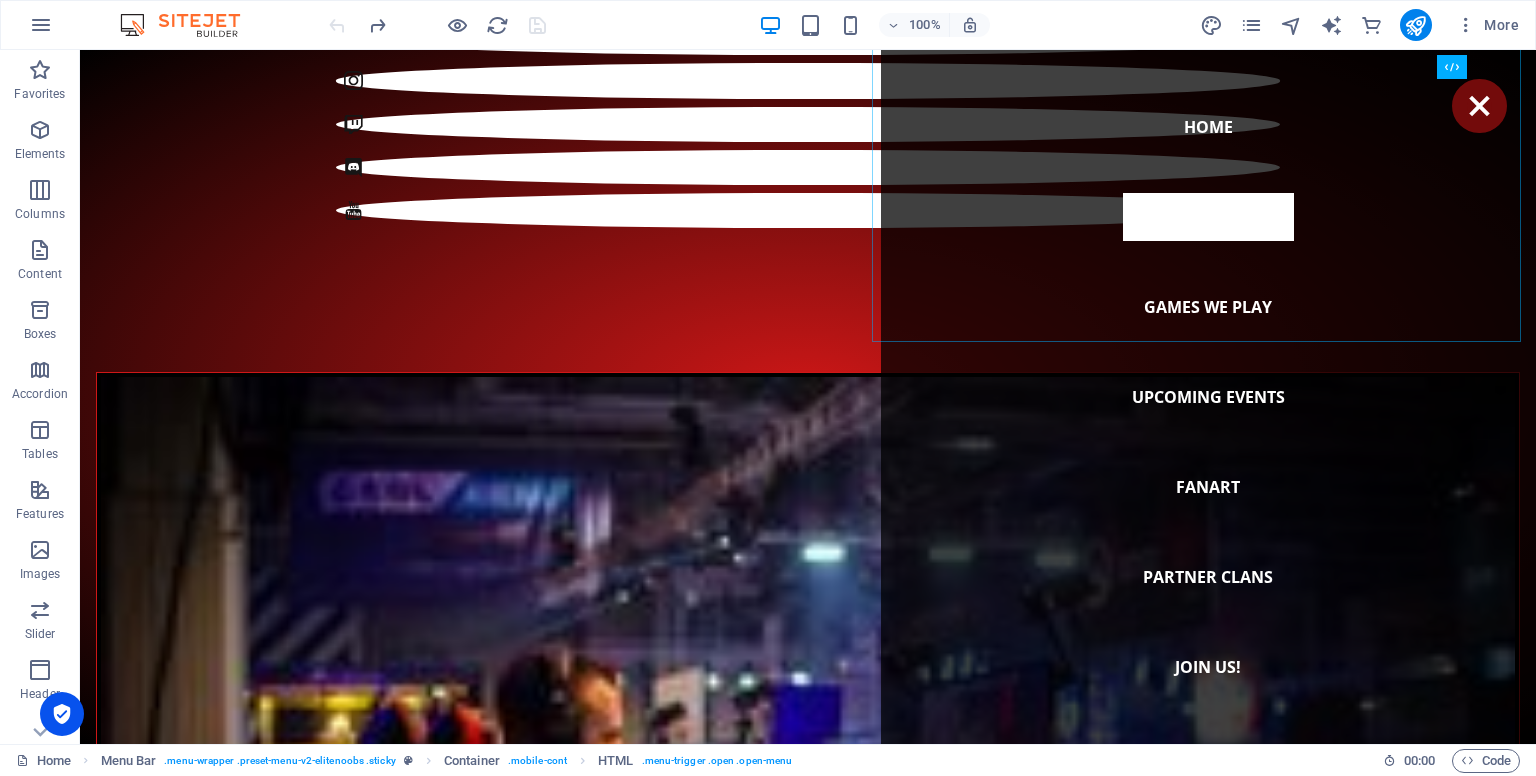 click on "Home Meet the noobs Games we play Upcoming Events Fanart Partner Clans Join us!" at bounding box center [1208, 397] 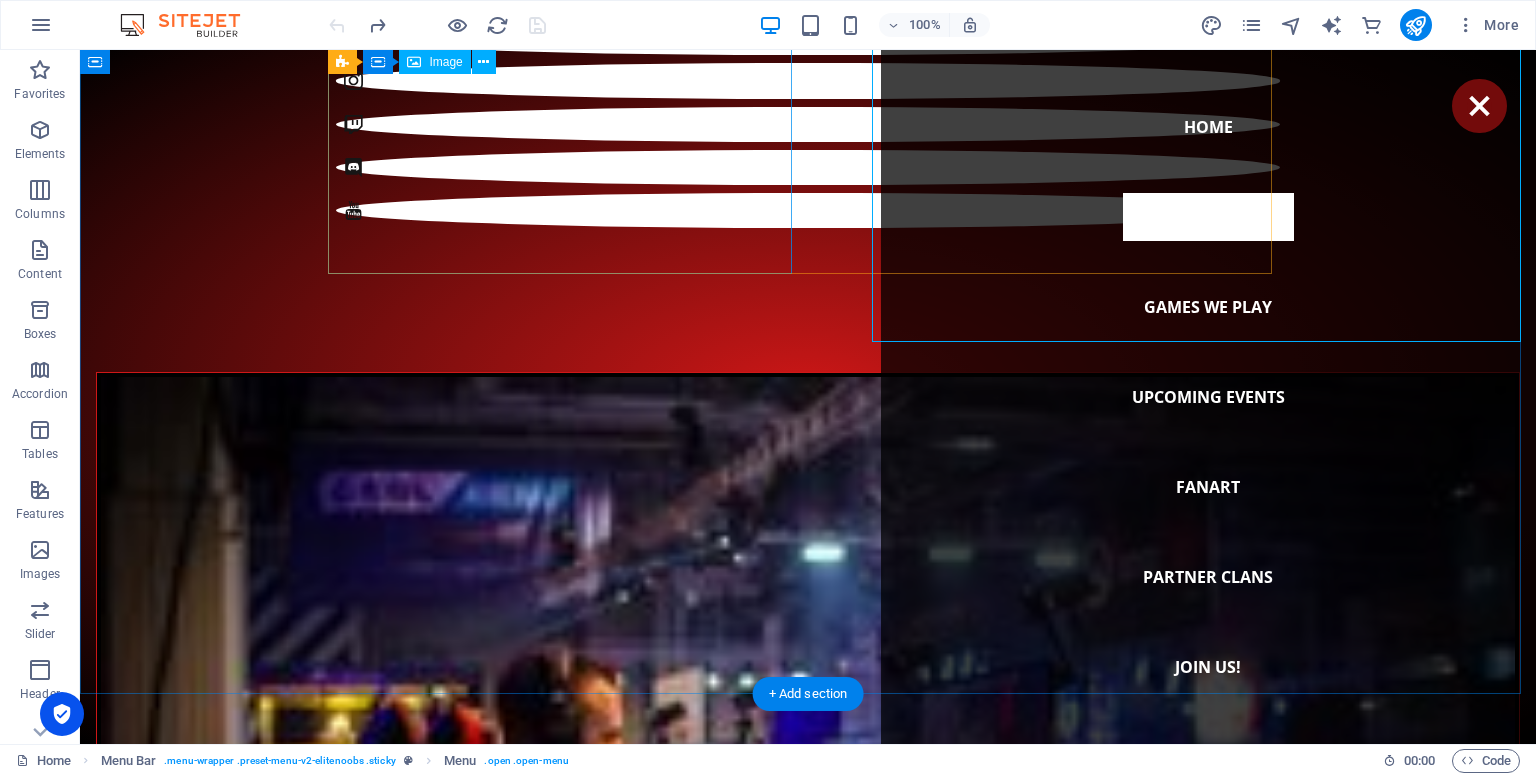 click on "Founder [PERSON_NAME]" at bounding box center [808, 7436] 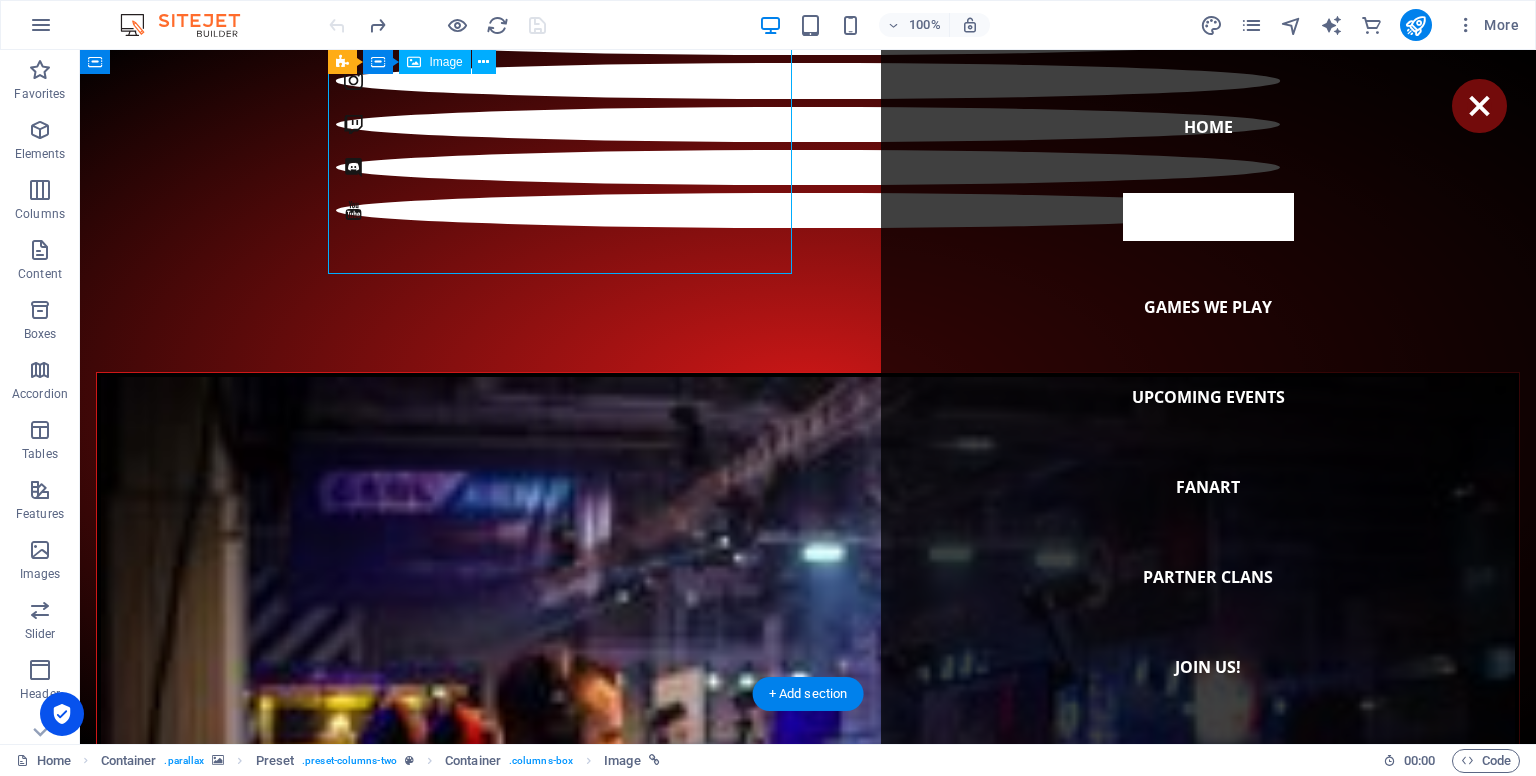 click on "Founder [PERSON_NAME]" at bounding box center (808, 7436) 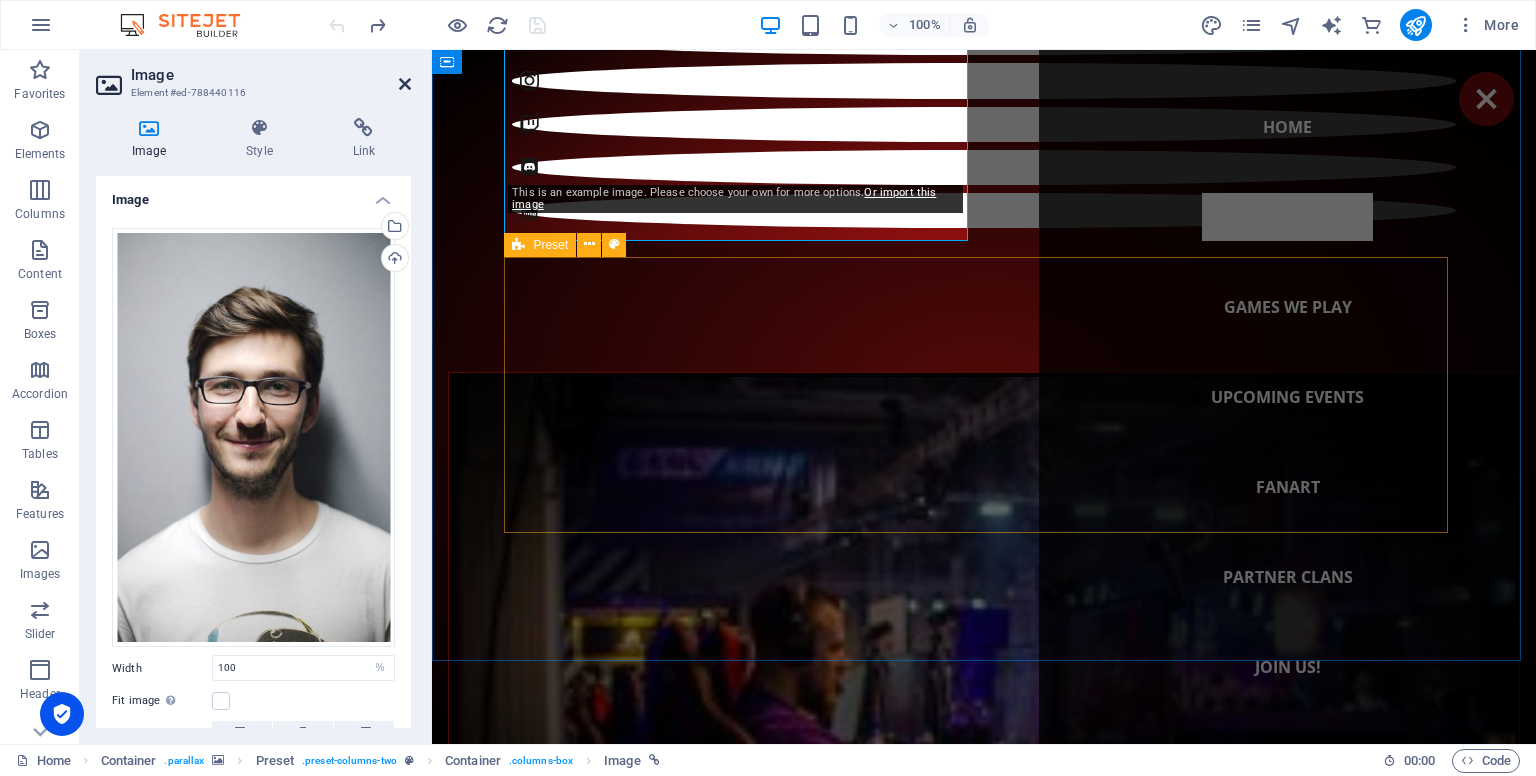 drag, startPoint x: 408, startPoint y: 80, endPoint x: 335, endPoint y: 104, distance: 76.843994 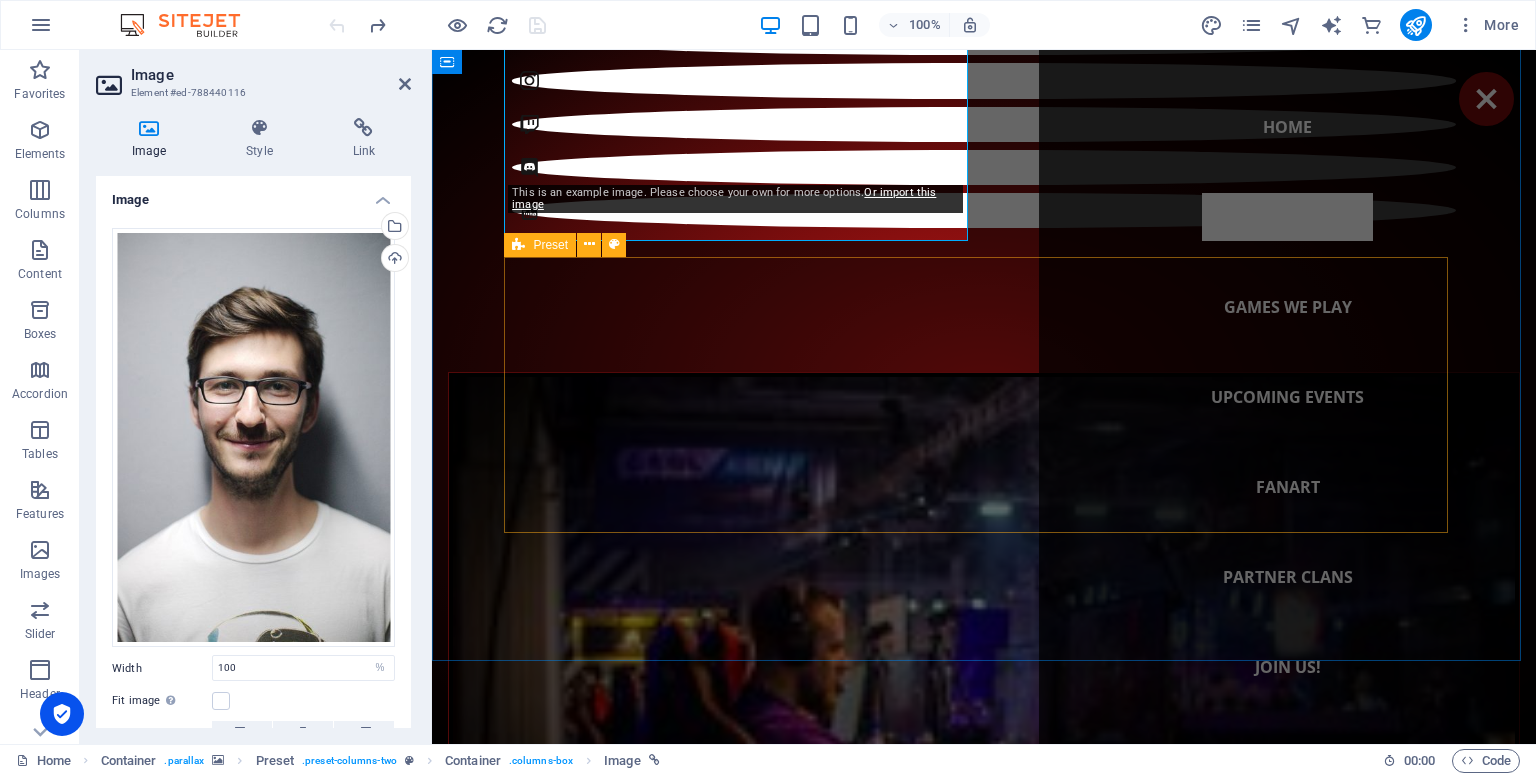 scroll, scrollTop: 1432, scrollLeft: 0, axis: vertical 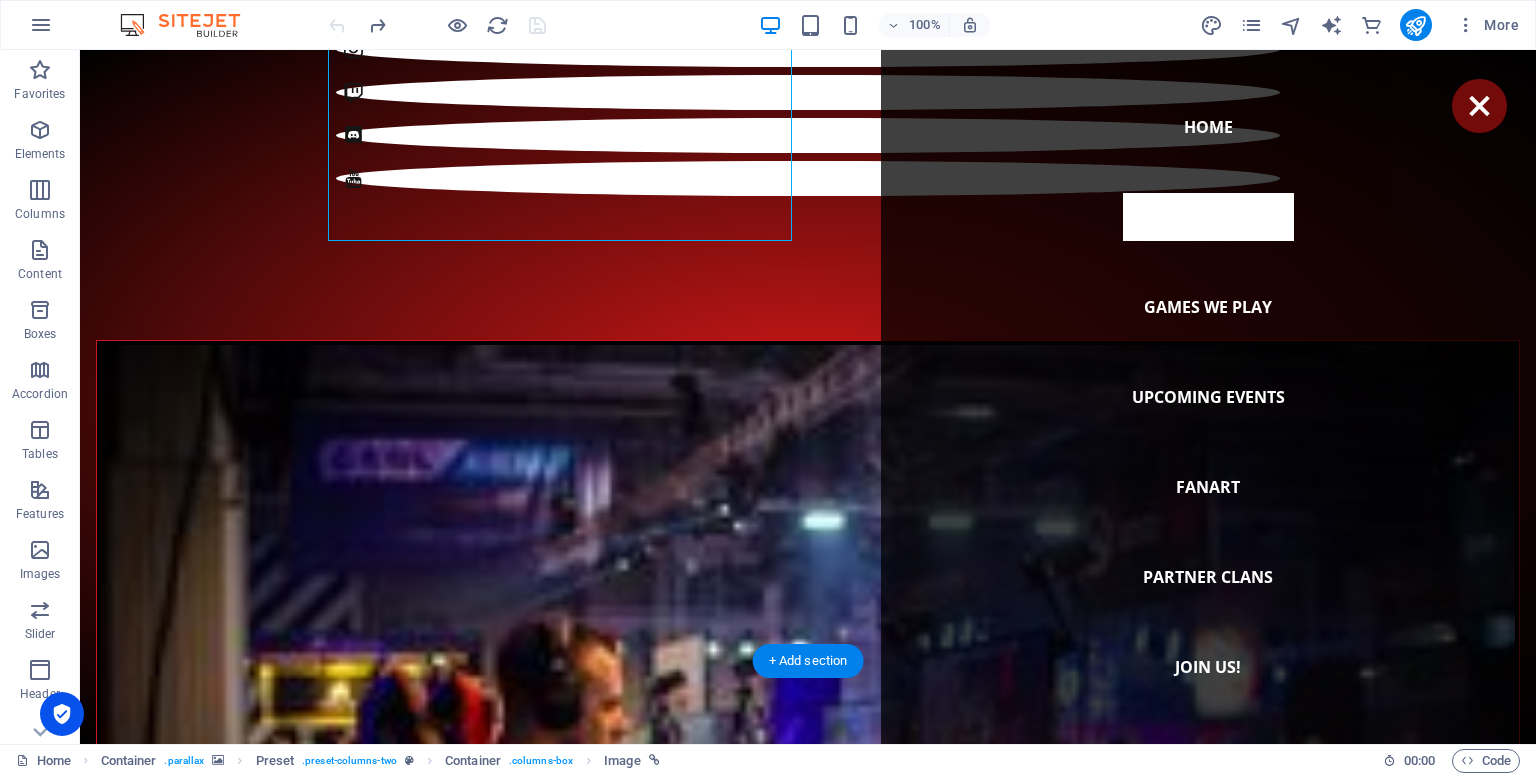 click at bounding box center (808, 6291) 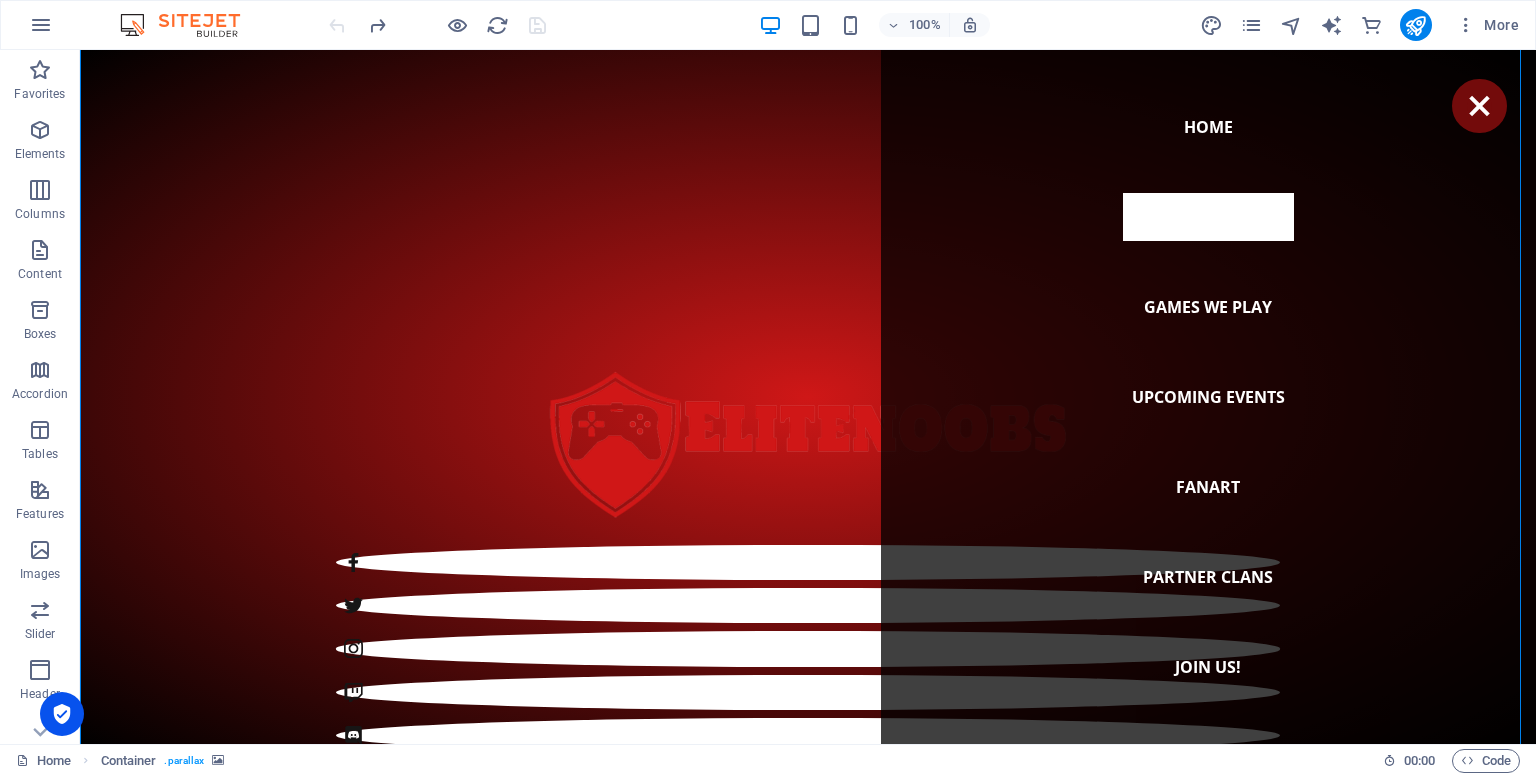 scroll, scrollTop: 932, scrollLeft: 0, axis: vertical 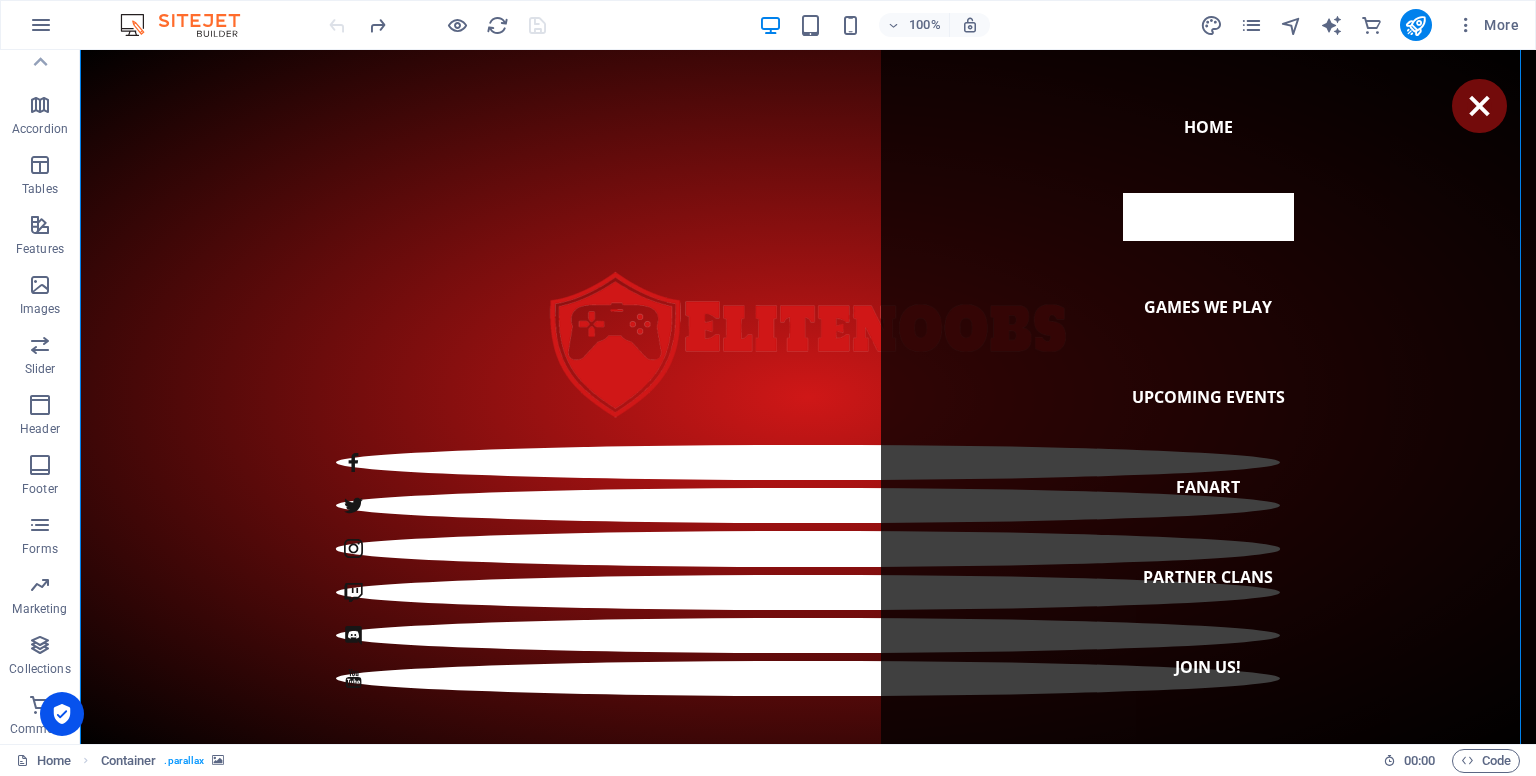 click at bounding box center [808, 6541] 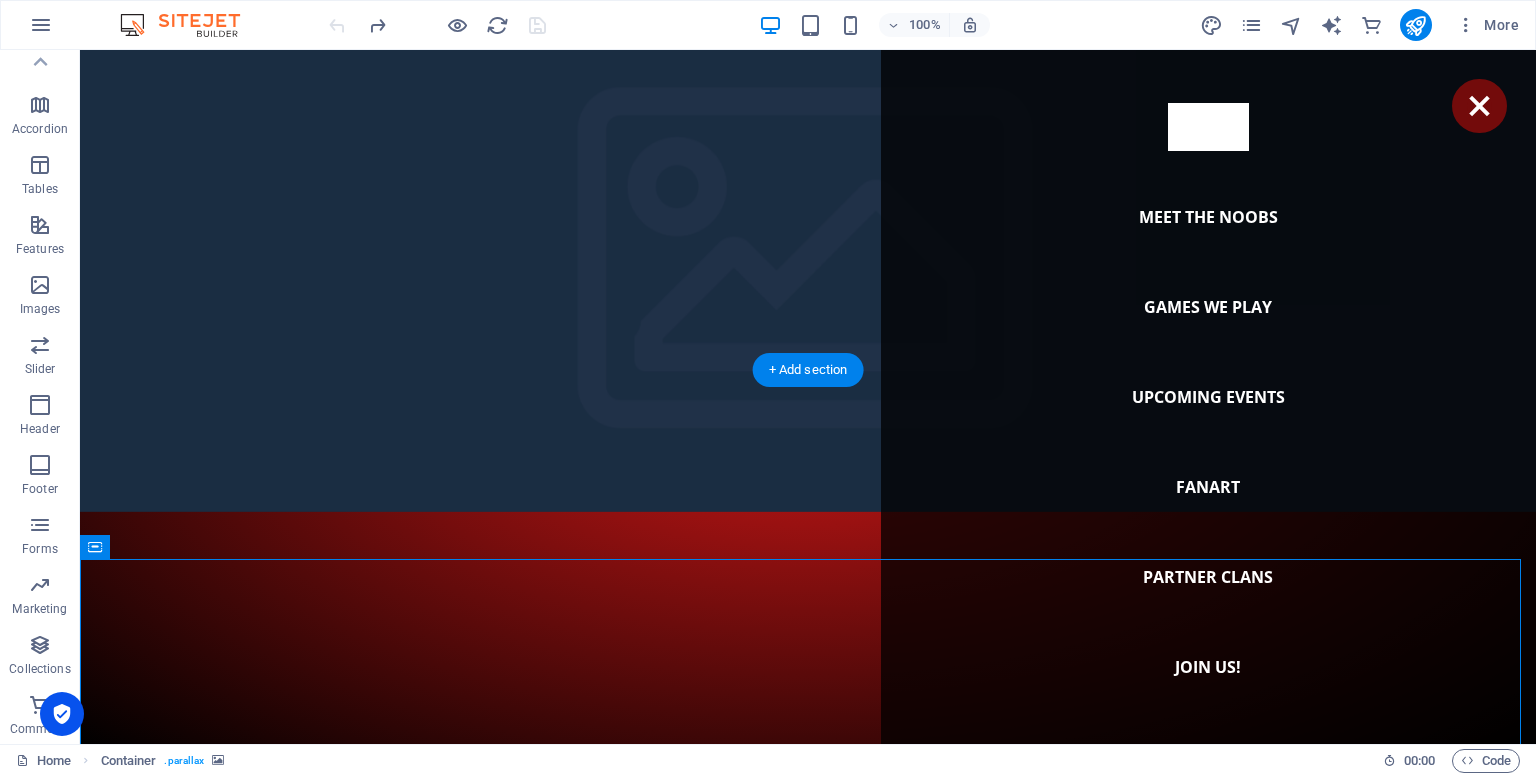 scroll, scrollTop: 0, scrollLeft: 0, axis: both 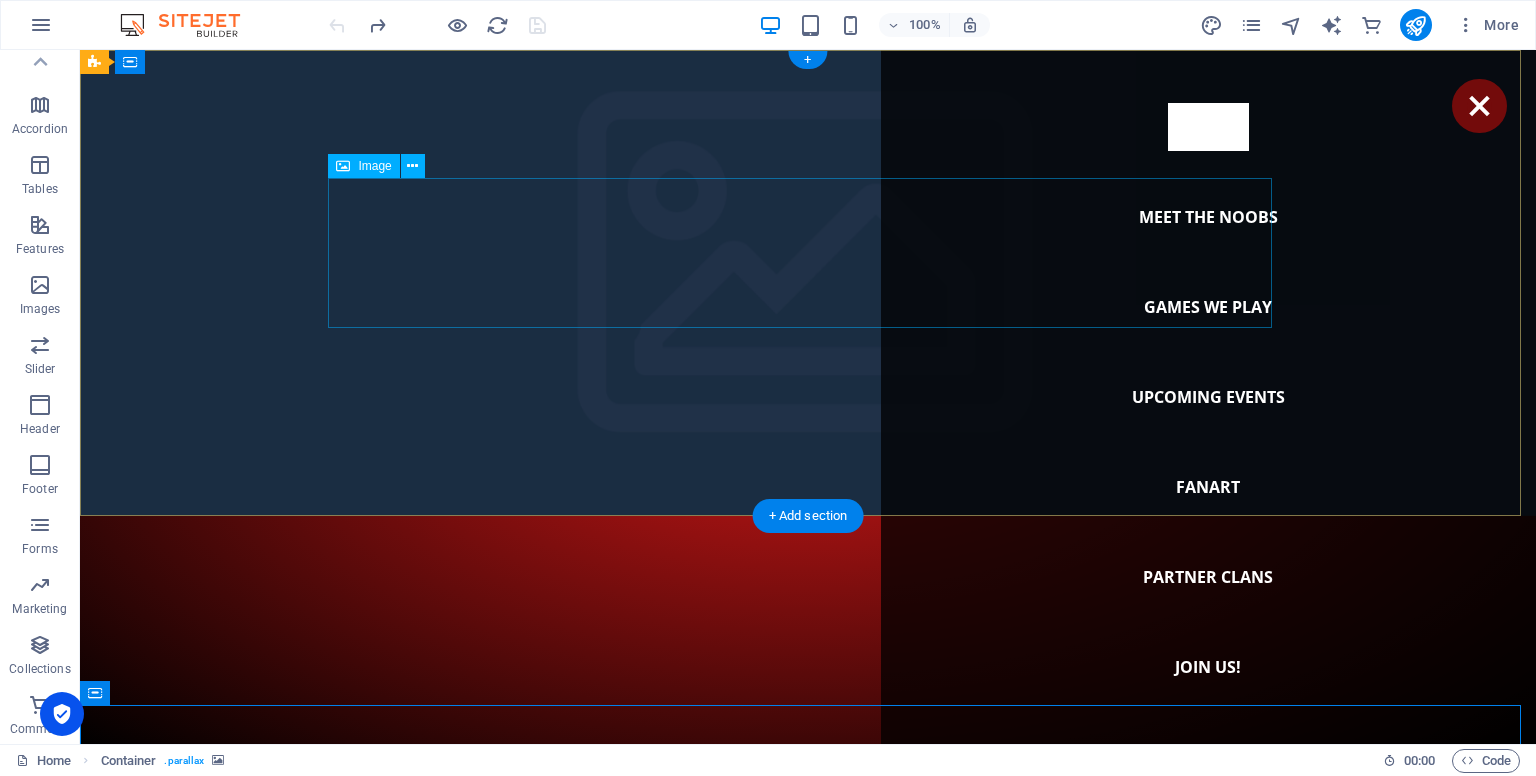 click at bounding box center [808, 1277] 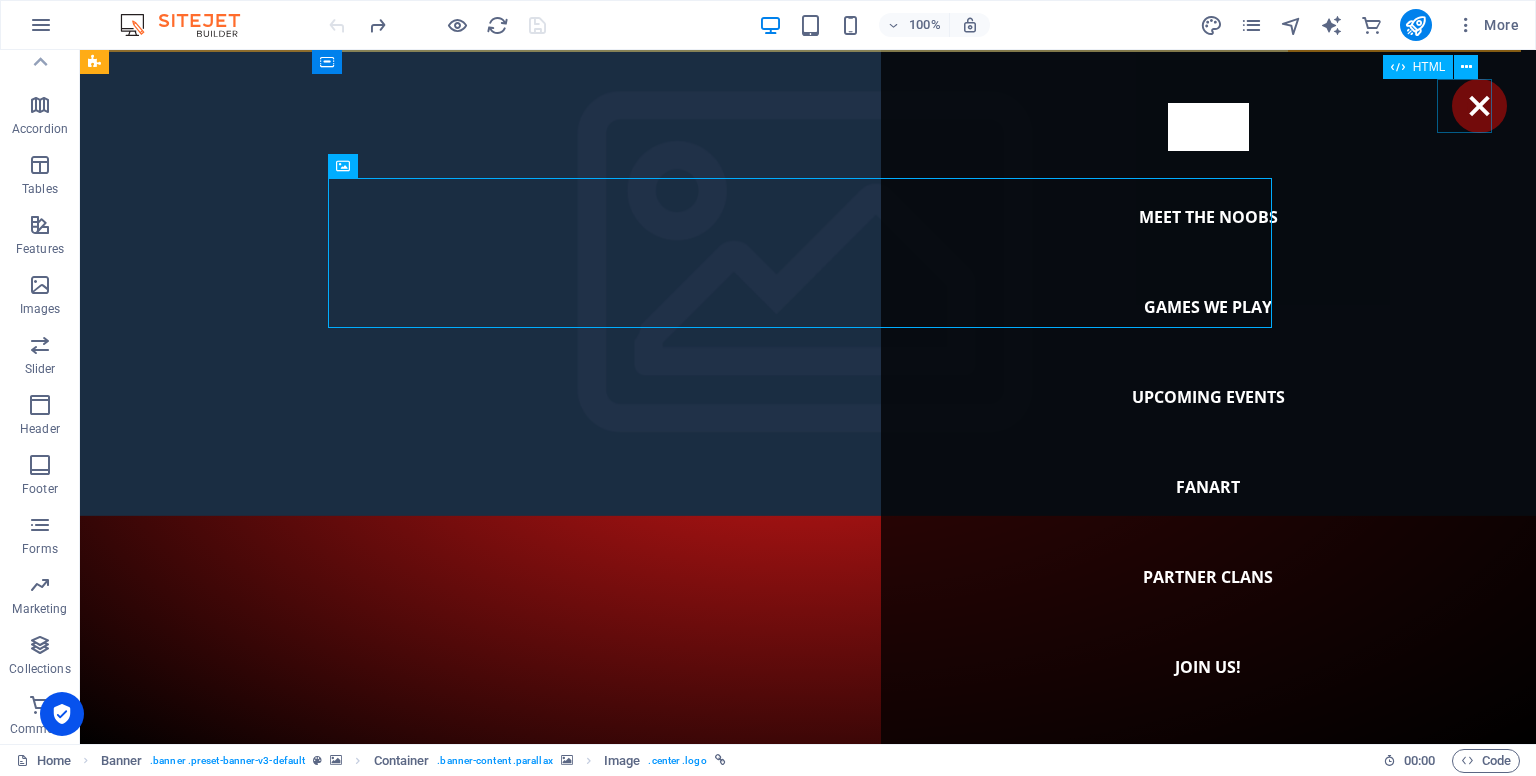 click at bounding box center (1479, 106) 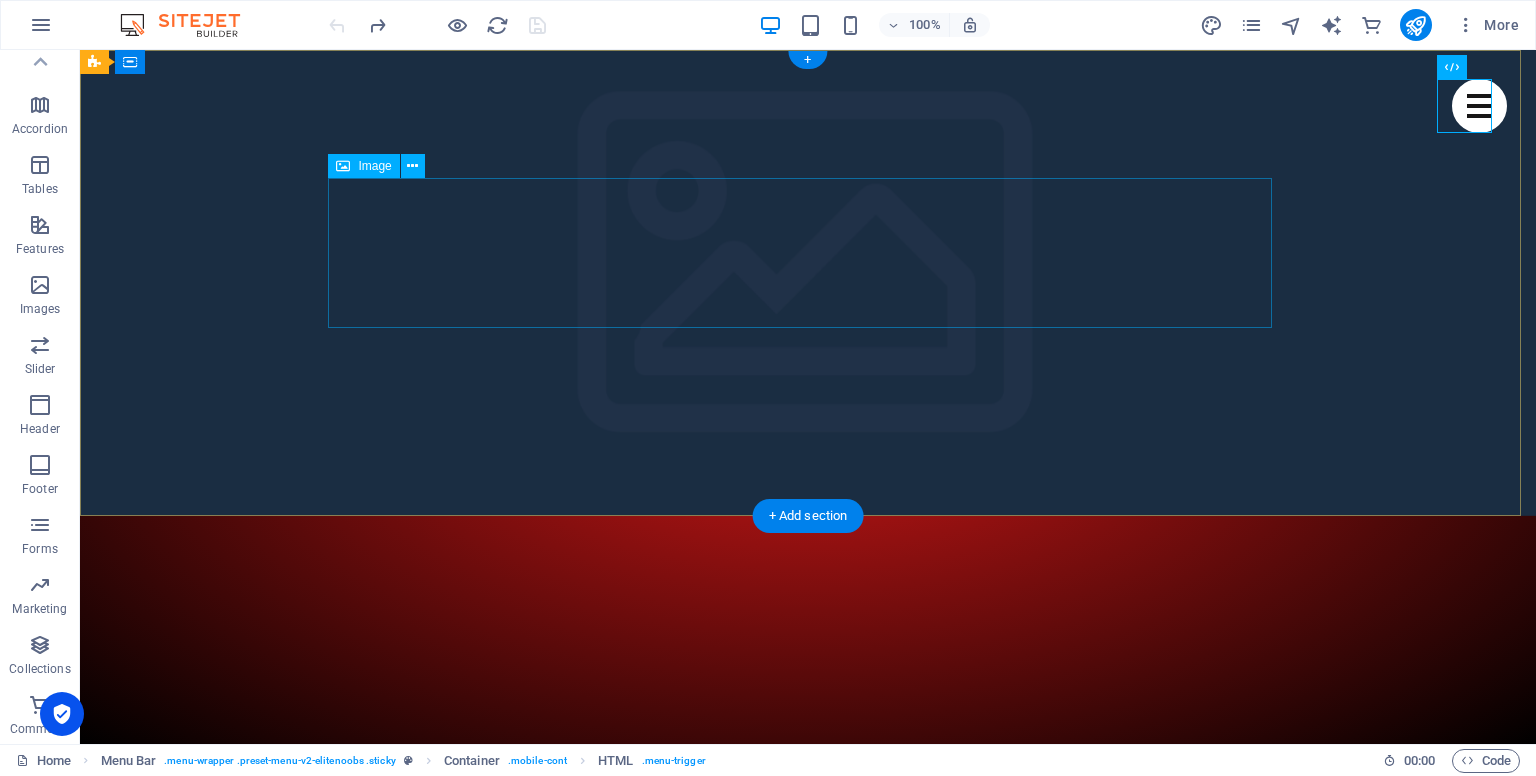 click at bounding box center [808, 1277] 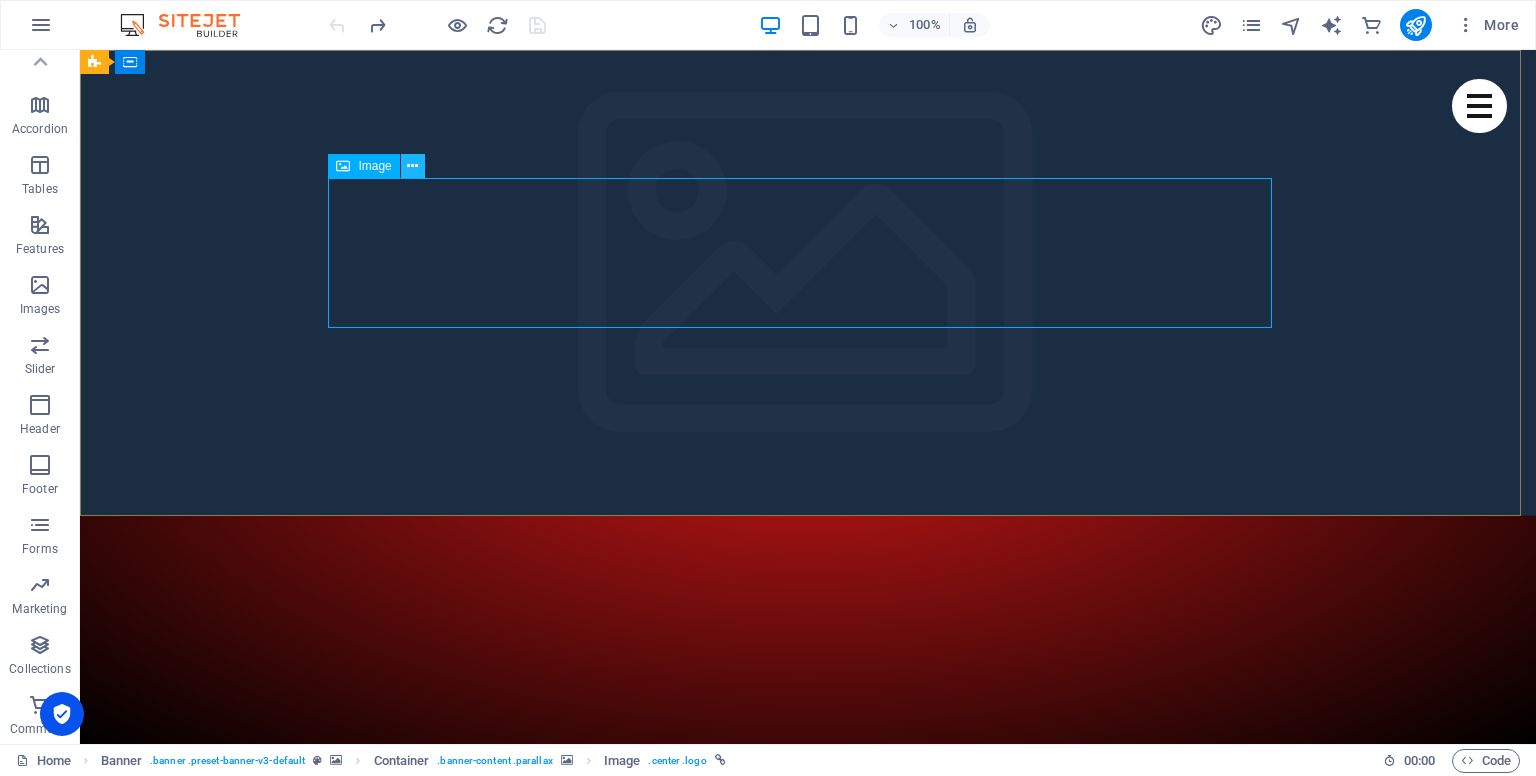 click at bounding box center (412, 166) 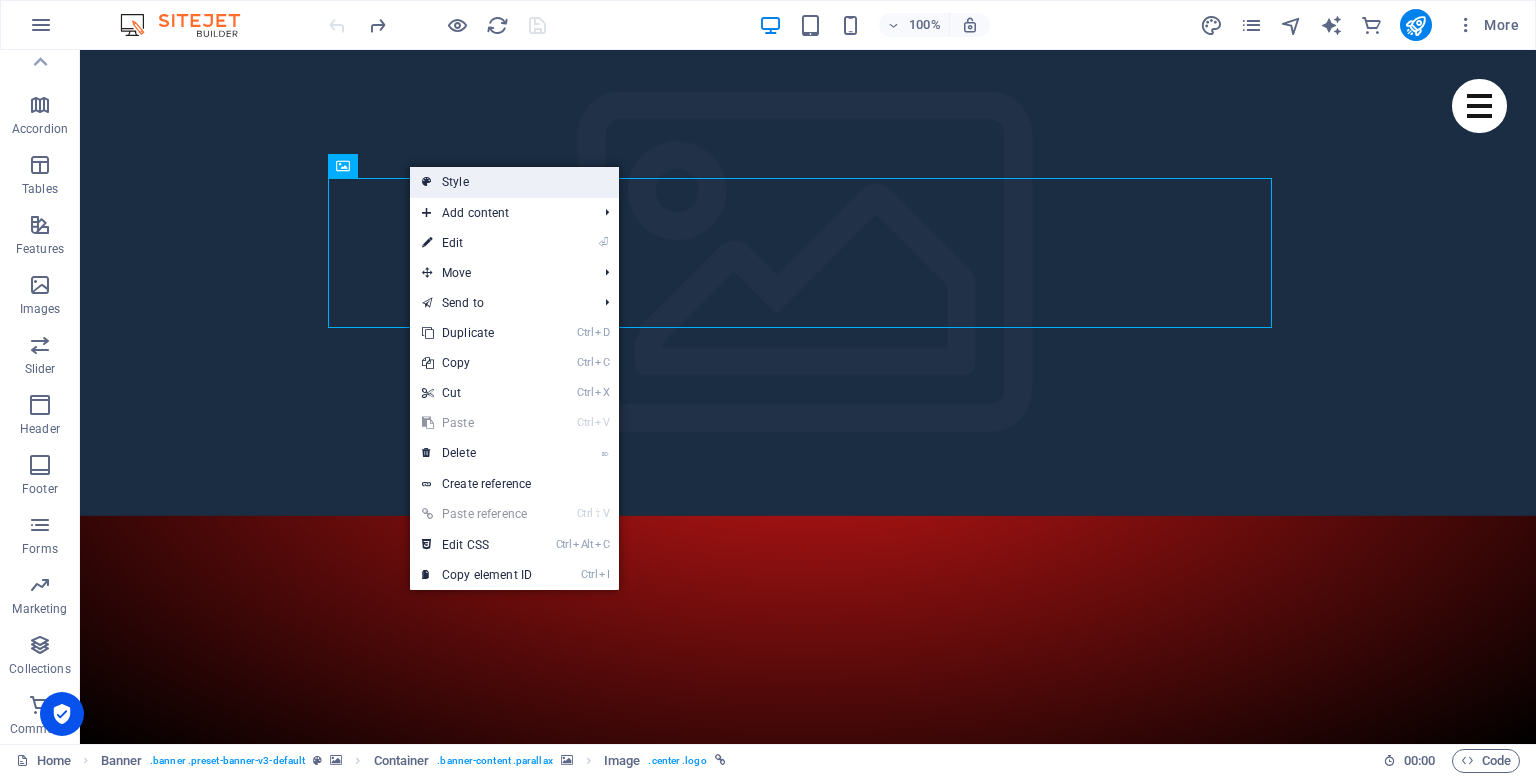 click on "Style" at bounding box center [514, 182] 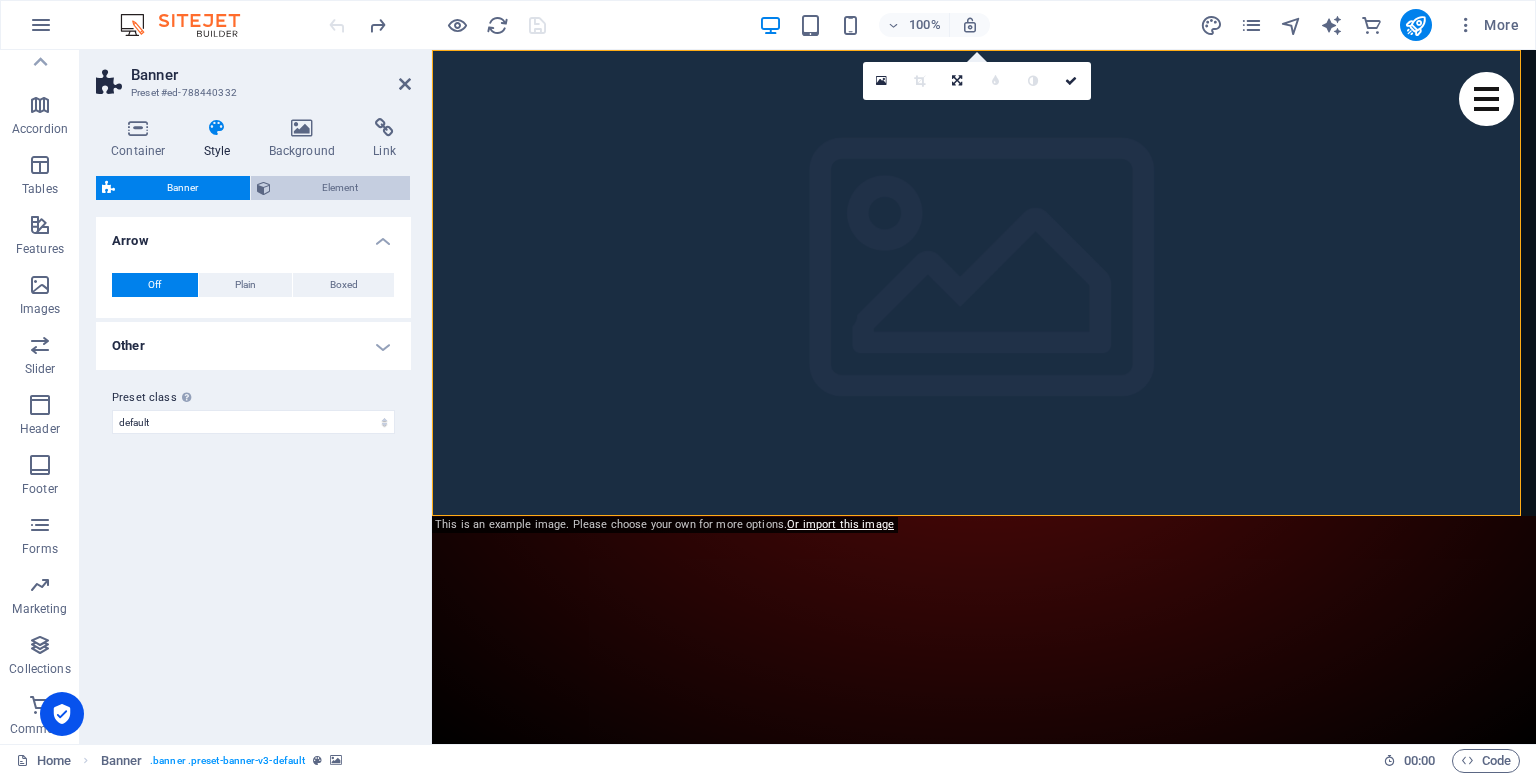 click on "Element" at bounding box center [341, 188] 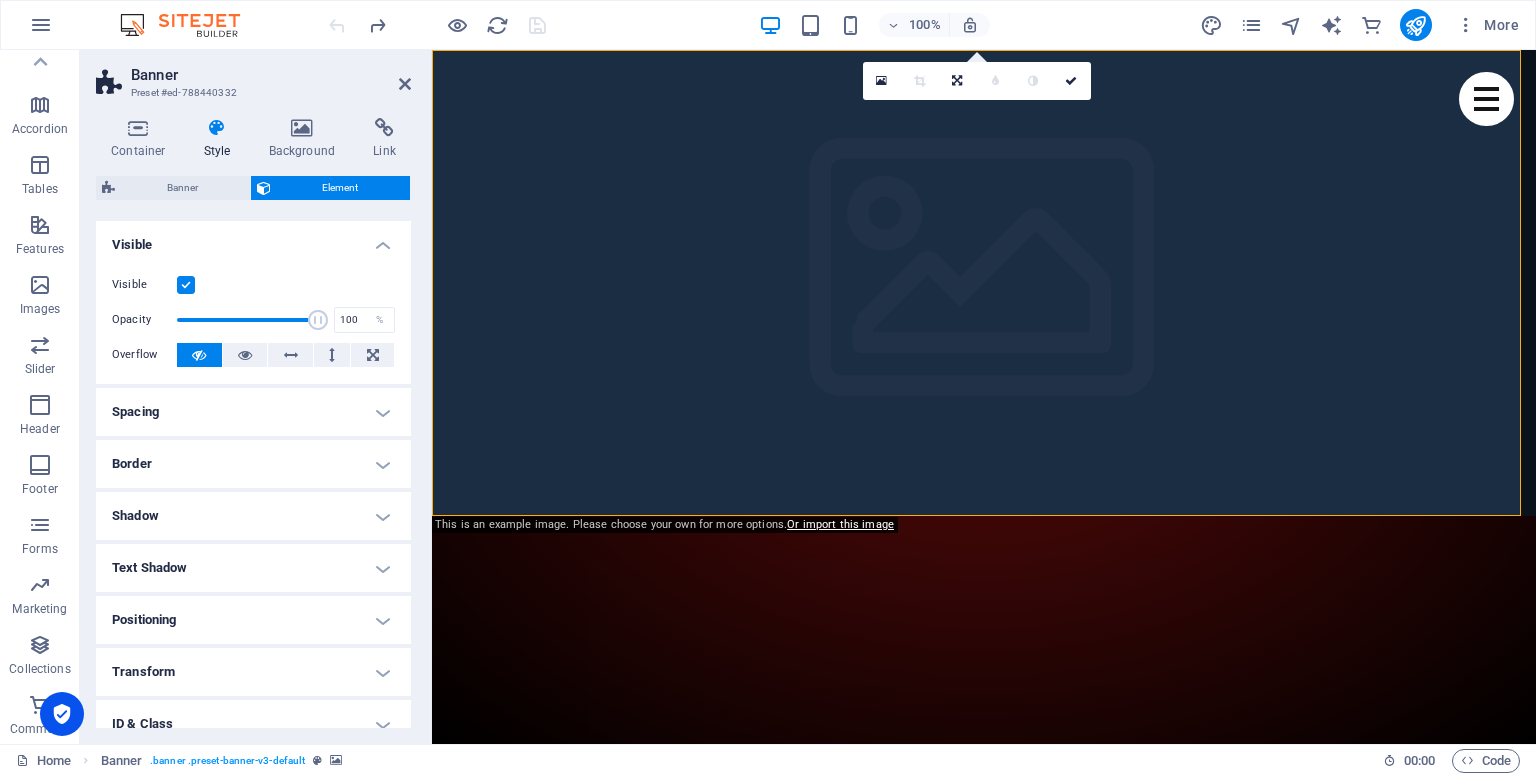 drag, startPoint x: 744, startPoint y: 357, endPoint x: 620, endPoint y: 432, distance: 144.91722 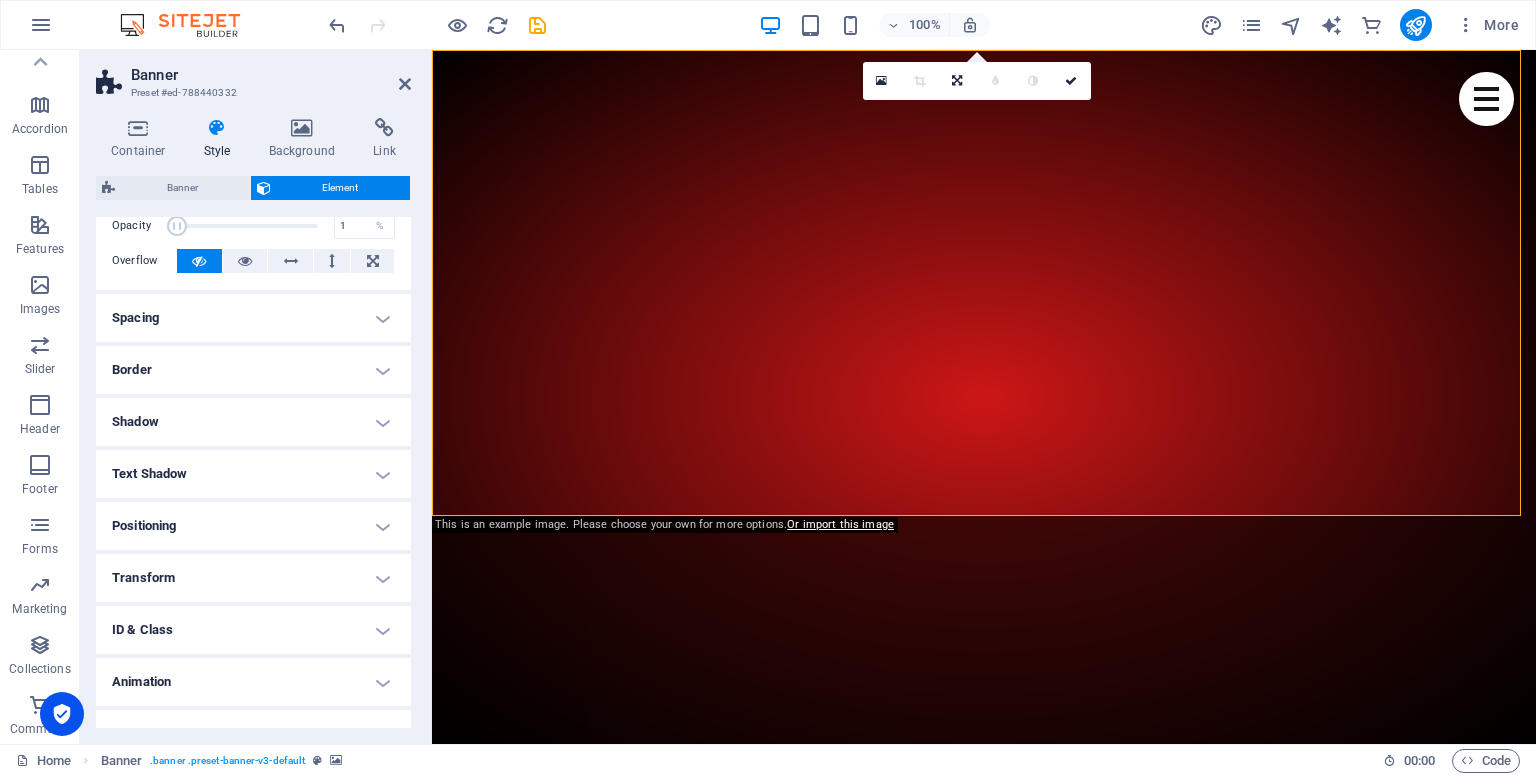 scroll, scrollTop: 100, scrollLeft: 0, axis: vertical 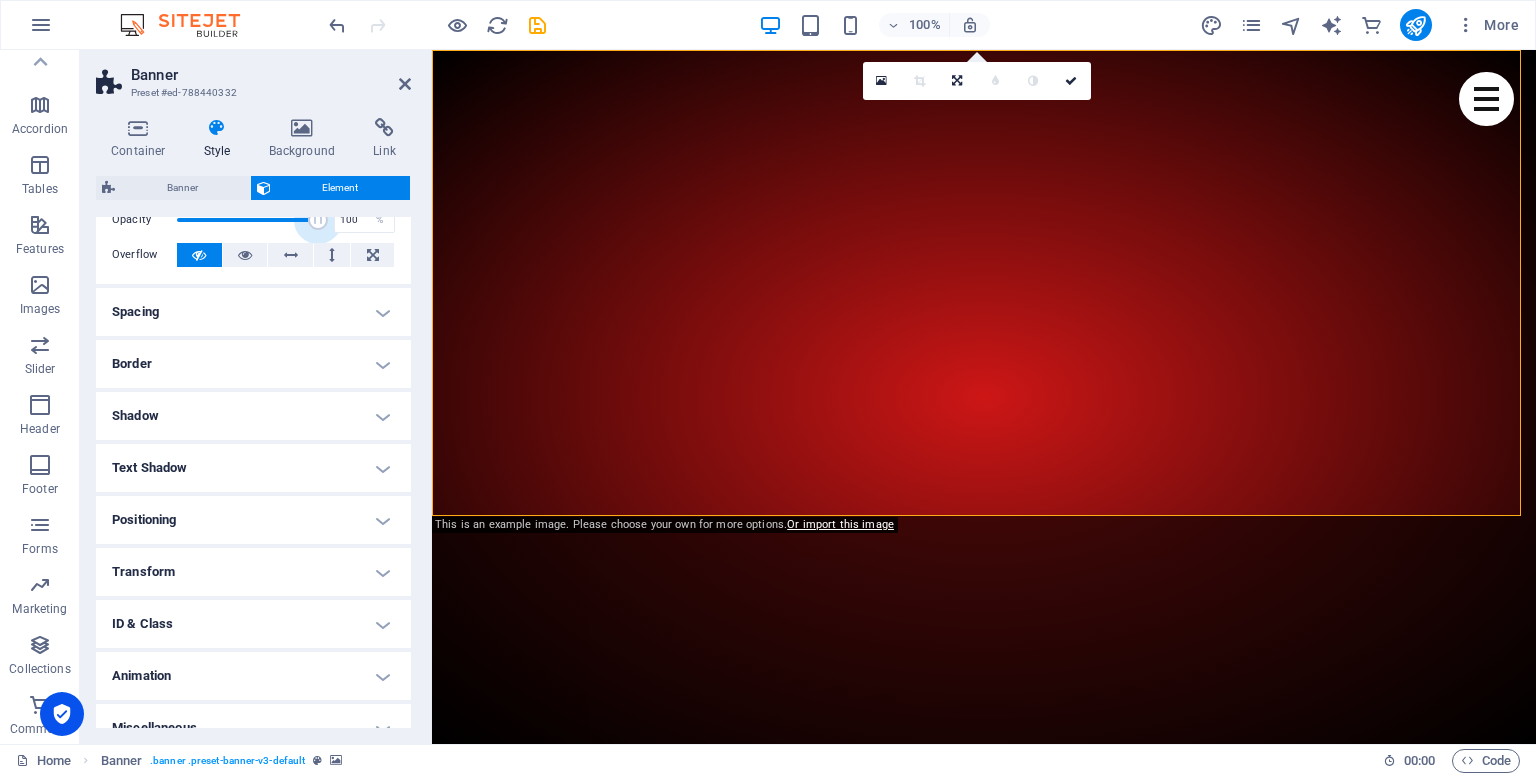 click on "Visible Opacity 100 % Overflow" at bounding box center [253, 220] 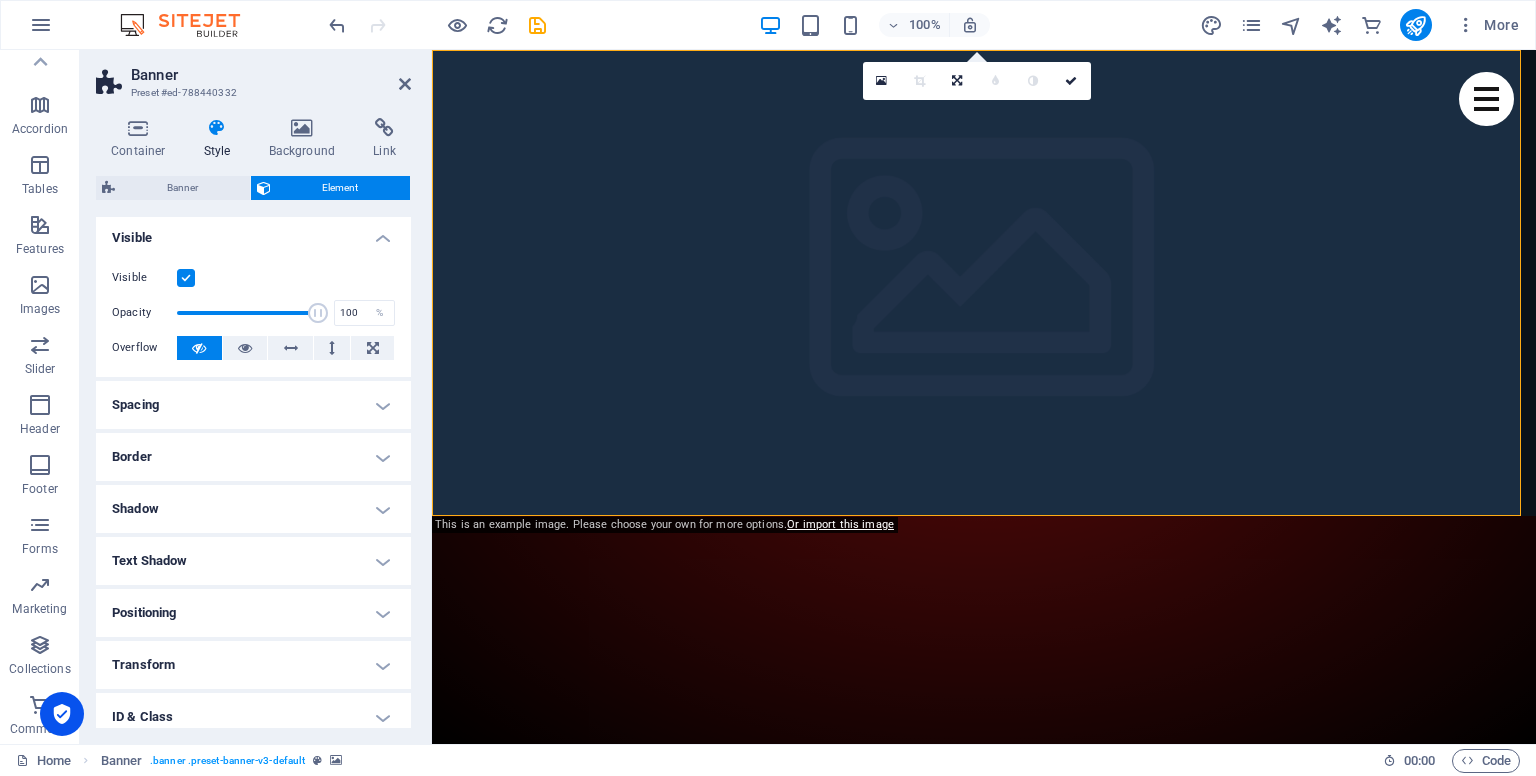 scroll, scrollTop: 0, scrollLeft: 0, axis: both 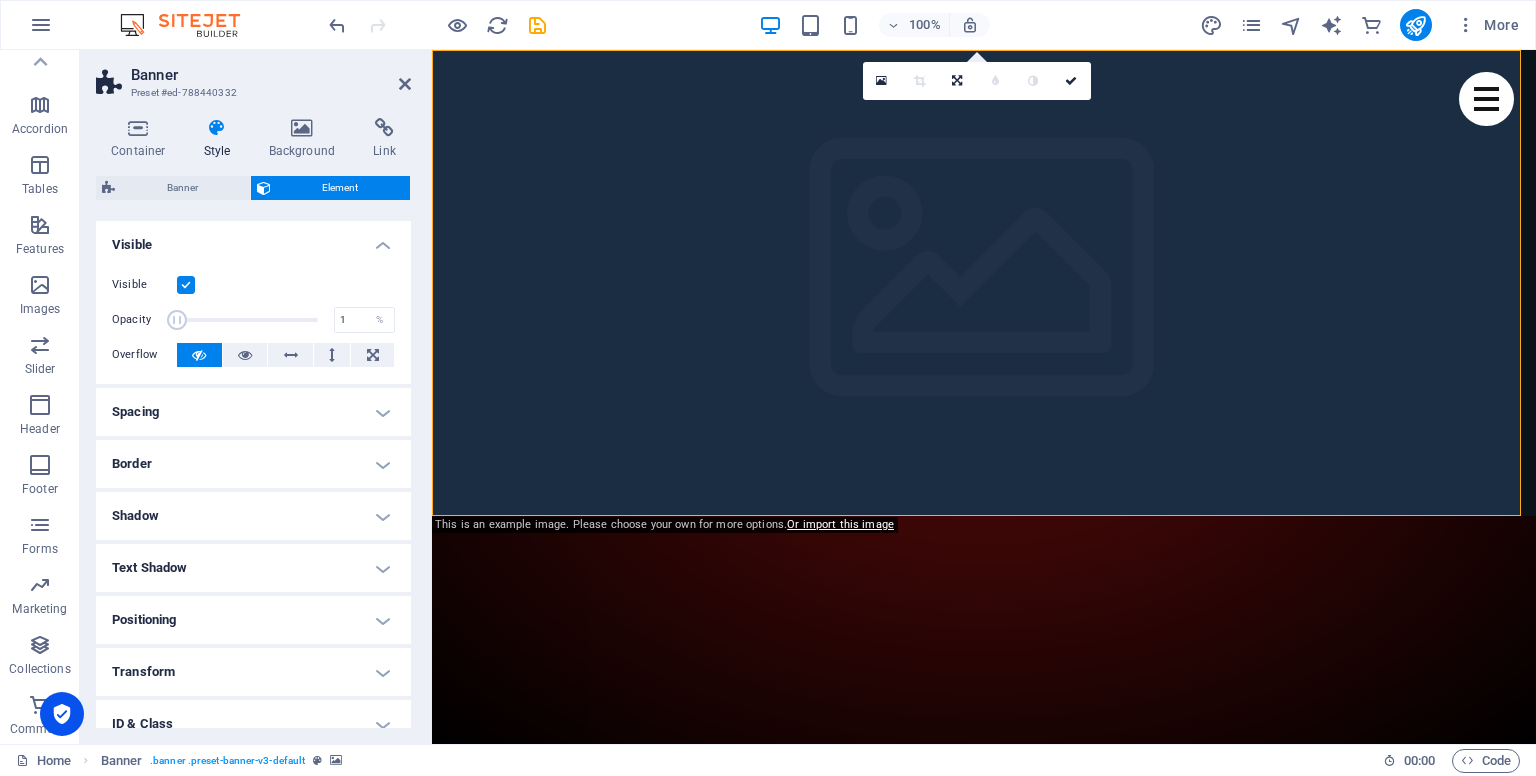 drag, startPoint x: 231, startPoint y: 297, endPoint x: 146, endPoint y: 286, distance: 85.70881 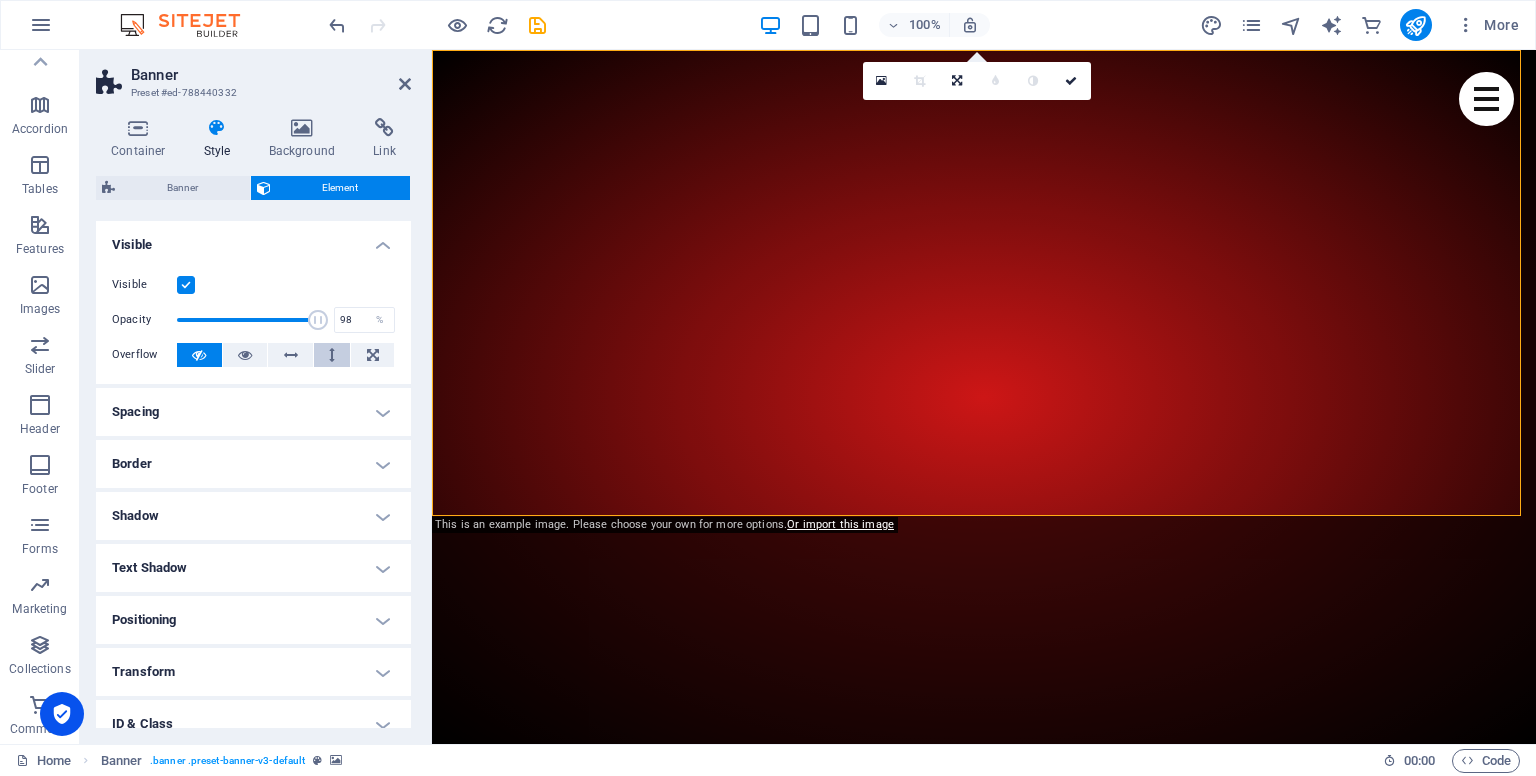 type on "100" 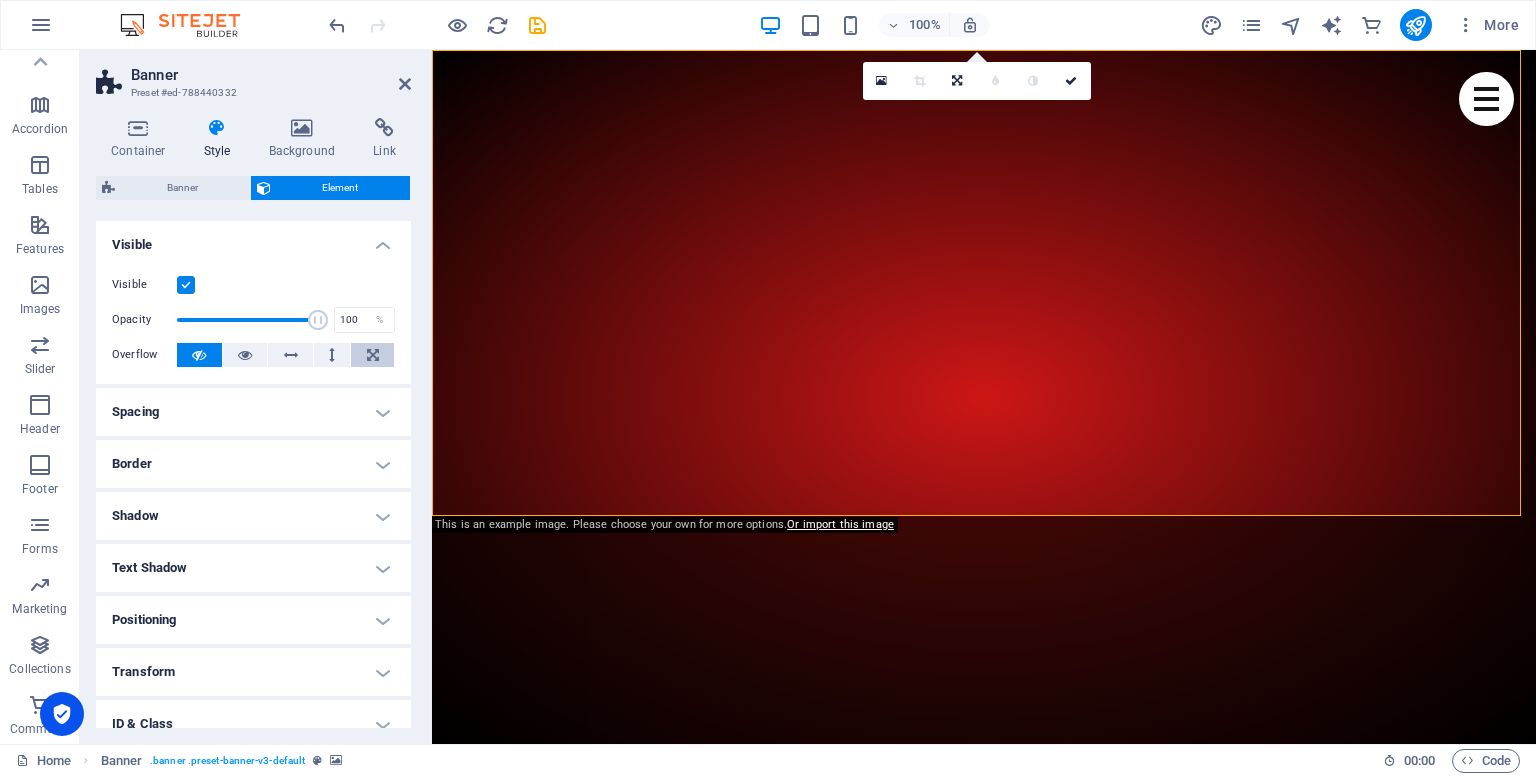 drag, startPoint x: 200, startPoint y: 325, endPoint x: 380, endPoint y: 355, distance: 182.48288 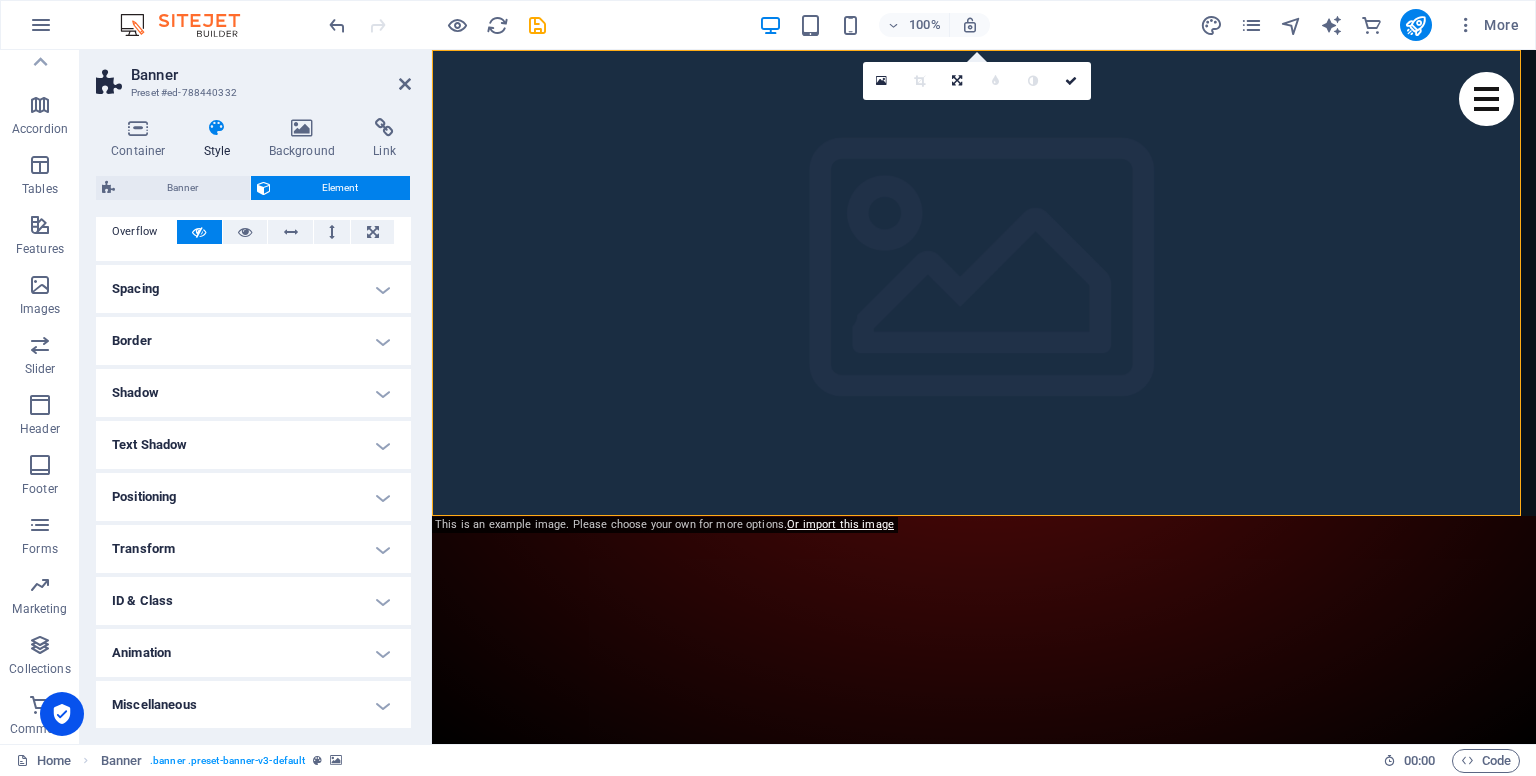 scroll, scrollTop: 124, scrollLeft: 0, axis: vertical 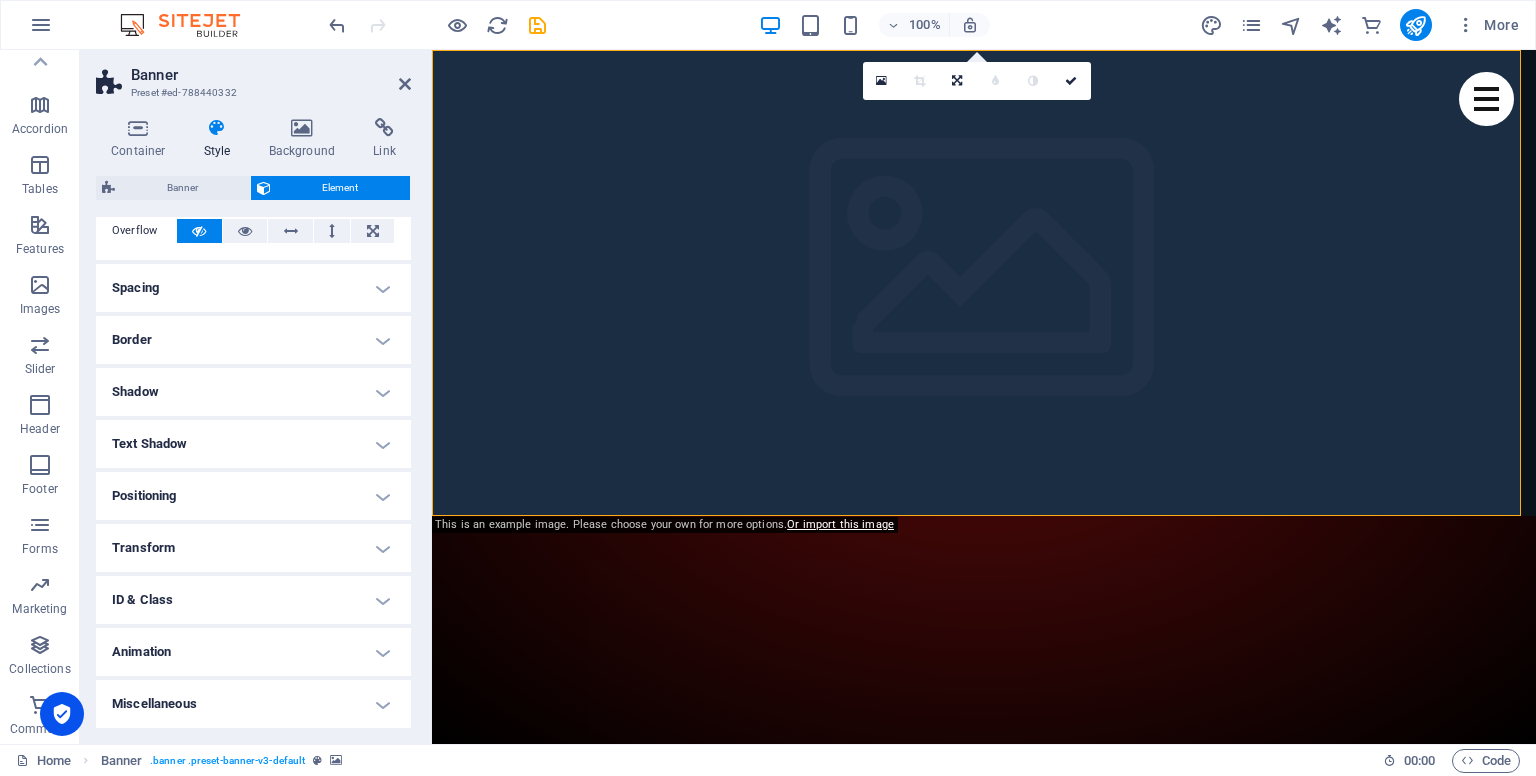 click on "Transform" at bounding box center (253, 548) 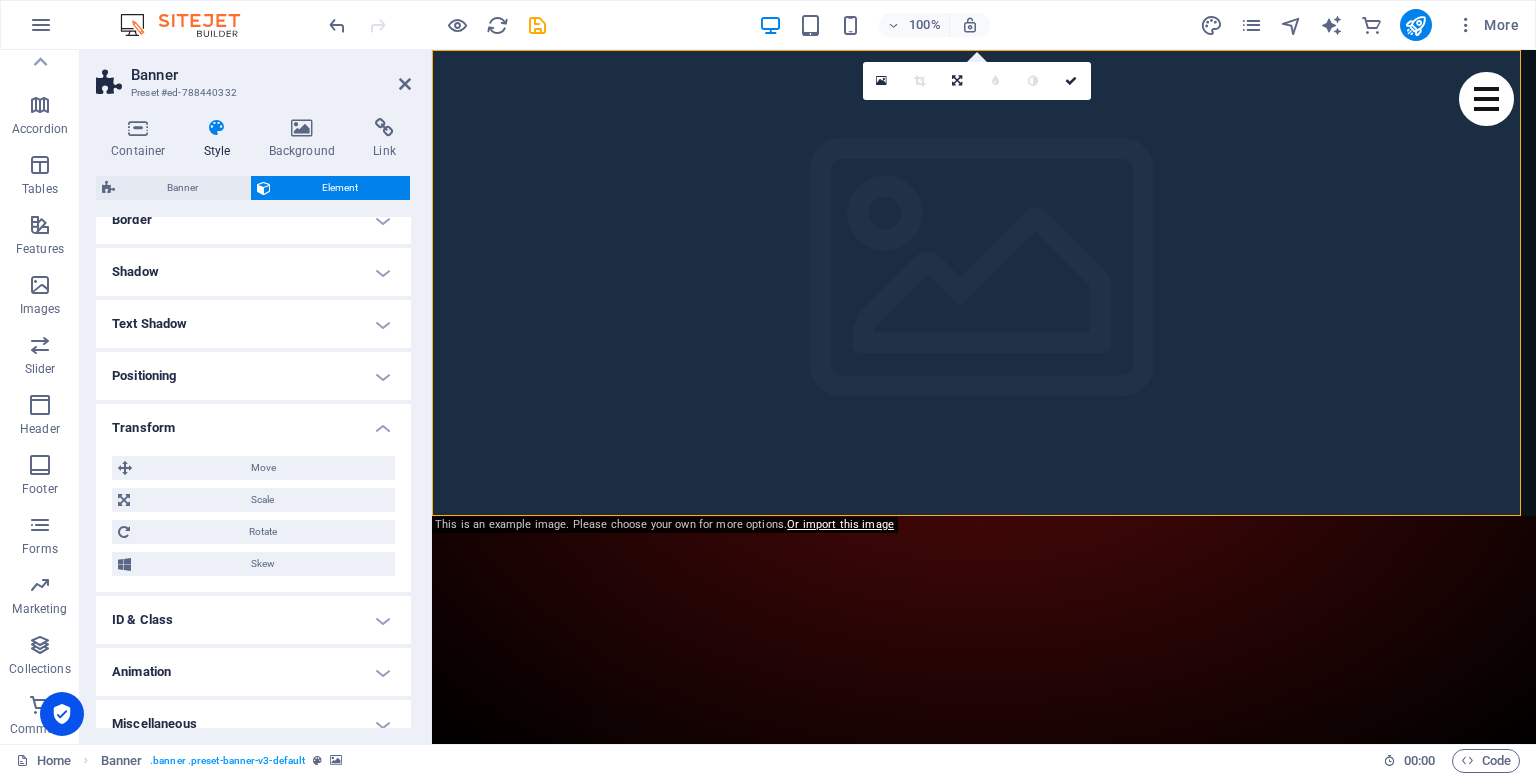 scroll, scrollTop: 264, scrollLeft: 0, axis: vertical 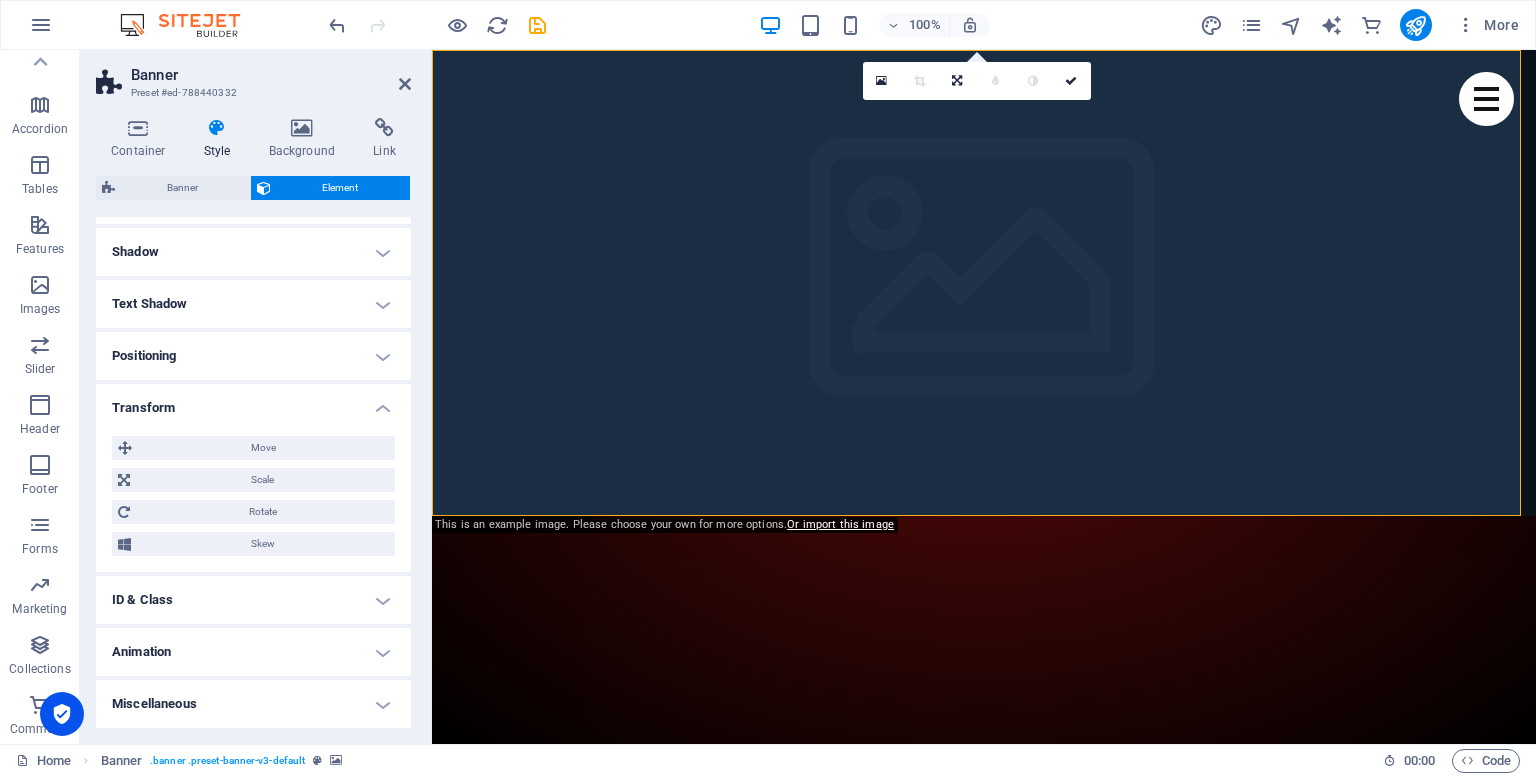 click on "ID & Class" at bounding box center (253, 600) 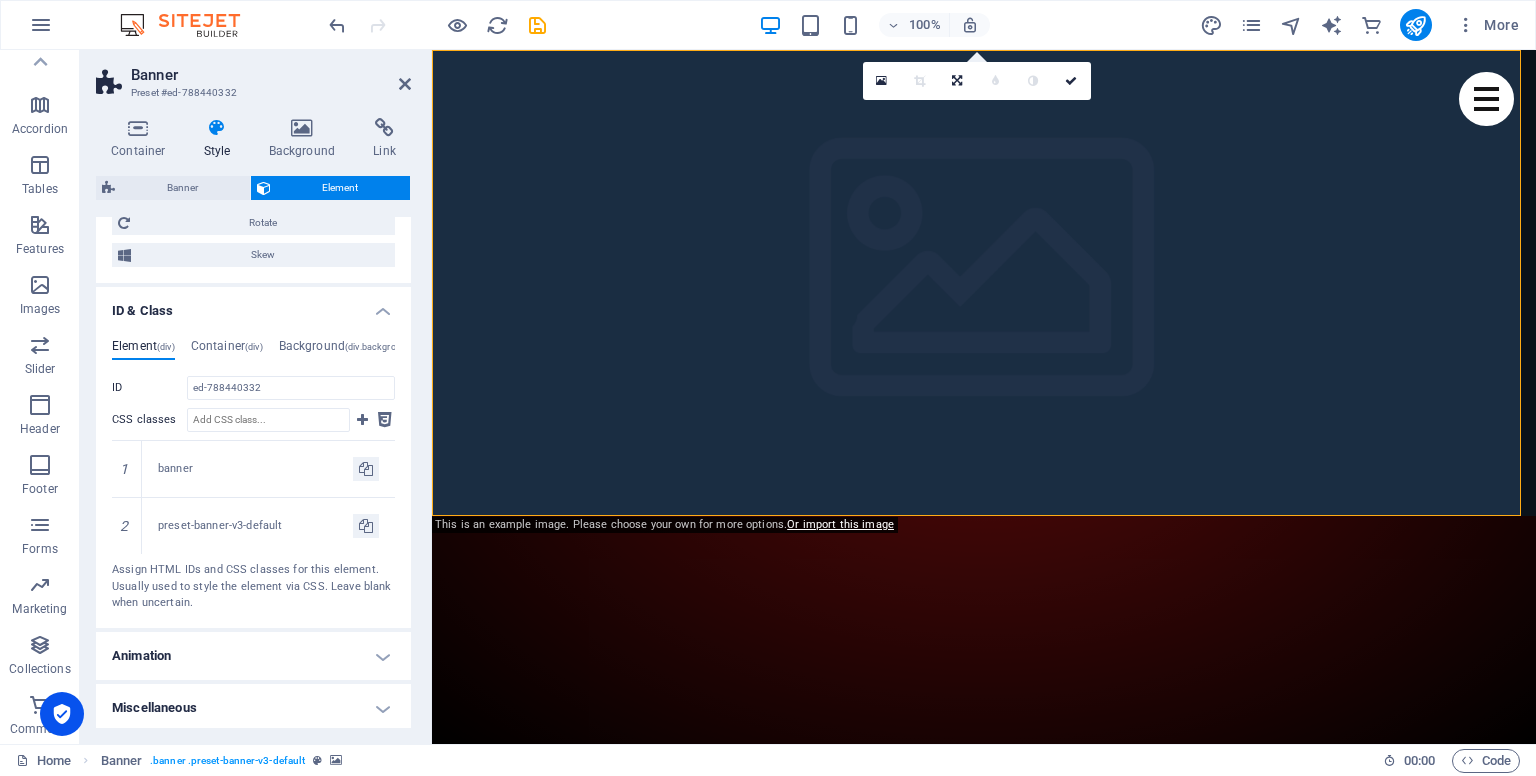 scroll, scrollTop: 556, scrollLeft: 0, axis: vertical 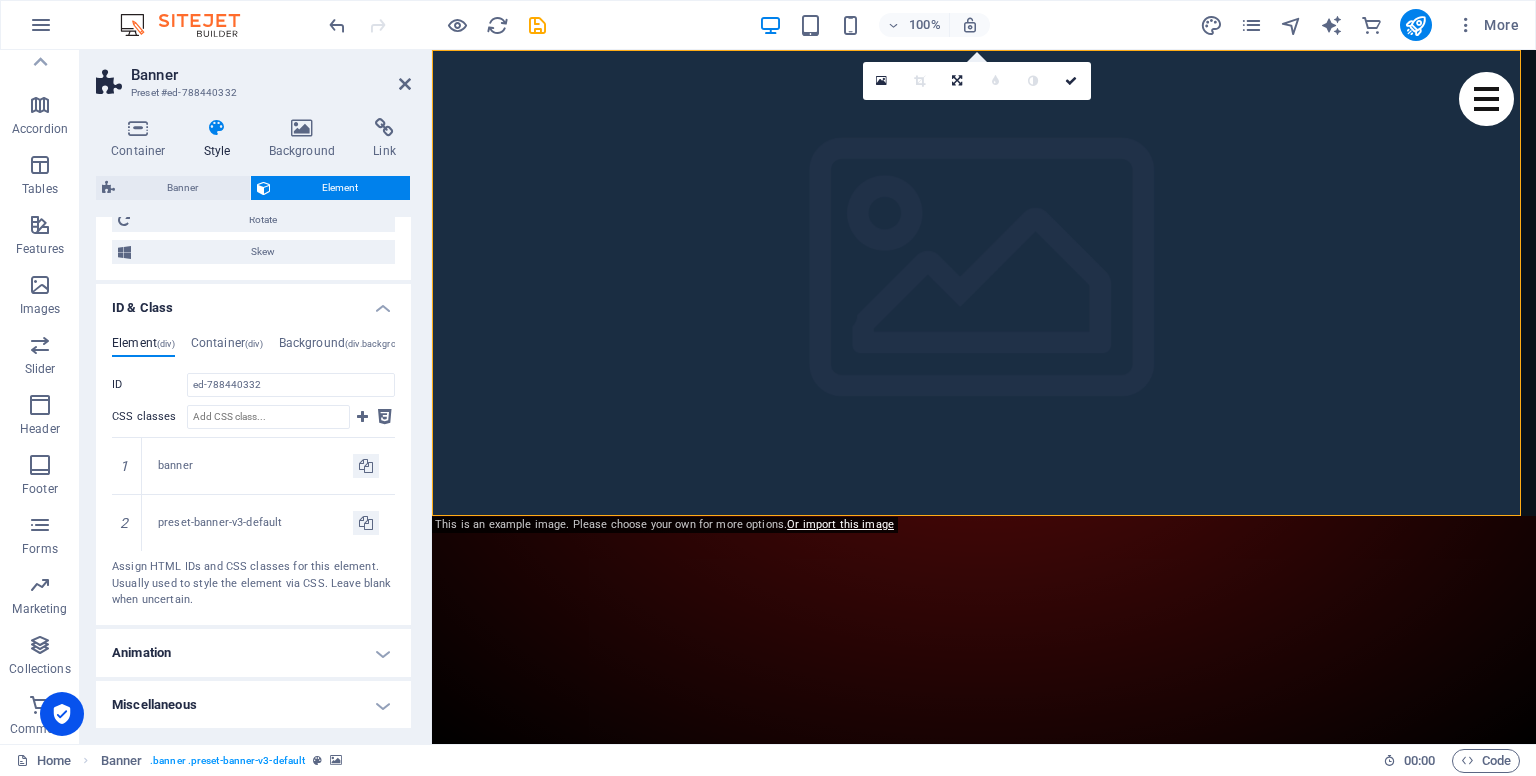 click on "Animation" at bounding box center [253, 653] 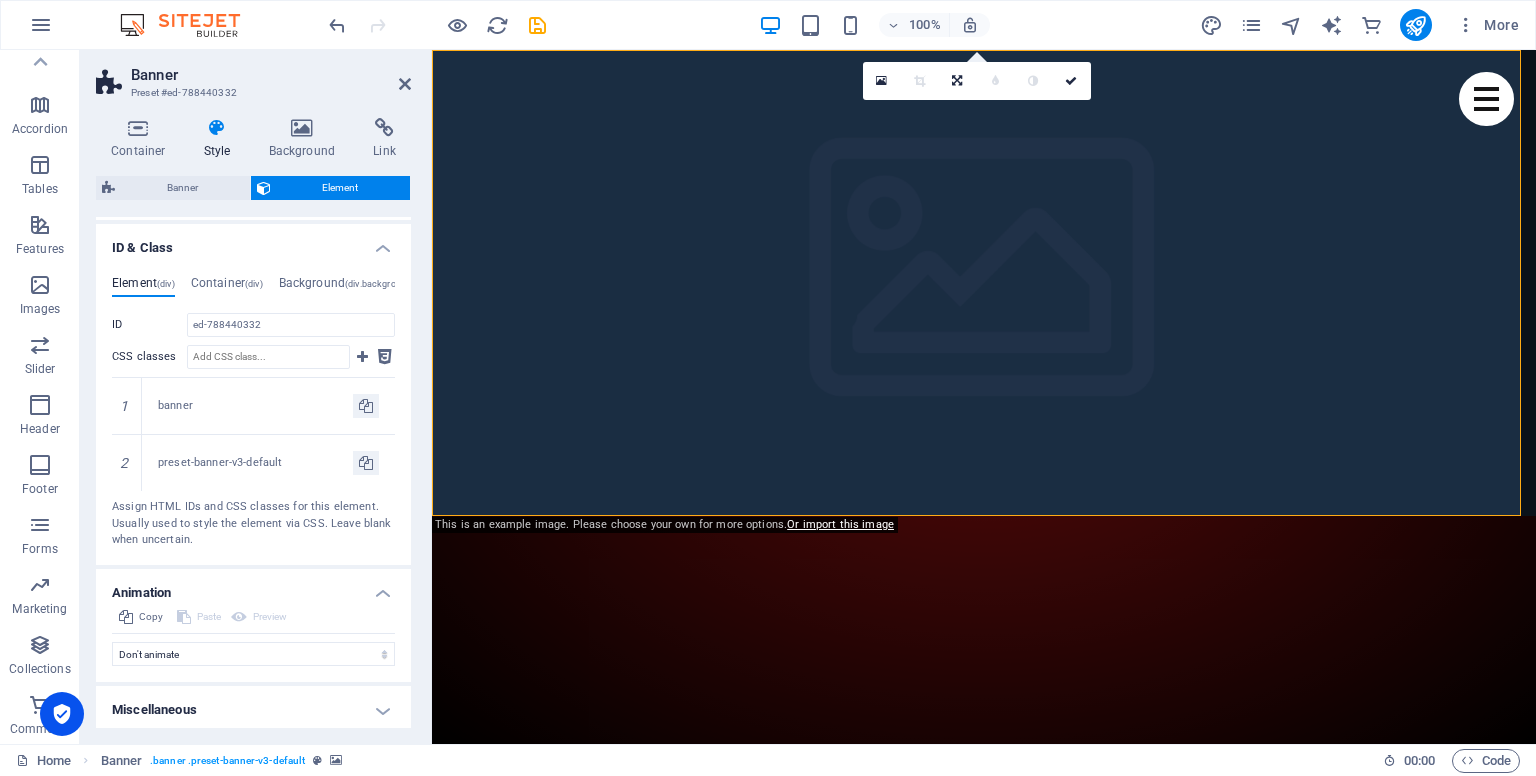scroll, scrollTop: 620, scrollLeft: 0, axis: vertical 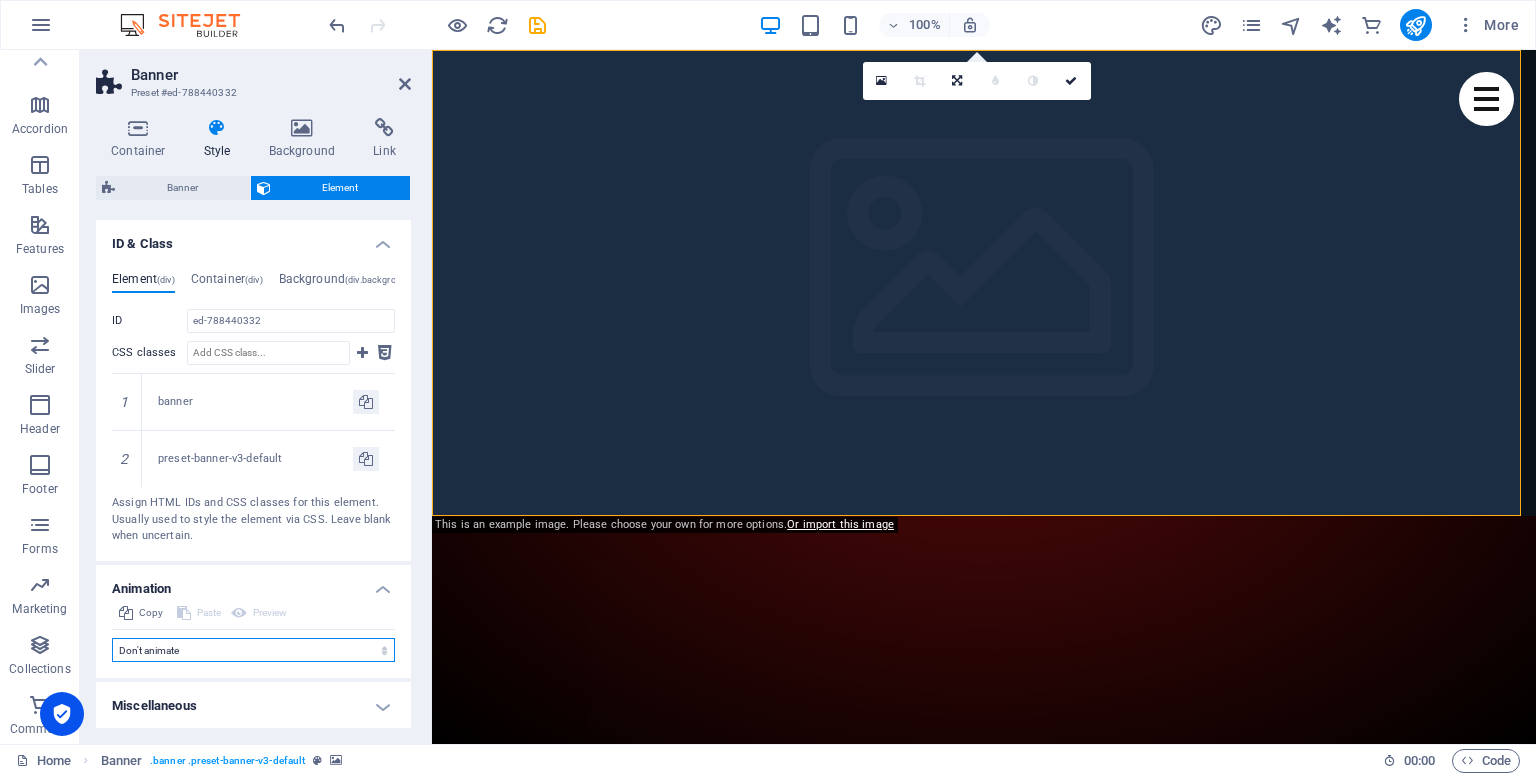click on "Don't animate Show / Hide Slide up/down Zoom in/out Slide left to right Slide right to left Slide top to bottom Slide bottom to top Pulse Blink Open as overlay" at bounding box center (253, 650) 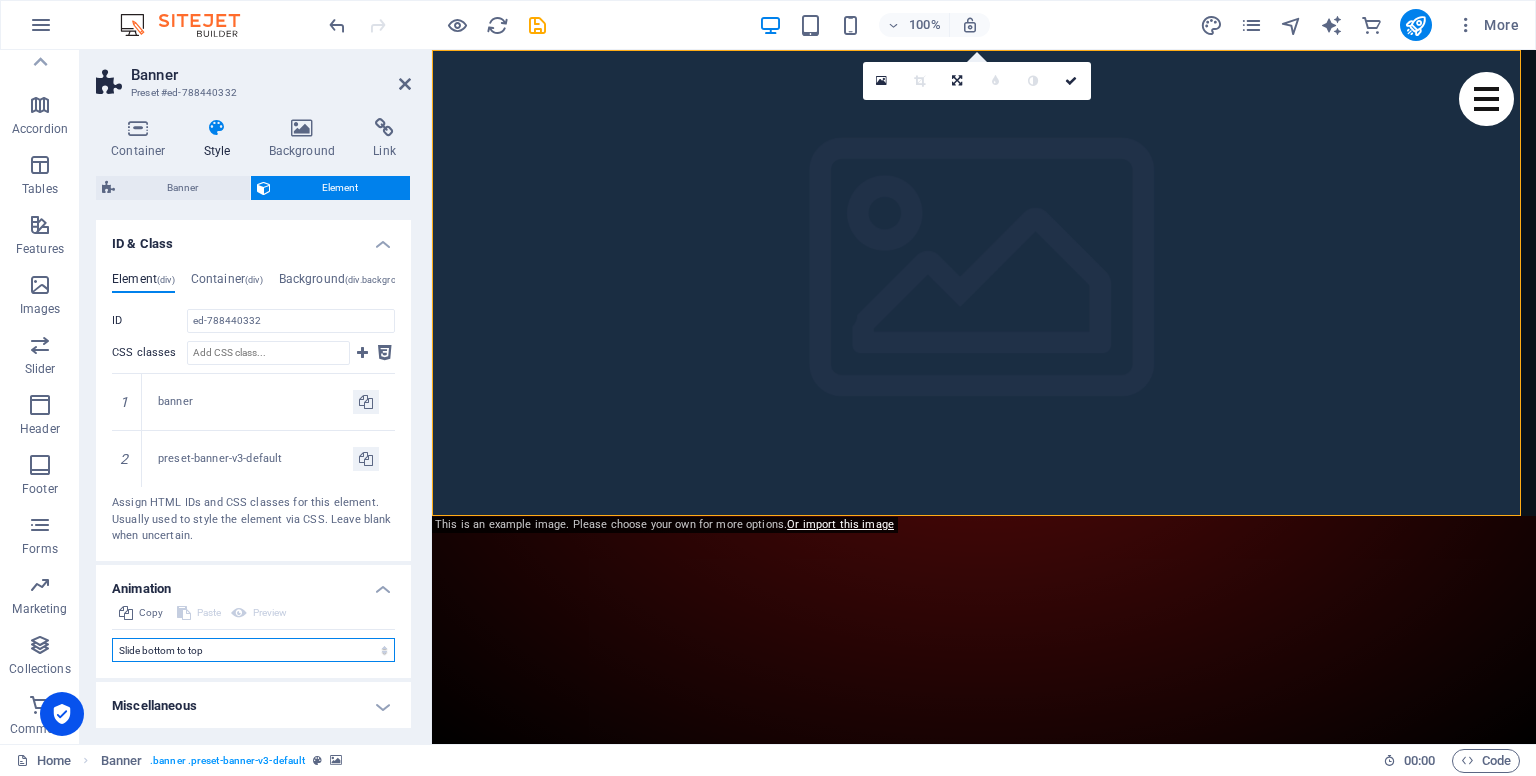 click on "Don't animate Show / Hide Slide up/down Zoom in/out Slide left to right Slide right to left Slide top to bottom Slide bottom to top Pulse Blink Open as overlay" at bounding box center (253, 650) 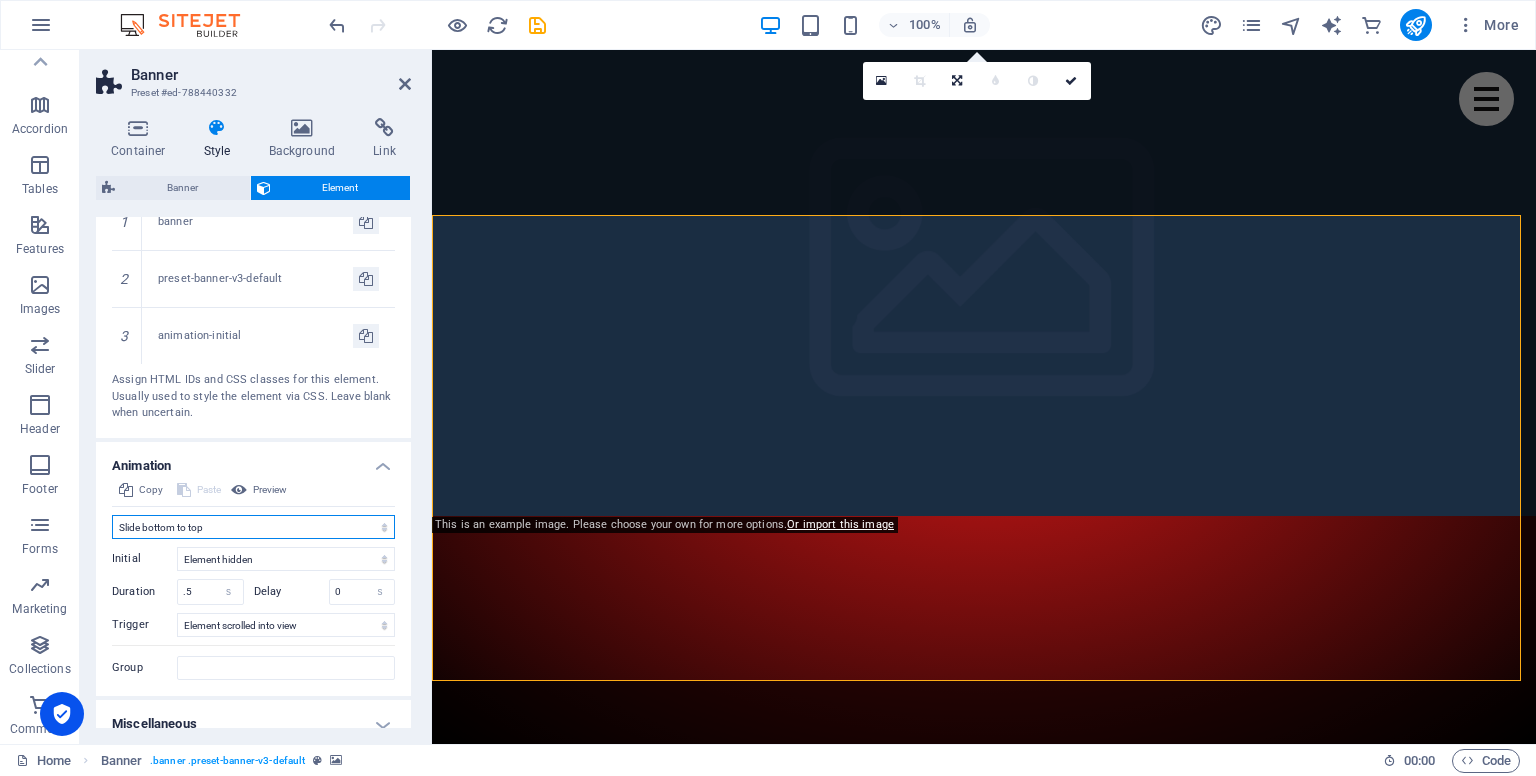 scroll, scrollTop: 818, scrollLeft: 0, axis: vertical 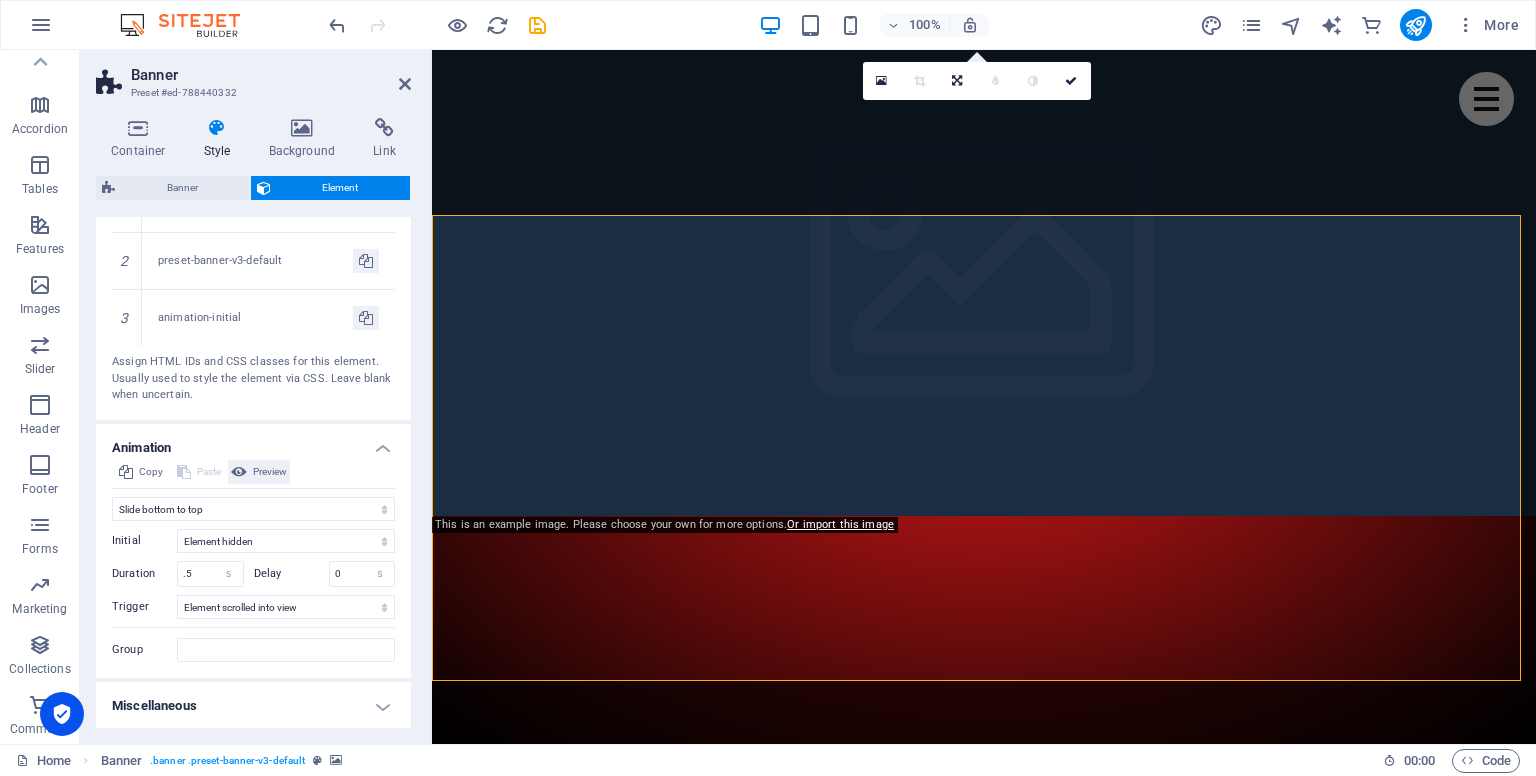 click on "Preview" at bounding box center [270, 472] 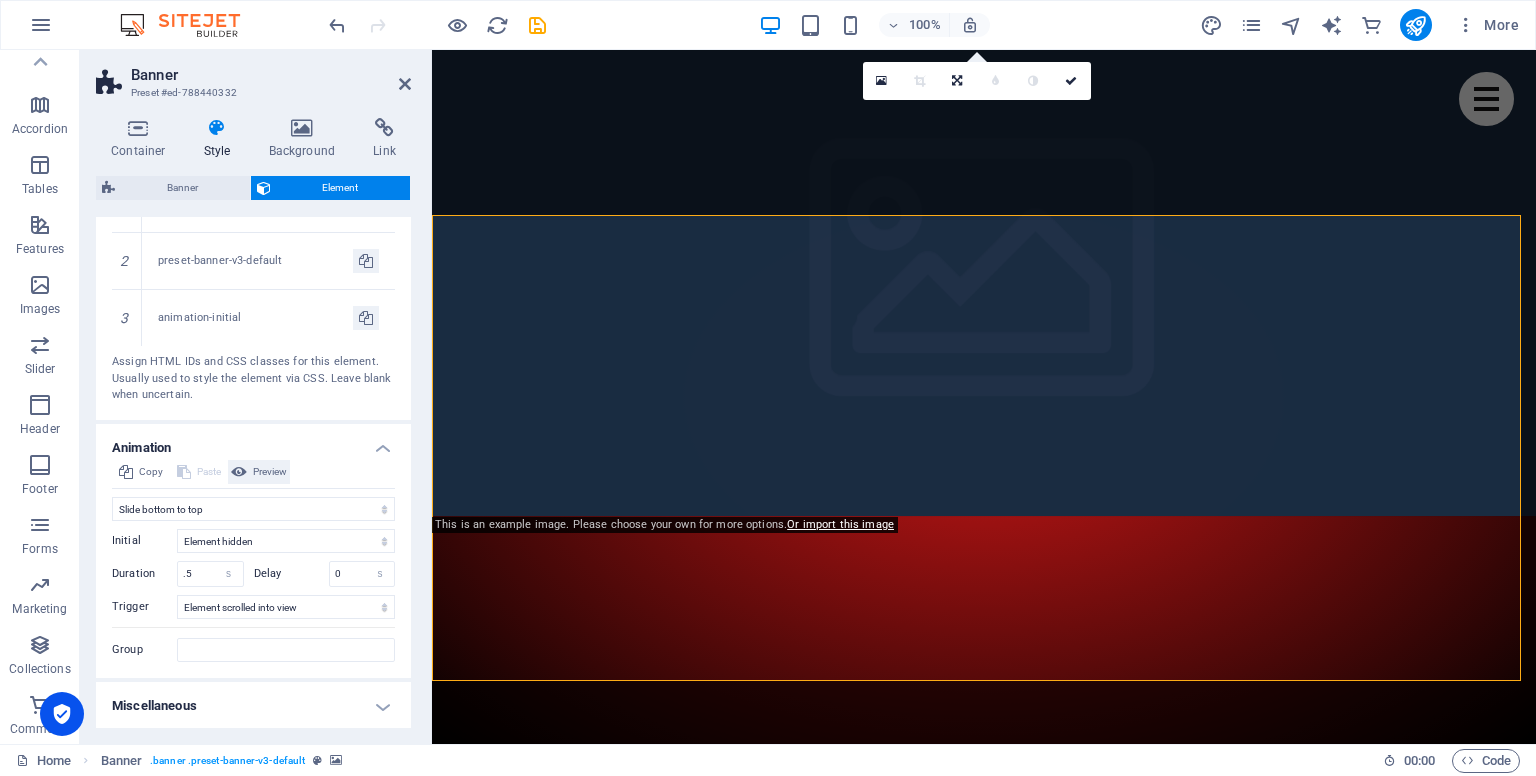 click on "Preview" at bounding box center [270, 472] 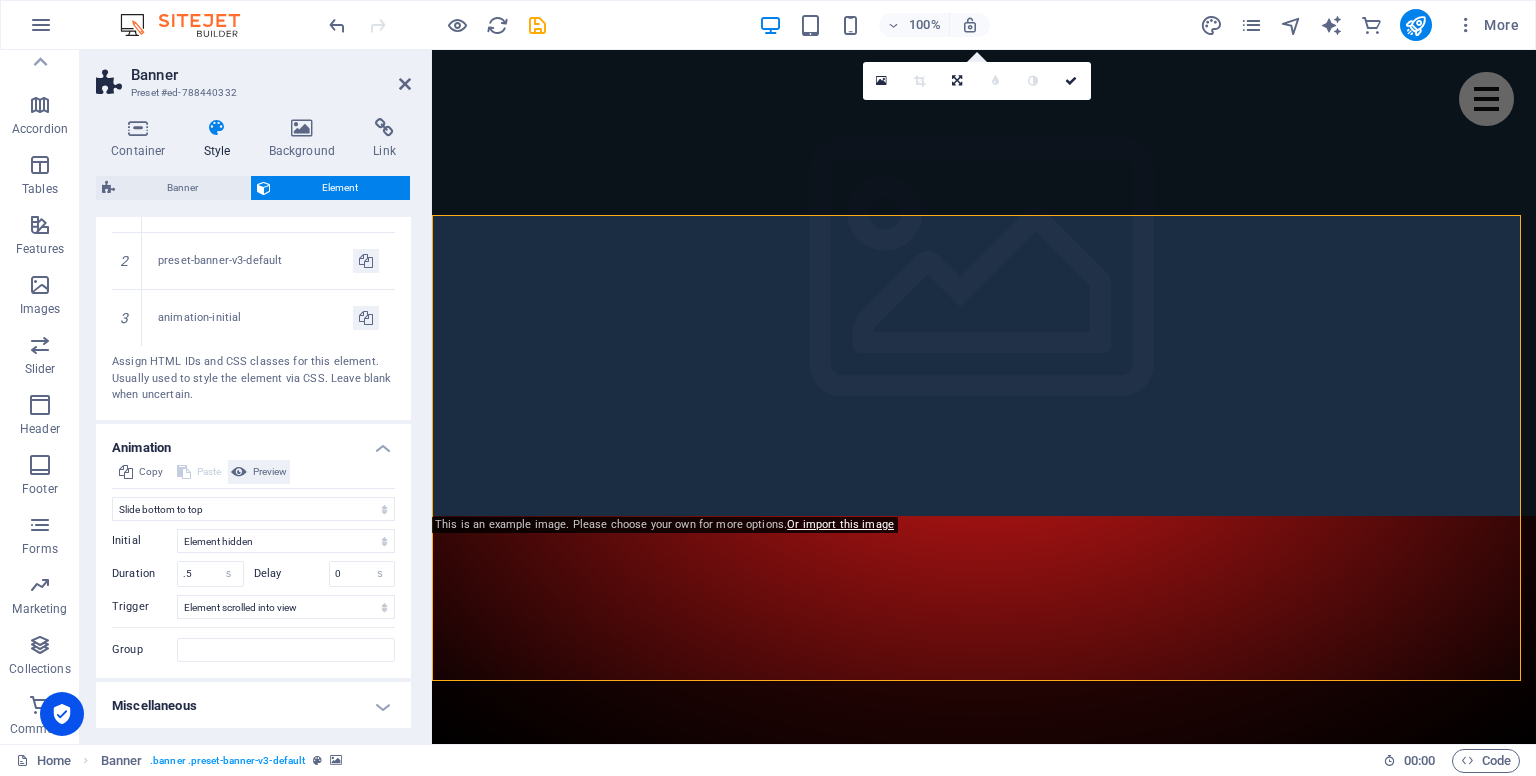 click on "Preview" at bounding box center (270, 472) 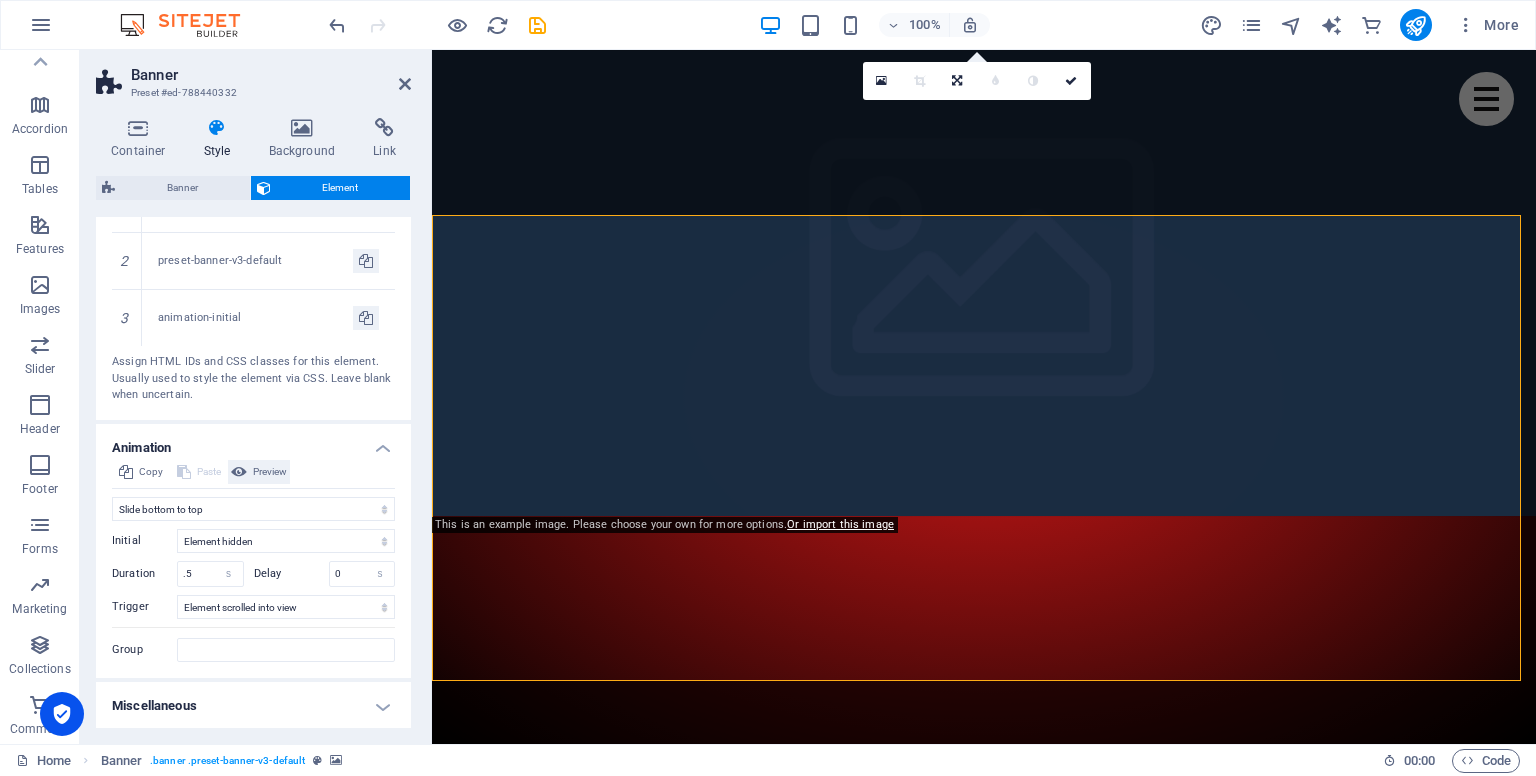 click on "Preview" at bounding box center [270, 472] 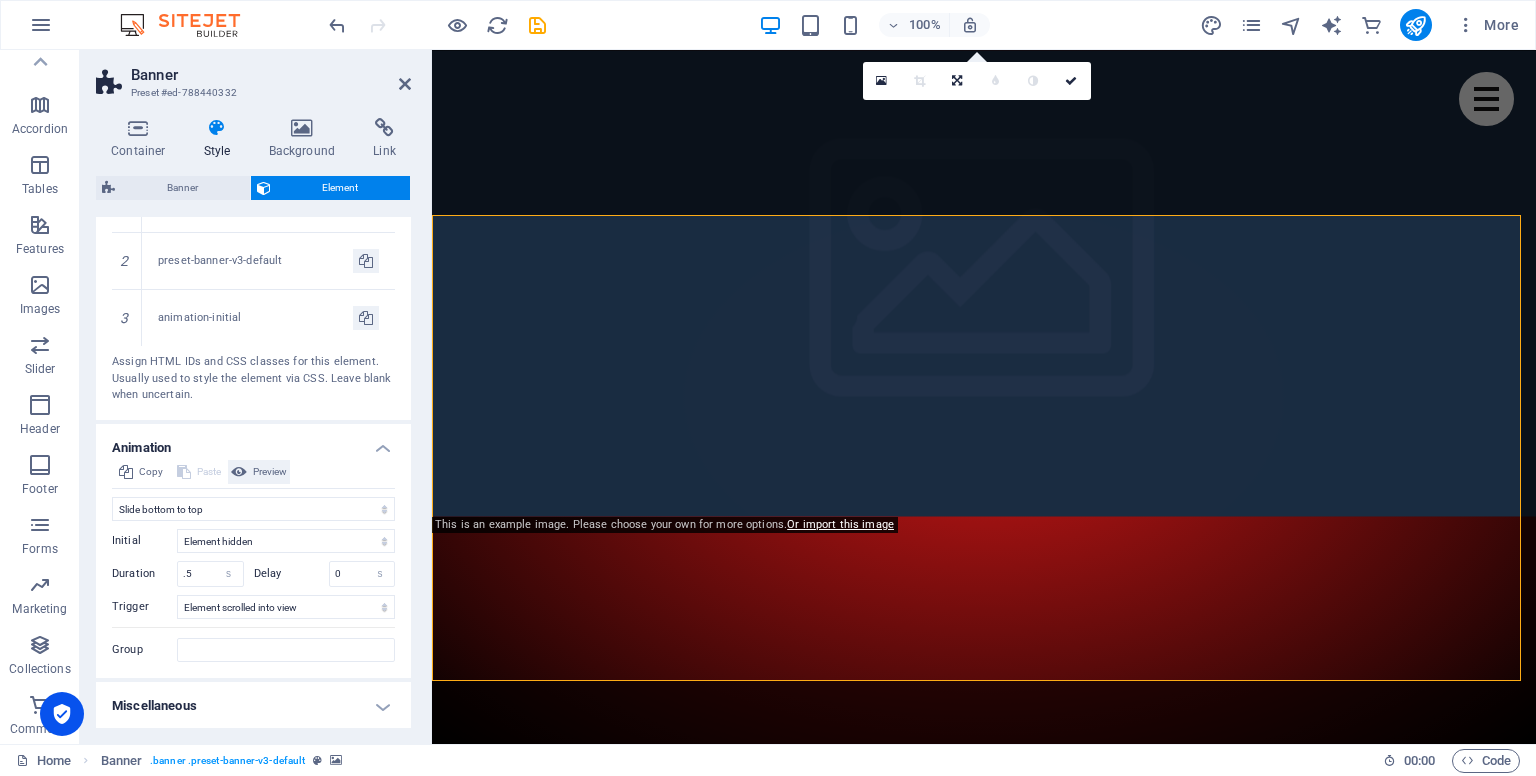click on "Preview" at bounding box center (270, 472) 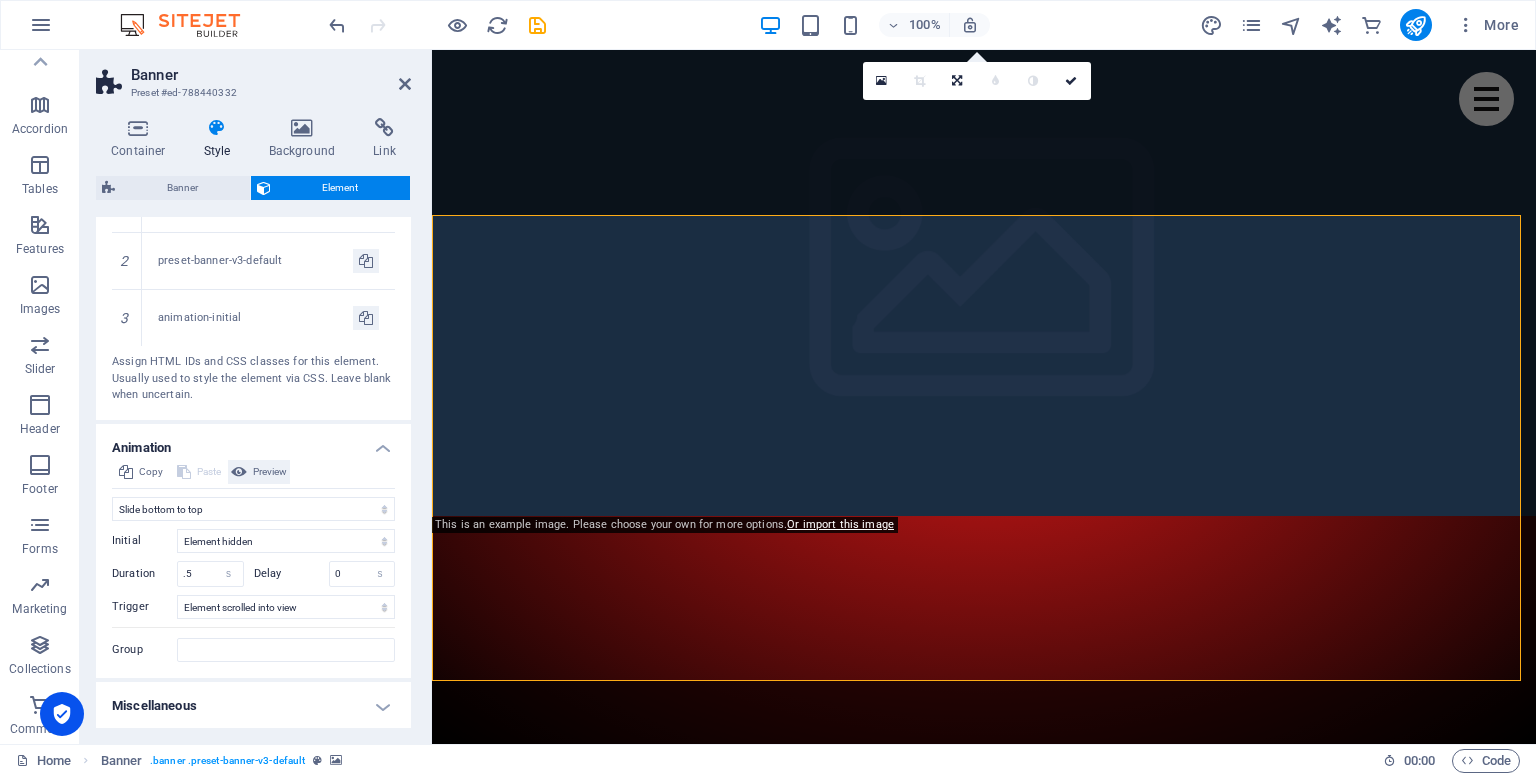 click on "Preview" at bounding box center [270, 472] 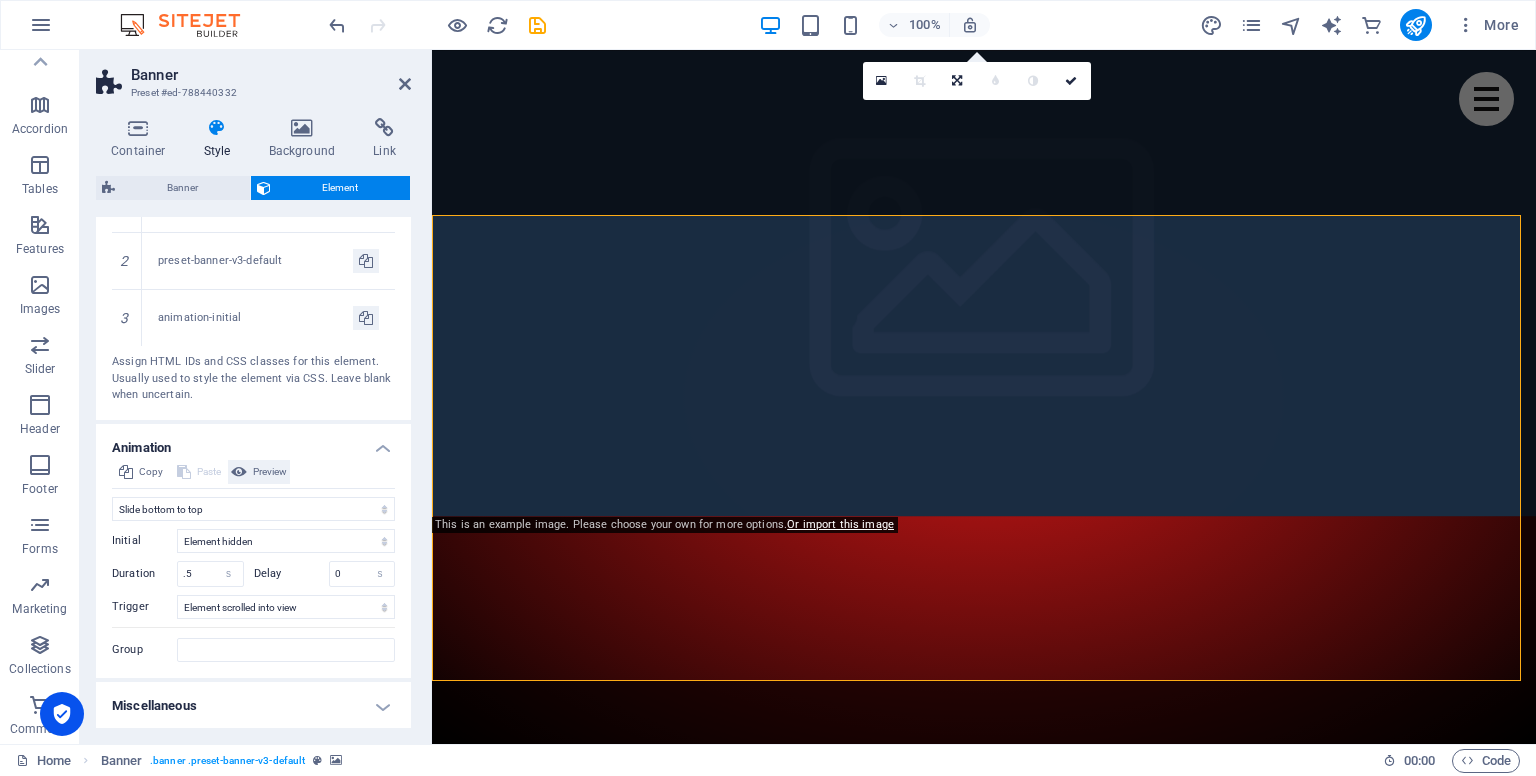 click on "Preview" at bounding box center [270, 472] 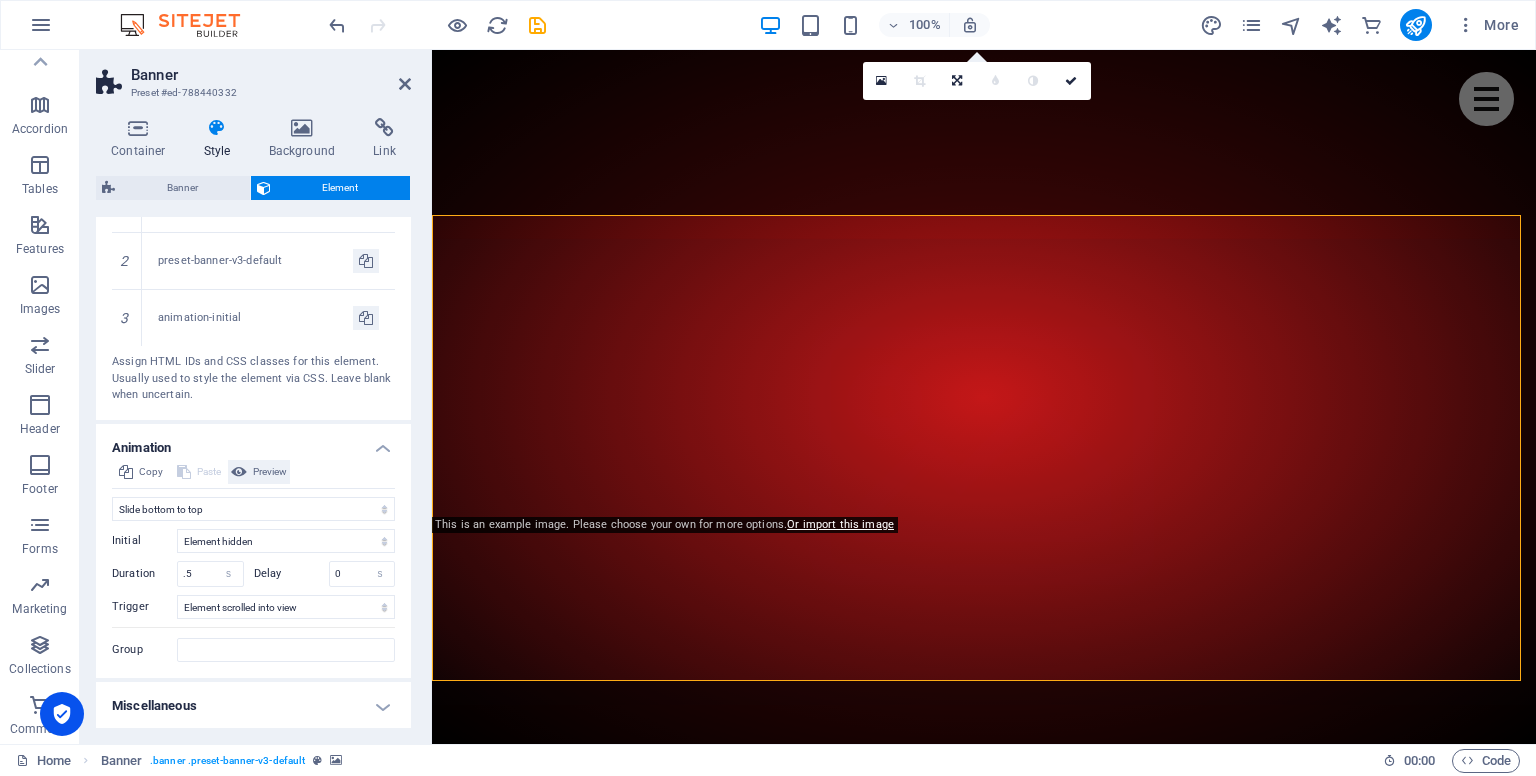click on "Preview" at bounding box center (270, 472) 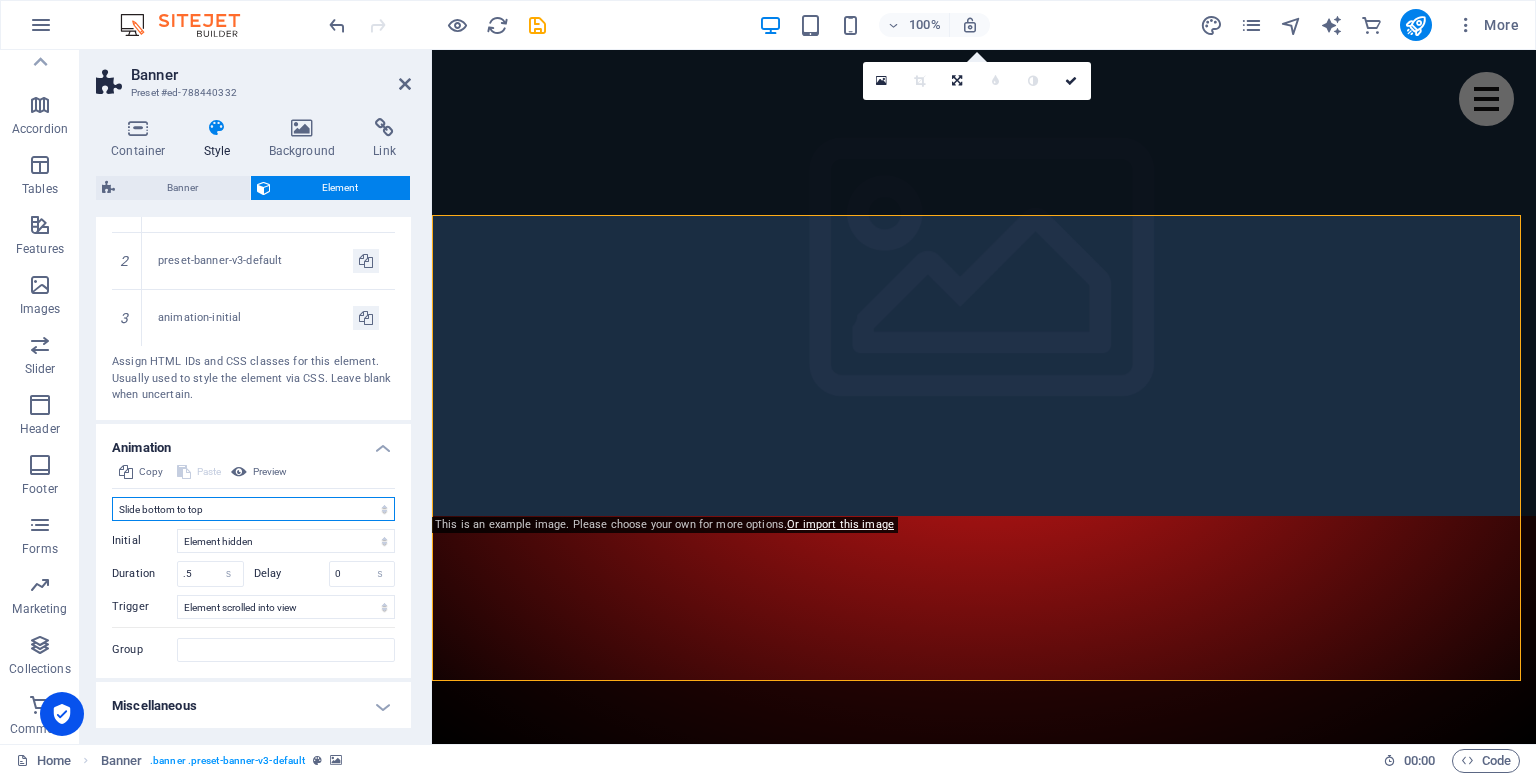 click on "Don't animate Show / Hide Slide up/down Zoom in/out Slide left to right Slide right to left Slide top to bottom Slide bottom to top Pulse Blink Open as overlay" at bounding box center [253, 509] 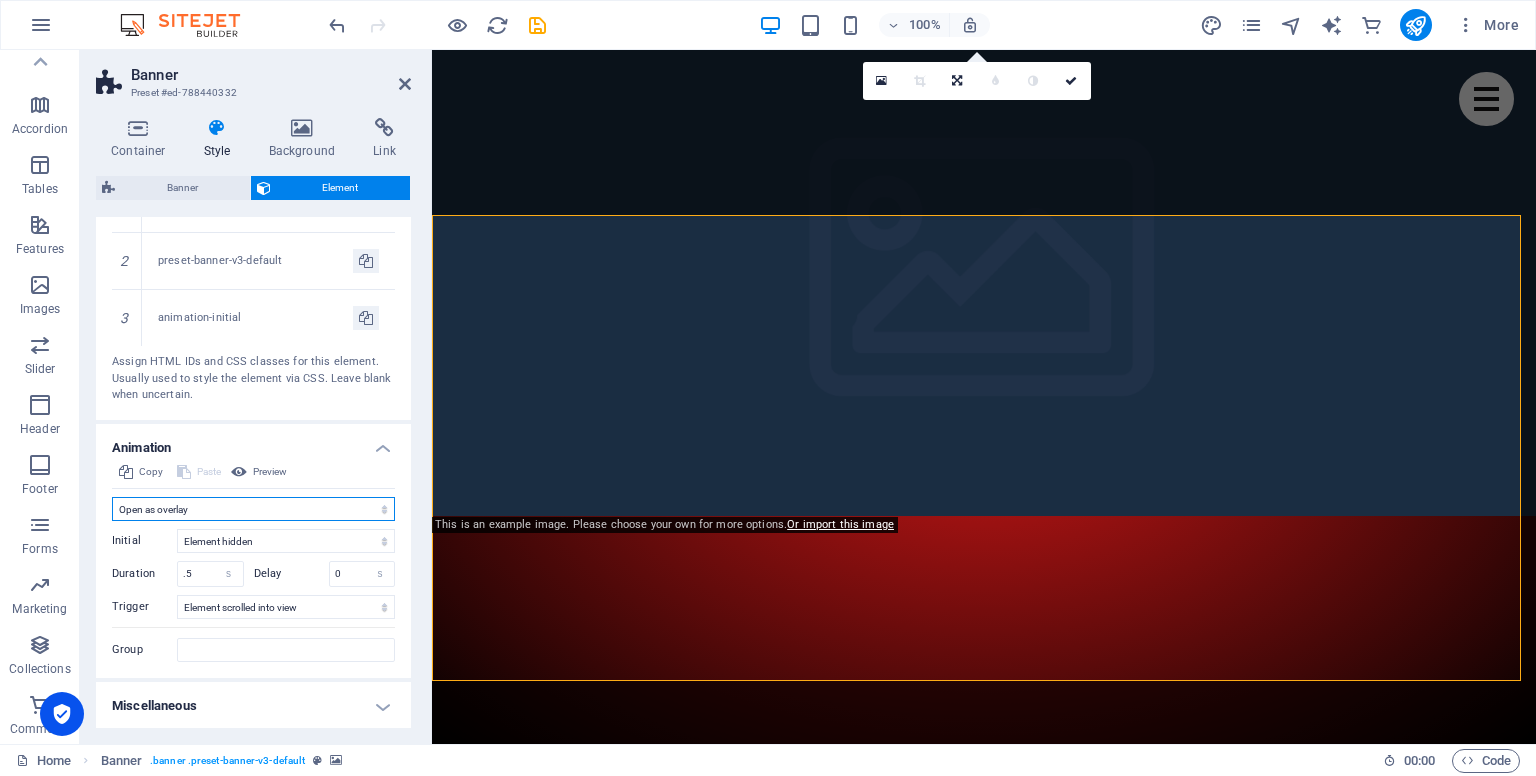 click on "Don't animate Show / Hide Slide up/down Zoom in/out Slide left to right Slide right to left Slide top to bottom Slide bottom to top Pulse Blink Open as overlay" at bounding box center [253, 509] 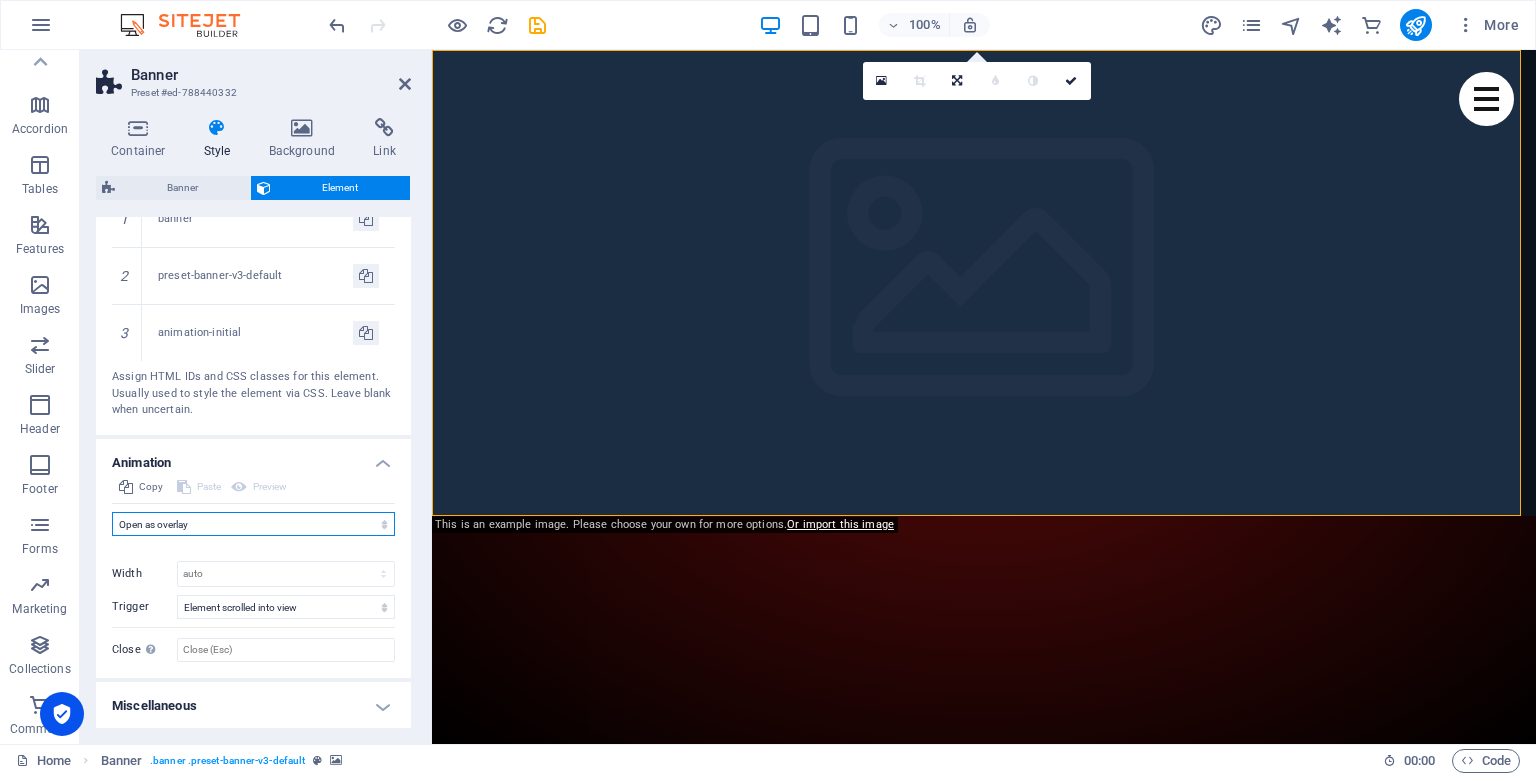 click on "Don't animate Show / Hide Slide up/down Zoom in/out Slide left to right Slide right to left Slide top to bottom Slide bottom to top Pulse Blink Open as overlay" at bounding box center [253, 524] 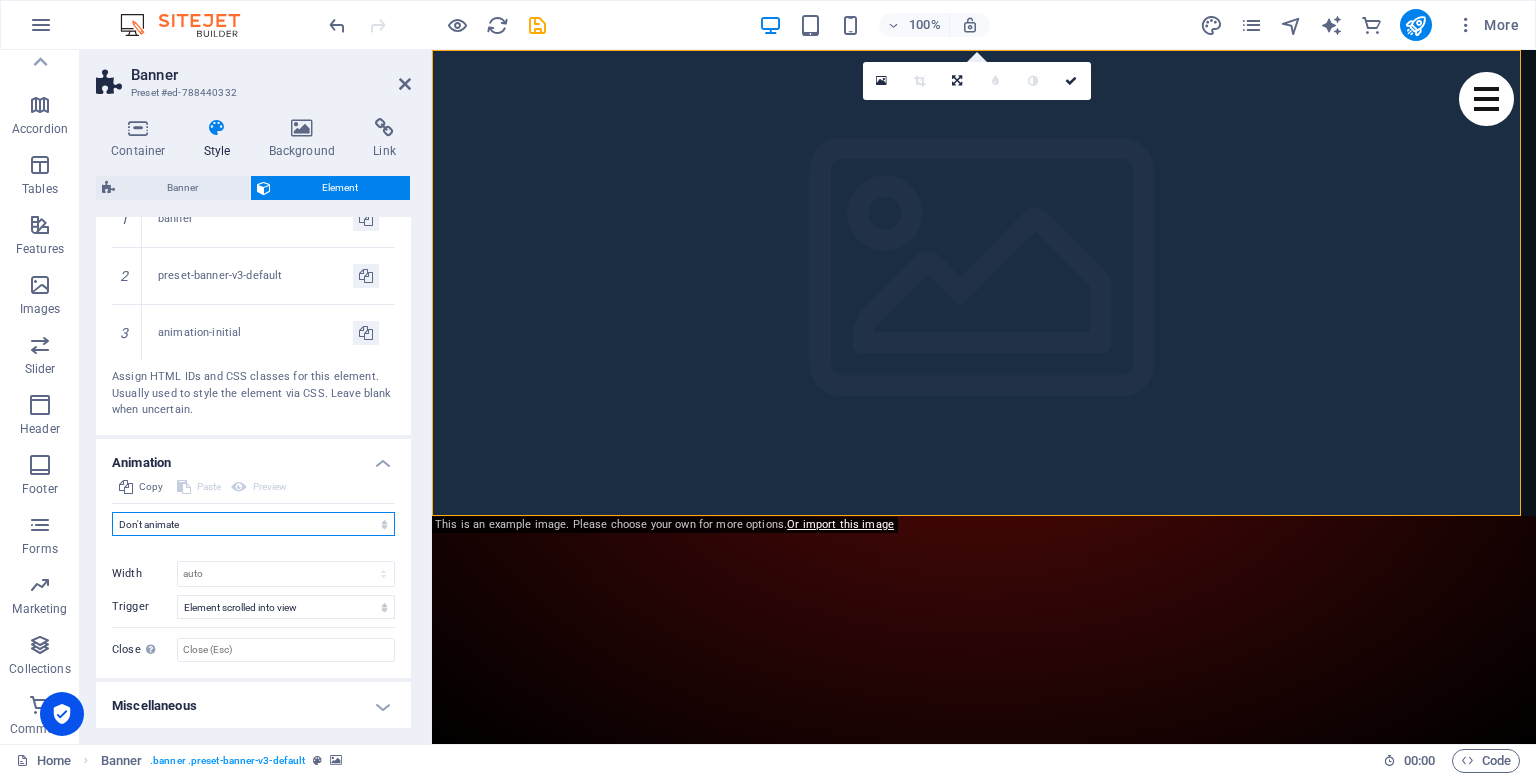 click on "Don't animate Show / Hide Slide up/down Zoom in/out Slide left to right Slide right to left Slide top to bottom Slide bottom to top Pulse Blink Open as overlay" at bounding box center (253, 524) 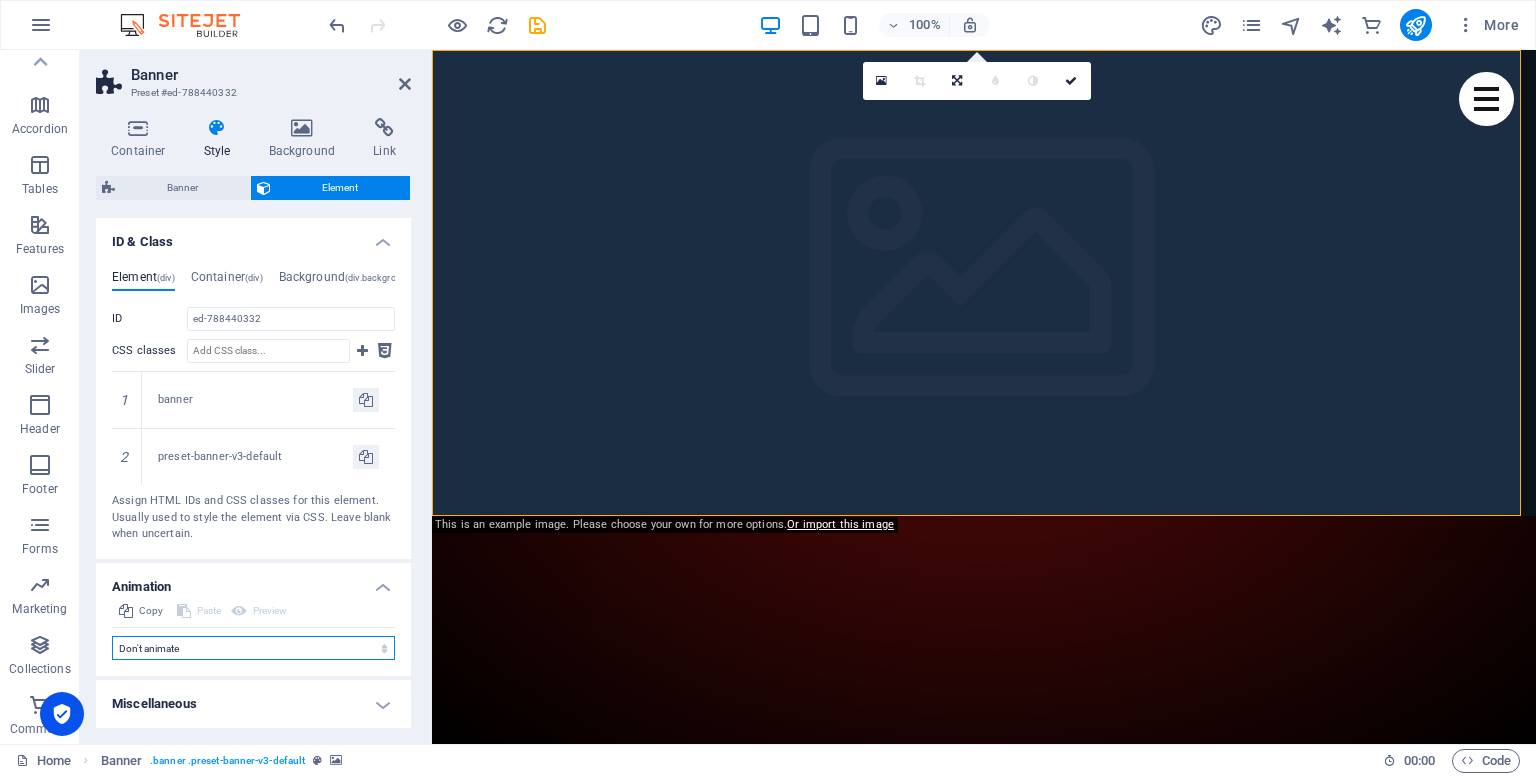 scroll, scrollTop: 620, scrollLeft: 0, axis: vertical 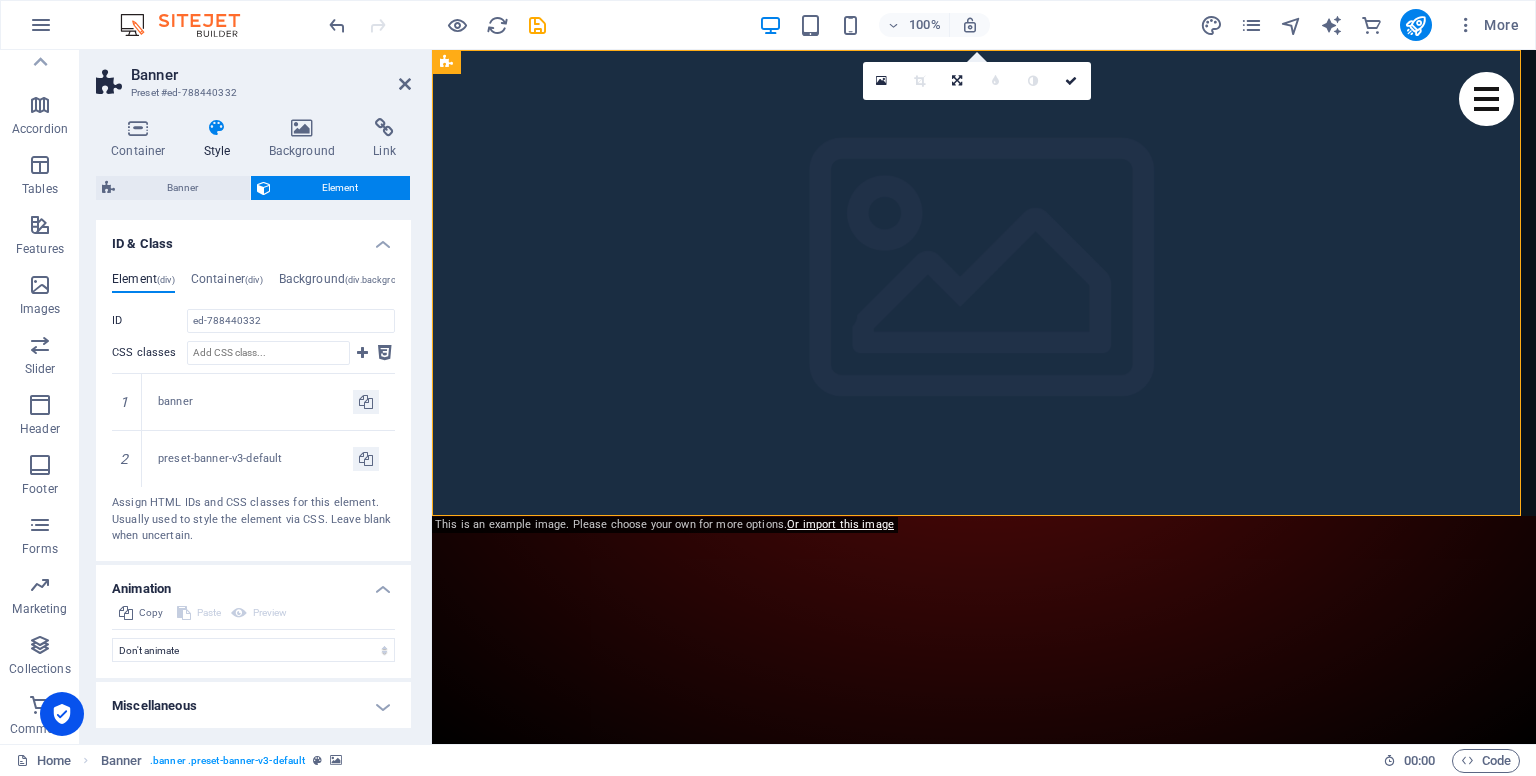 click on "Miscellaneous" at bounding box center [253, 706] 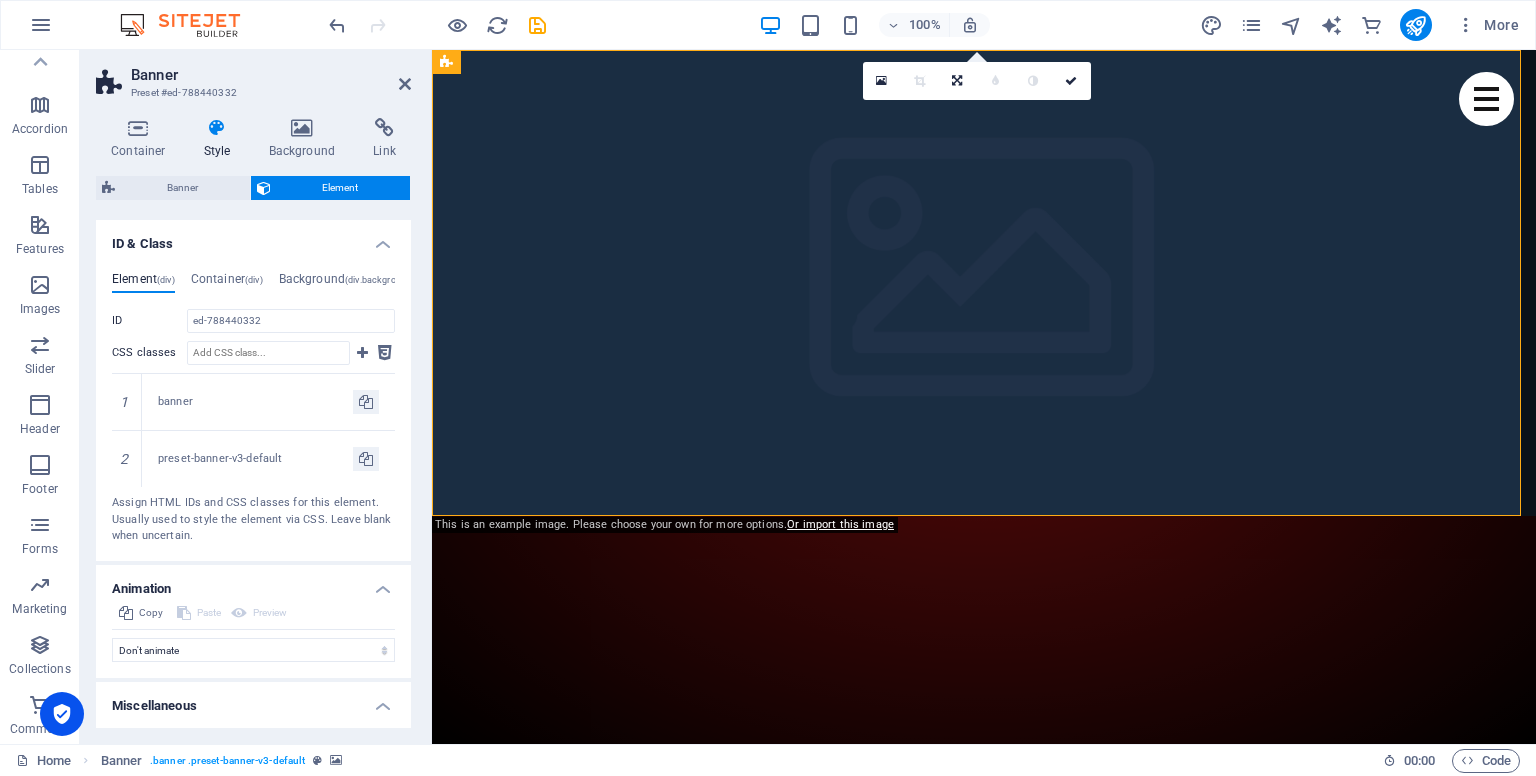 scroll, scrollTop: 744, scrollLeft: 0, axis: vertical 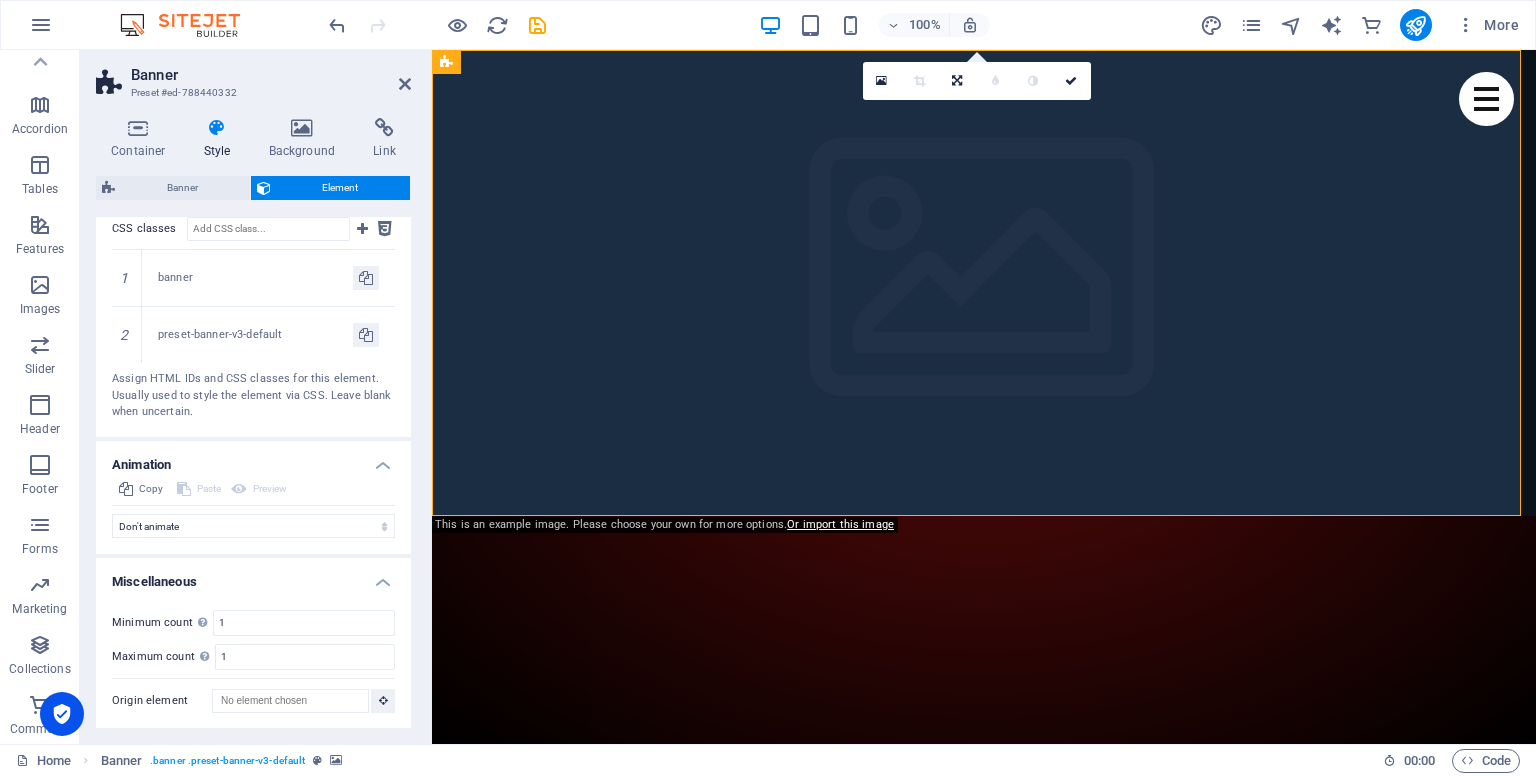 click at bounding box center (-2291, 516) 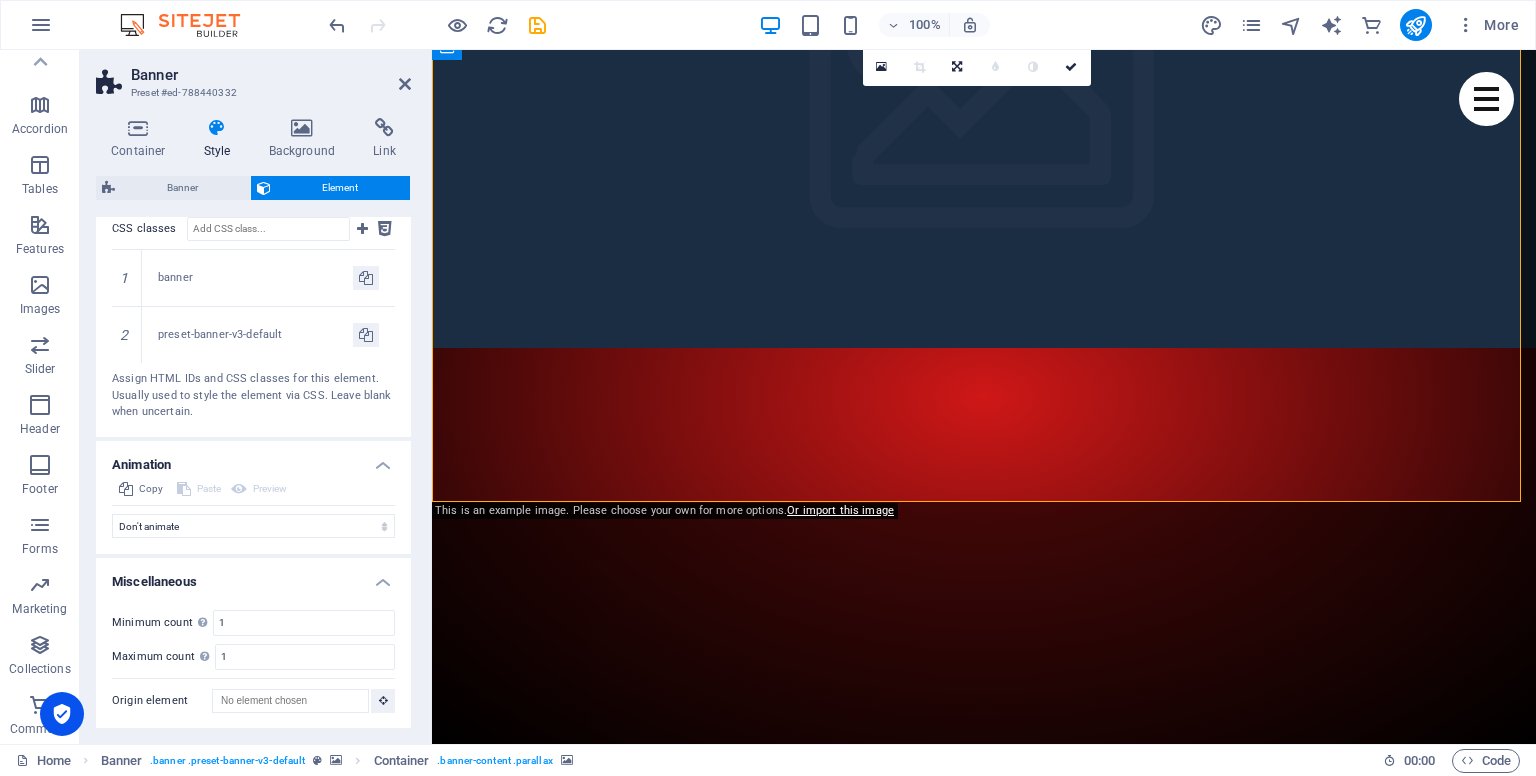scroll, scrollTop: 300, scrollLeft: 0, axis: vertical 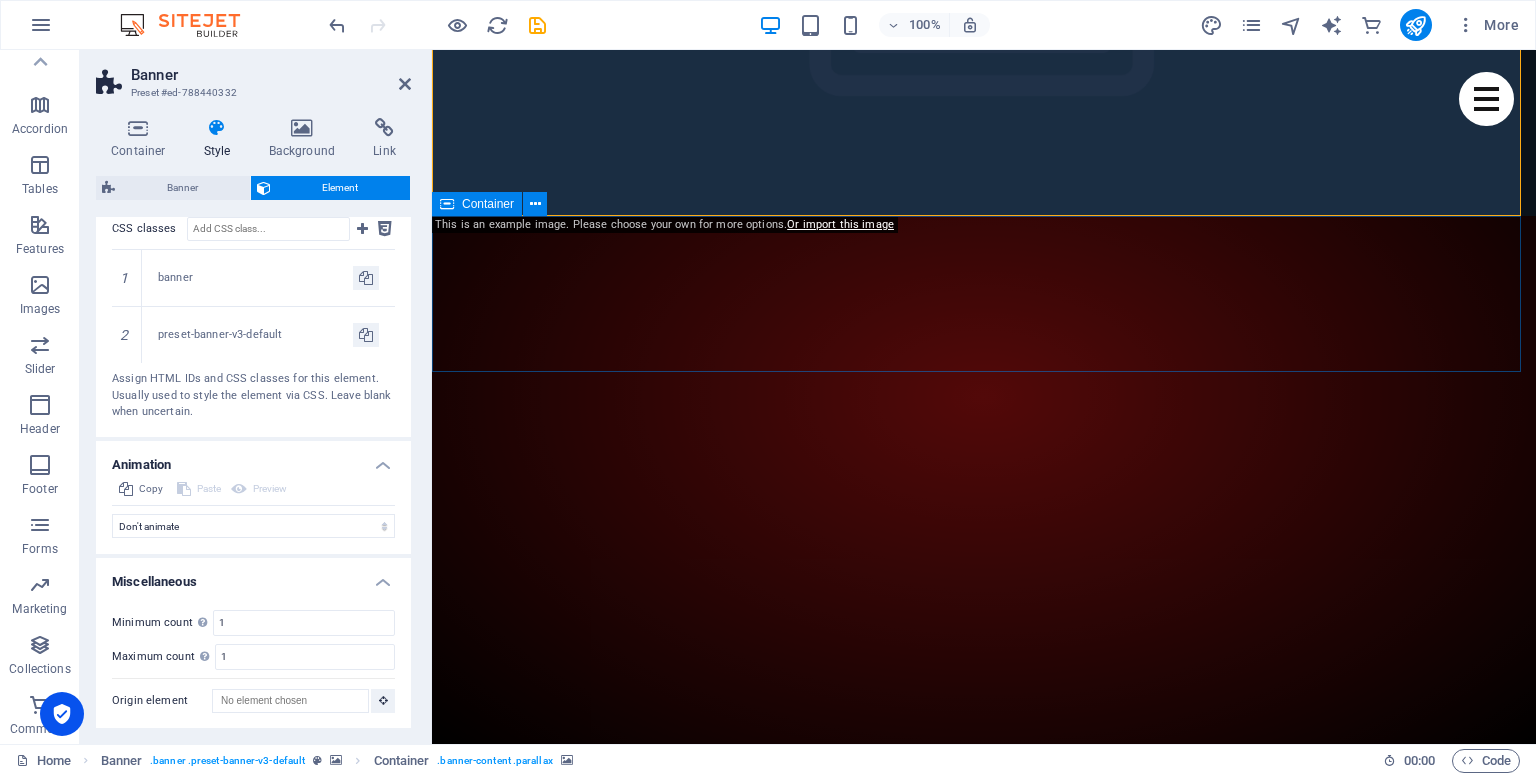 drag, startPoint x: 546, startPoint y: 363, endPoint x: 900, endPoint y: 364, distance: 354.0014 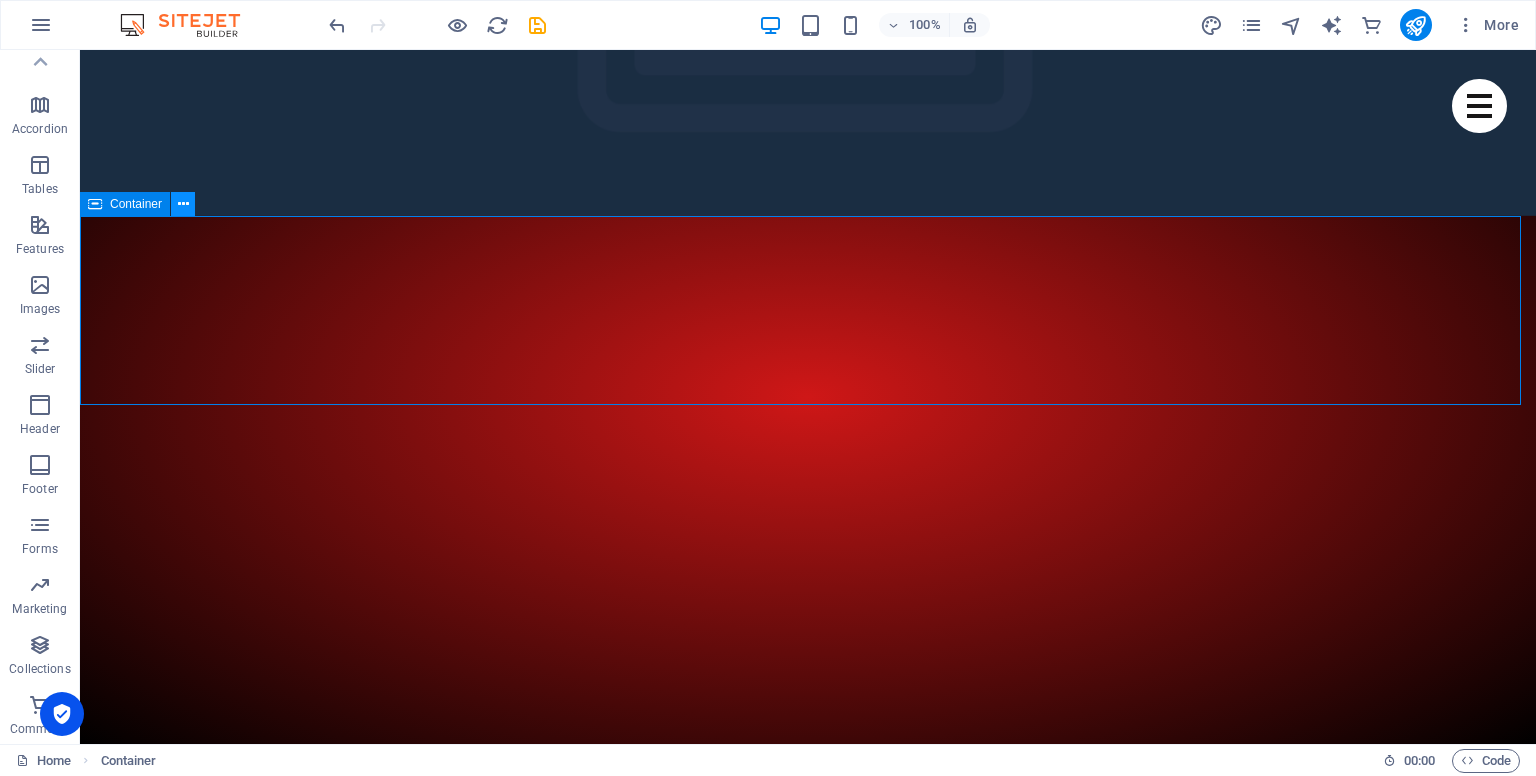 click at bounding box center [183, 204] 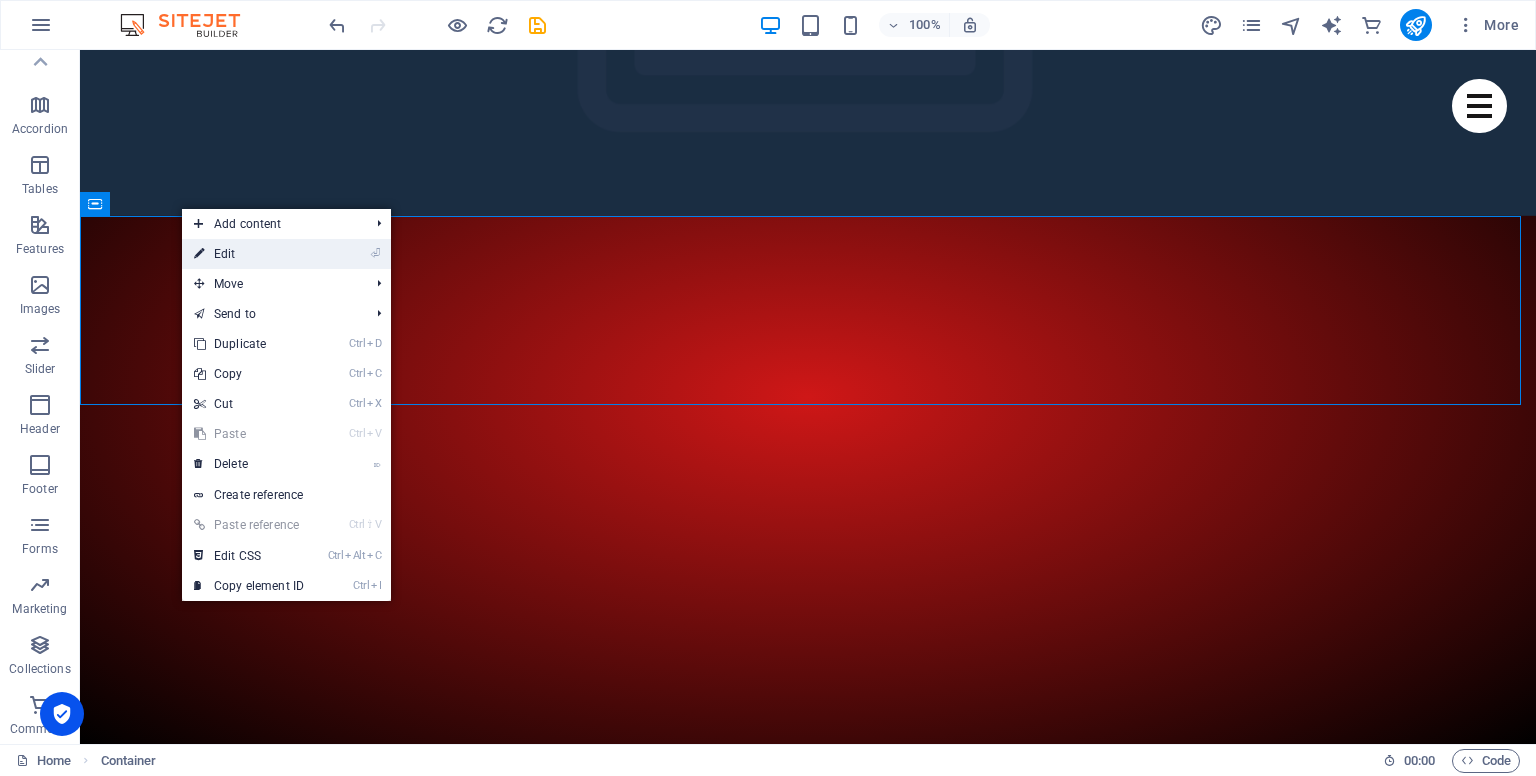 click on "⏎  Edit" at bounding box center [249, 254] 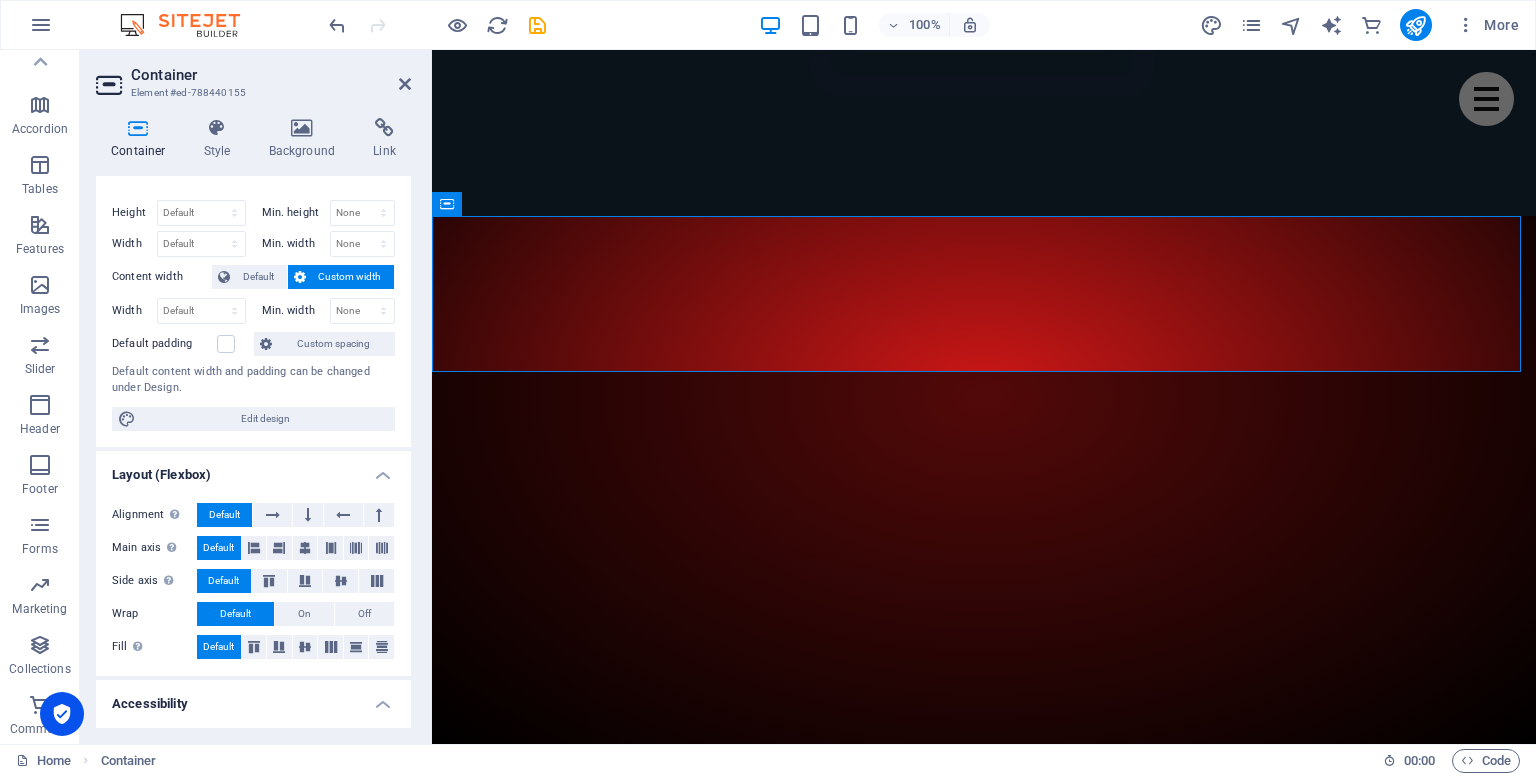scroll, scrollTop: 0, scrollLeft: 0, axis: both 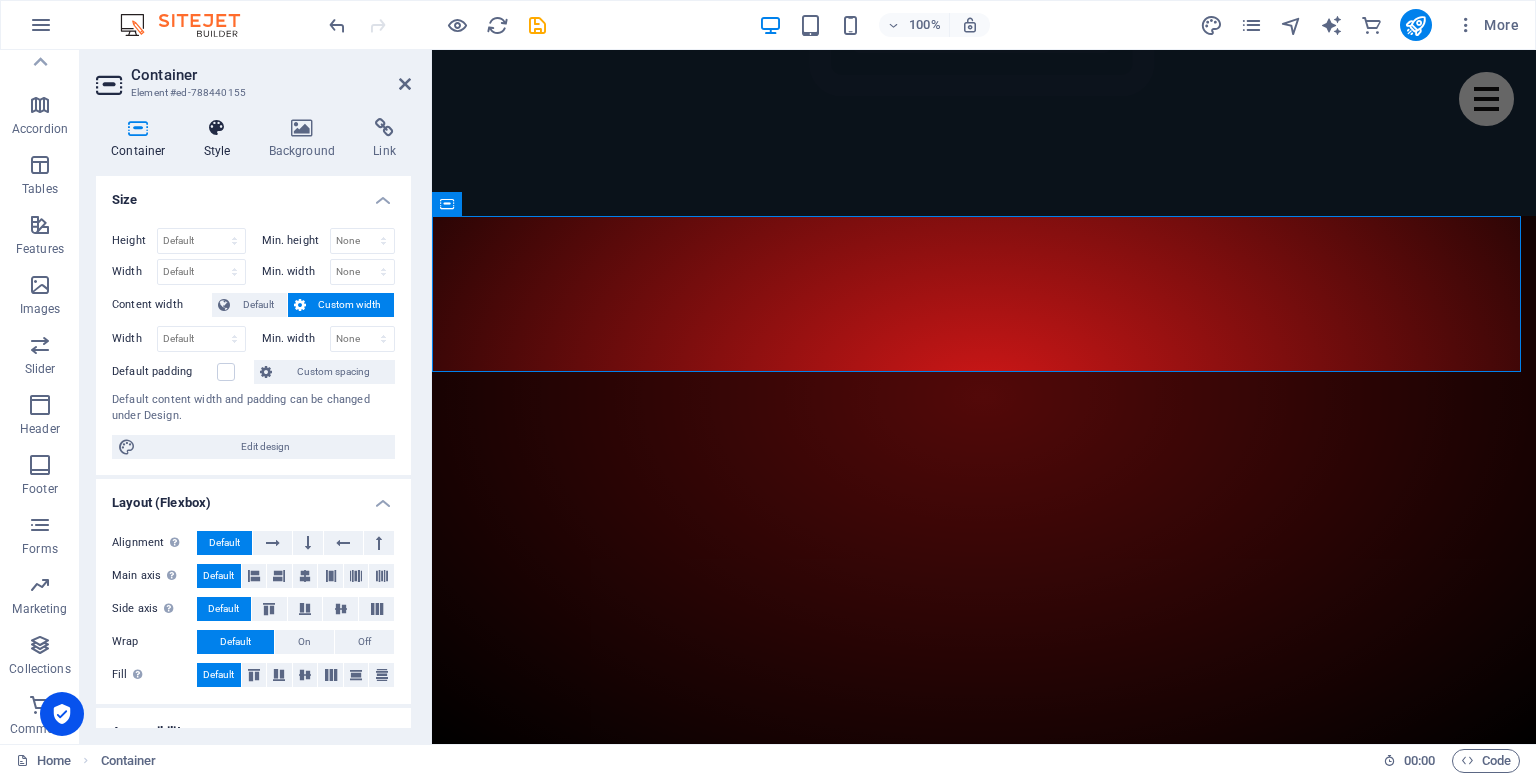 click on "Style" at bounding box center (221, 139) 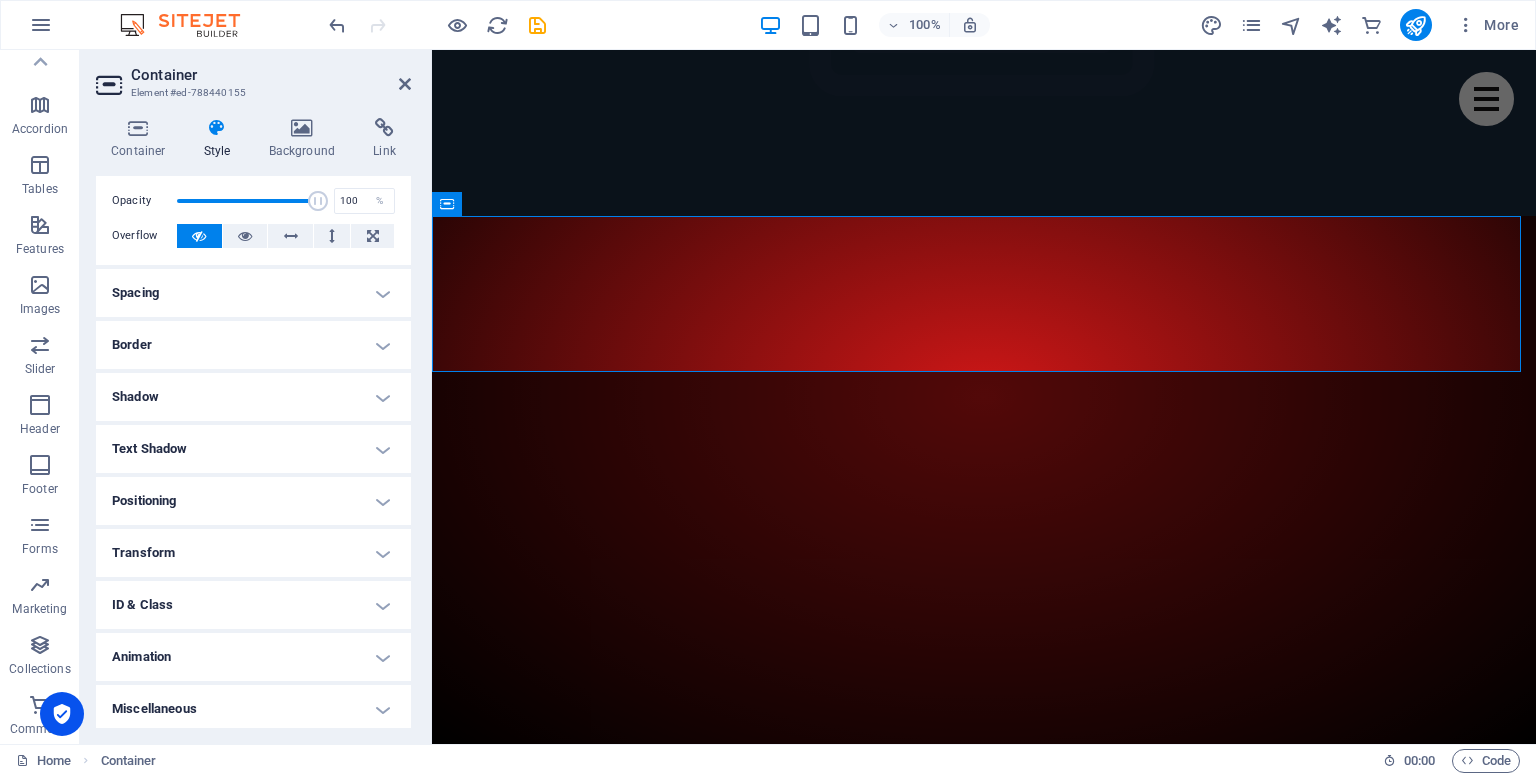 scroll, scrollTop: 82, scrollLeft: 0, axis: vertical 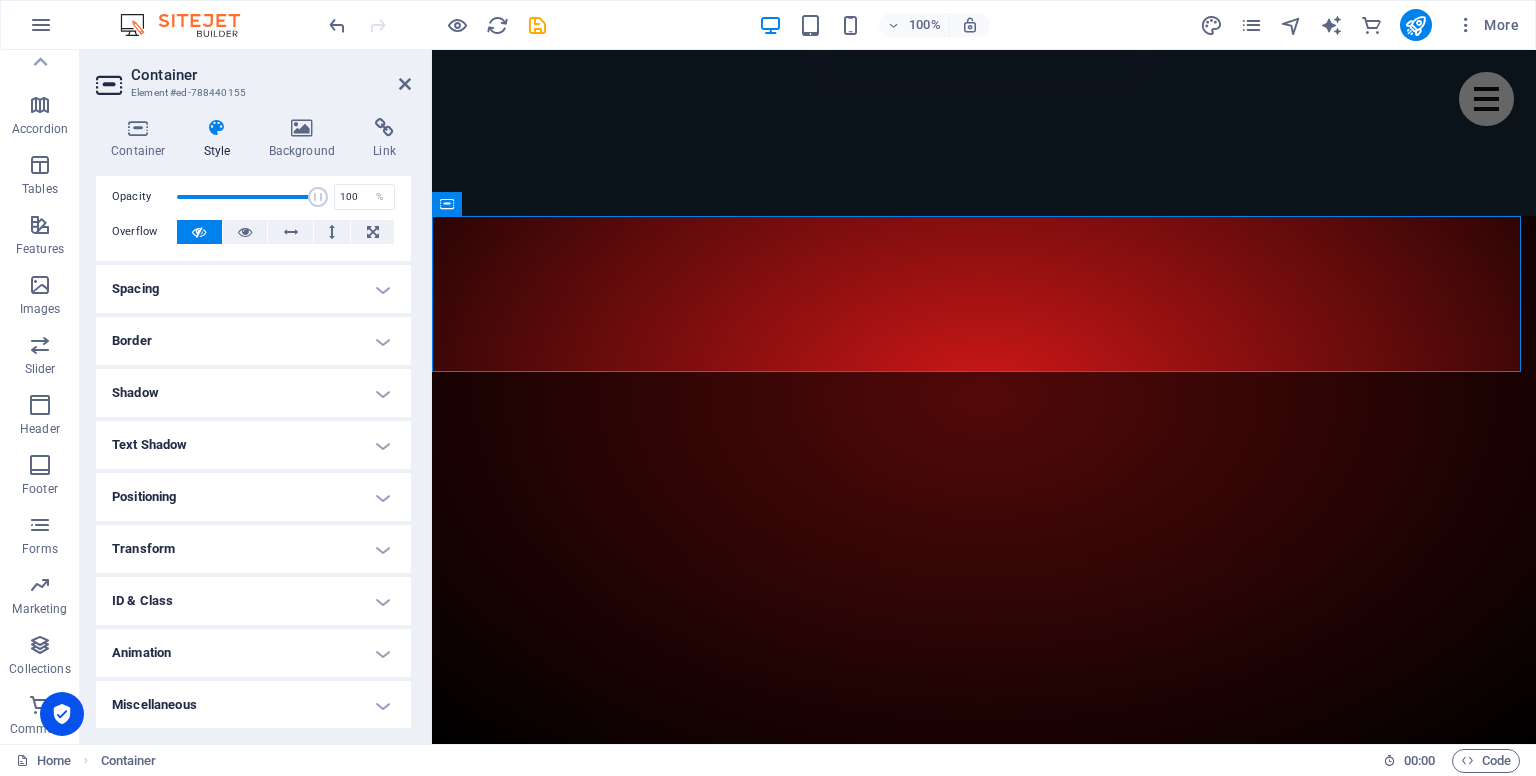 click on "Animation" at bounding box center [253, 653] 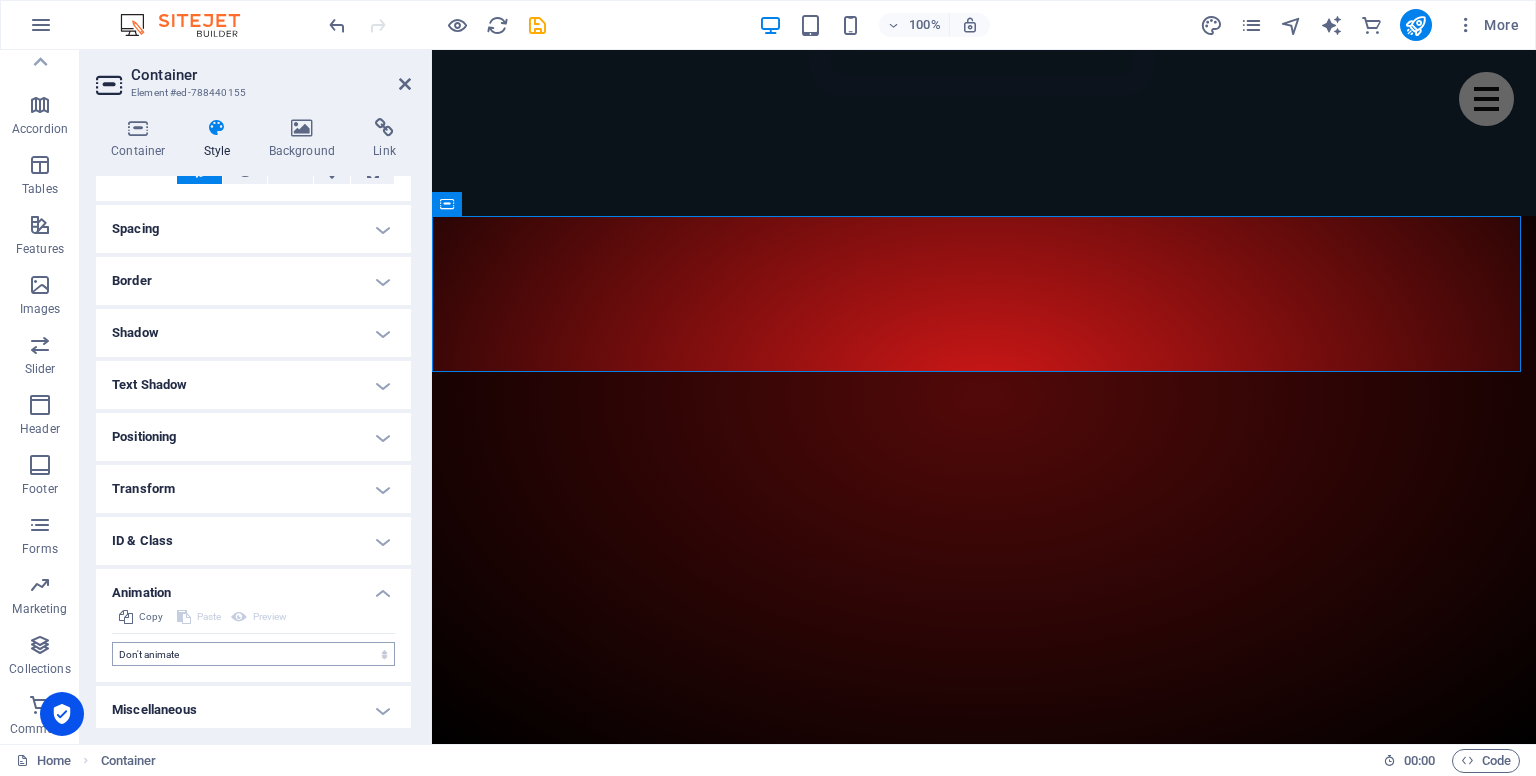 scroll, scrollTop: 147, scrollLeft: 0, axis: vertical 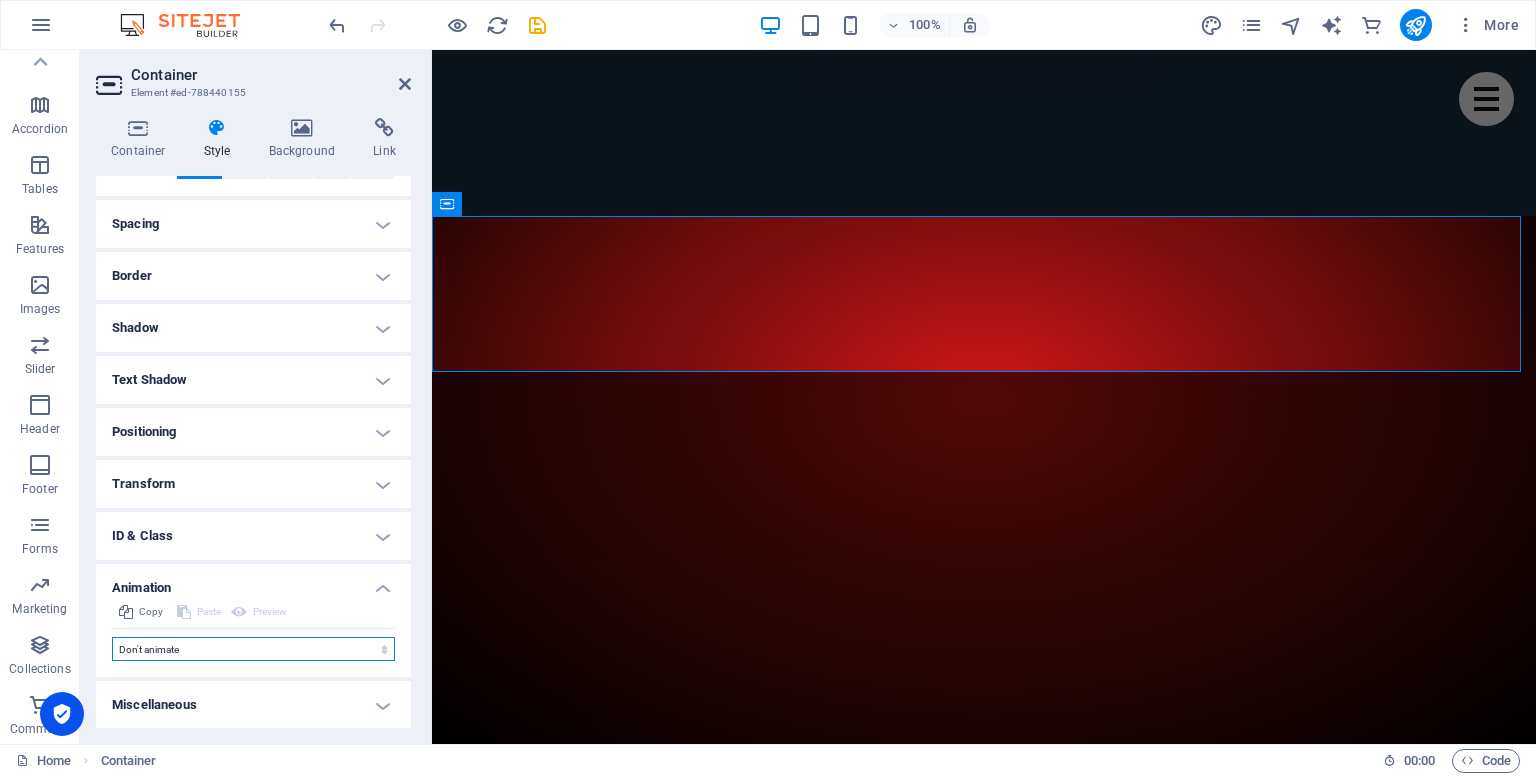 click on "Don't animate Show / Hide Slide up/down Zoom in/out Slide left to right Slide right to left Slide top to bottom Slide bottom to top Pulse Blink Open as overlay" at bounding box center (253, 649) 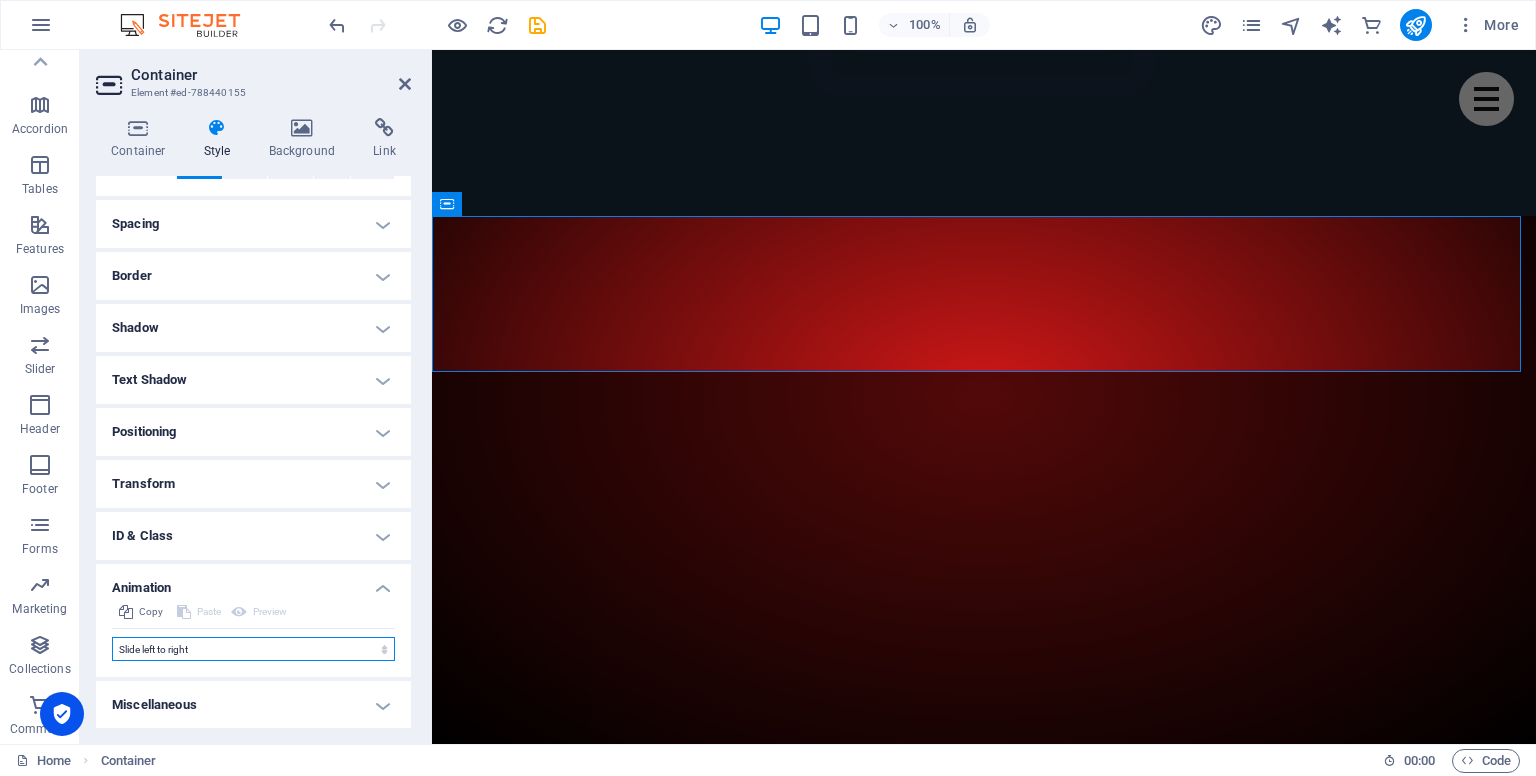 click on "Don't animate Show / Hide Slide up/down Zoom in/out Slide left to right Slide right to left Slide top to bottom Slide bottom to top Pulse Blink Open as overlay" at bounding box center (253, 649) 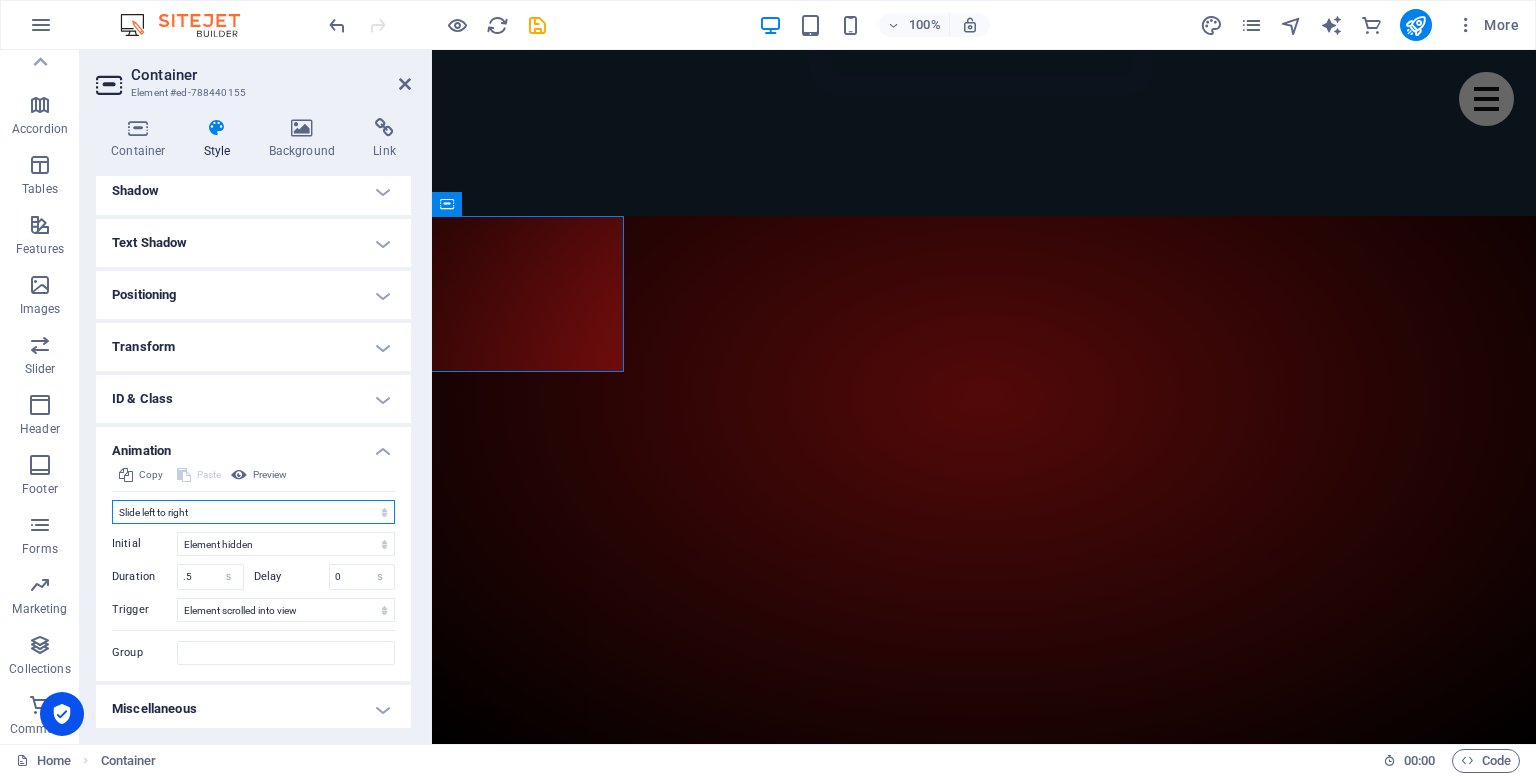 scroll, scrollTop: 288, scrollLeft: 0, axis: vertical 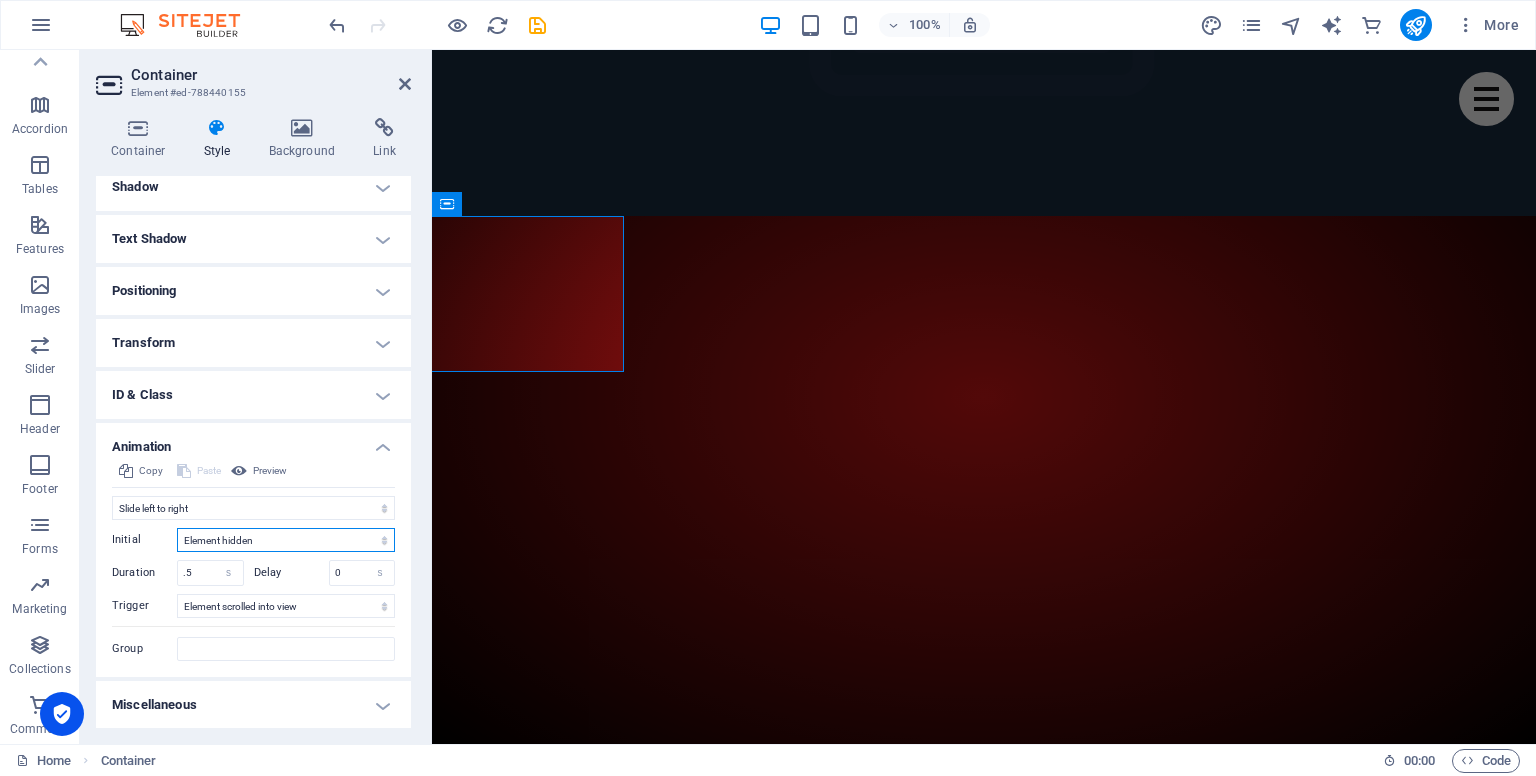 click on "Element hidden Element shown" at bounding box center [286, 540] 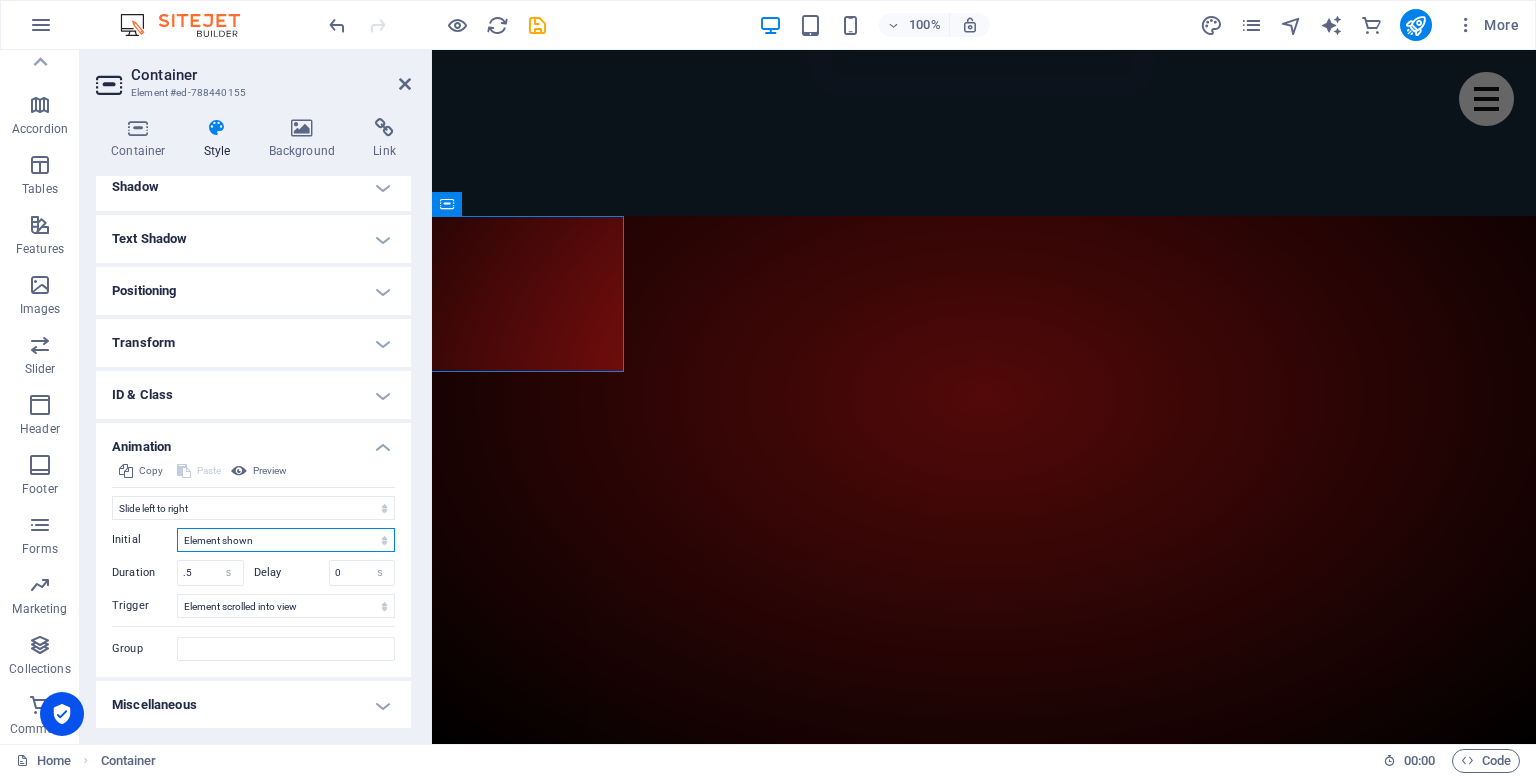 click on "Element hidden Element shown" at bounding box center [286, 540] 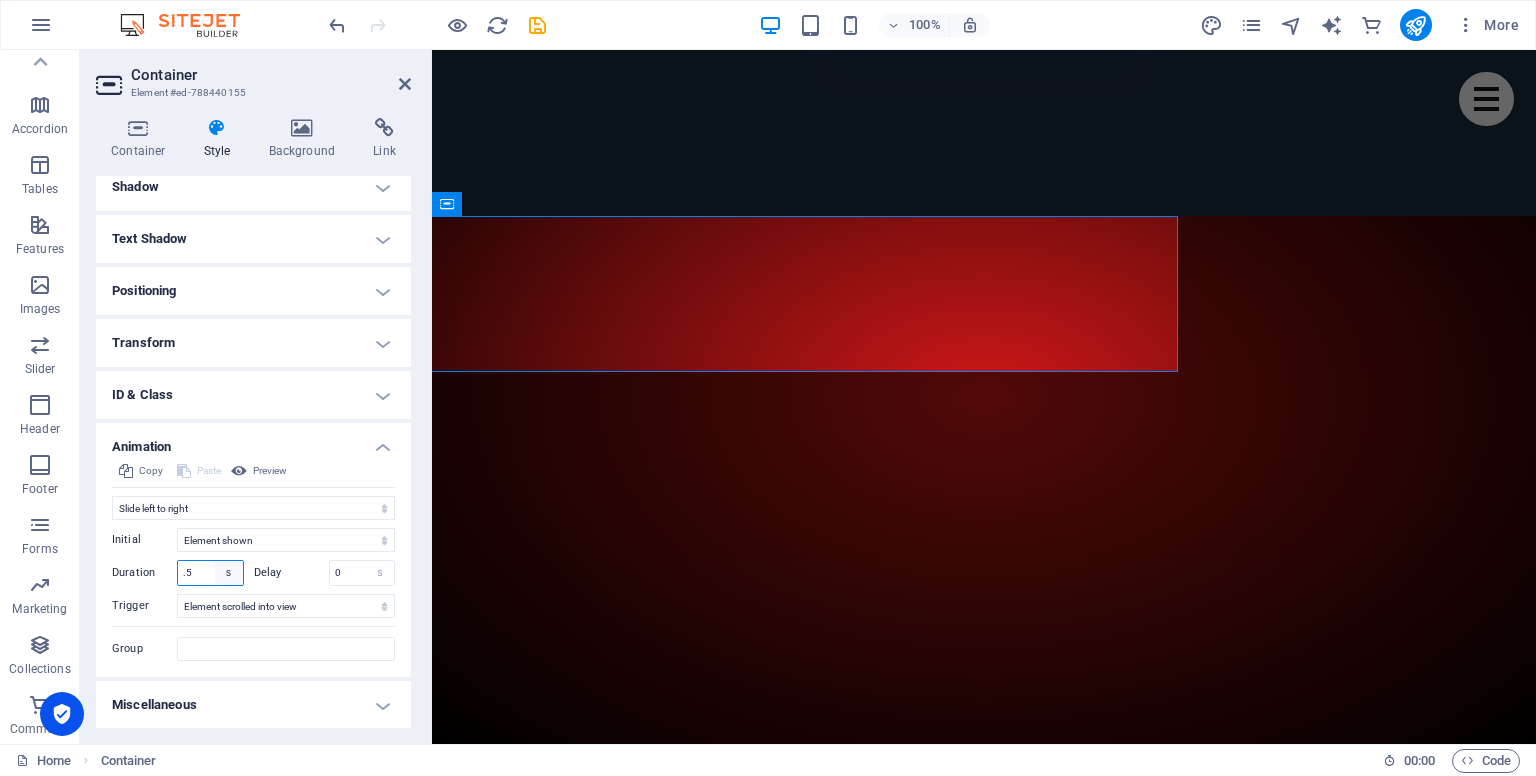 click on "s ms" at bounding box center [229, 573] 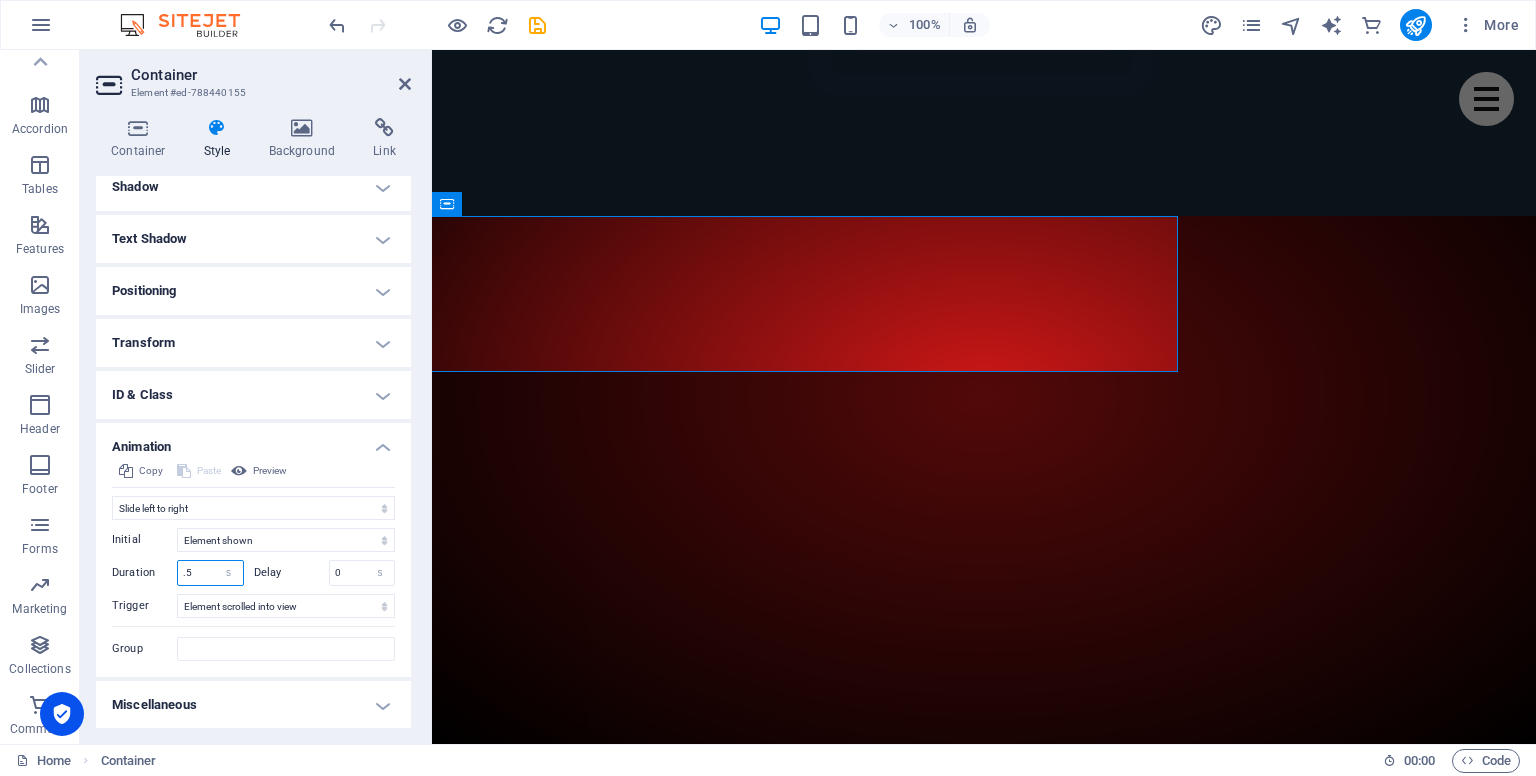 click on ".5" at bounding box center (210, 573) 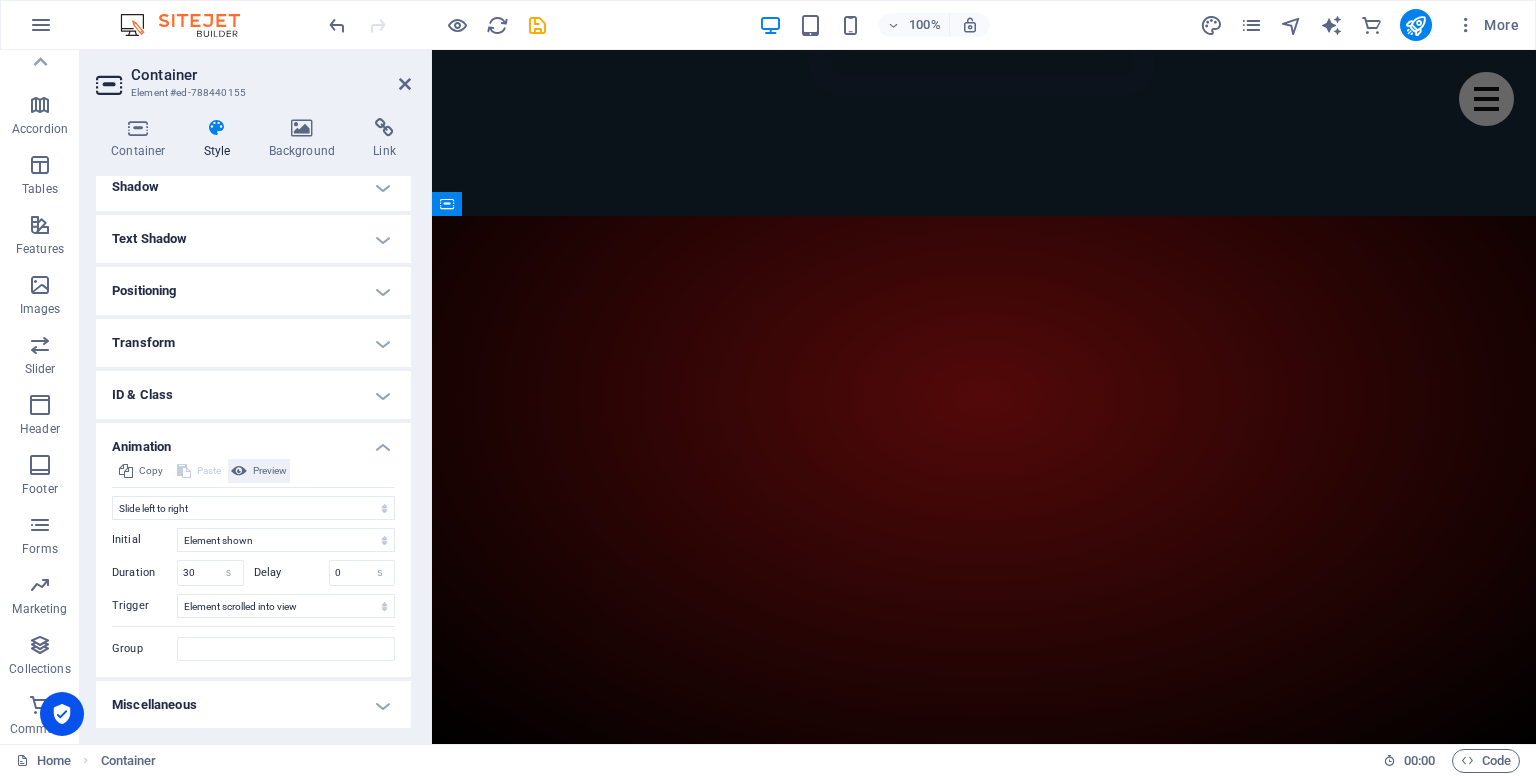 click on "Preview" at bounding box center [270, 471] 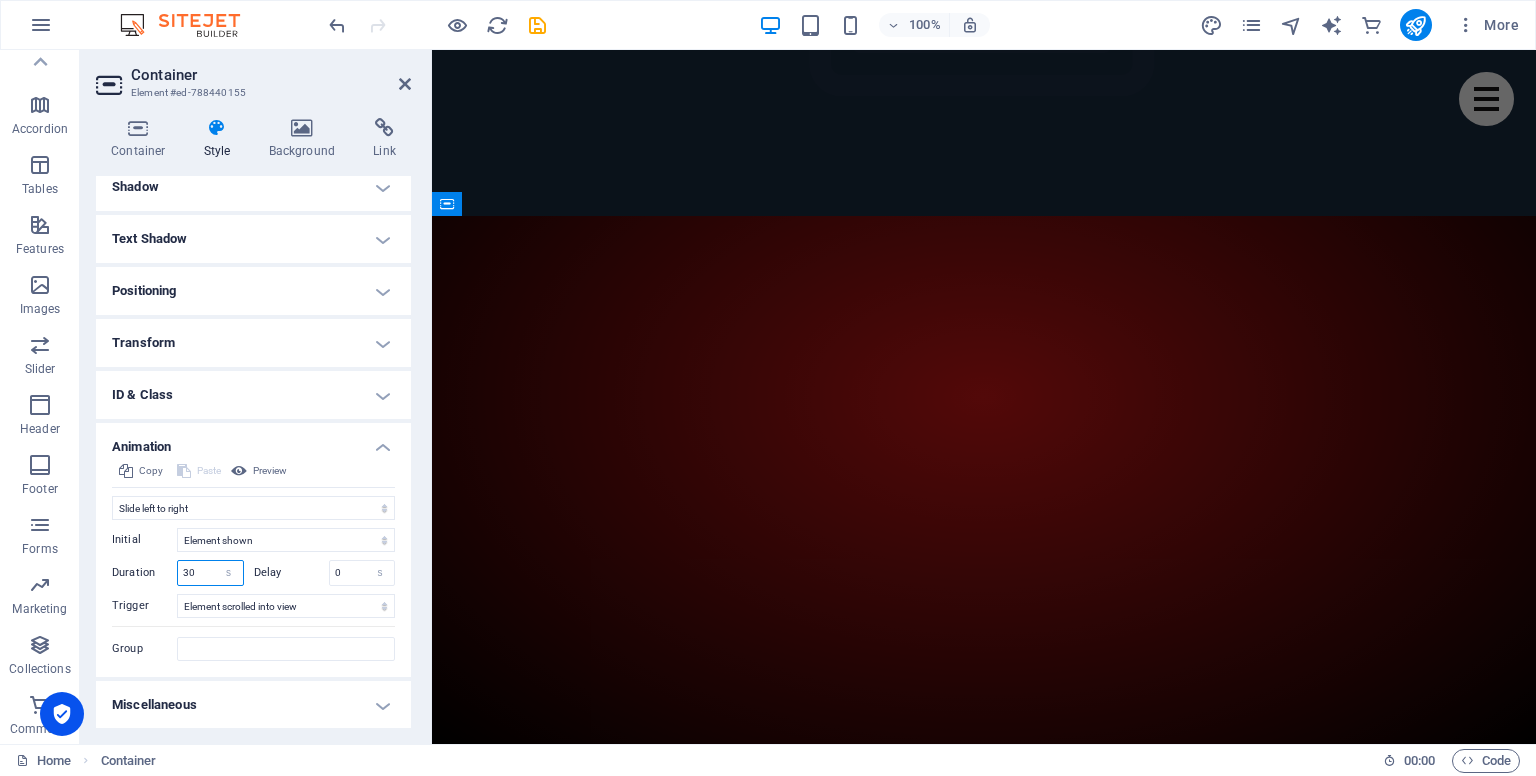 drag, startPoint x: 206, startPoint y: 573, endPoint x: 174, endPoint y: 580, distance: 32.75668 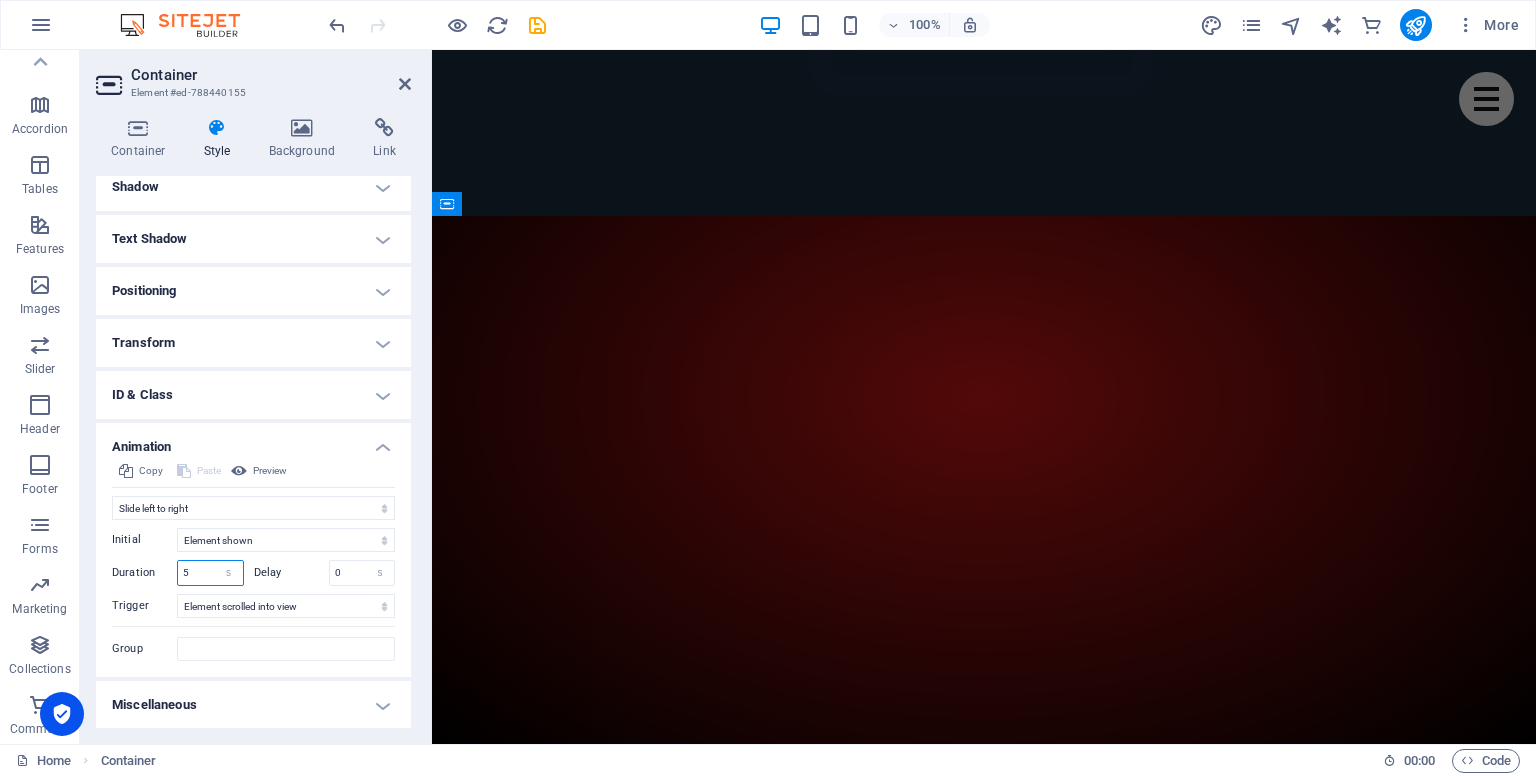 type on "5" 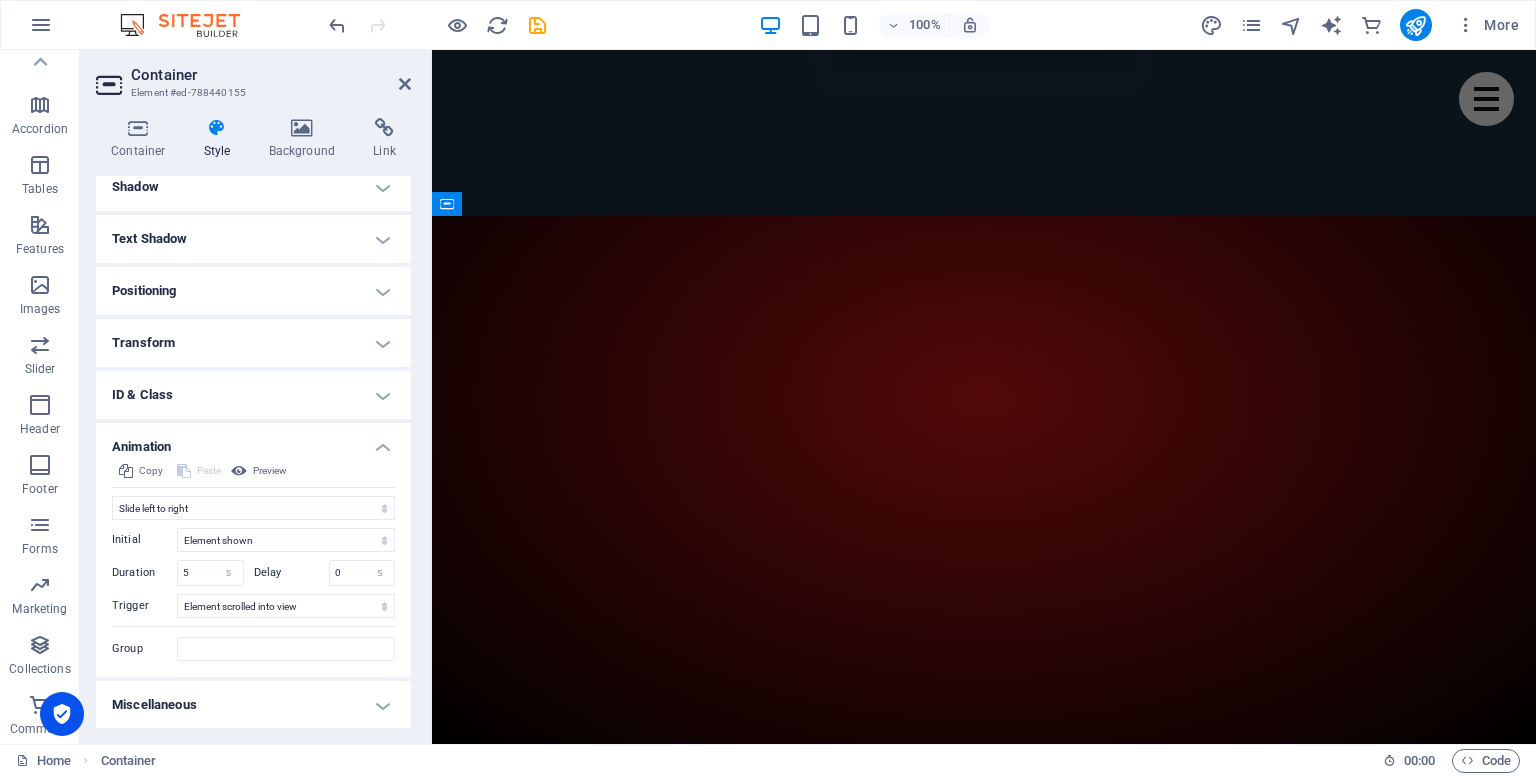 click on "Animation" at bounding box center (253, 441) 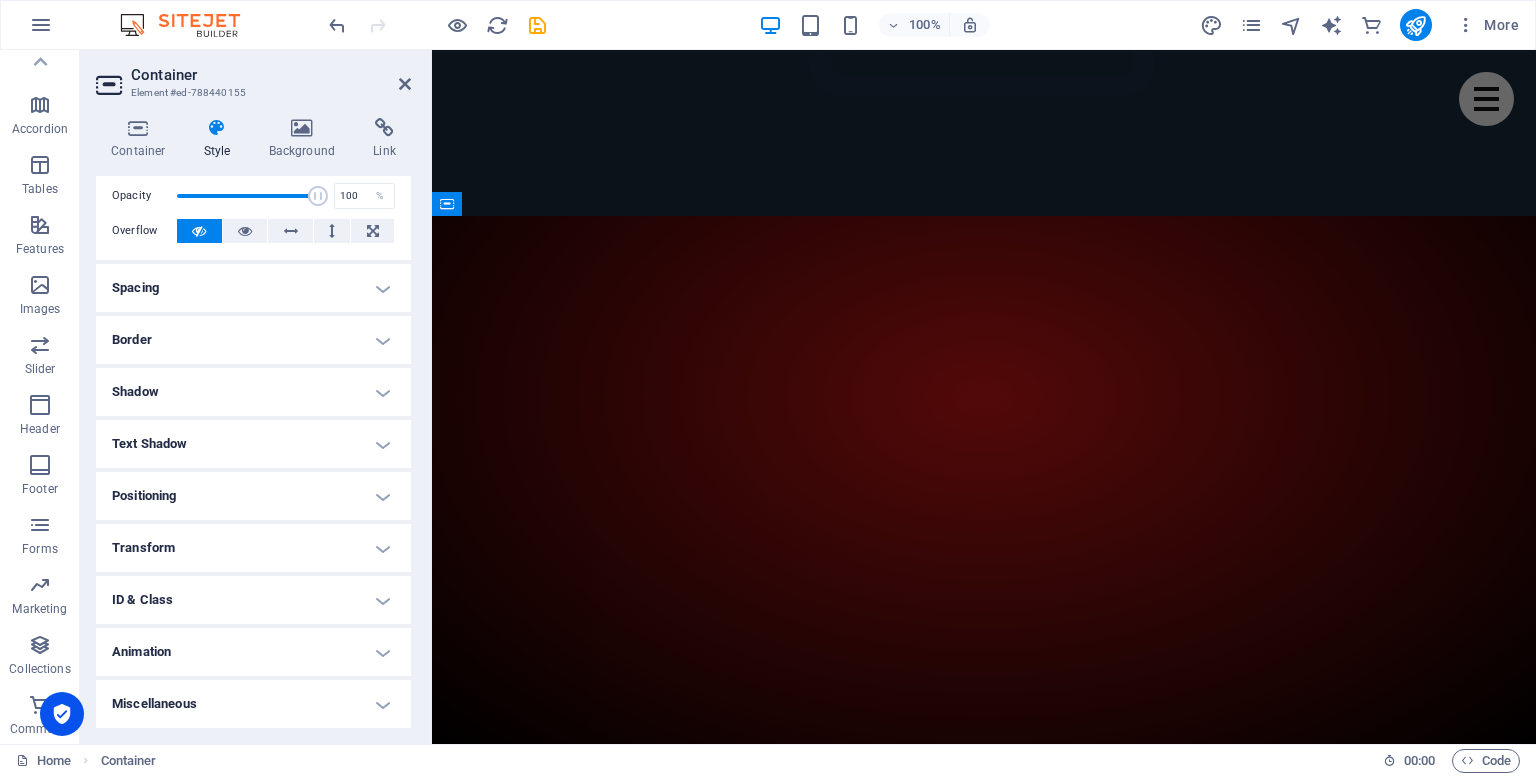 scroll, scrollTop: 82, scrollLeft: 0, axis: vertical 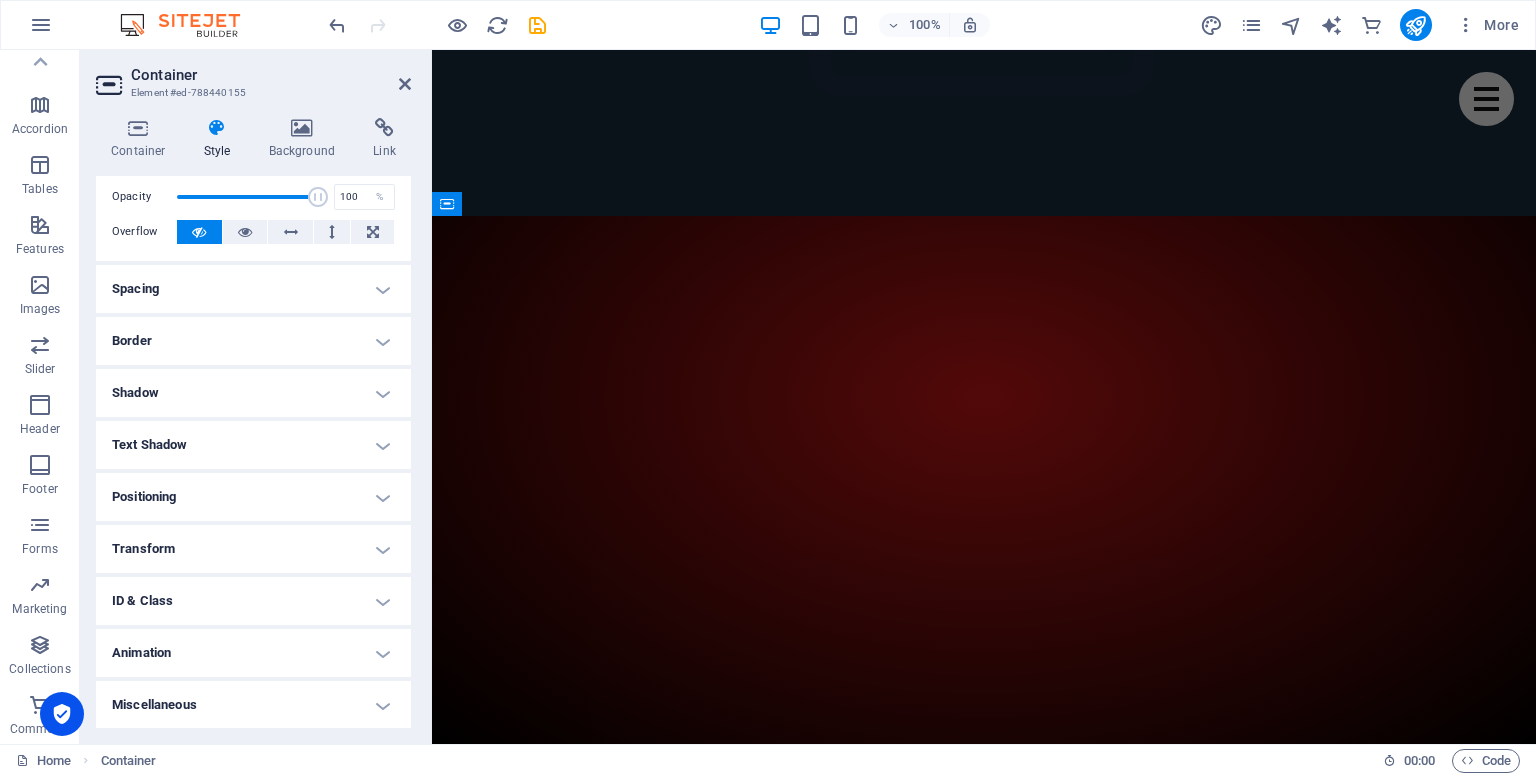 drag, startPoint x: 188, startPoint y: 647, endPoint x: 205, endPoint y: 613, distance: 38.013157 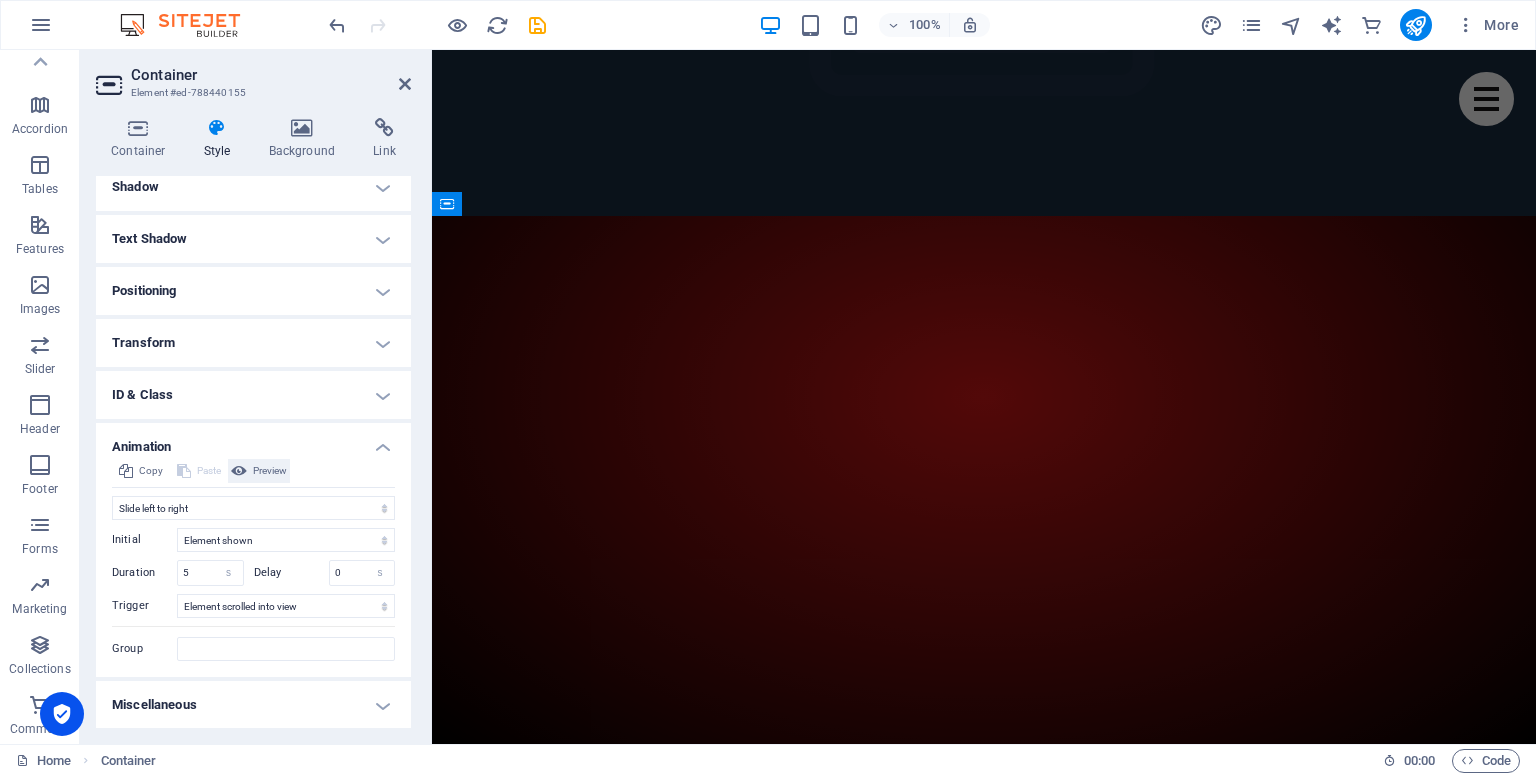 click on "Preview" at bounding box center [270, 471] 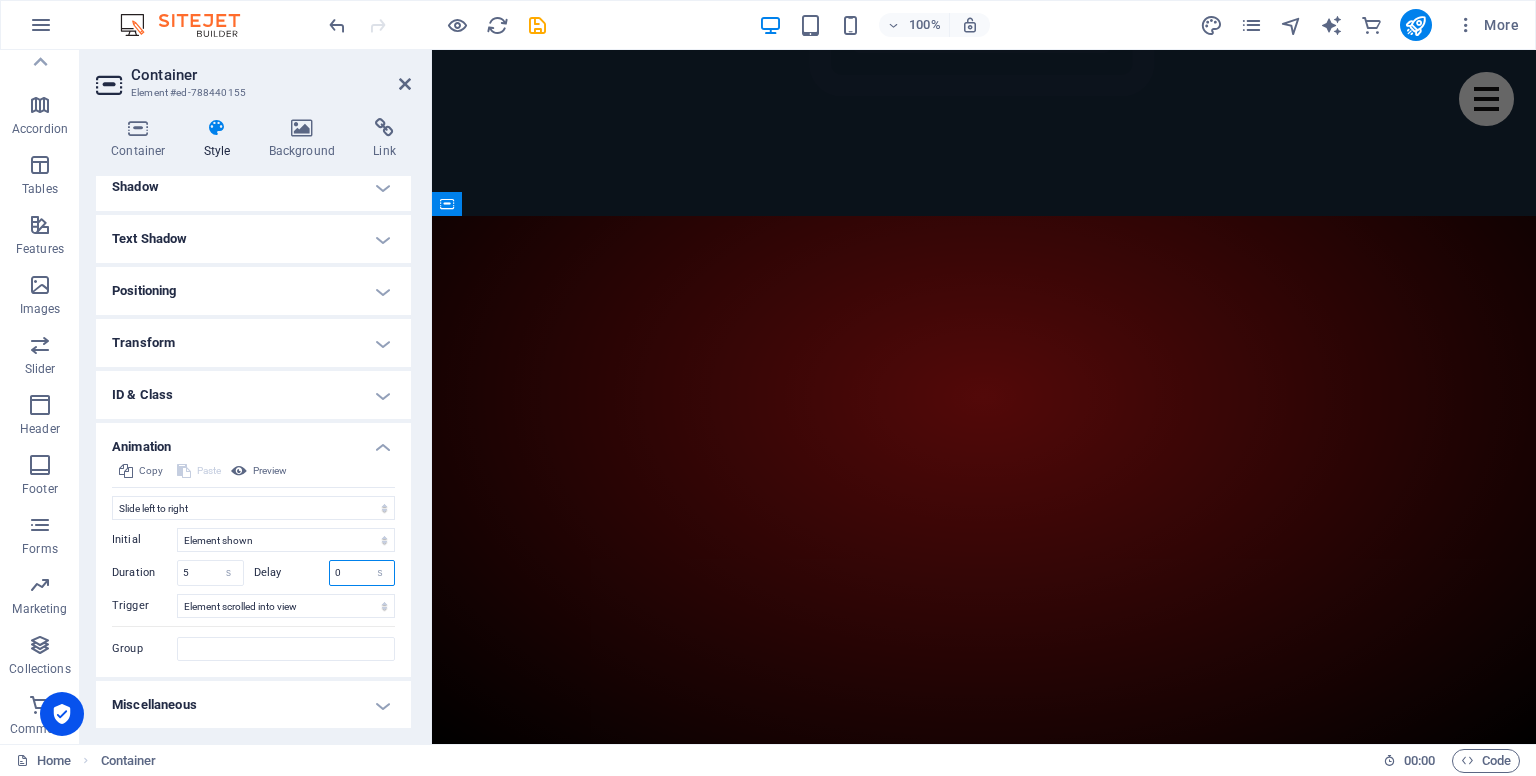 drag, startPoint x: 354, startPoint y: 575, endPoint x: 319, endPoint y: 581, distance: 35.510563 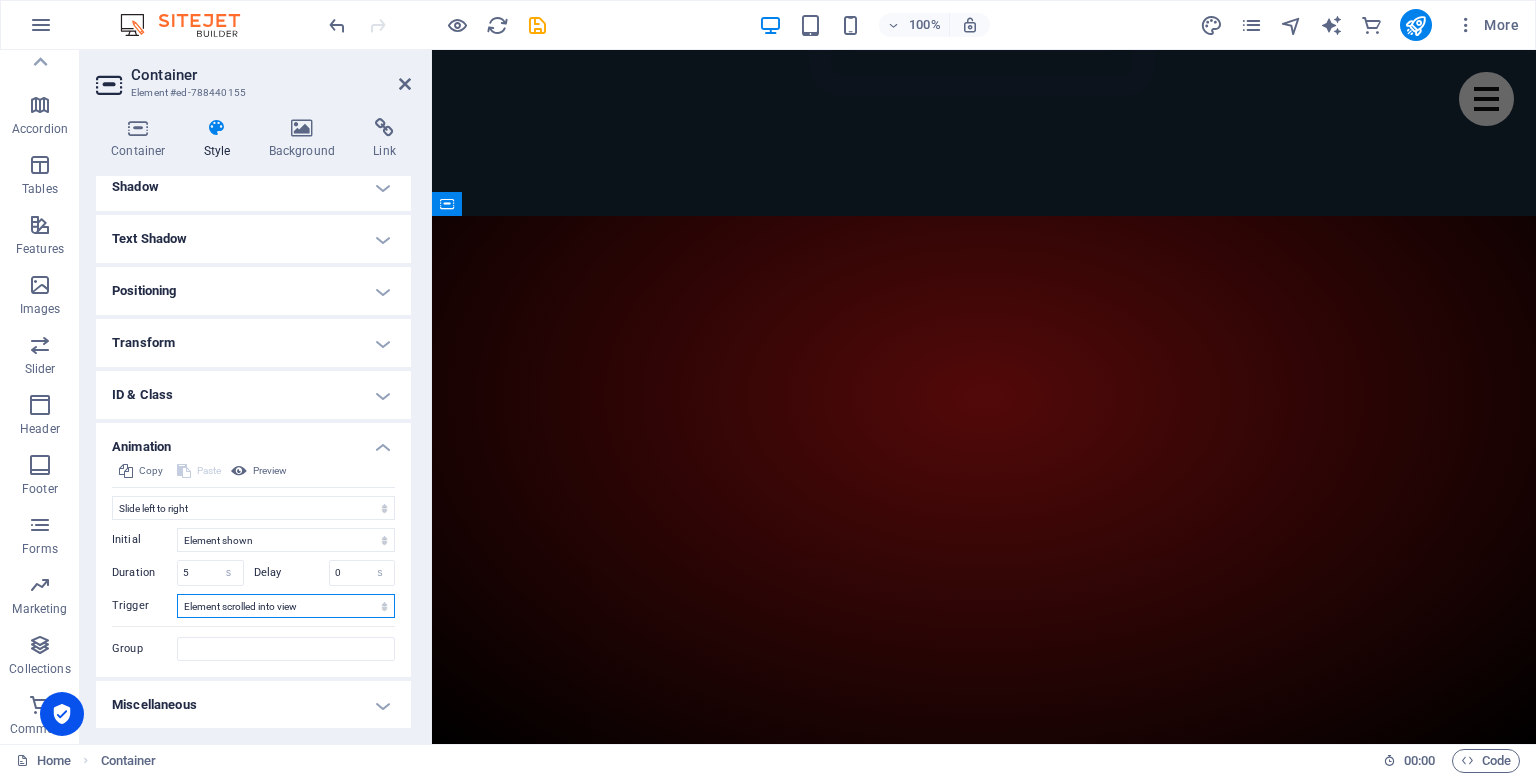 click on "No automatic trigger On page load Element scrolled into view" at bounding box center [286, 606] 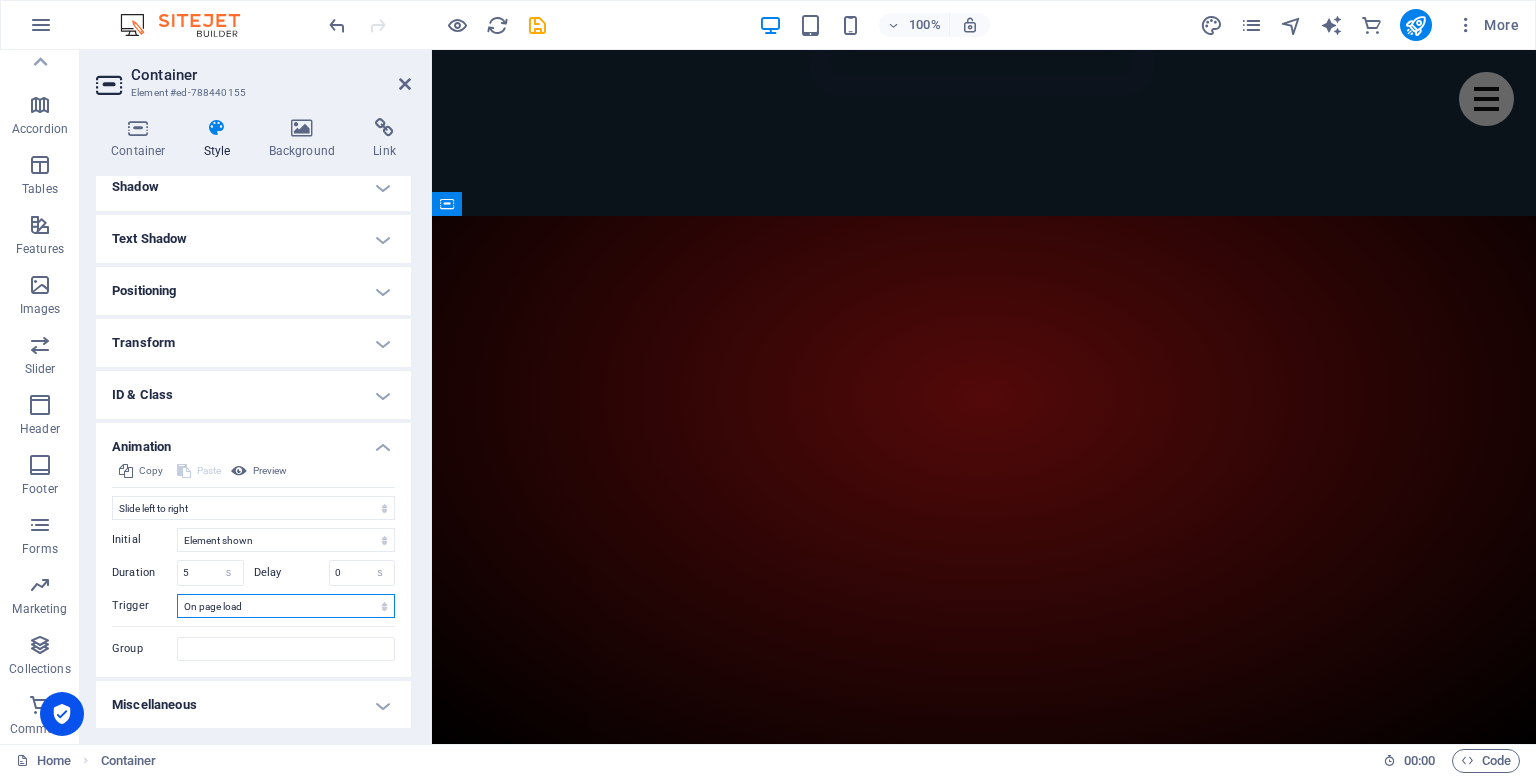 click on "No automatic trigger On page load Element scrolled into view" at bounding box center [286, 606] 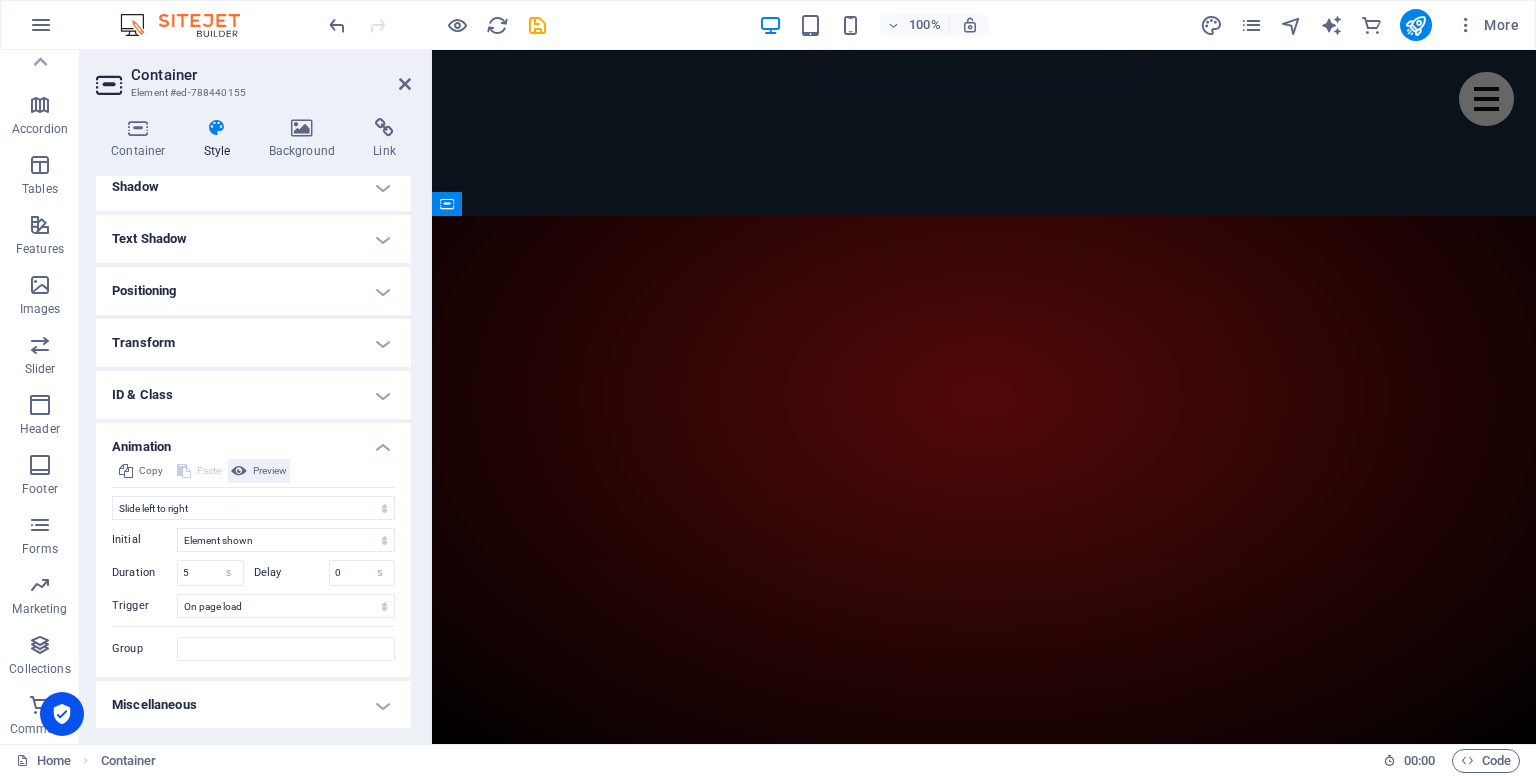 click on "Preview" at bounding box center (270, 471) 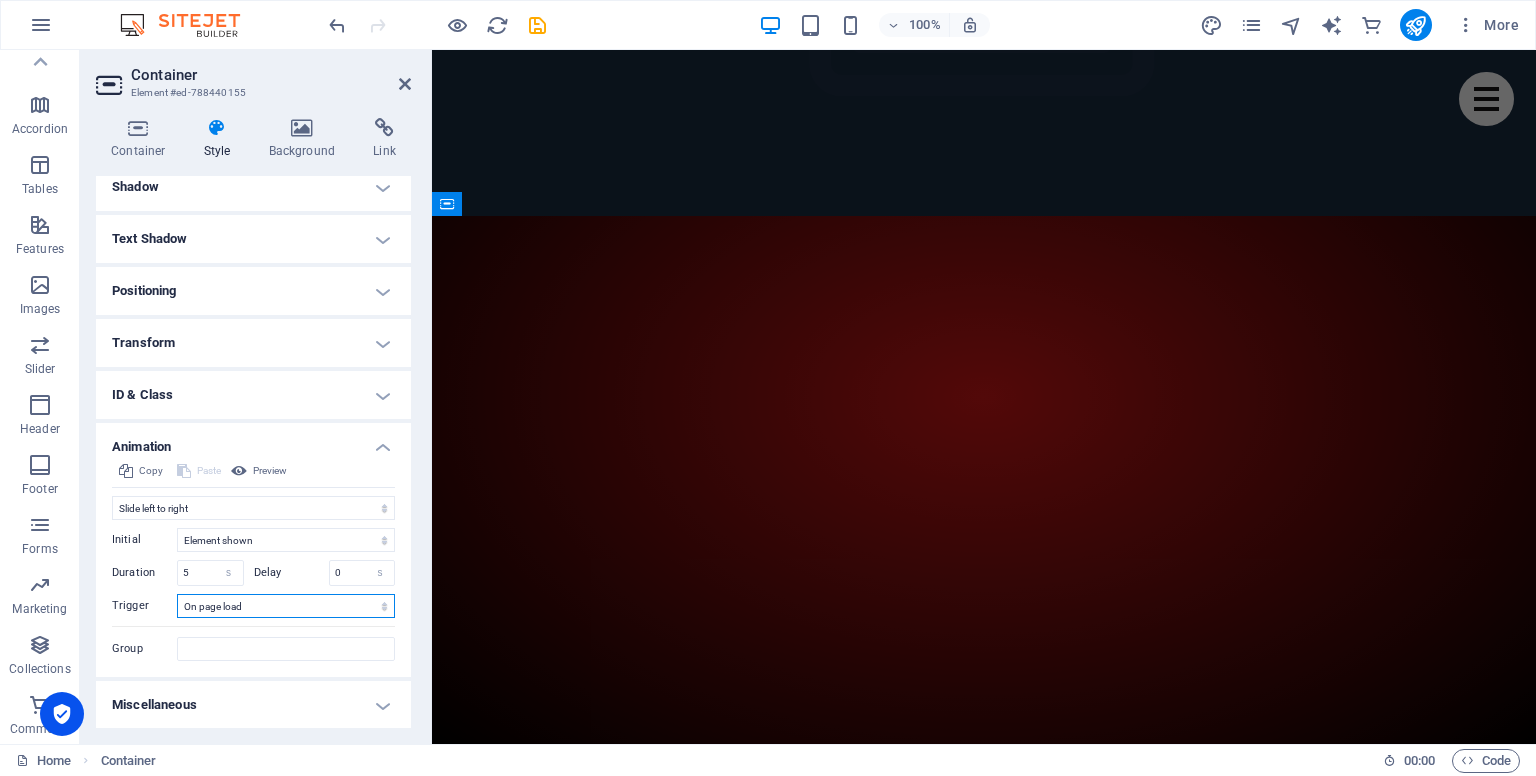 click on "No automatic trigger On page load Element scrolled into view" at bounding box center (286, 606) 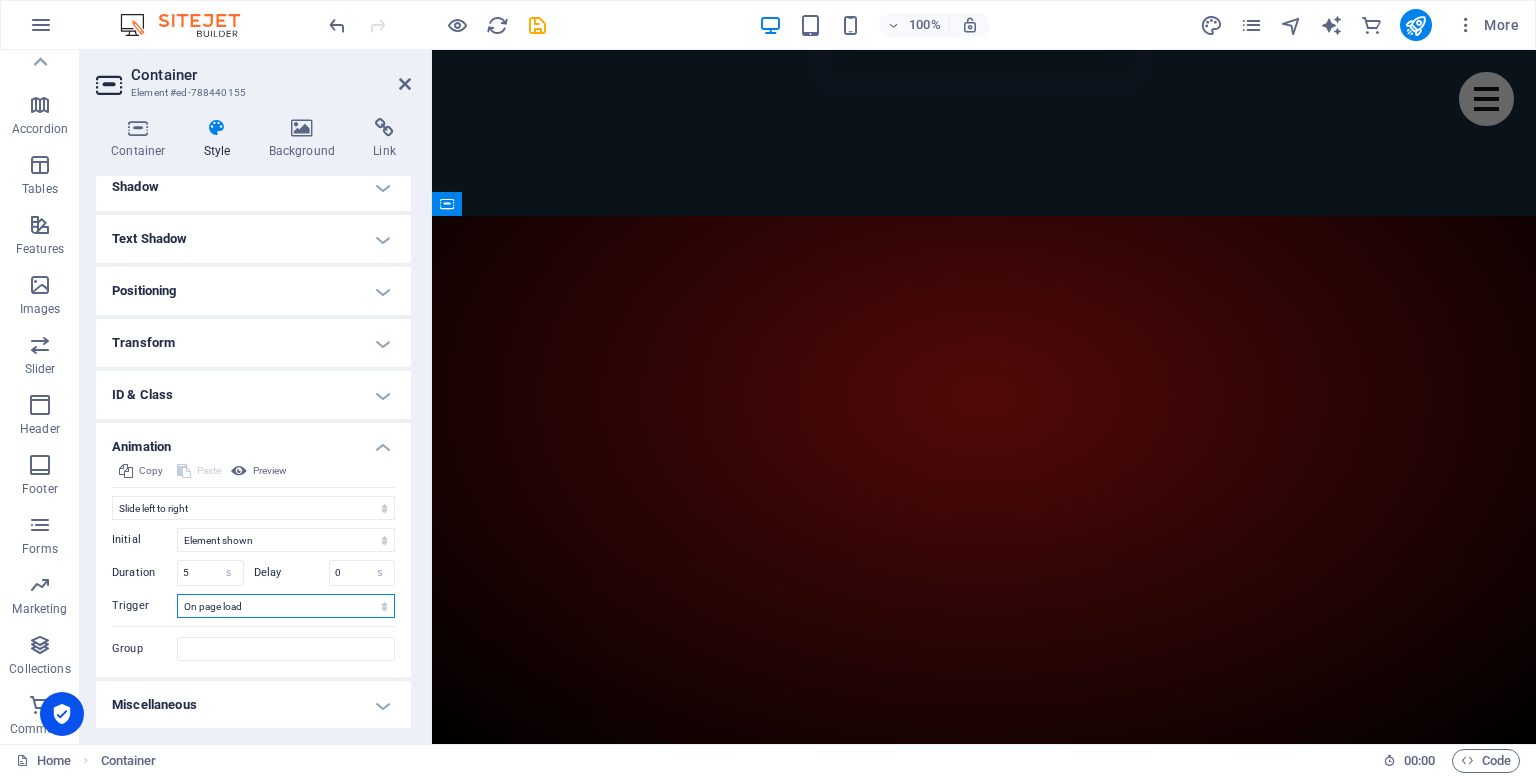 select on "scroll" 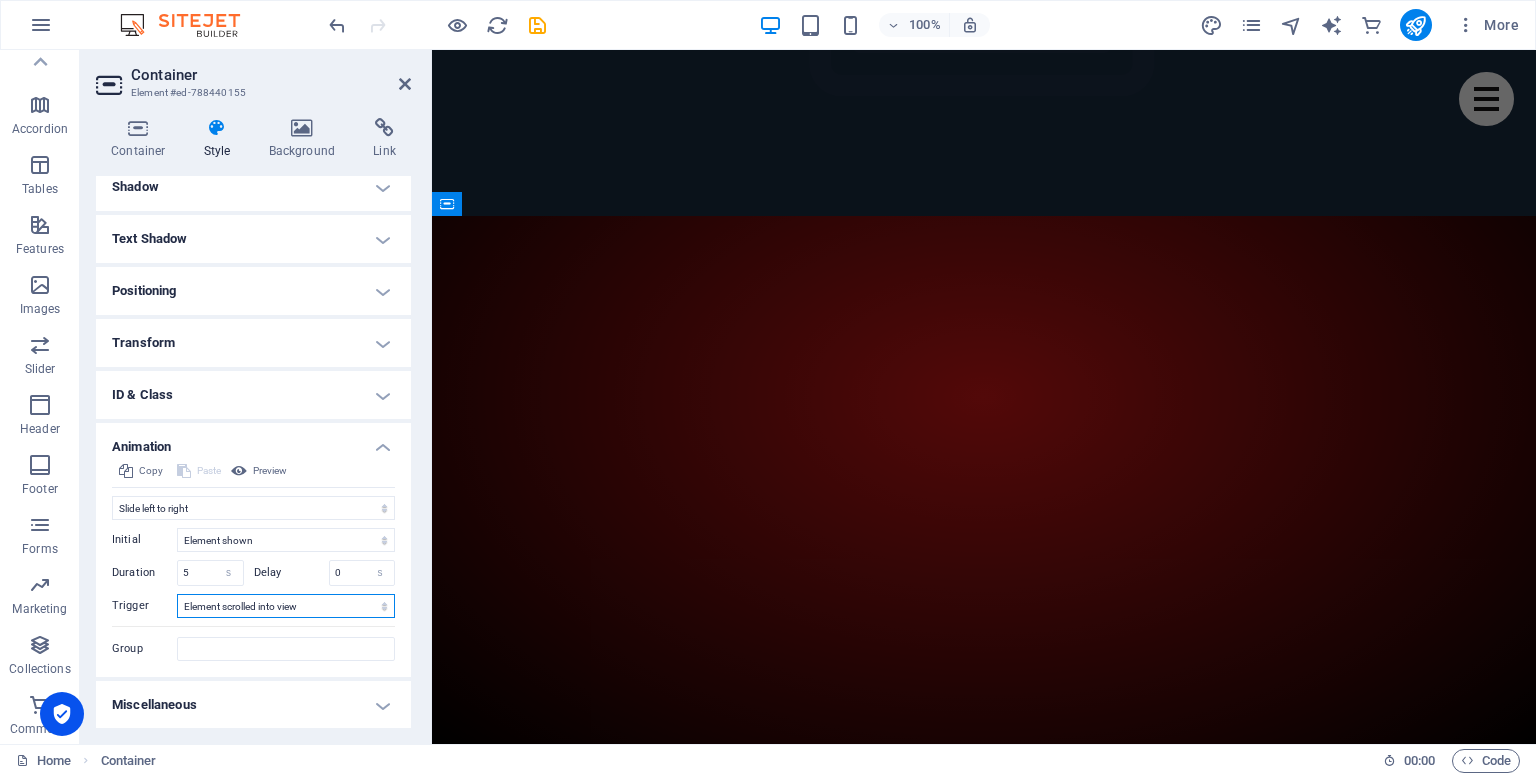 click on "No automatic trigger On page load Element scrolled into view" at bounding box center [286, 606] 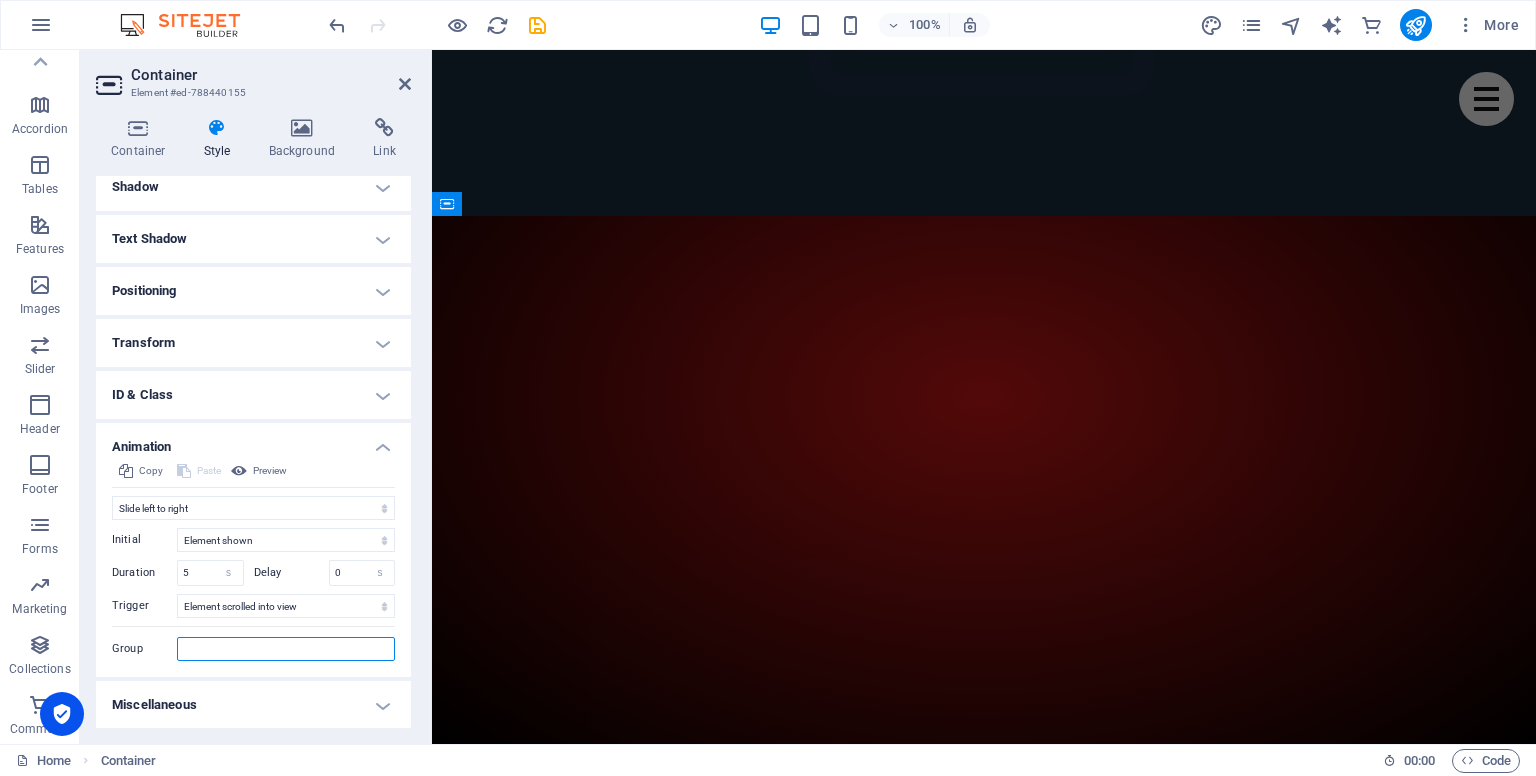 click on "Group" at bounding box center [286, 649] 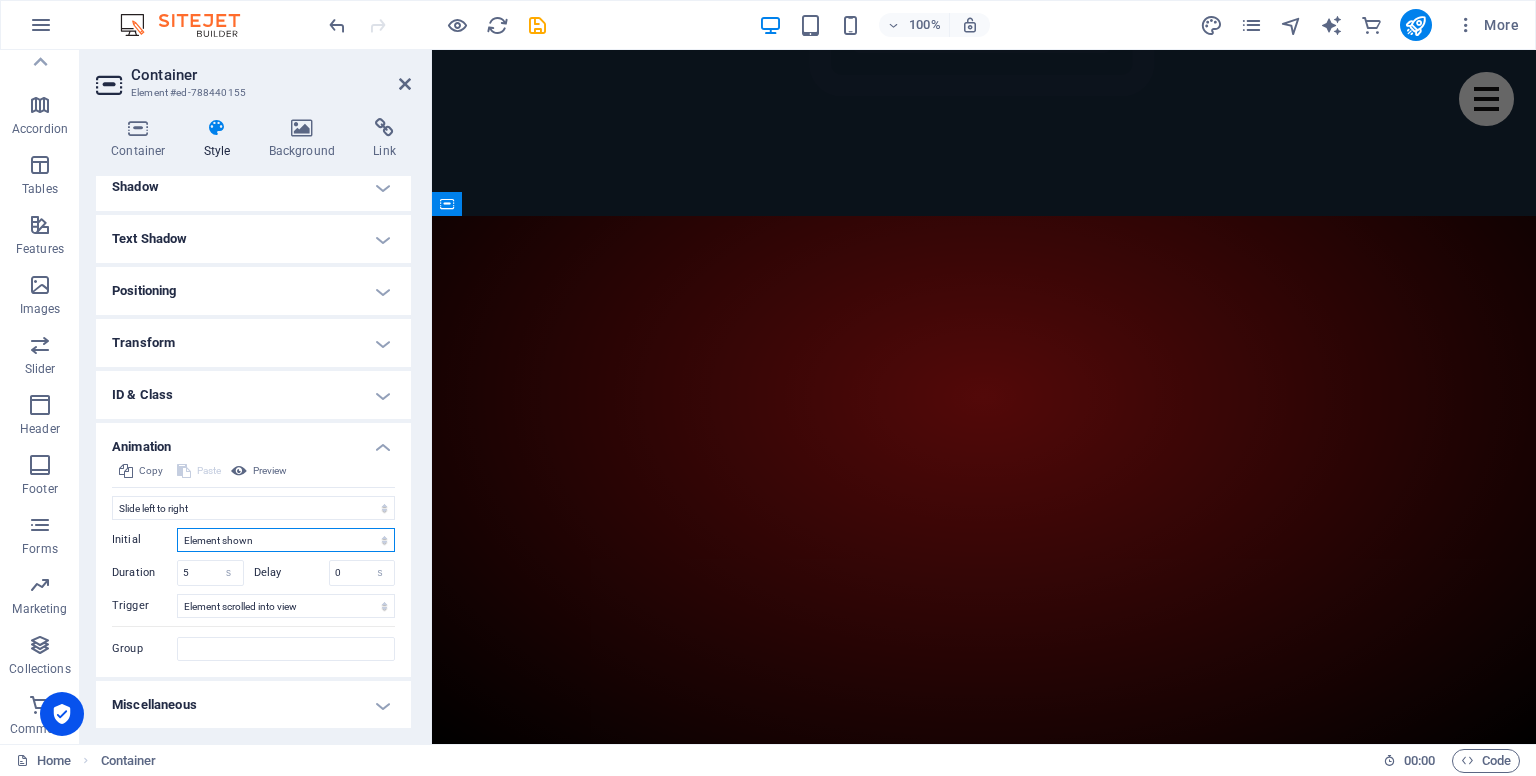 click on "Element hidden Element shown" at bounding box center (286, 540) 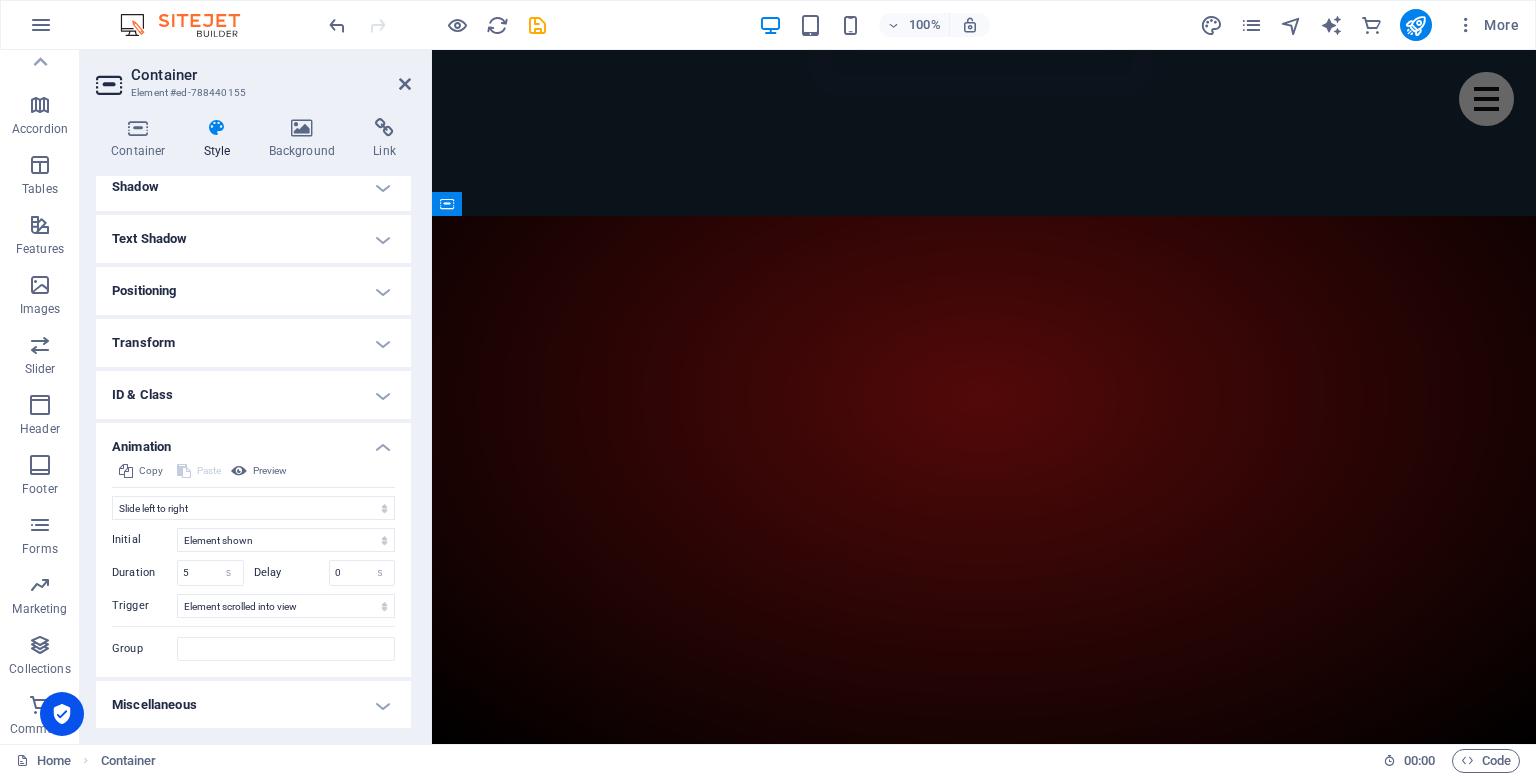click on "Don't animate Show / Hide Slide up/down Zoom in/out Slide left to right Slide right to left Slide top to bottom Slide bottom to top Pulse Blink Open as overlay Initial Element hidden Element shown Duration 5 s [PERSON_NAME] 0 s ms Width auto px % Trigger No automatic trigger On page load Element scrolled into view Close This label appears when hovering over the close button, indicating its function. Group Show Don't alter this element Hide this element Show this element Hide Don't alter this element Hide this element Show this element" at bounding box center [253, 574] 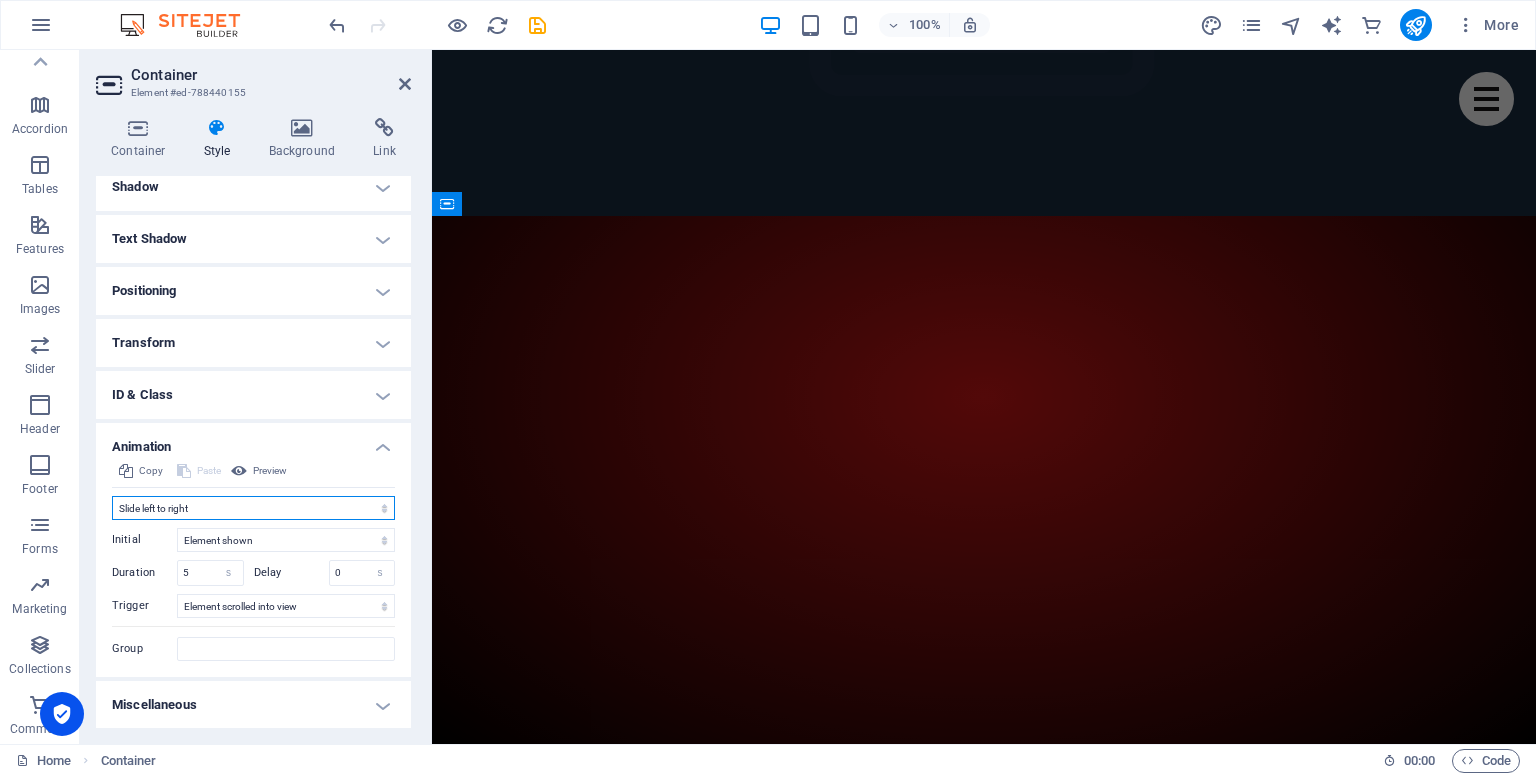click on "Don't animate Show / Hide Slide up/down Zoom in/out Slide left to right Slide right to left Slide top to bottom Slide bottom to top Pulse Blink Open as overlay" at bounding box center [253, 508] 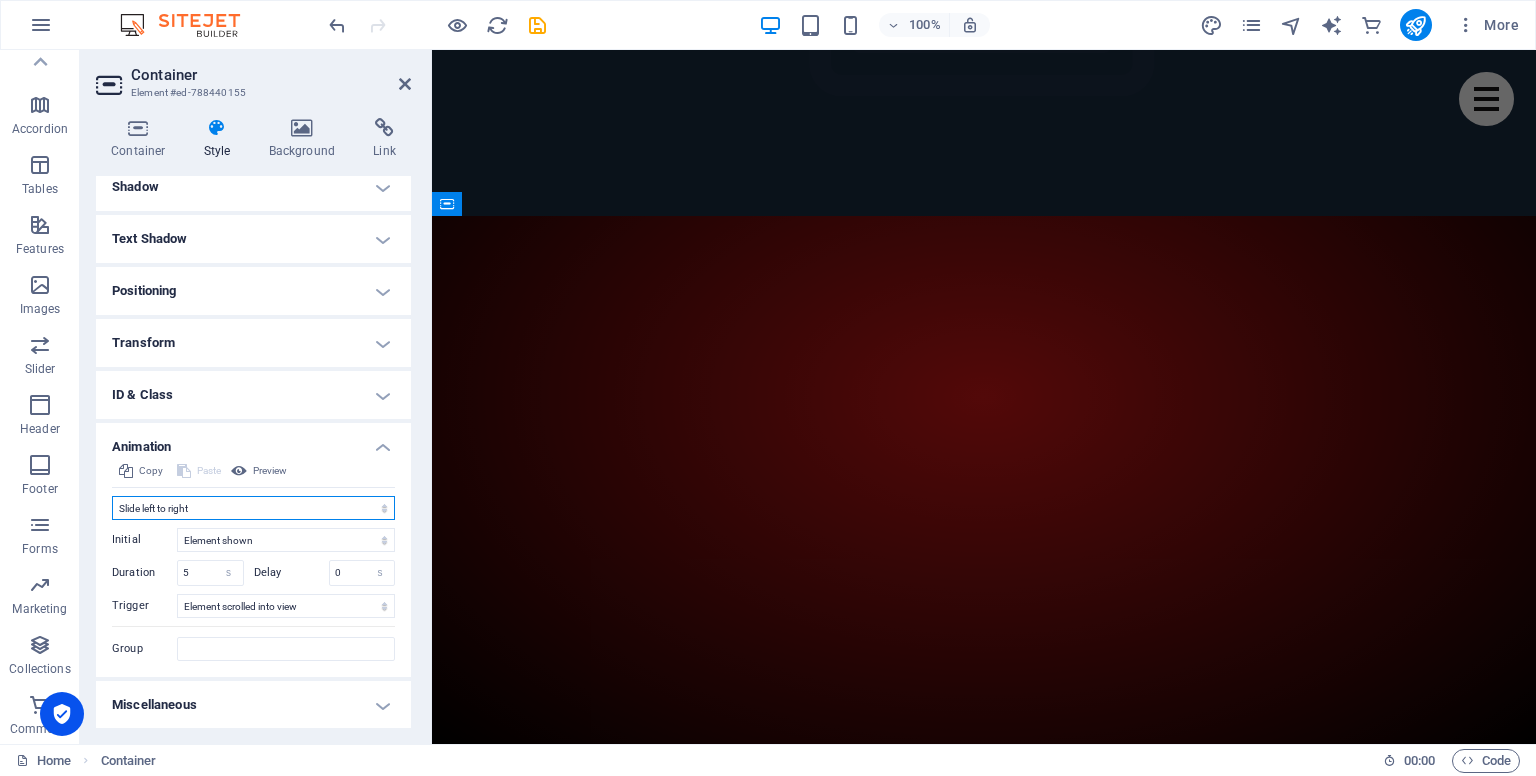 select on "move-bottom-to-top" 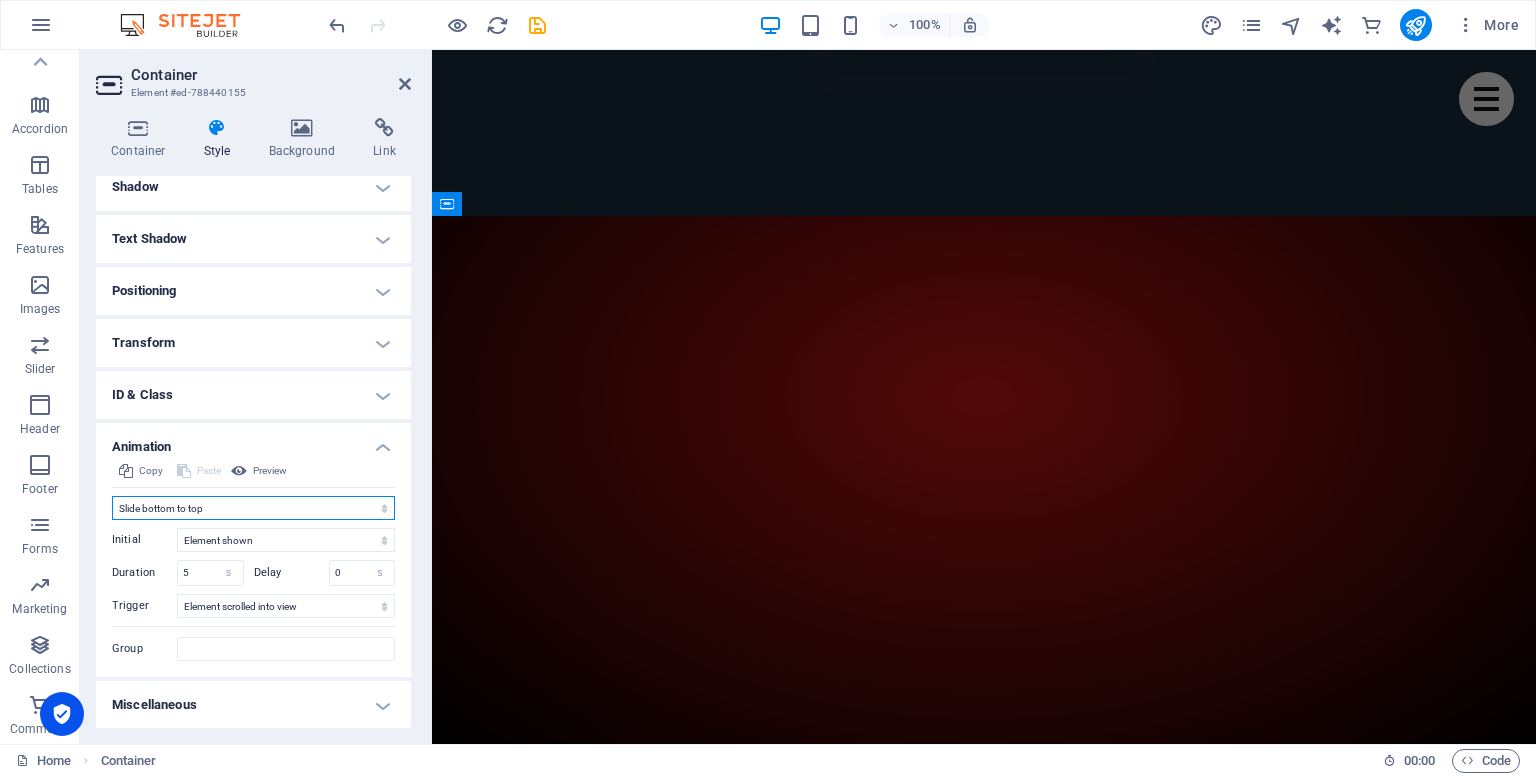 click on "Don't animate Show / Hide Slide up/down Zoom in/out Slide left to right Slide right to left Slide top to bottom Slide bottom to top Pulse Blink Open as overlay" at bounding box center [253, 508] 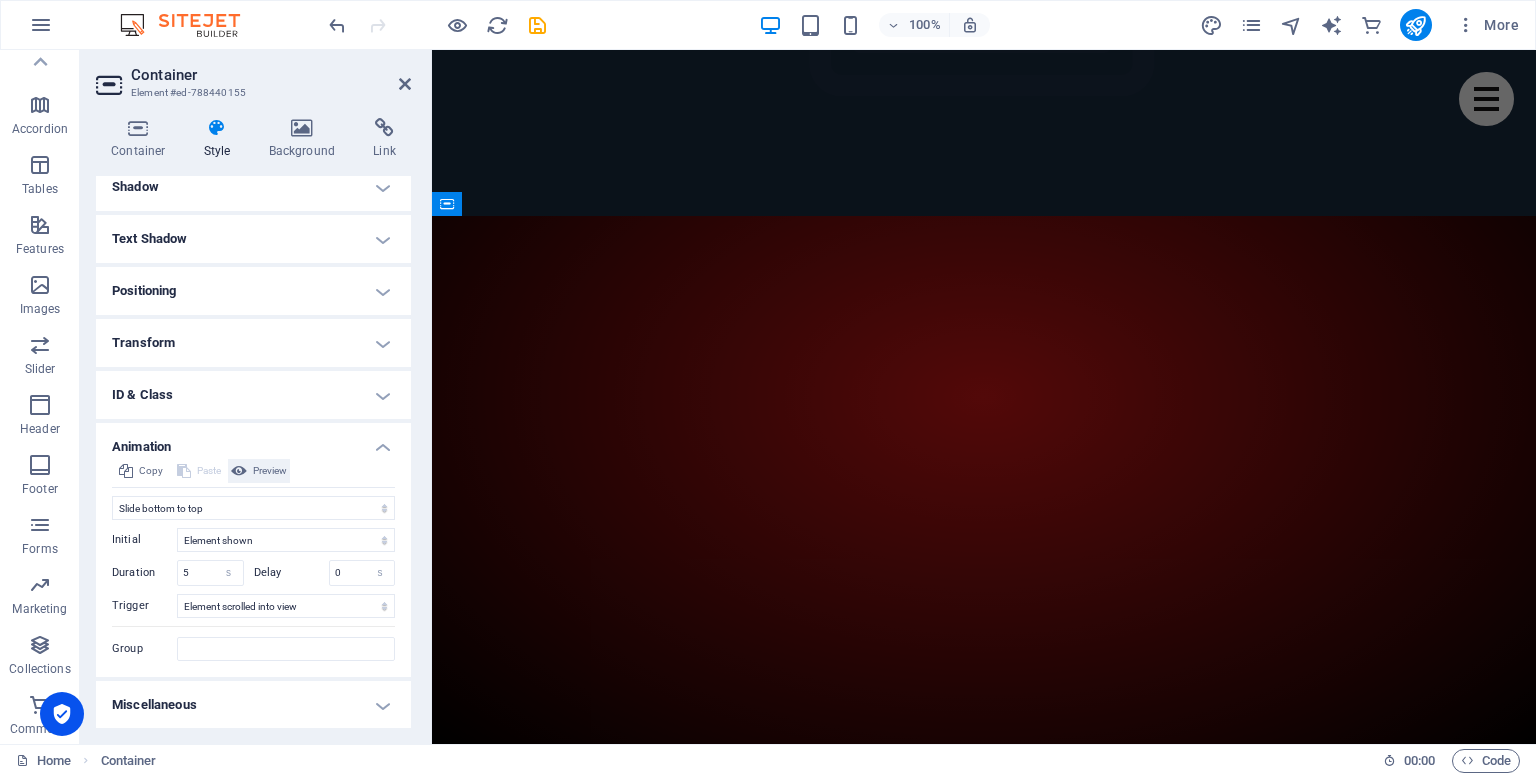 click on "Preview" at bounding box center [270, 471] 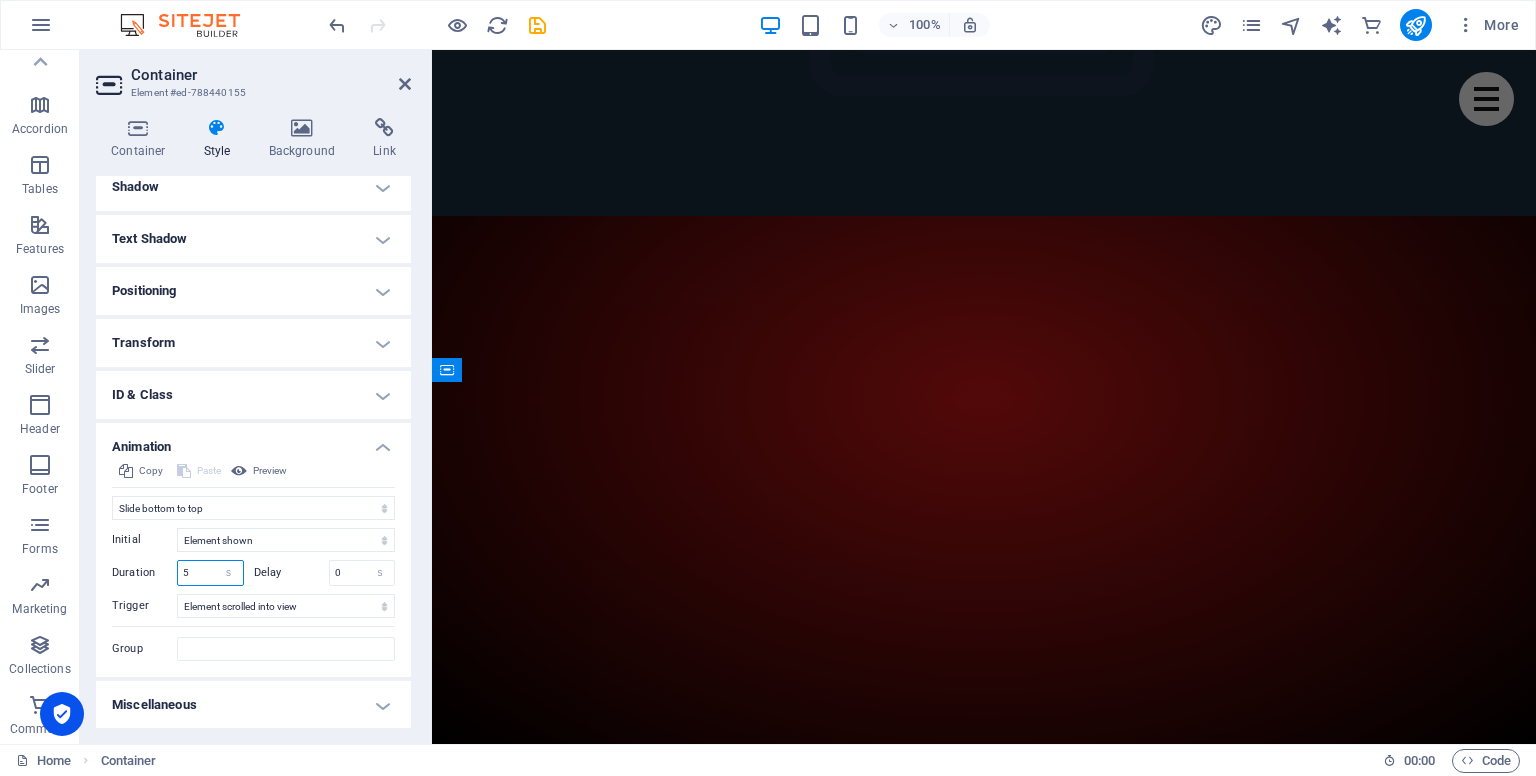 drag, startPoint x: 192, startPoint y: 572, endPoint x: 179, endPoint y: 572, distance: 13 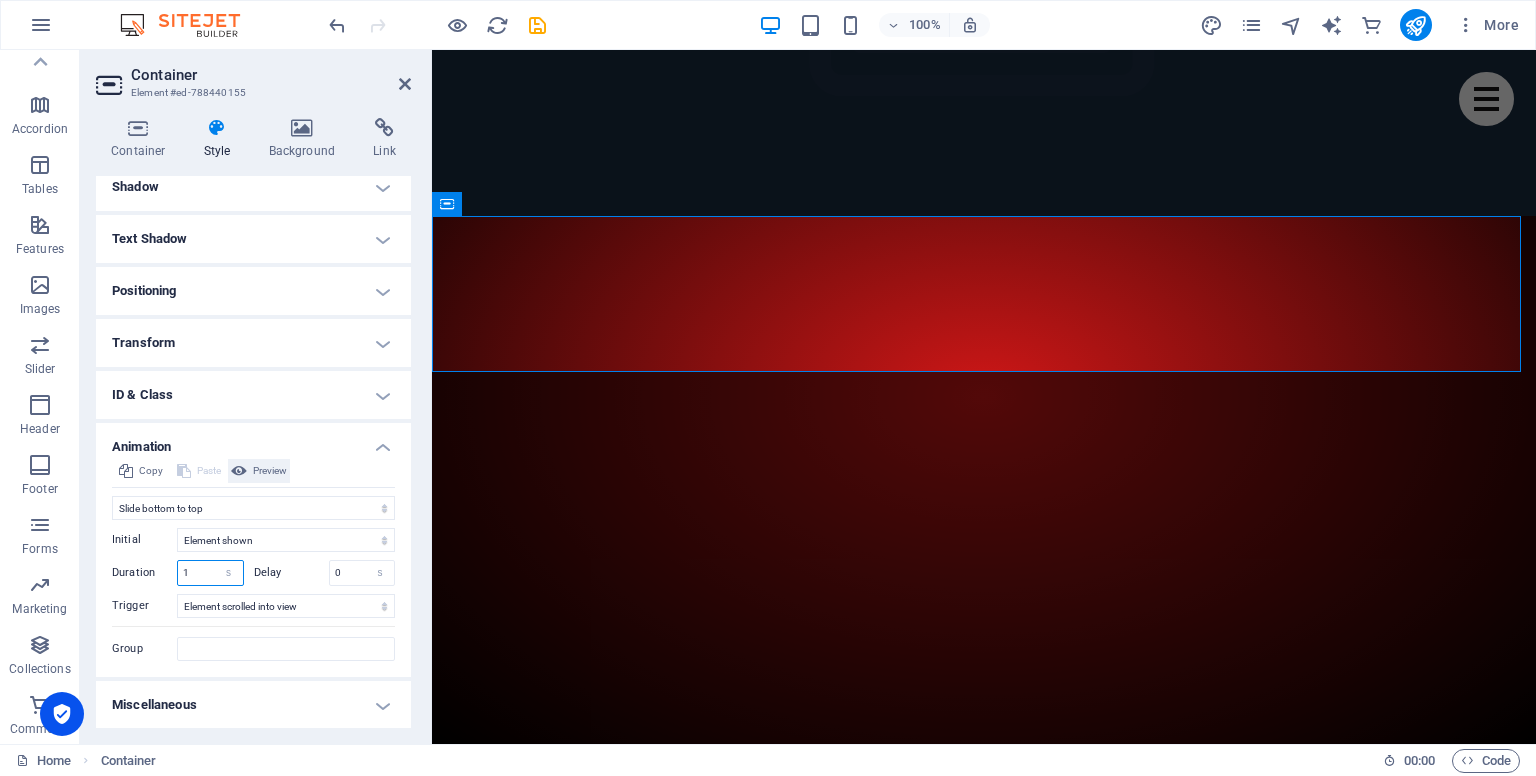 type on "1" 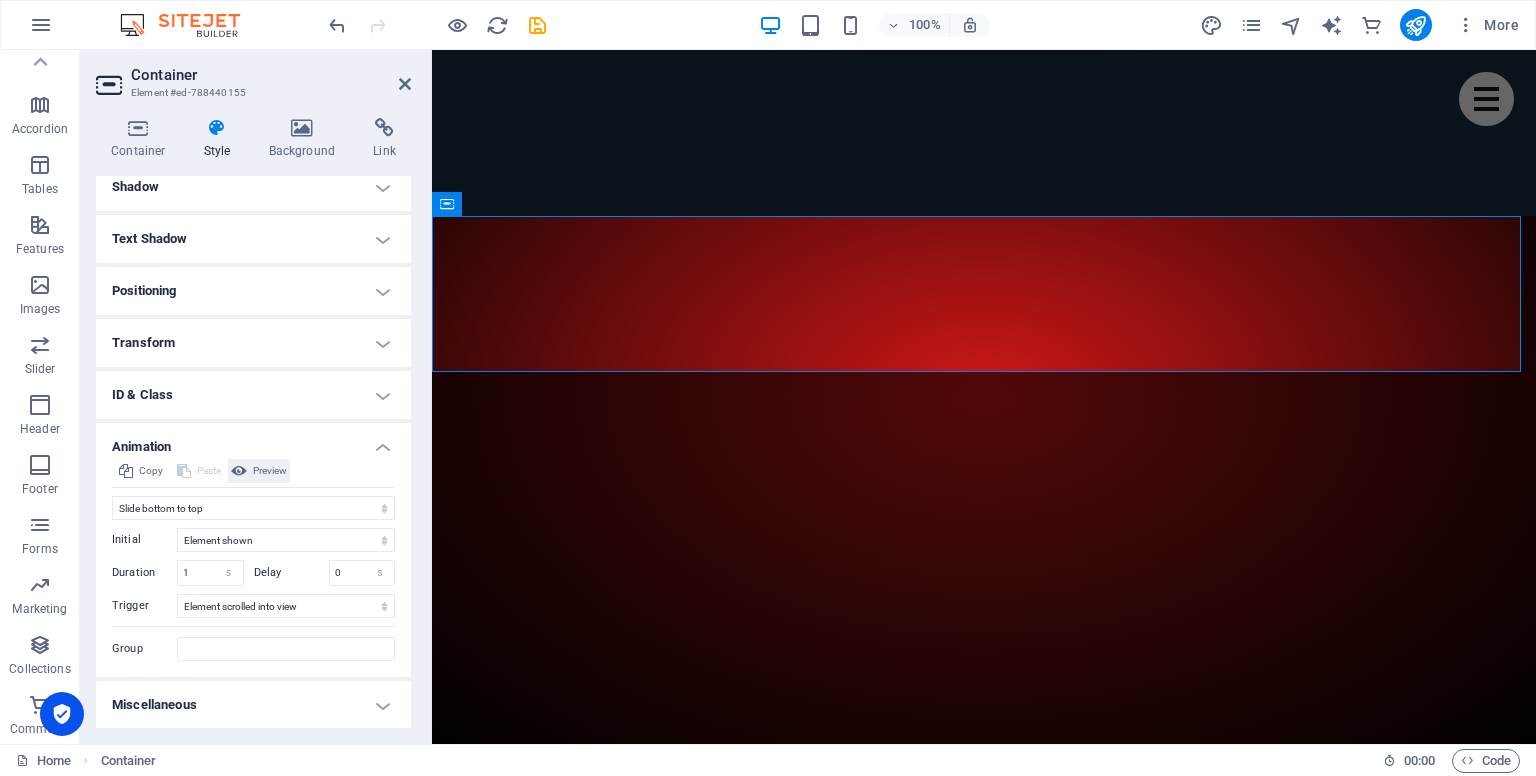 click on "Preview" at bounding box center [270, 471] 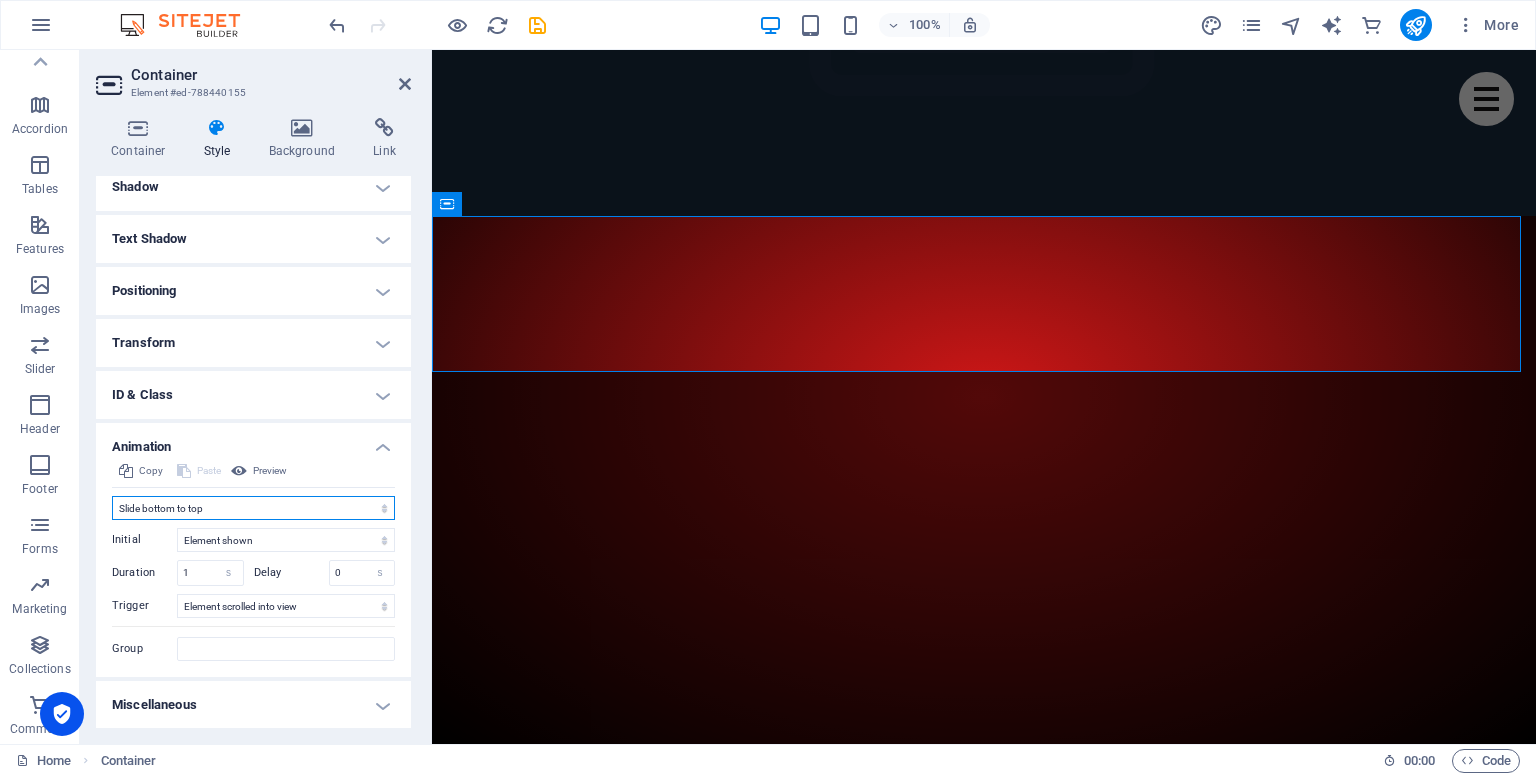 click on "Don't animate Show / Hide Slide up/down Zoom in/out Slide left to right Slide right to left Slide top to bottom Slide bottom to top Pulse Blink Open as overlay" at bounding box center [253, 508] 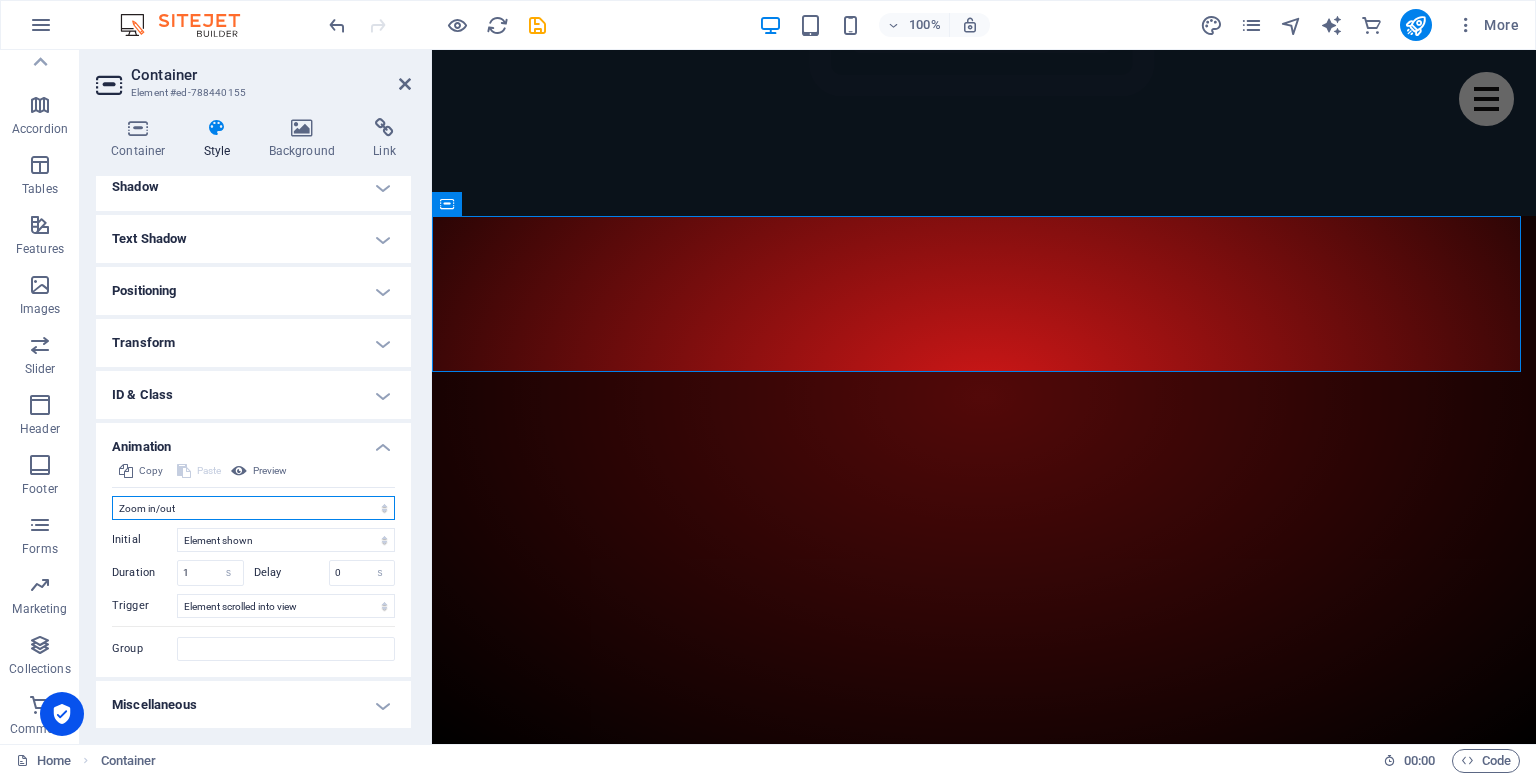 click on "Don't animate Show / Hide Slide up/down Zoom in/out Slide left to right Slide right to left Slide top to bottom Slide bottom to top Pulse Blink Open as overlay" at bounding box center (253, 508) 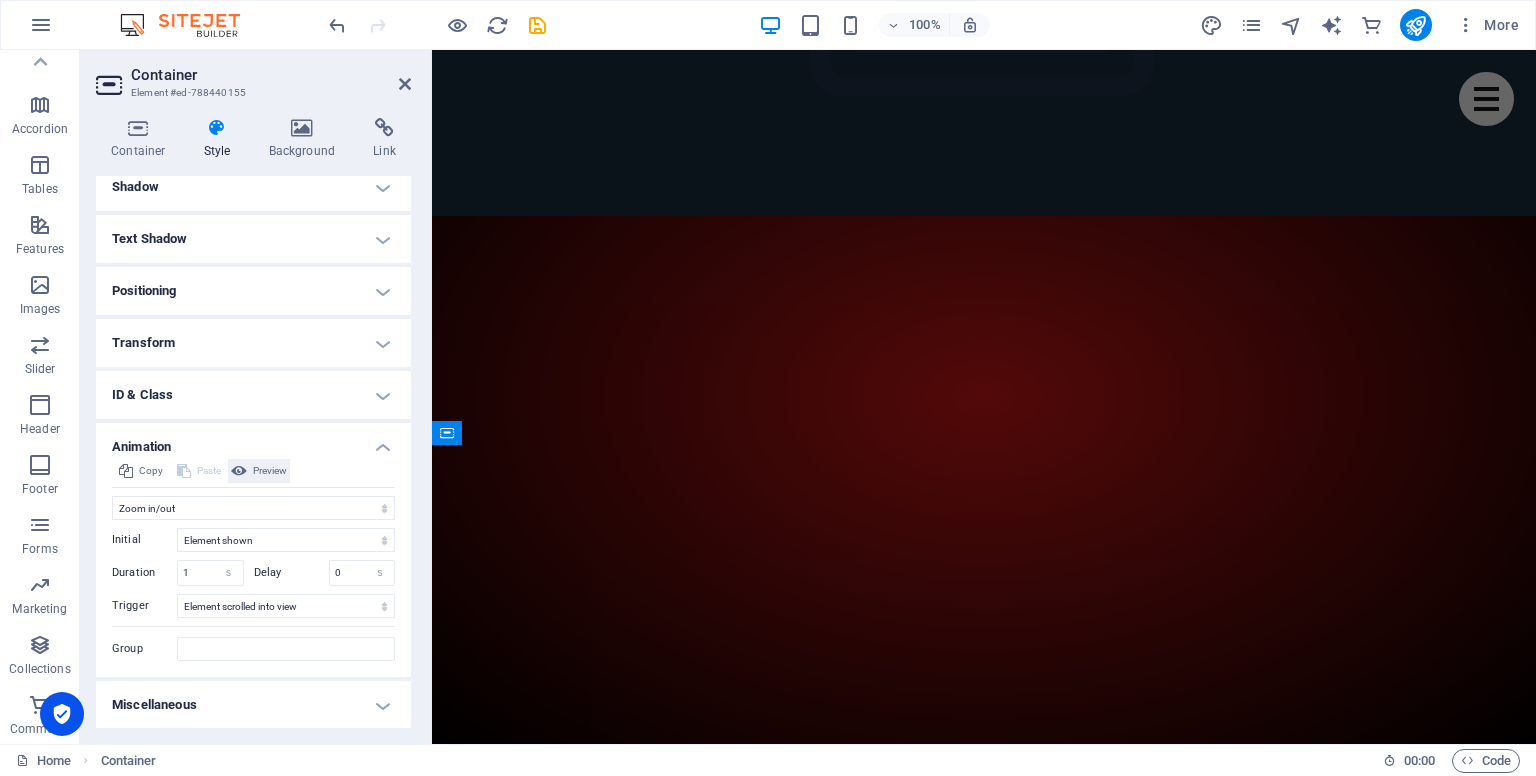 click on "Preview" at bounding box center [270, 471] 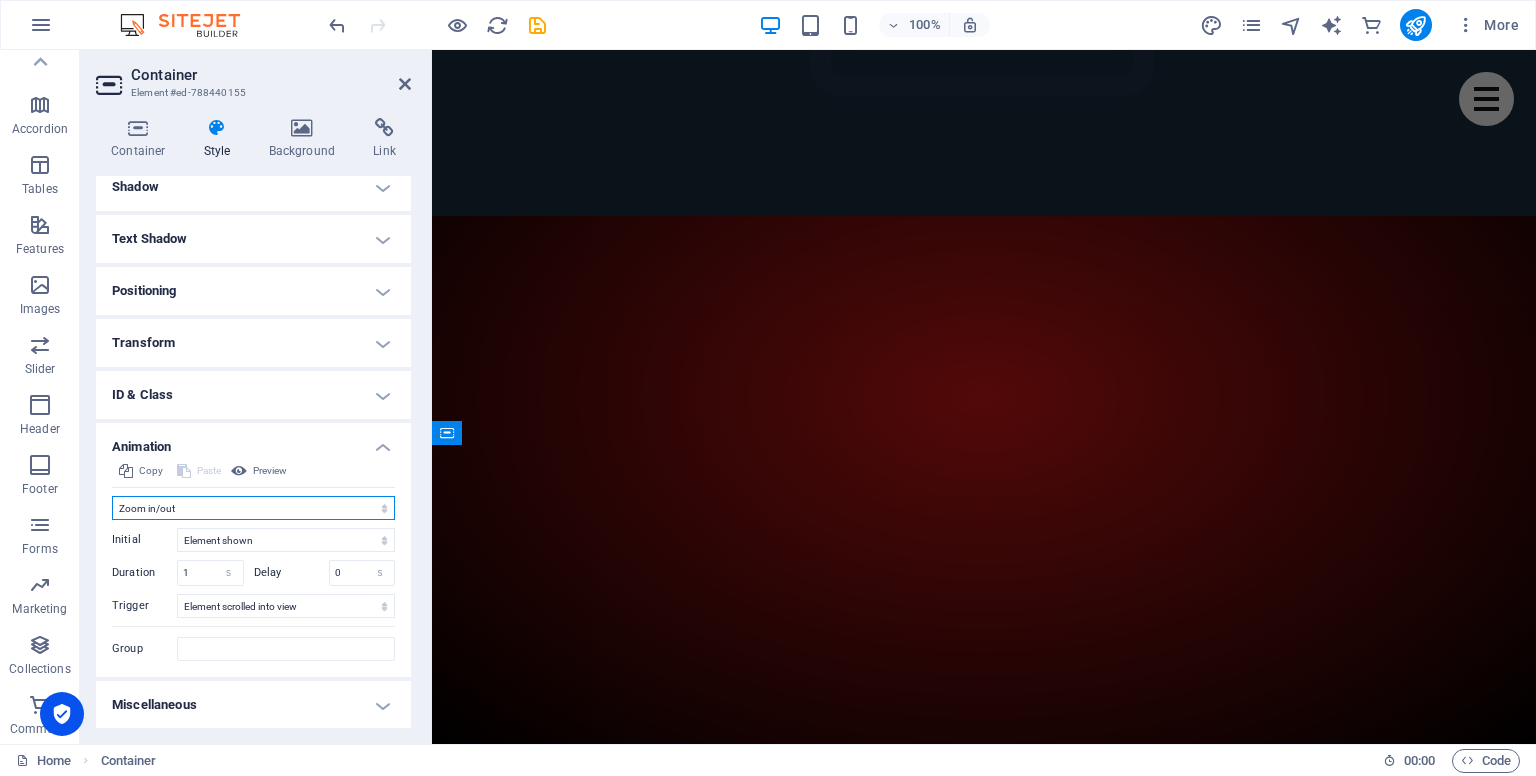 click on "Don't animate Show / Hide Slide up/down Zoom in/out Slide left to right Slide right to left Slide top to bottom Slide bottom to top Pulse Blink Open as overlay" at bounding box center [253, 508] 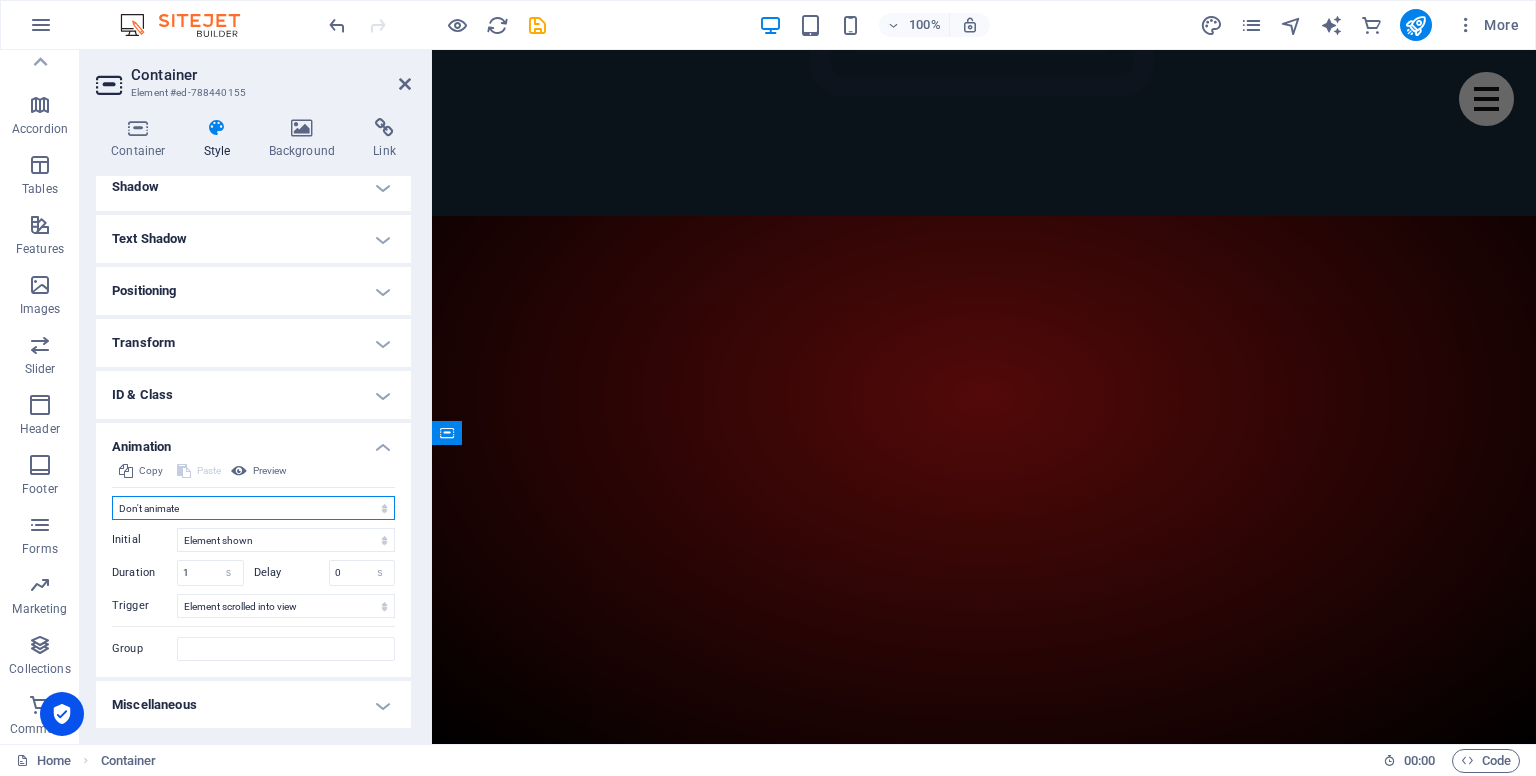 click on "Don't animate Show / Hide Slide up/down Zoom in/out Slide left to right Slide right to left Slide top to bottom Slide bottom to top Pulse Blink Open as overlay" at bounding box center [253, 508] 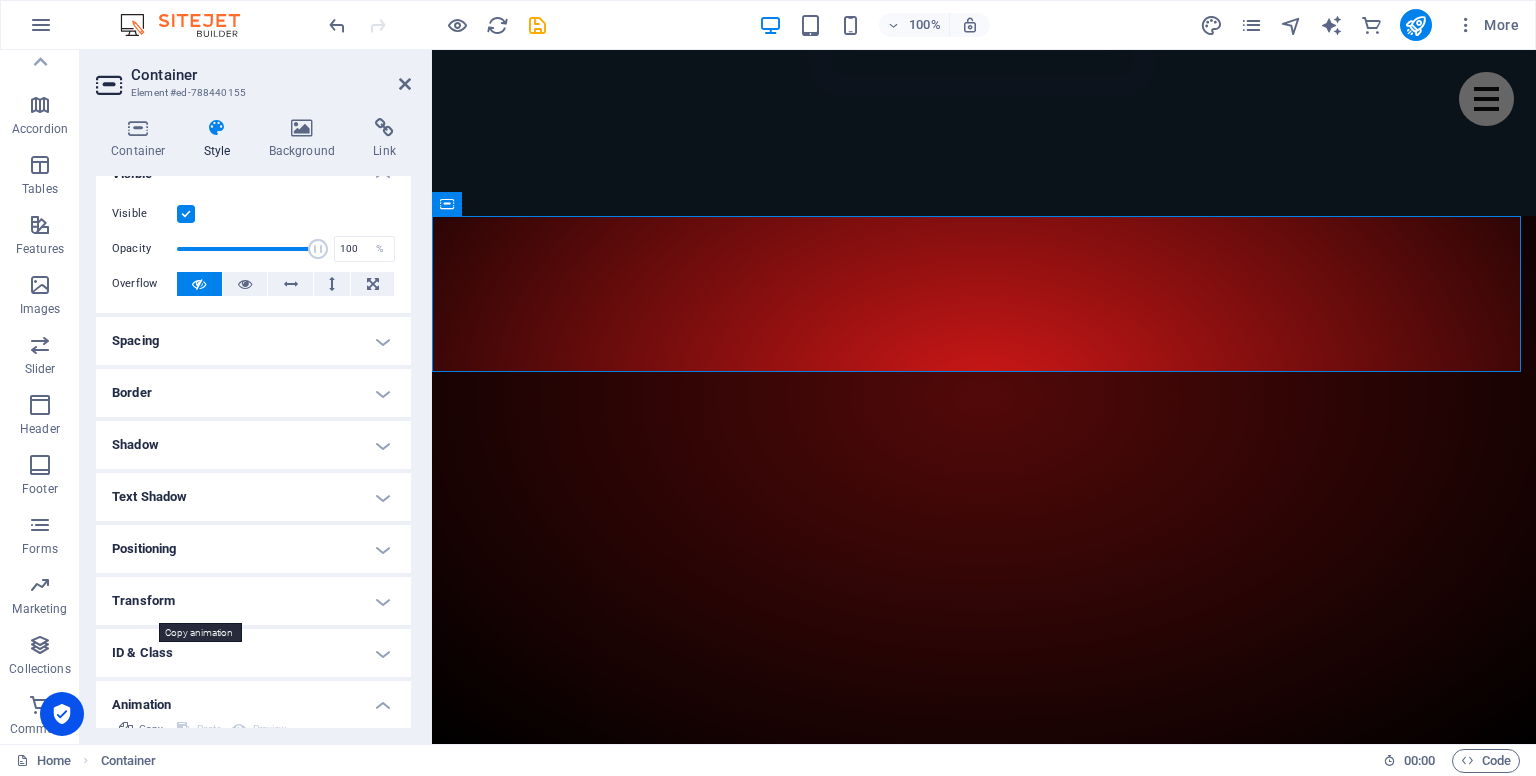 scroll, scrollTop: 0, scrollLeft: 0, axis: both 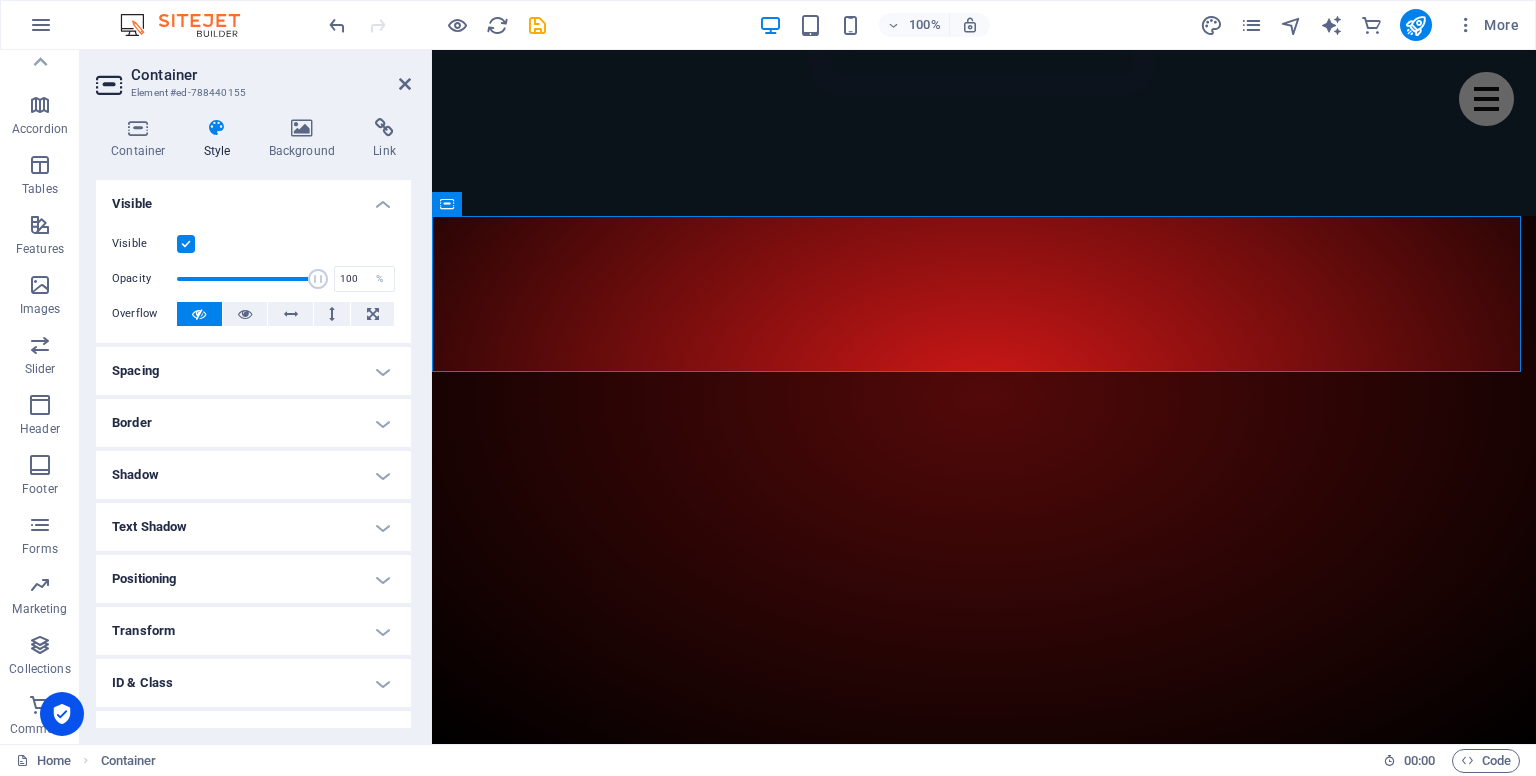 click at bounding box center (984, 615) 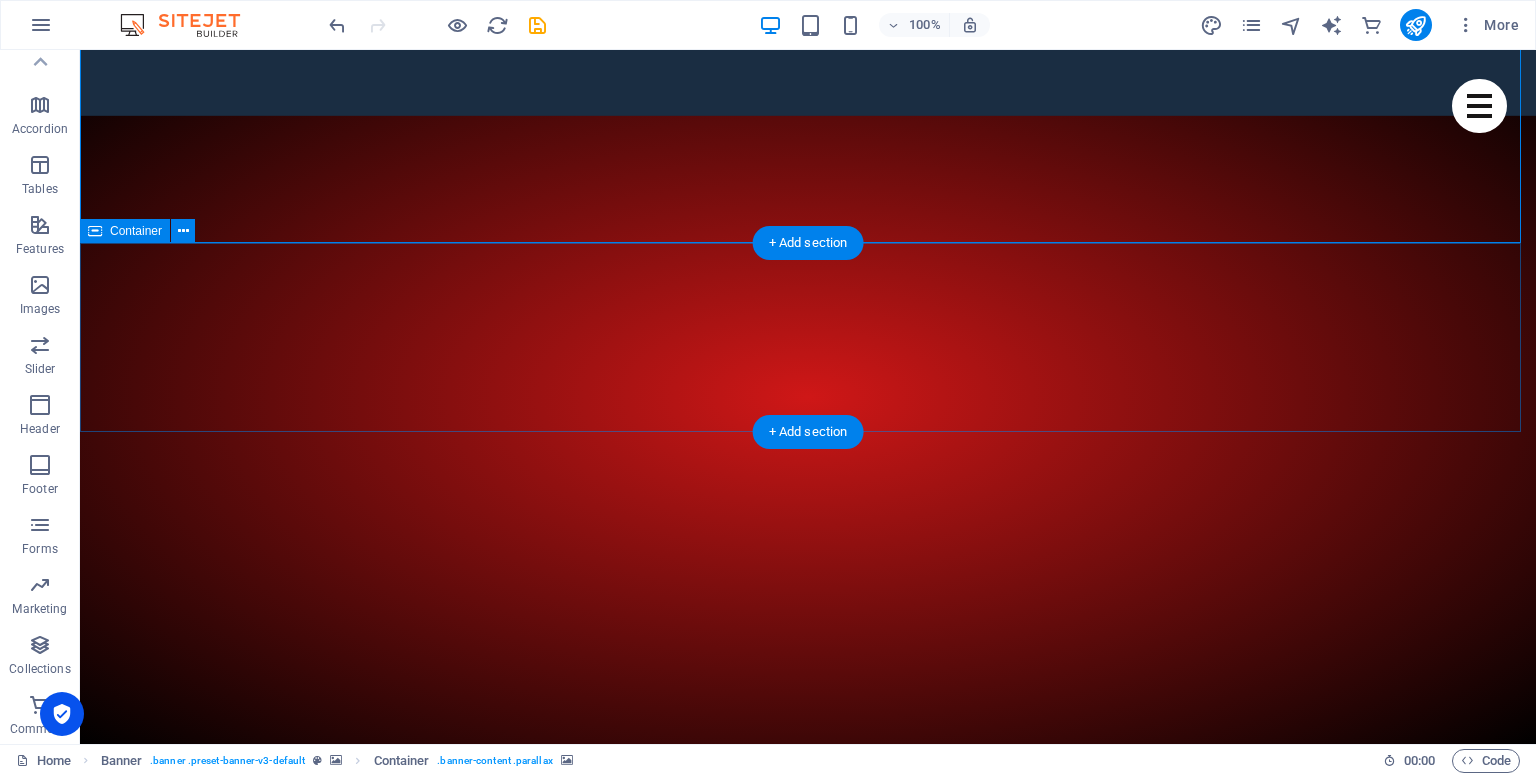 scroll, scrollTop: 0, scrollLeft: 0, axis: both 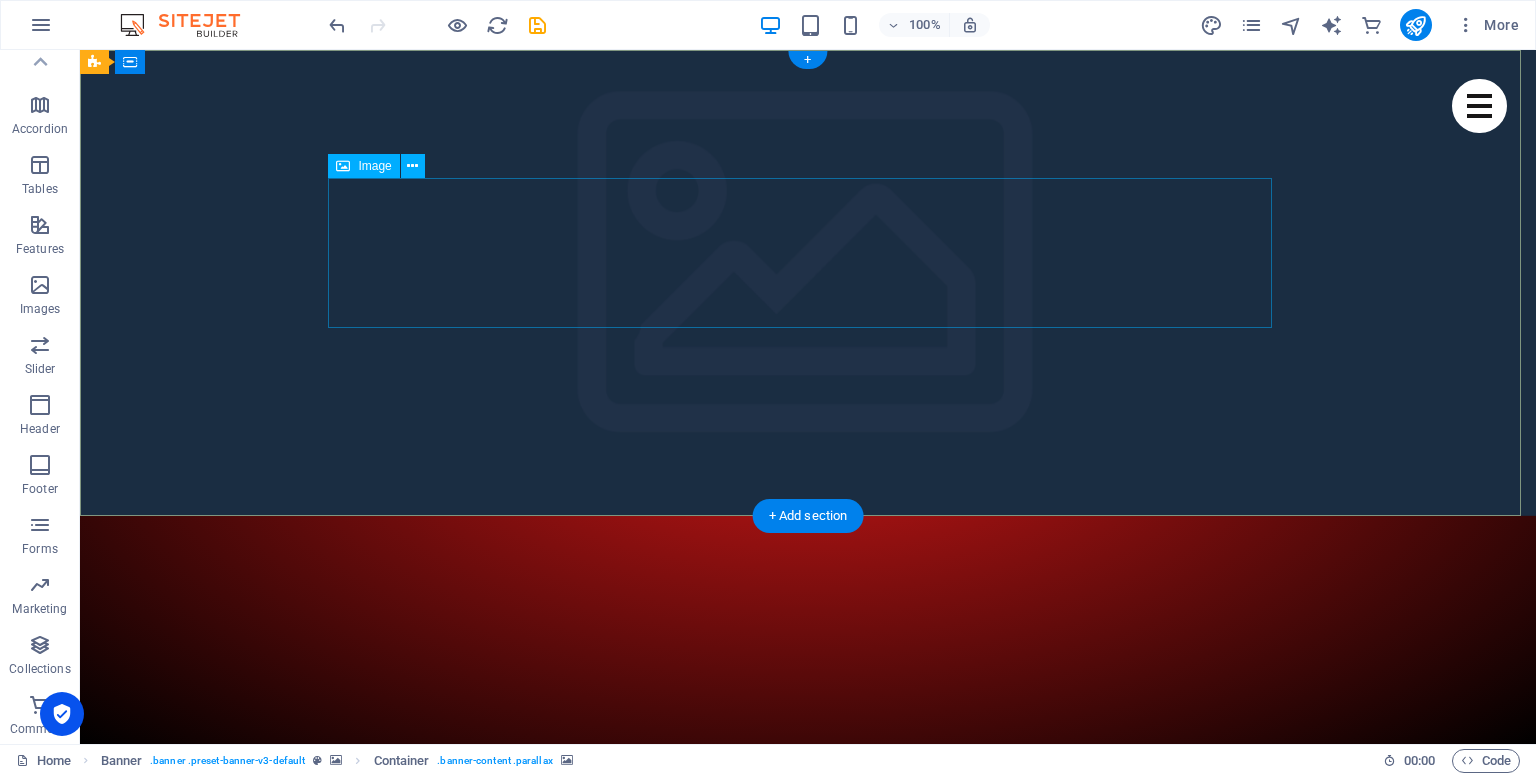 click at bounding box center [808, 1277] 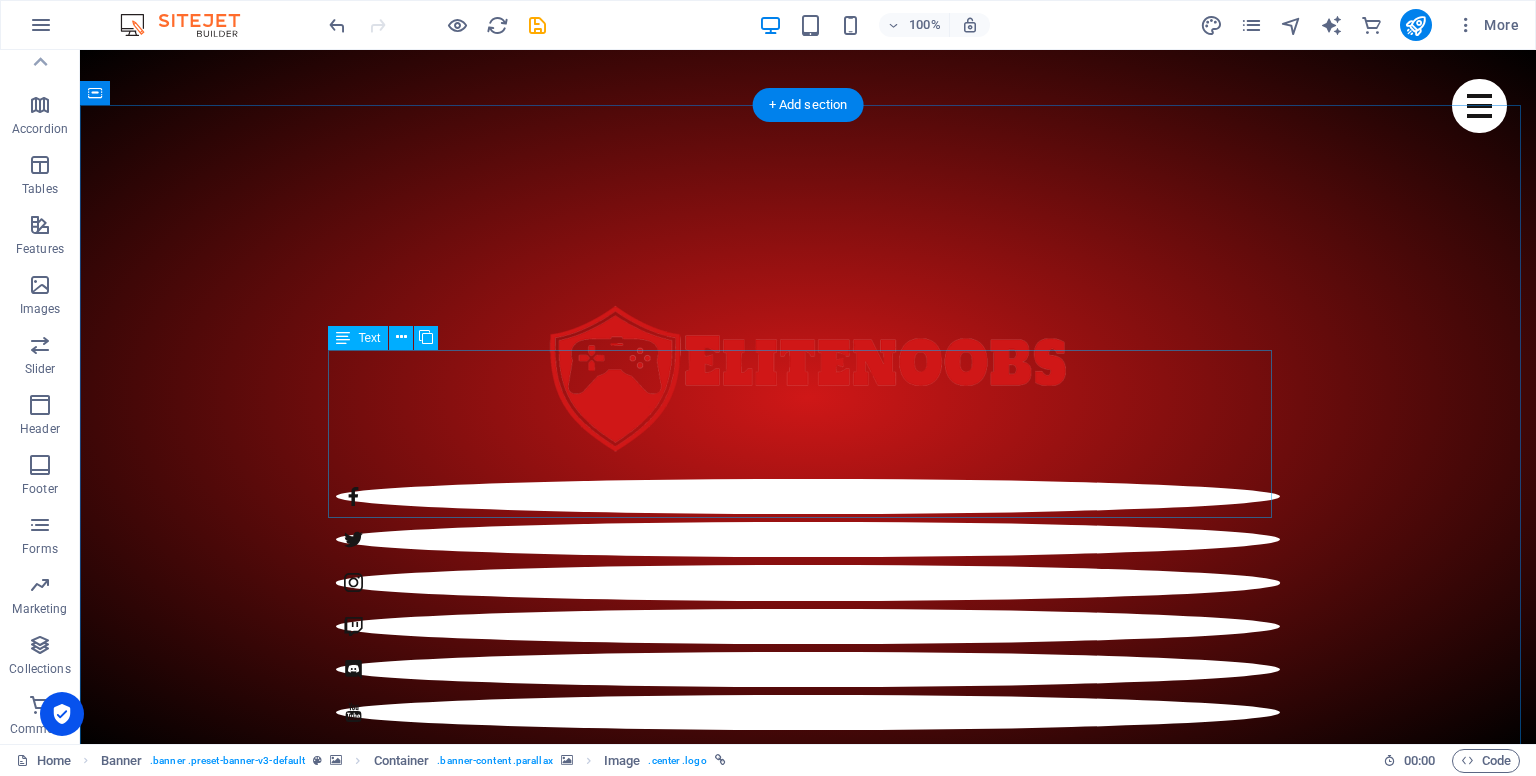 scroll, scrollTop: 1000, scrollLeft: 0, axis: vertical 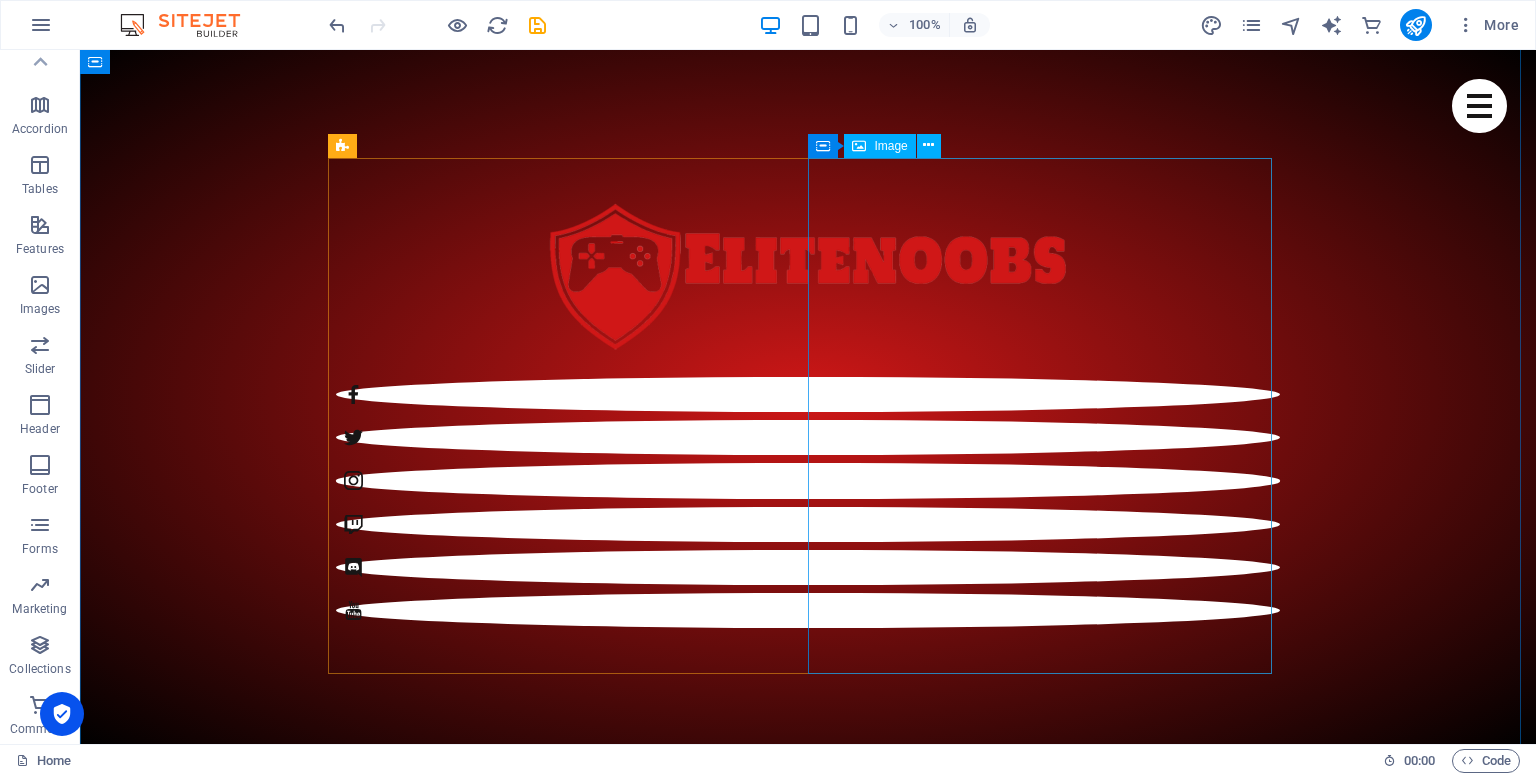 click on "Founder Vivi" at bounding box center (808, 8840) 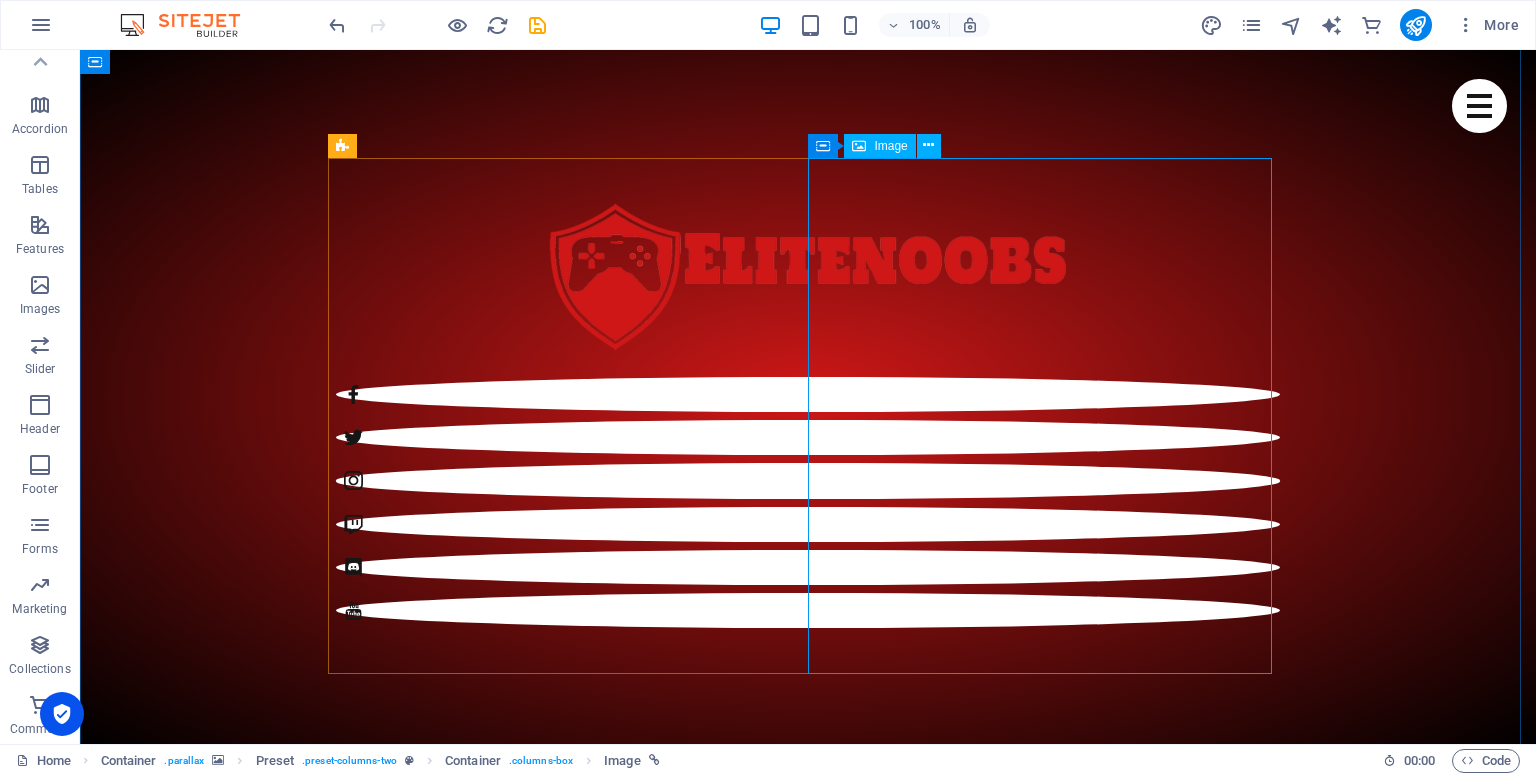 click on "Image" at bounding box center [890, 146] 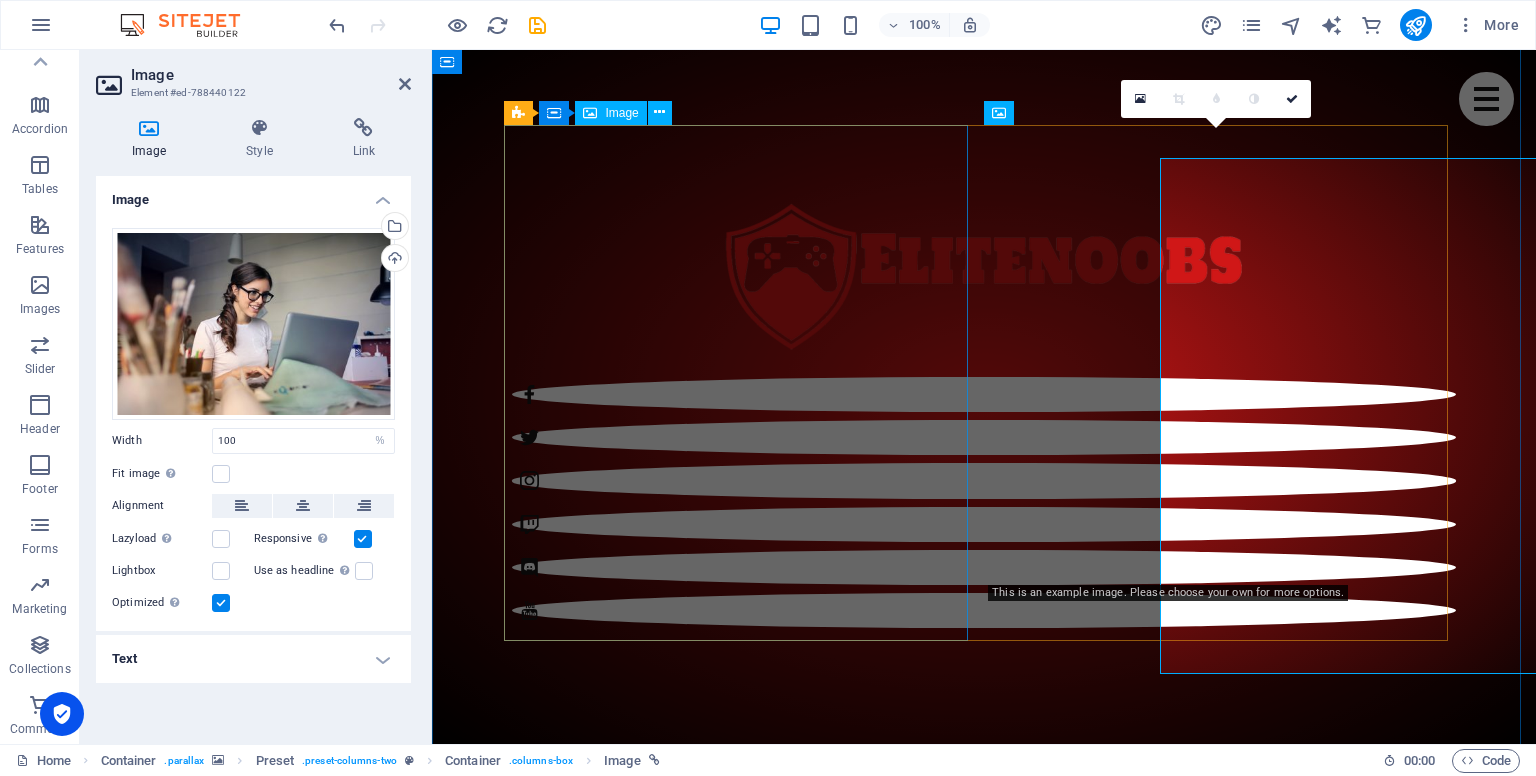 click on "Founder [PERSON_NAME]" at bounding box center (984, 6652) 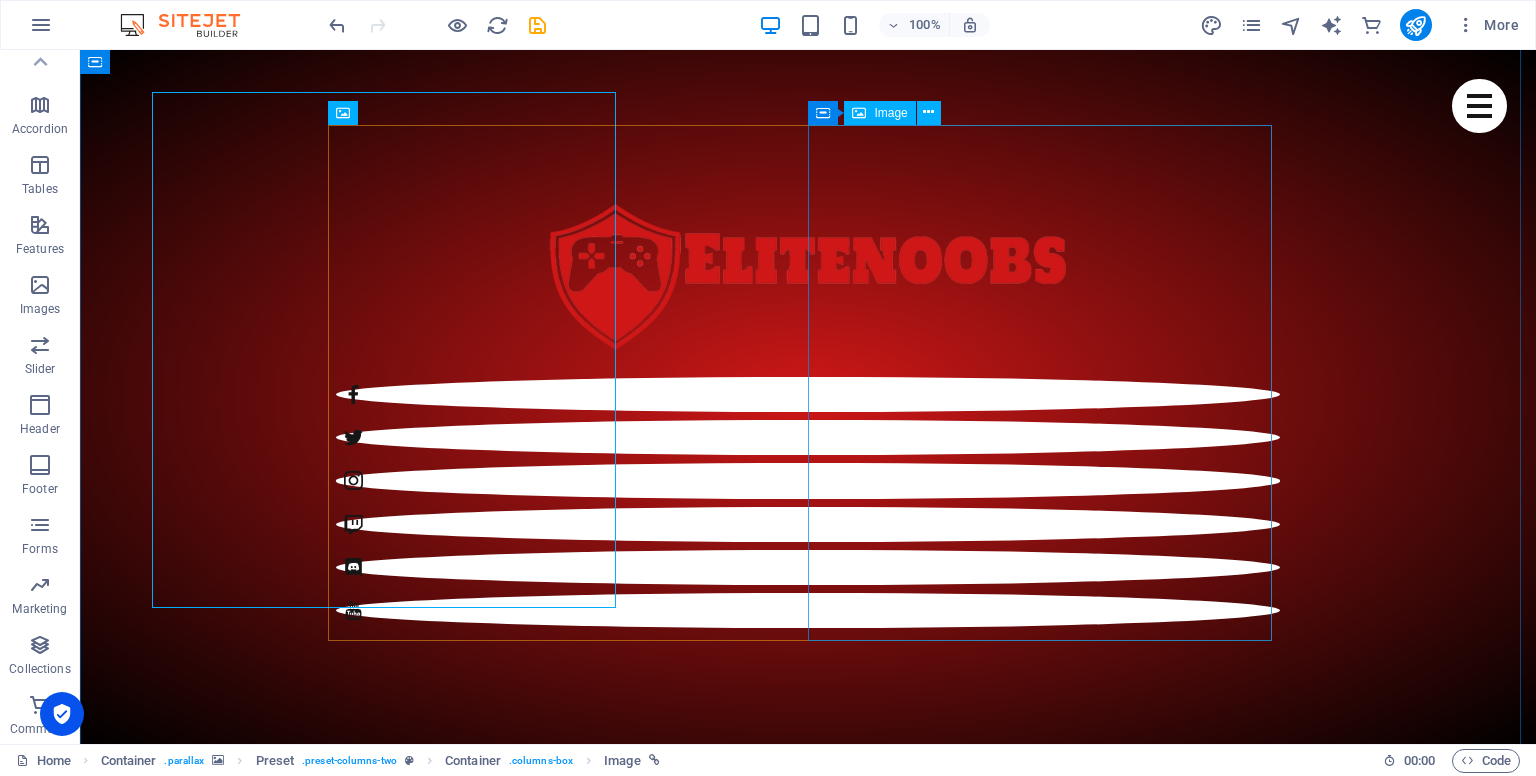 scroll, scrollTop: 1032, scrollLeft: 0, axis: vertical 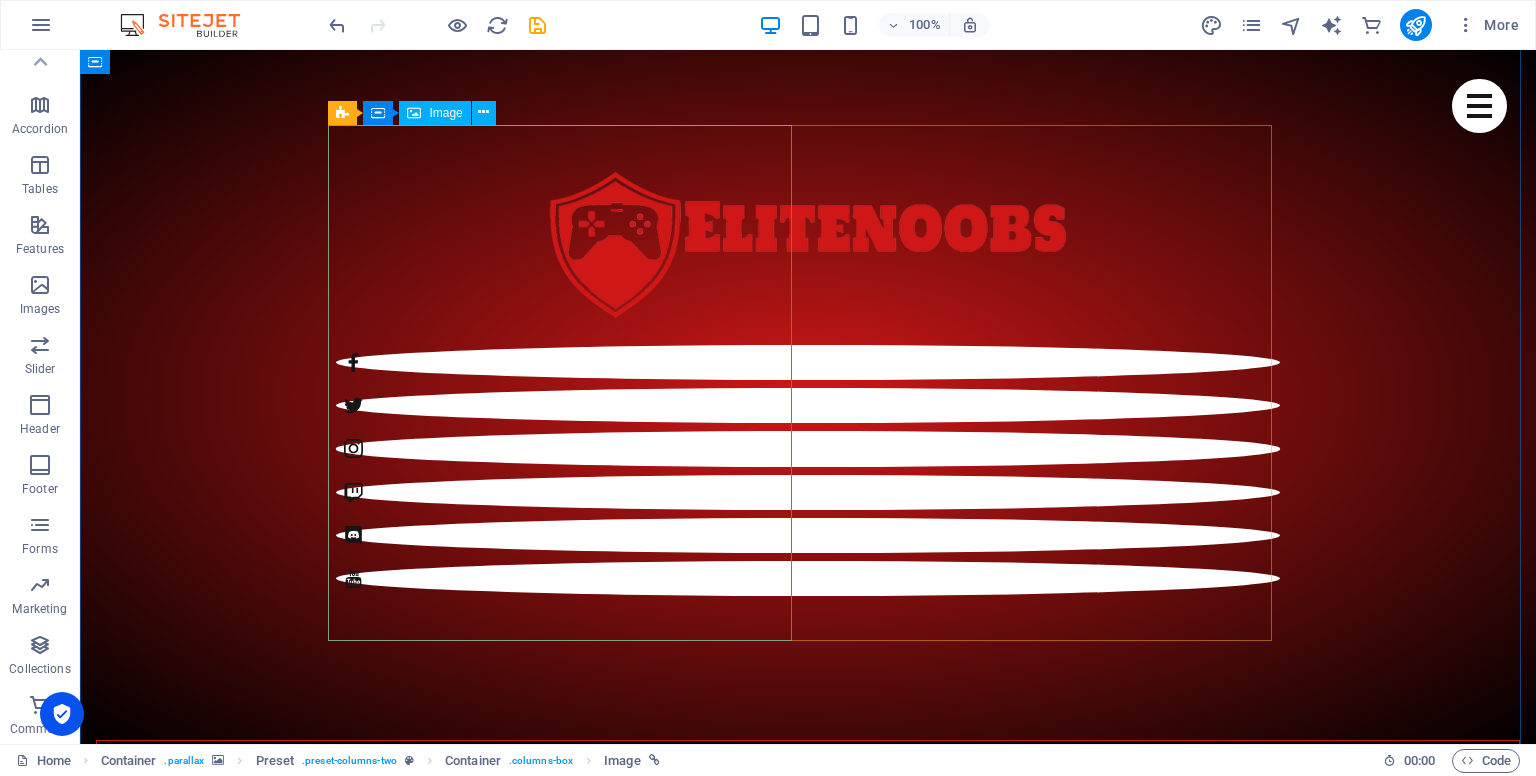click on "Founder [PERSON_NAME]" at bounding box center [808, 7804] 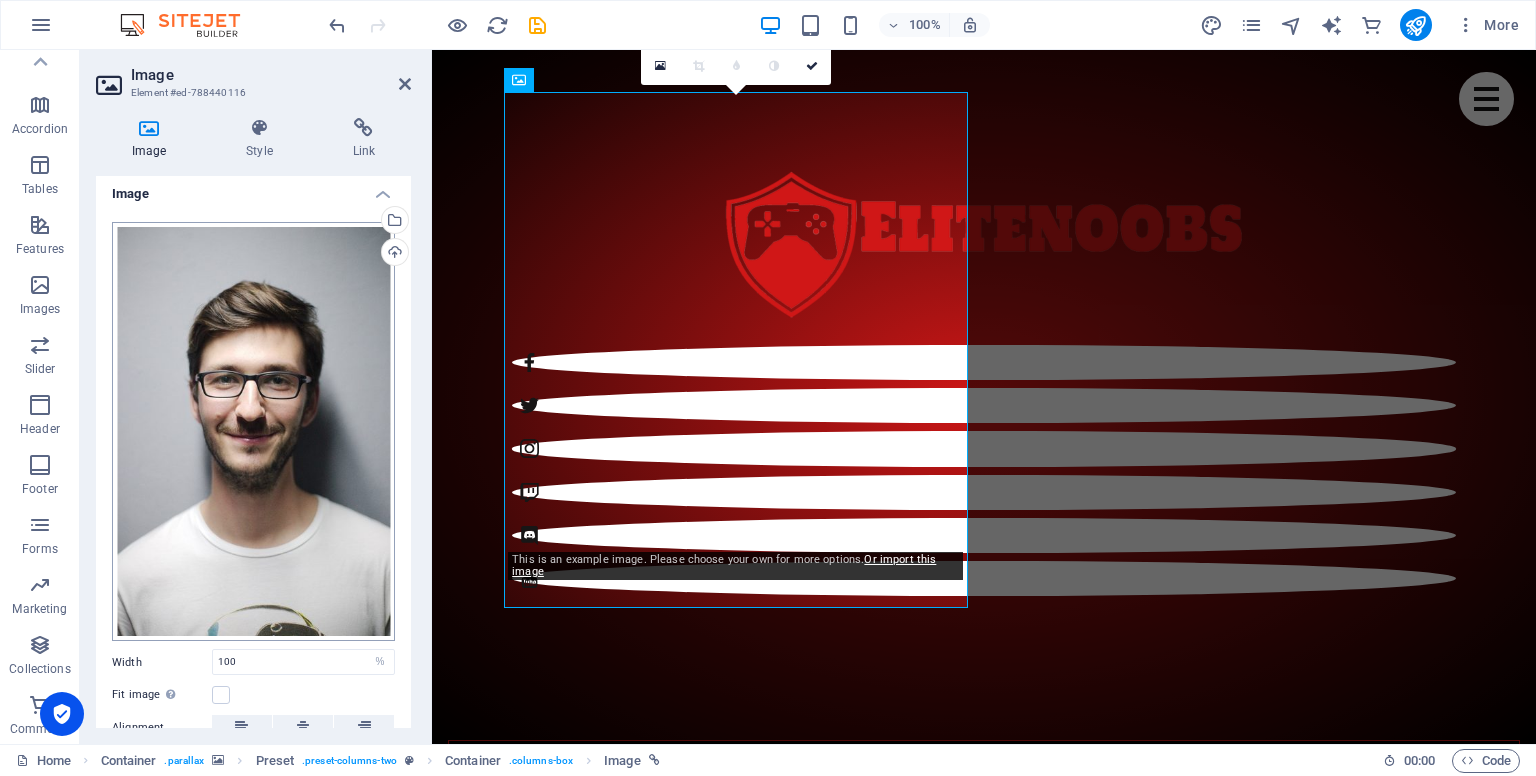 scroll, scrollTop: 0, scrollLeft: 0, axis: both 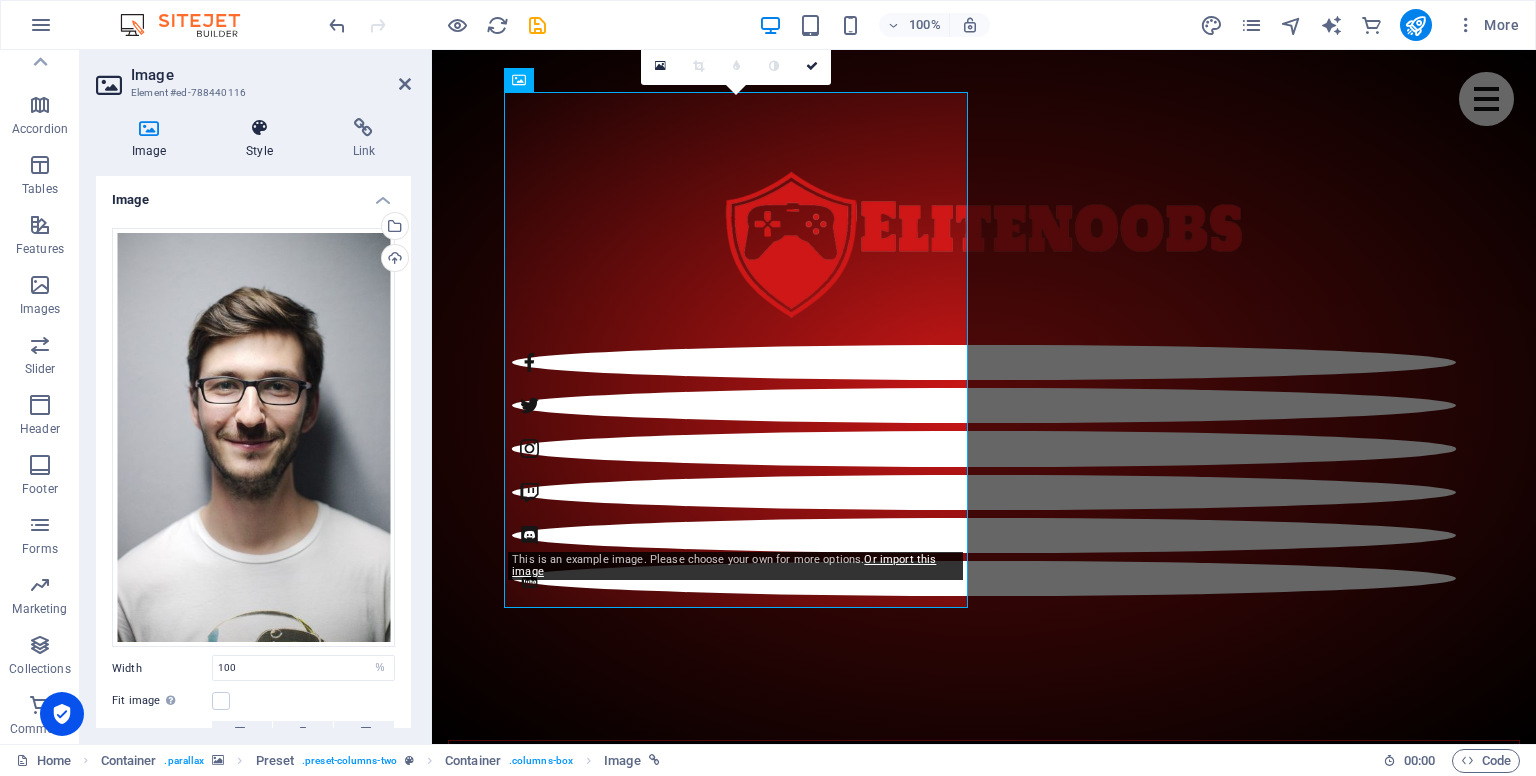 drag, startPoint x: 260, startPoint y: 105, endPoint x: 247, endPoint y: 141, distance: 38.27532 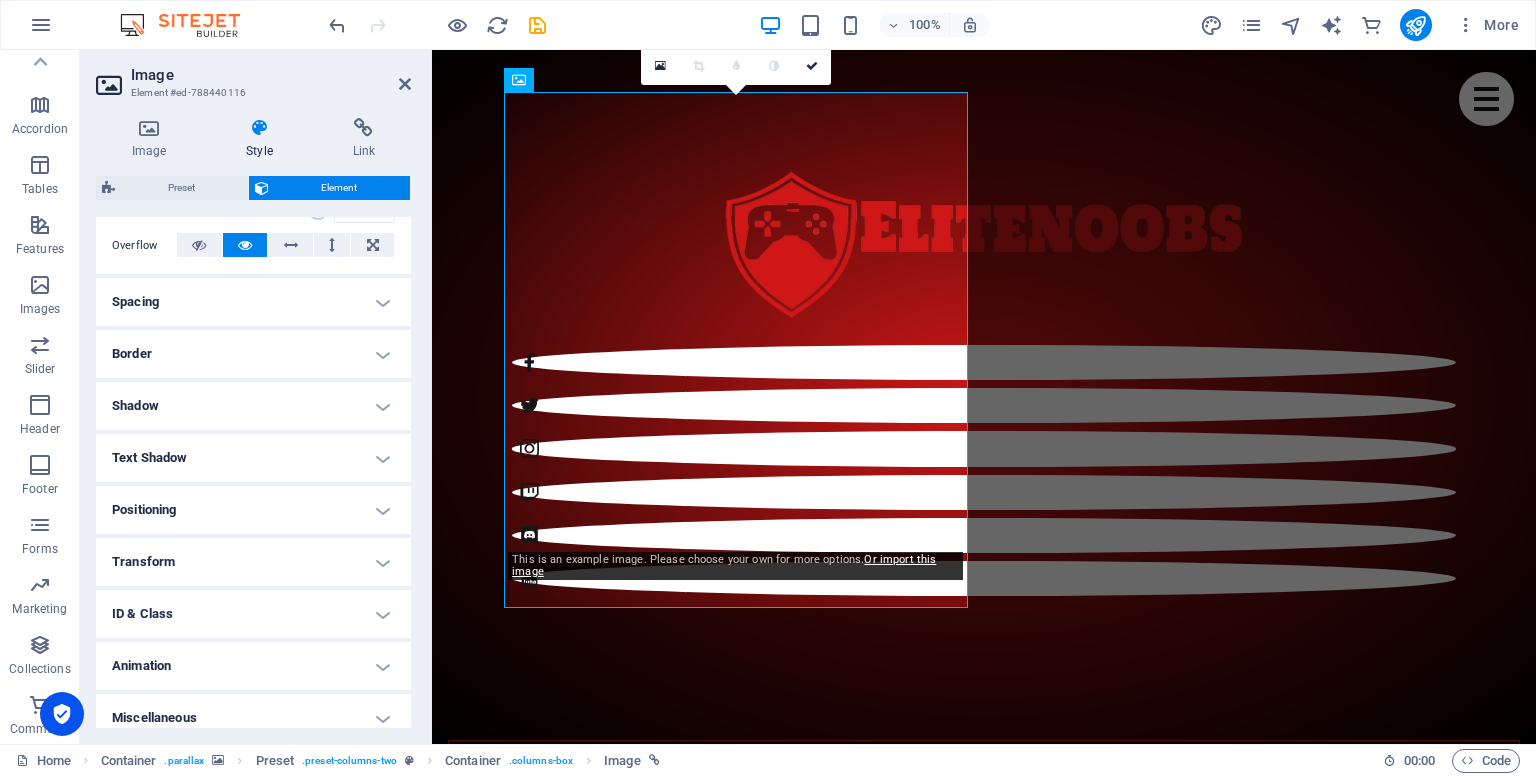 scroll, scrollTop: 333, scrollLeft: 0, axis: vertical 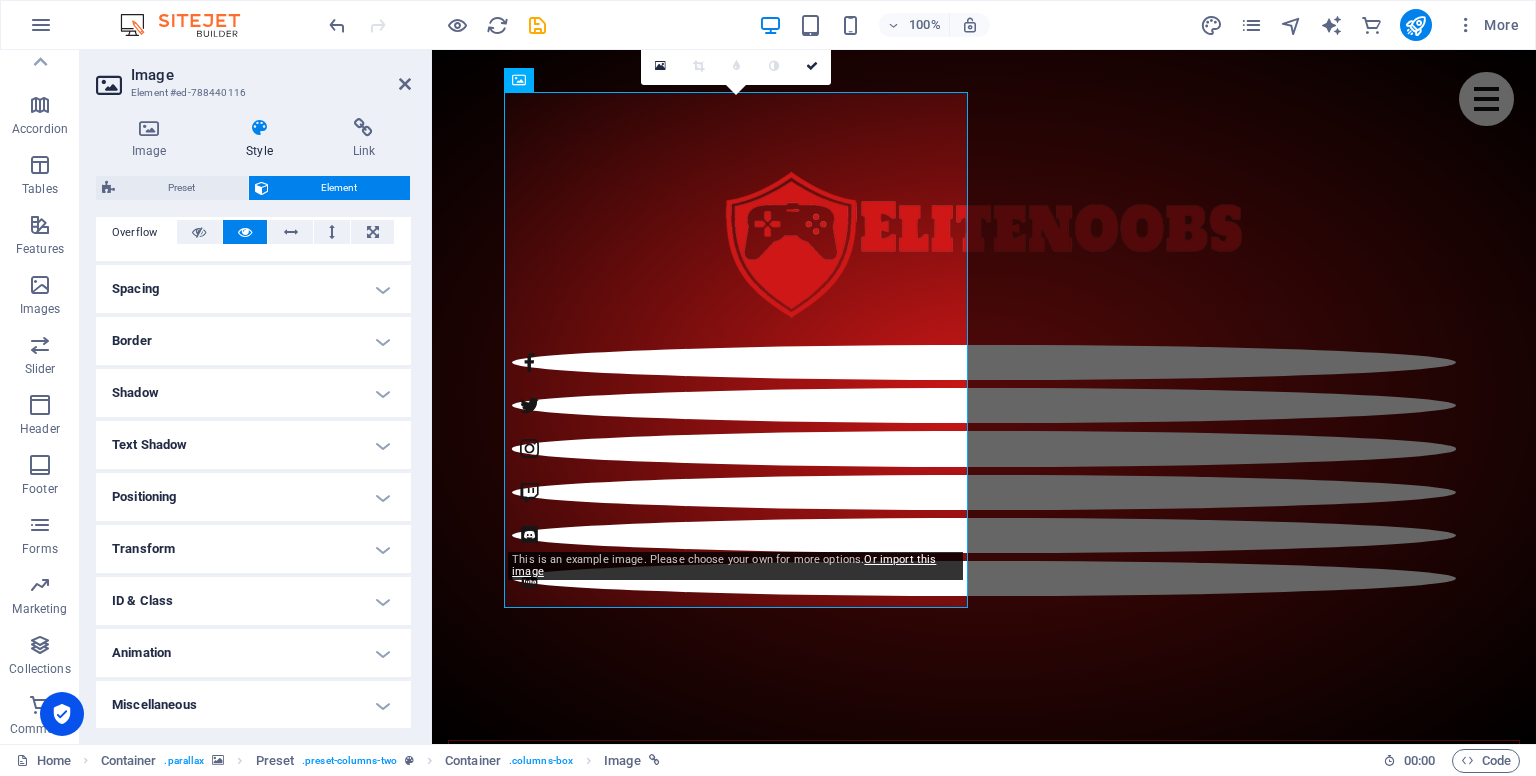 click on "Animation" at bounding box center (253, 653) 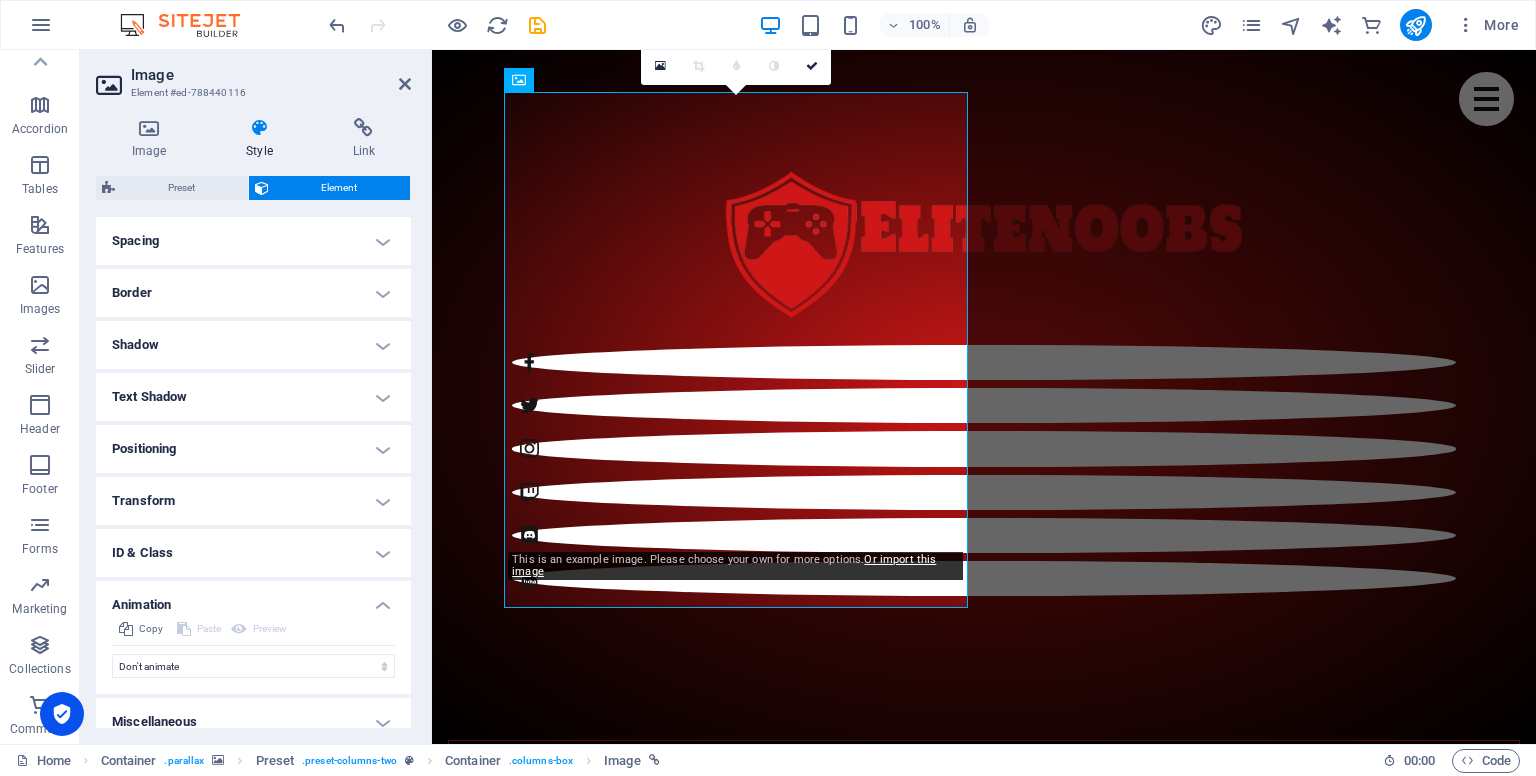 scroll, scrollTop: 398, scrollLeft: 0, axis: vertical 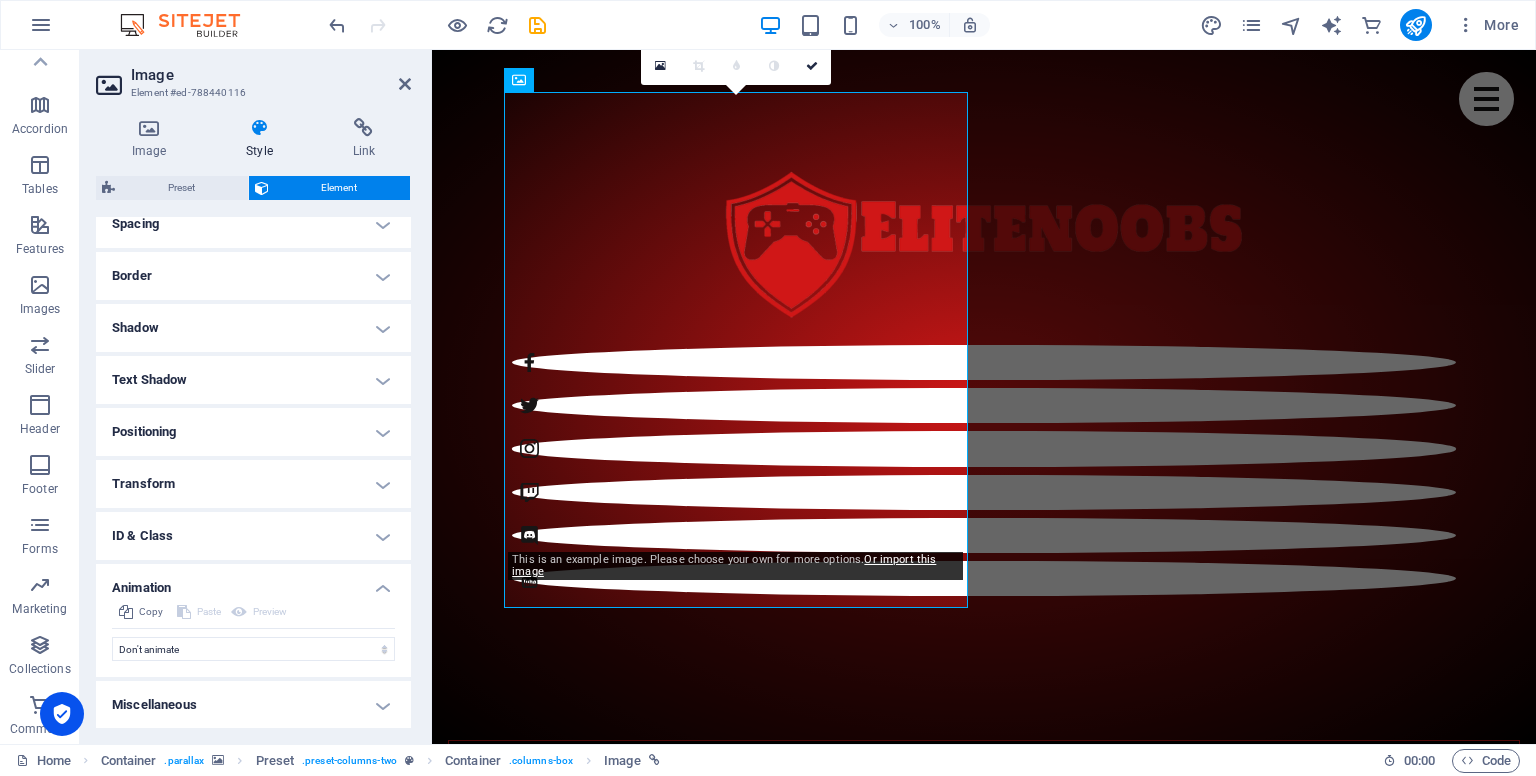 click on "Positioning" at bounding box center [253, 432] 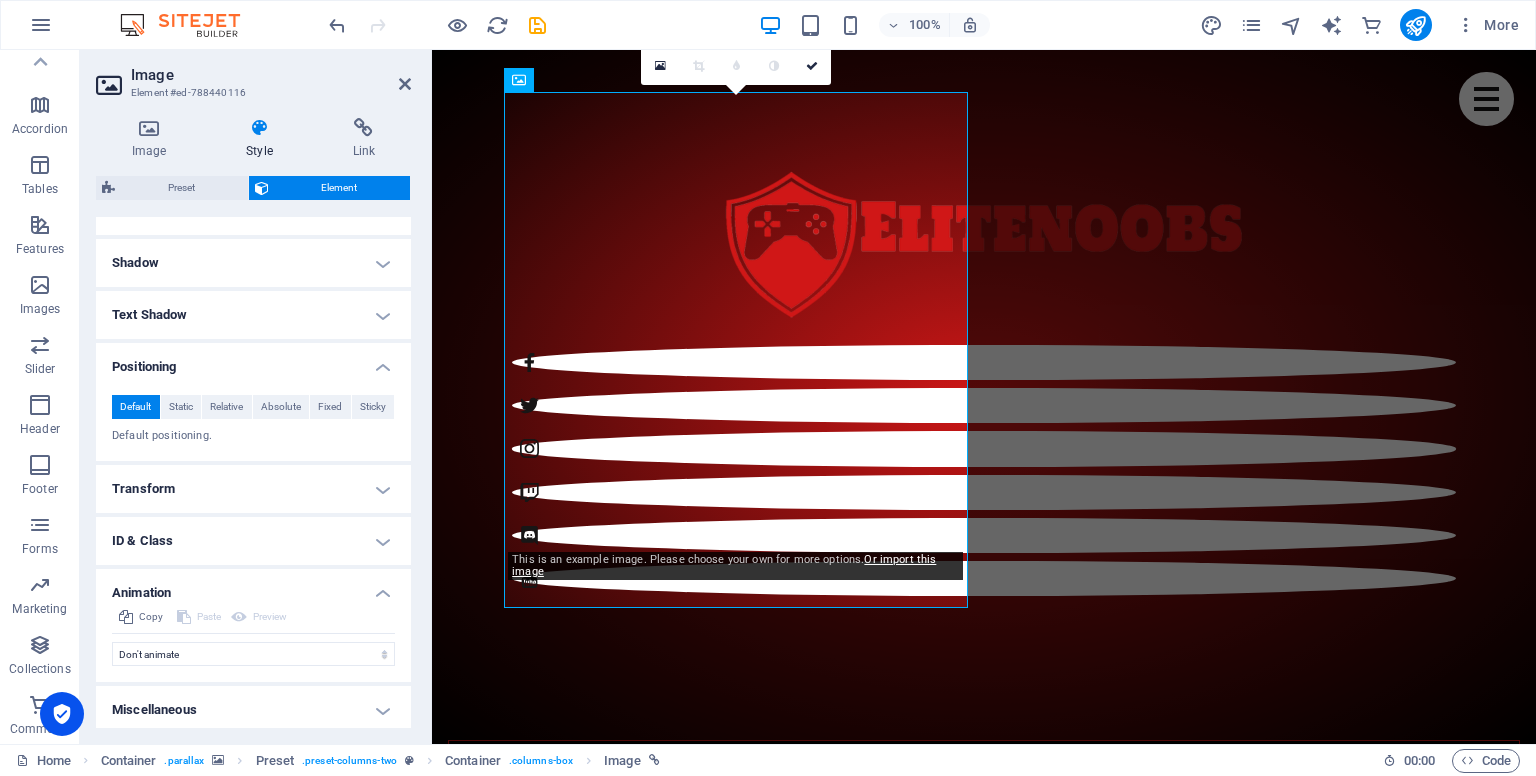 scroll, scrollTop: 468, scrollLeft: 0, axis: vertical 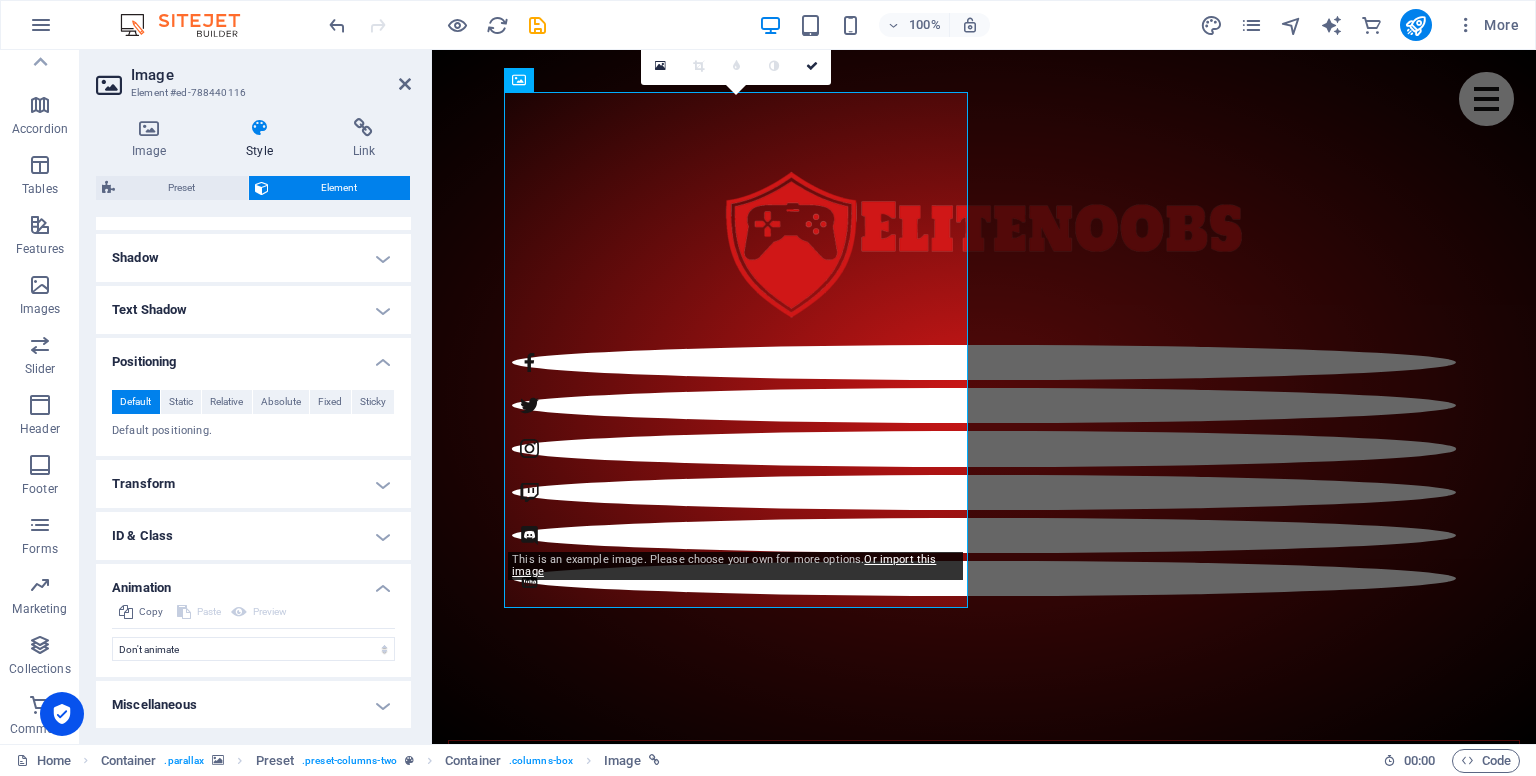 click on "Transform" at bounding box center [253, 484] 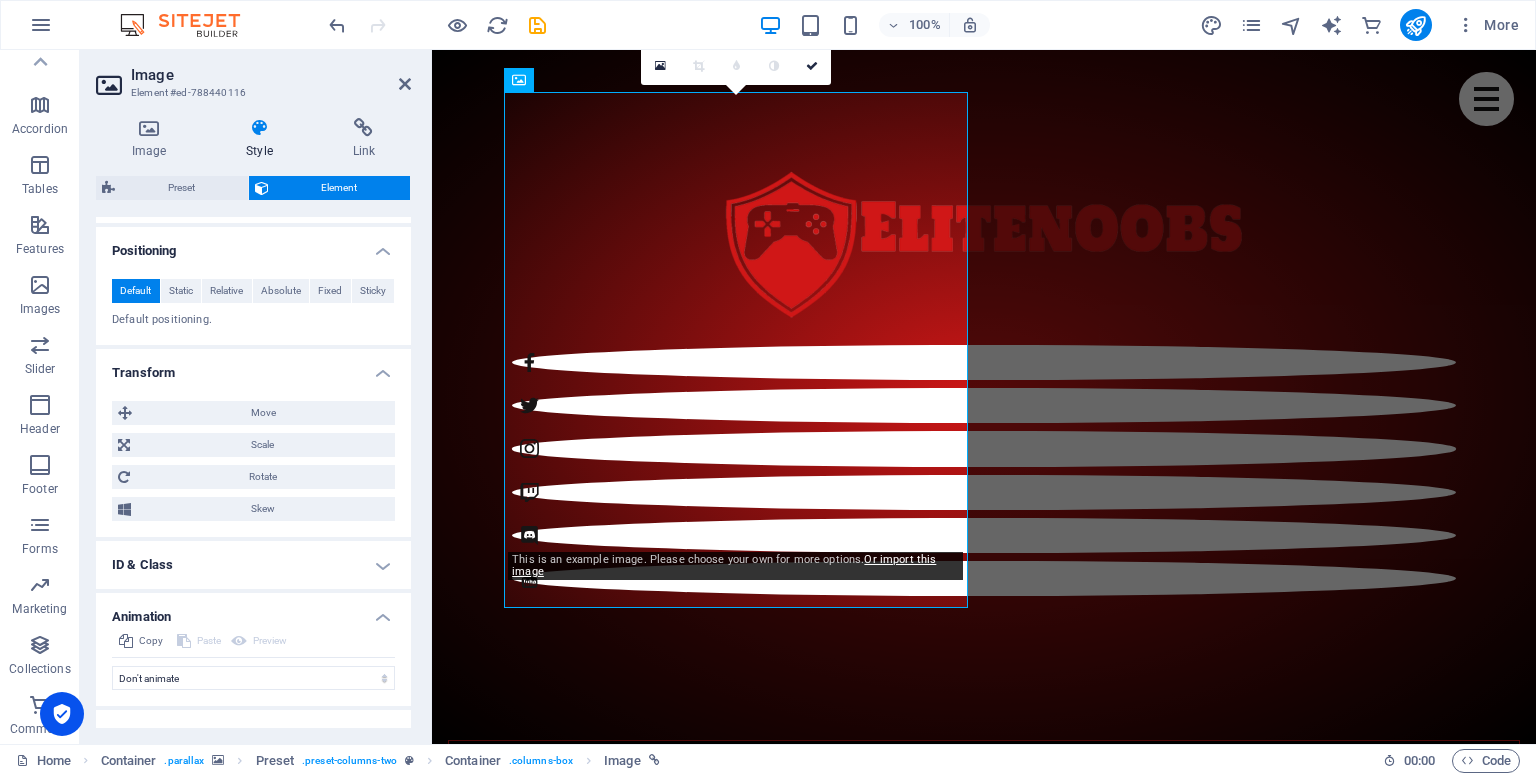 scroll, scrollTop: 608, scrollLeft: 0, axis: vertical 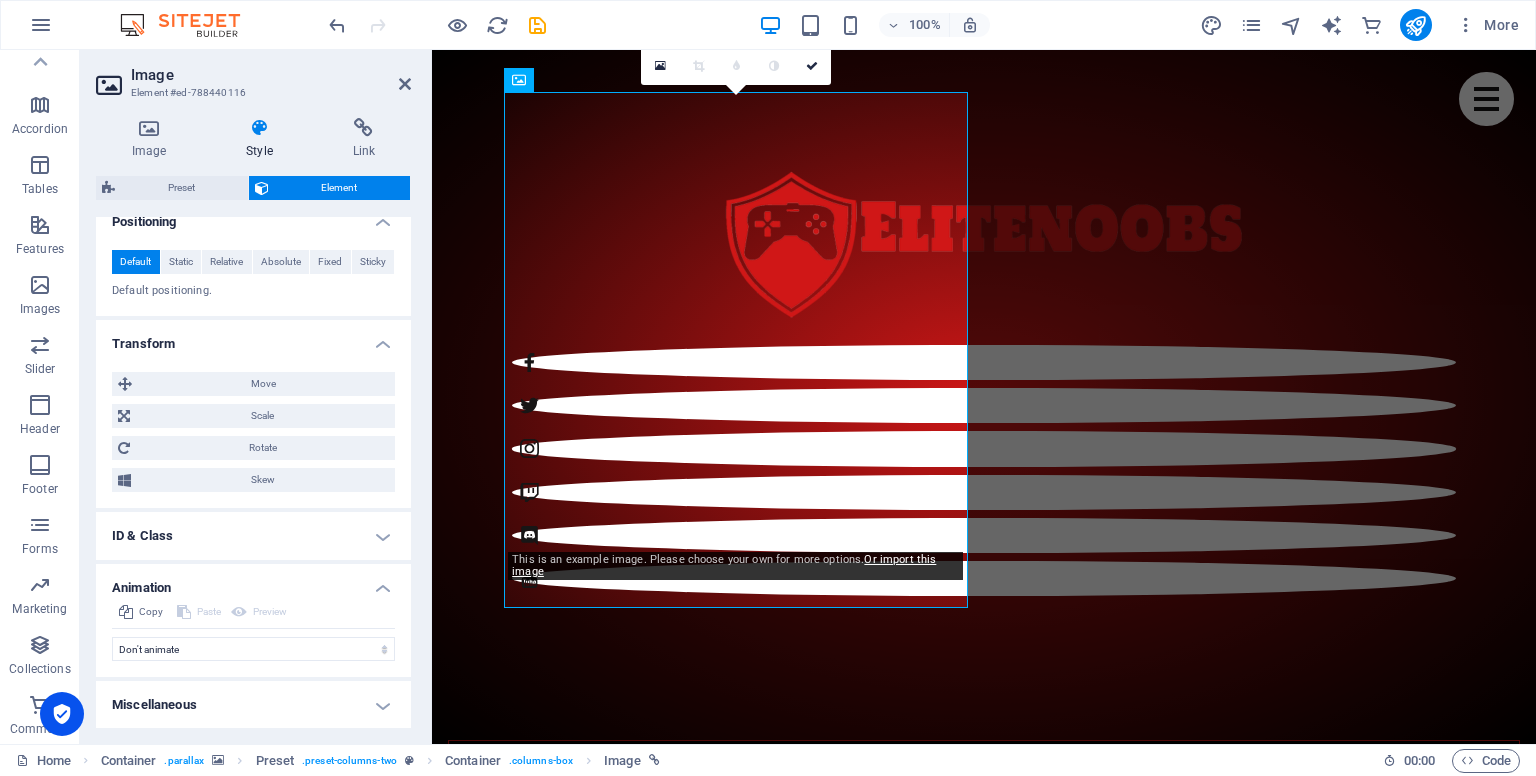 click on "ID & Class" at bounding box center [253, 536] 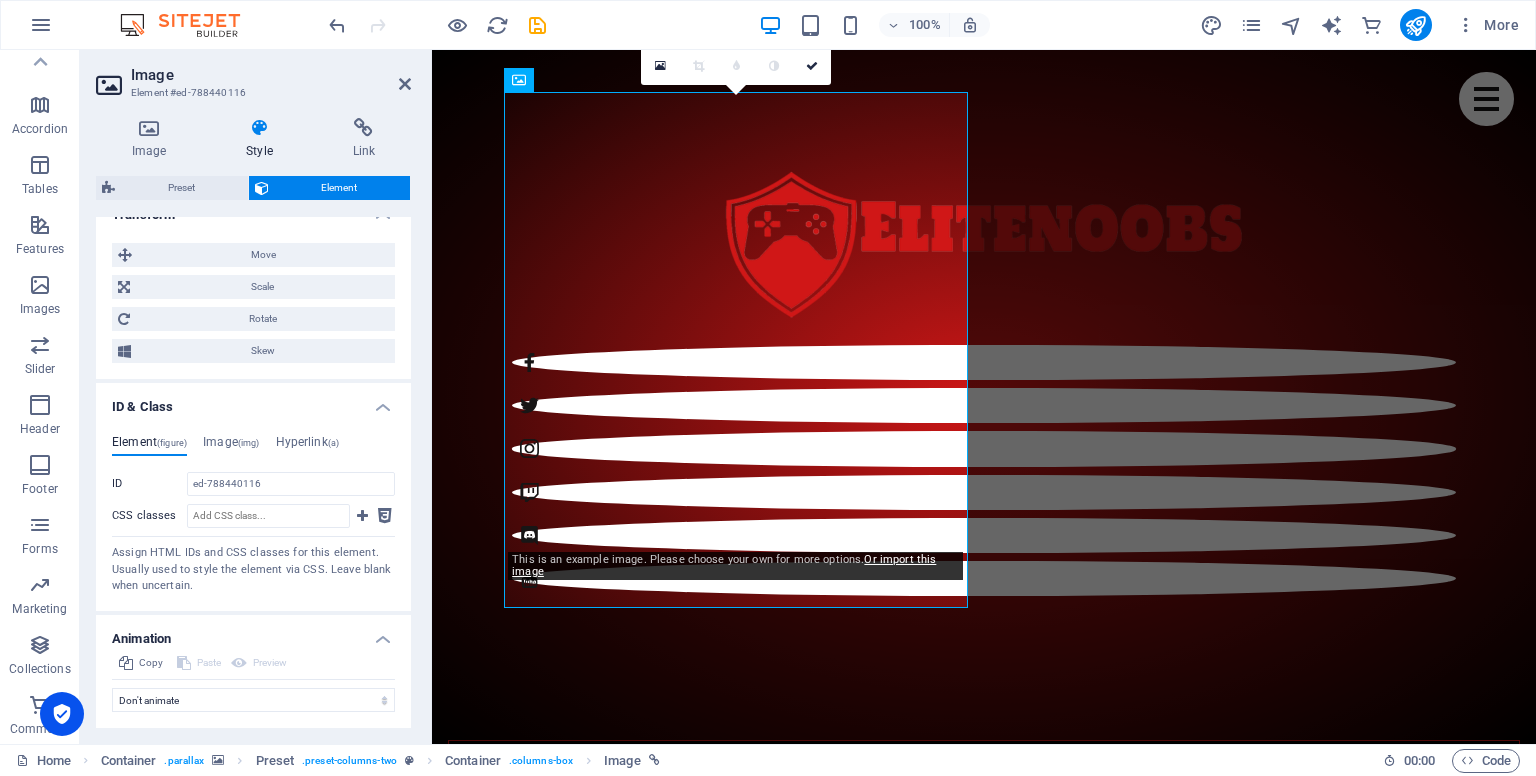 scroll, scrollTop: 787, scrollLeft: 0, axis: vertical 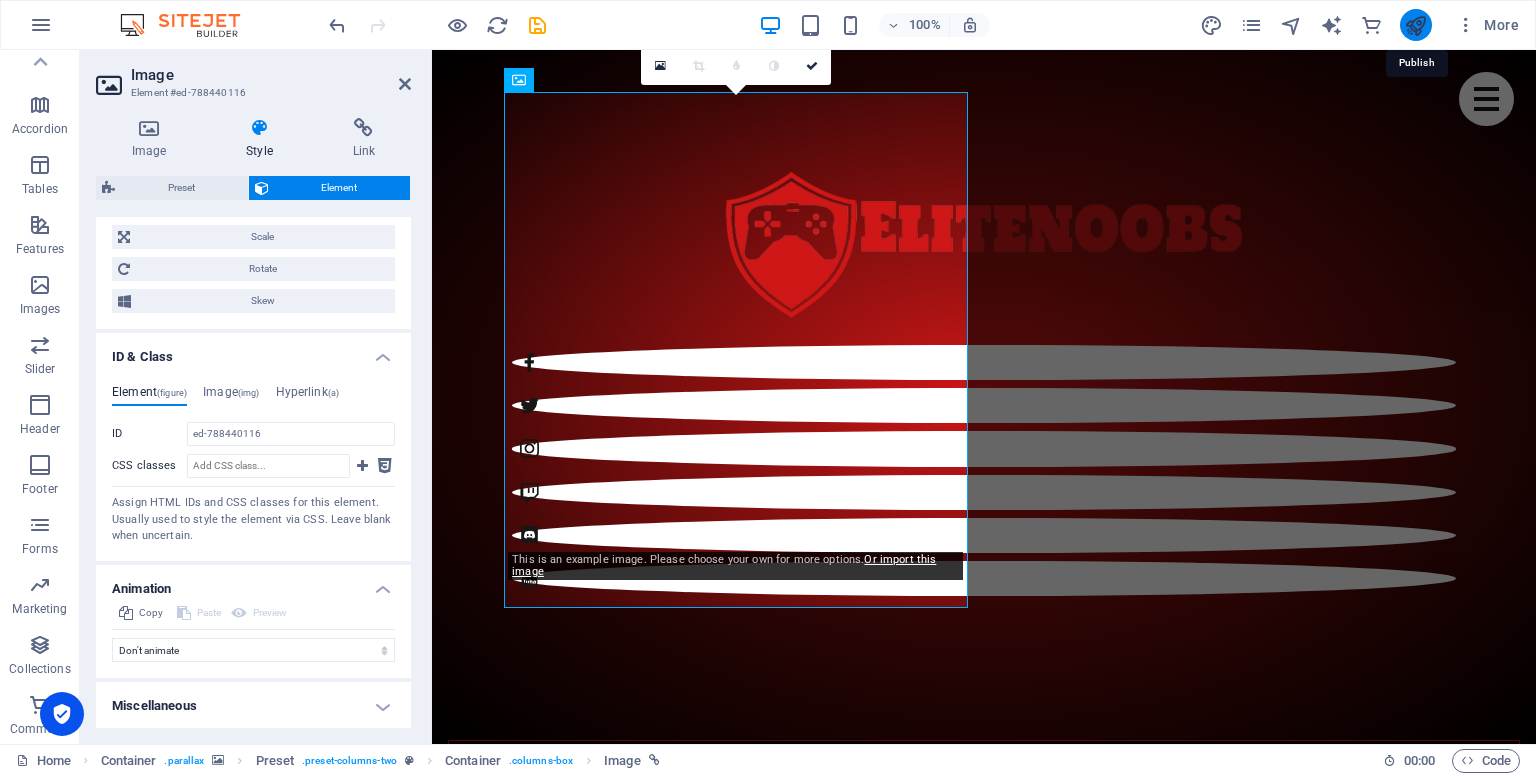 click at bounding box center [1415, 25] 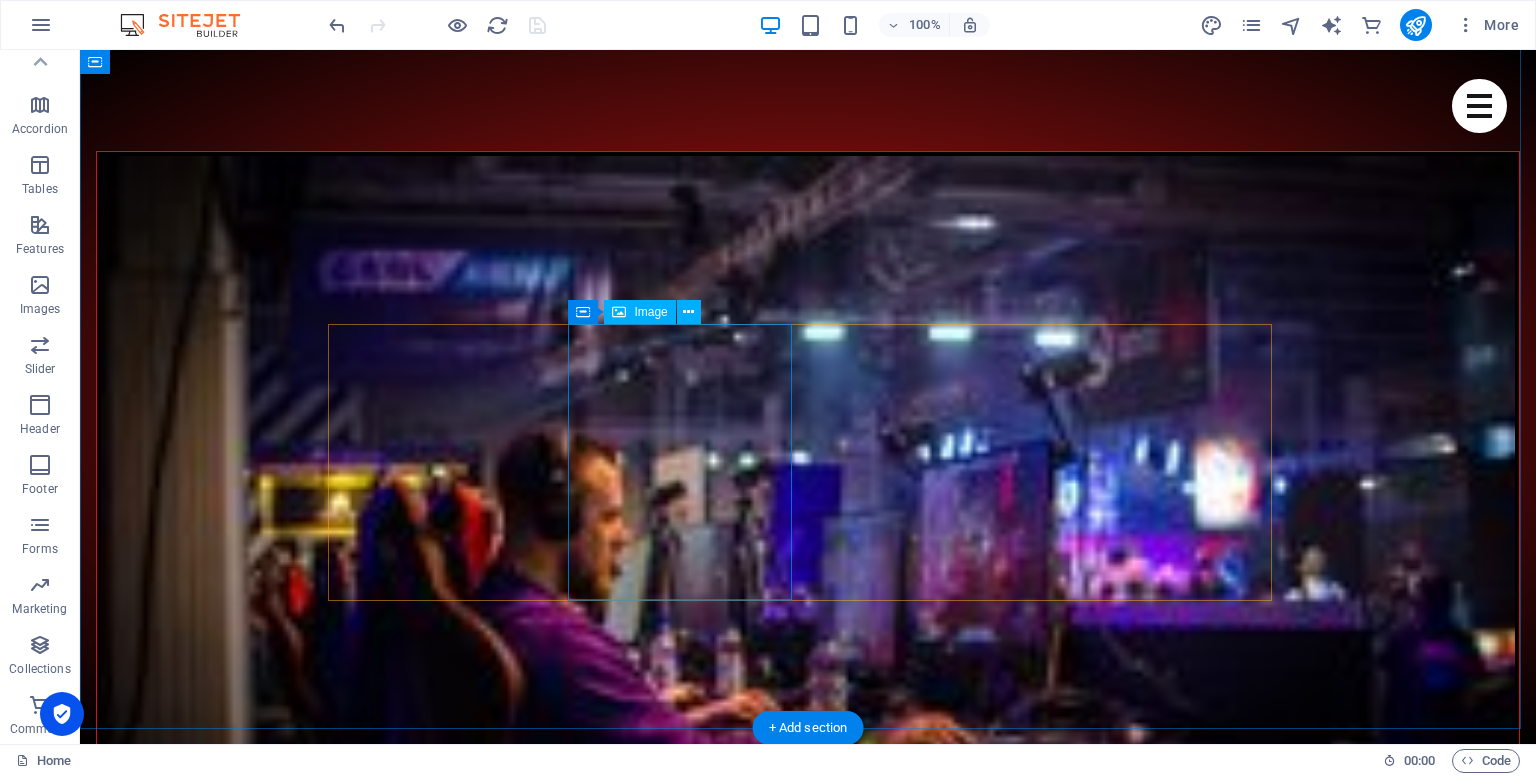 scroll, scrollTop: 1865, scrollLeft: 0, axis: vertical 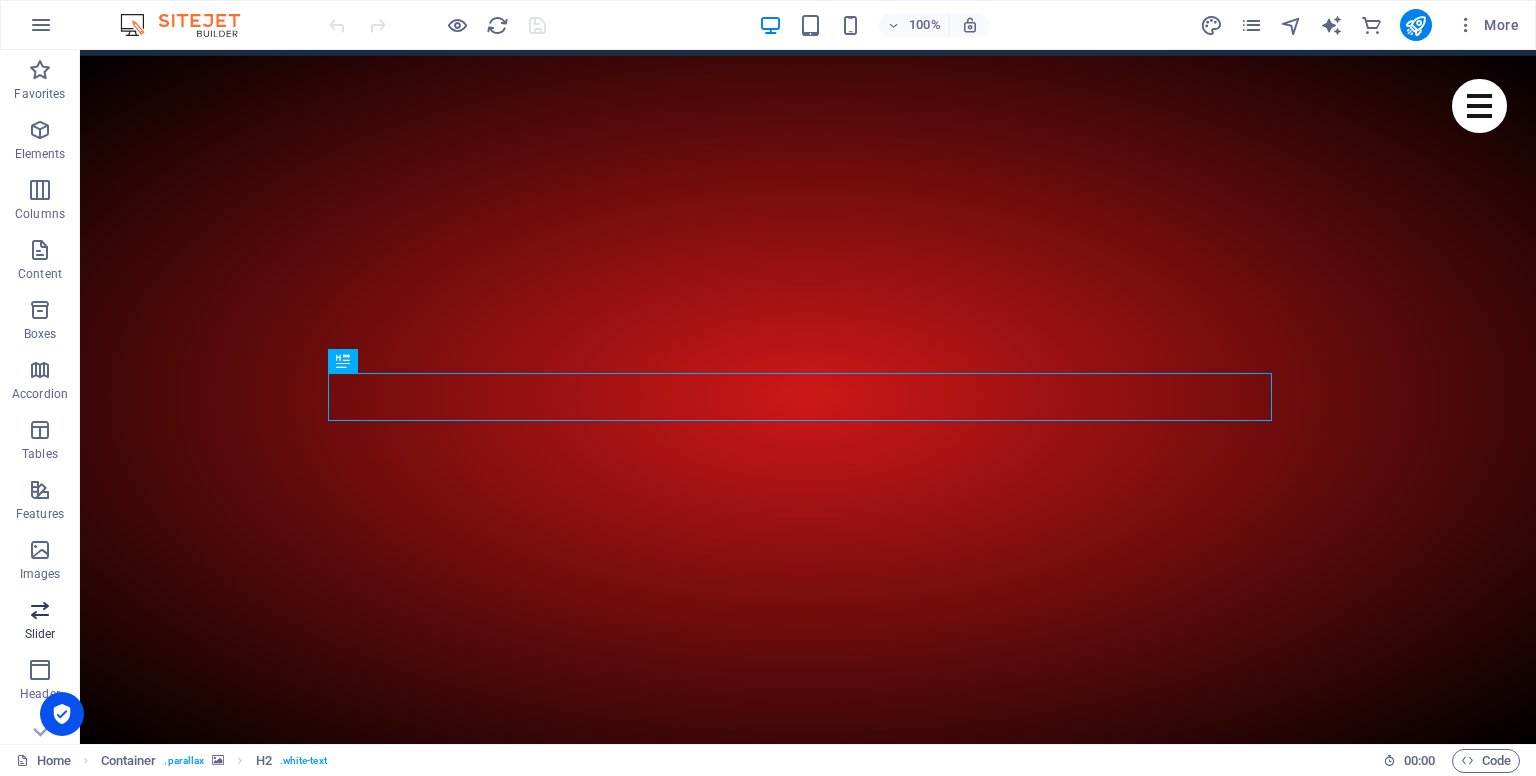 click at bounding box center [40, 610] 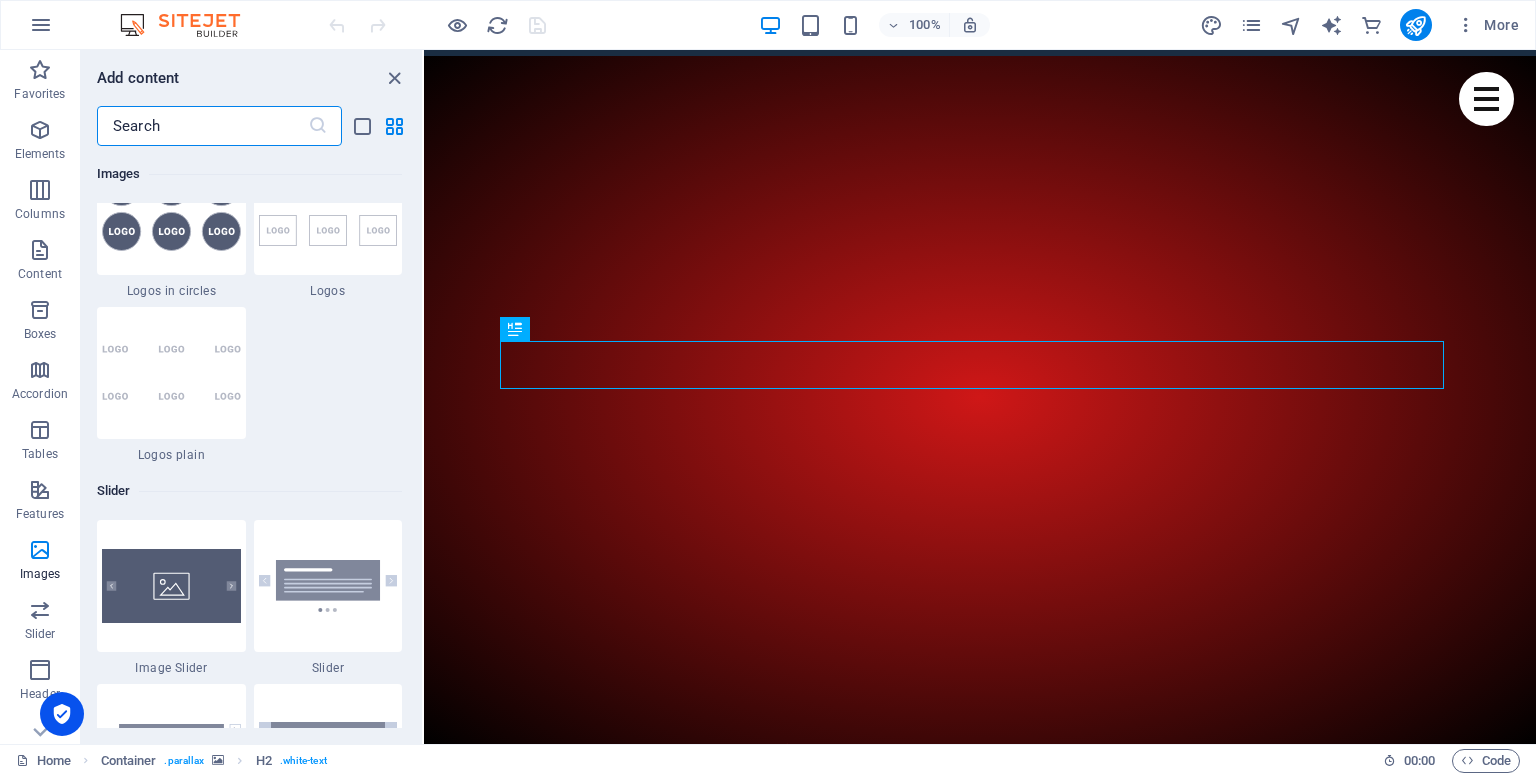 scroll, scrollTop: 10872, scrollLeft: 0, axis: vertical 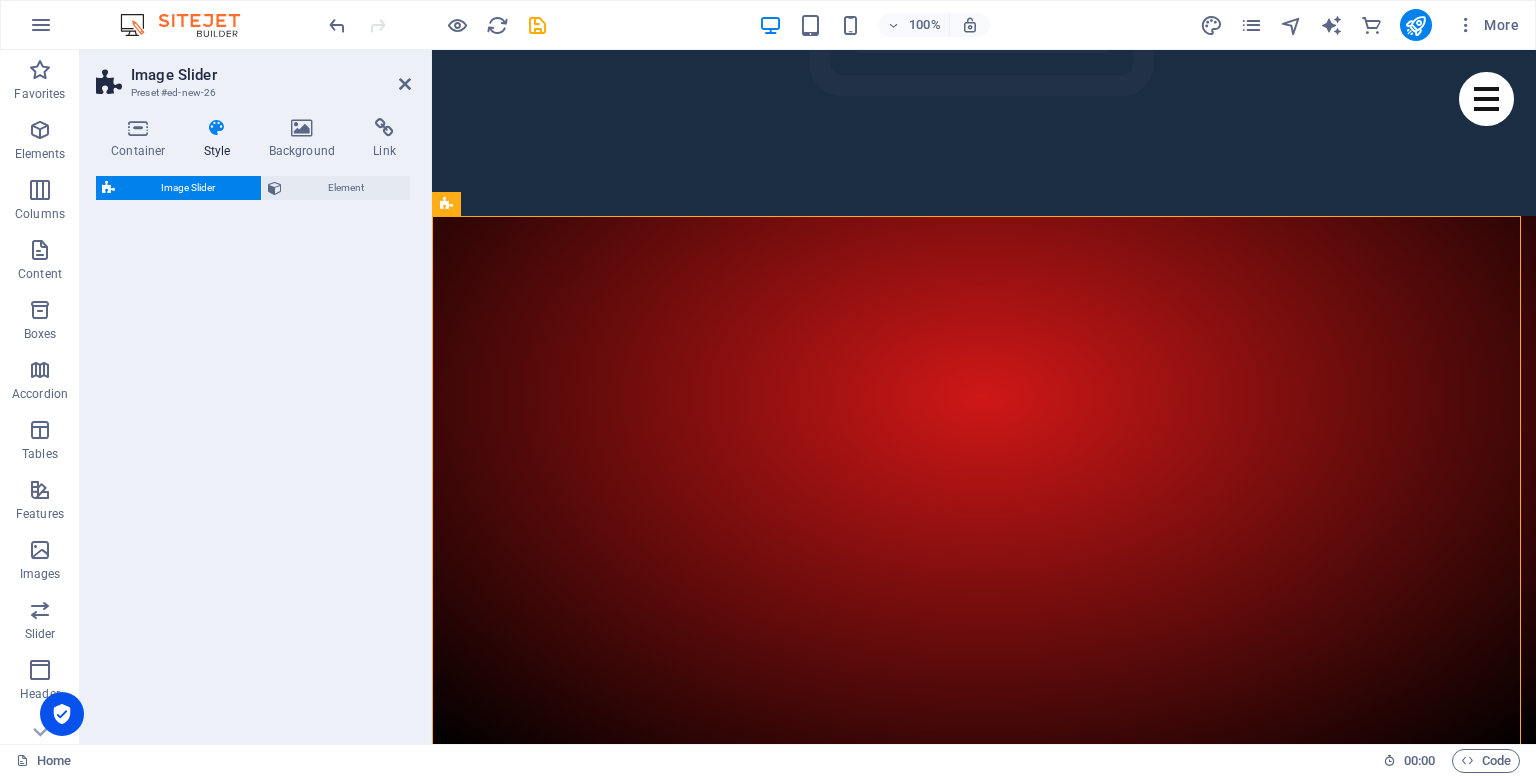 select on "rem" 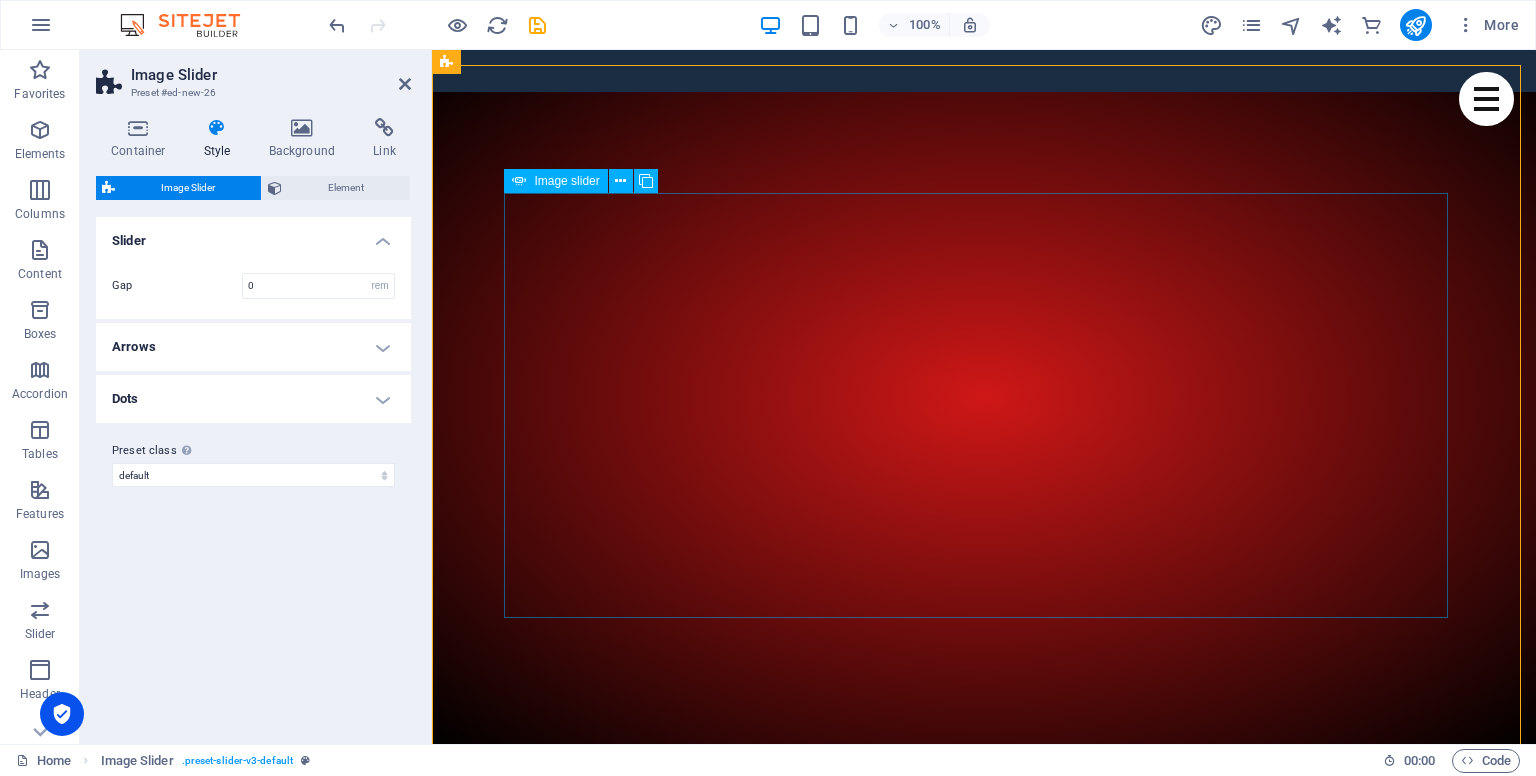 scroll, scrollTop: 400, scrollLeft: 0, axis: vertical 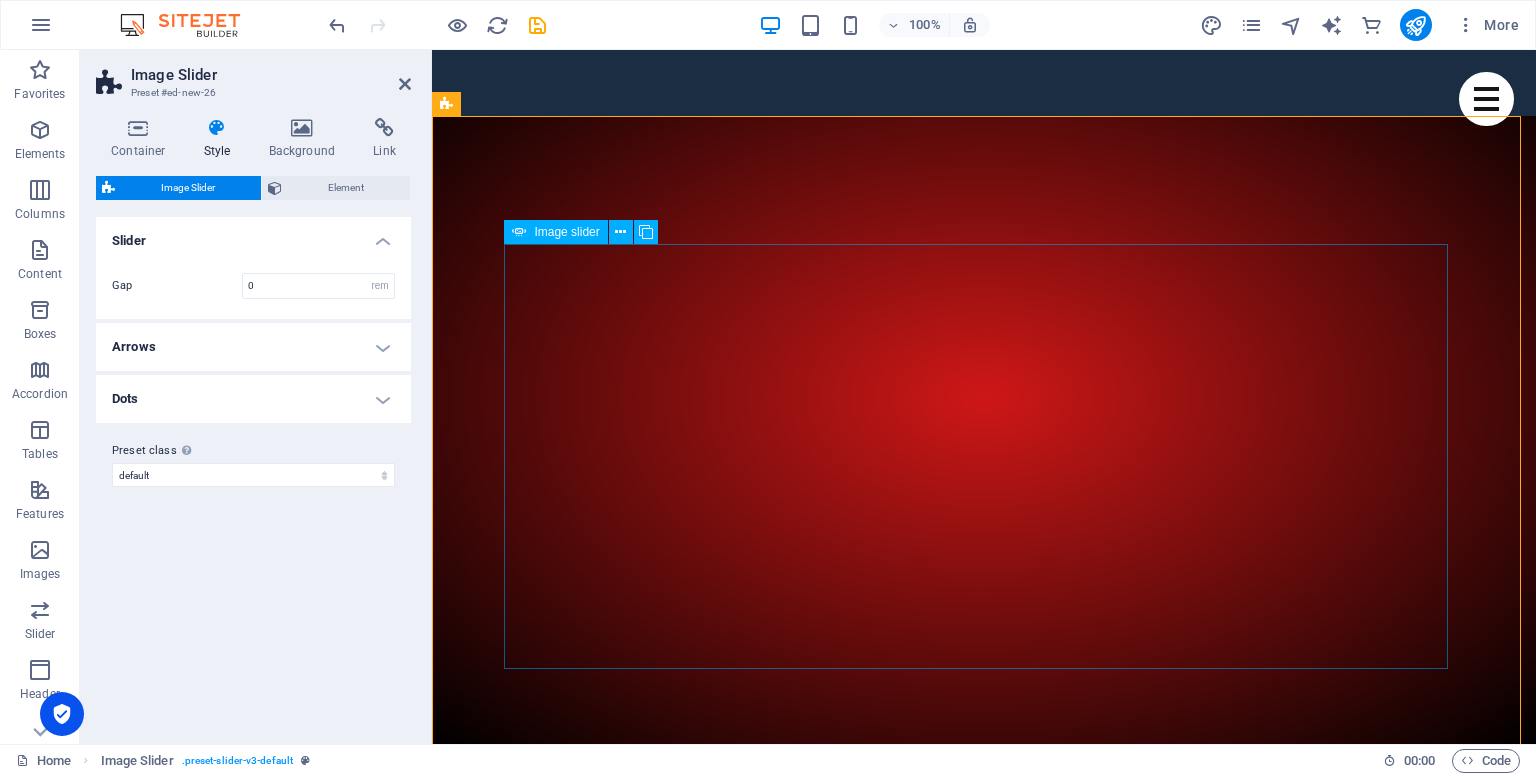 click at bounding box center [512, 3258] 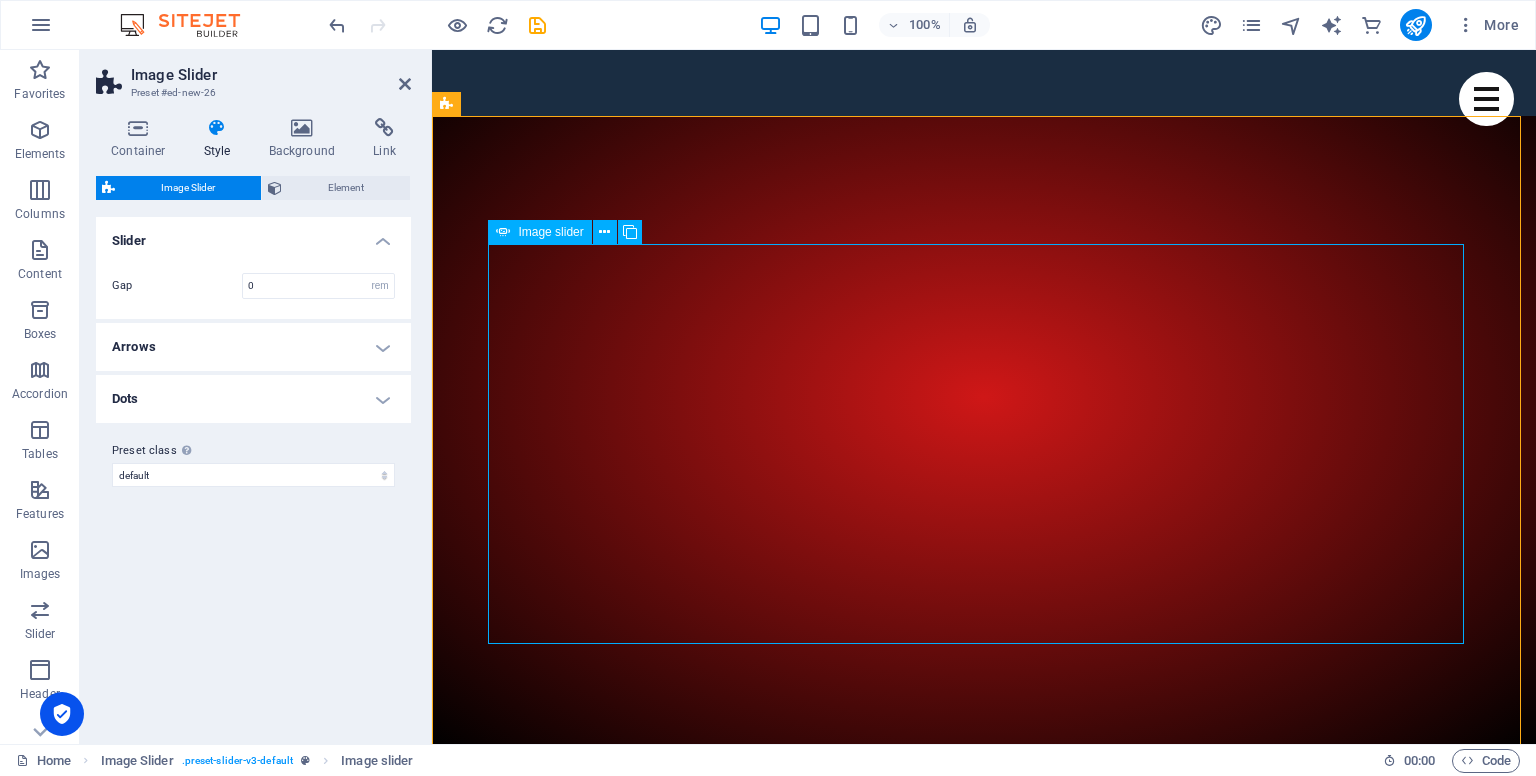 click at bounding box center [984, 3276] 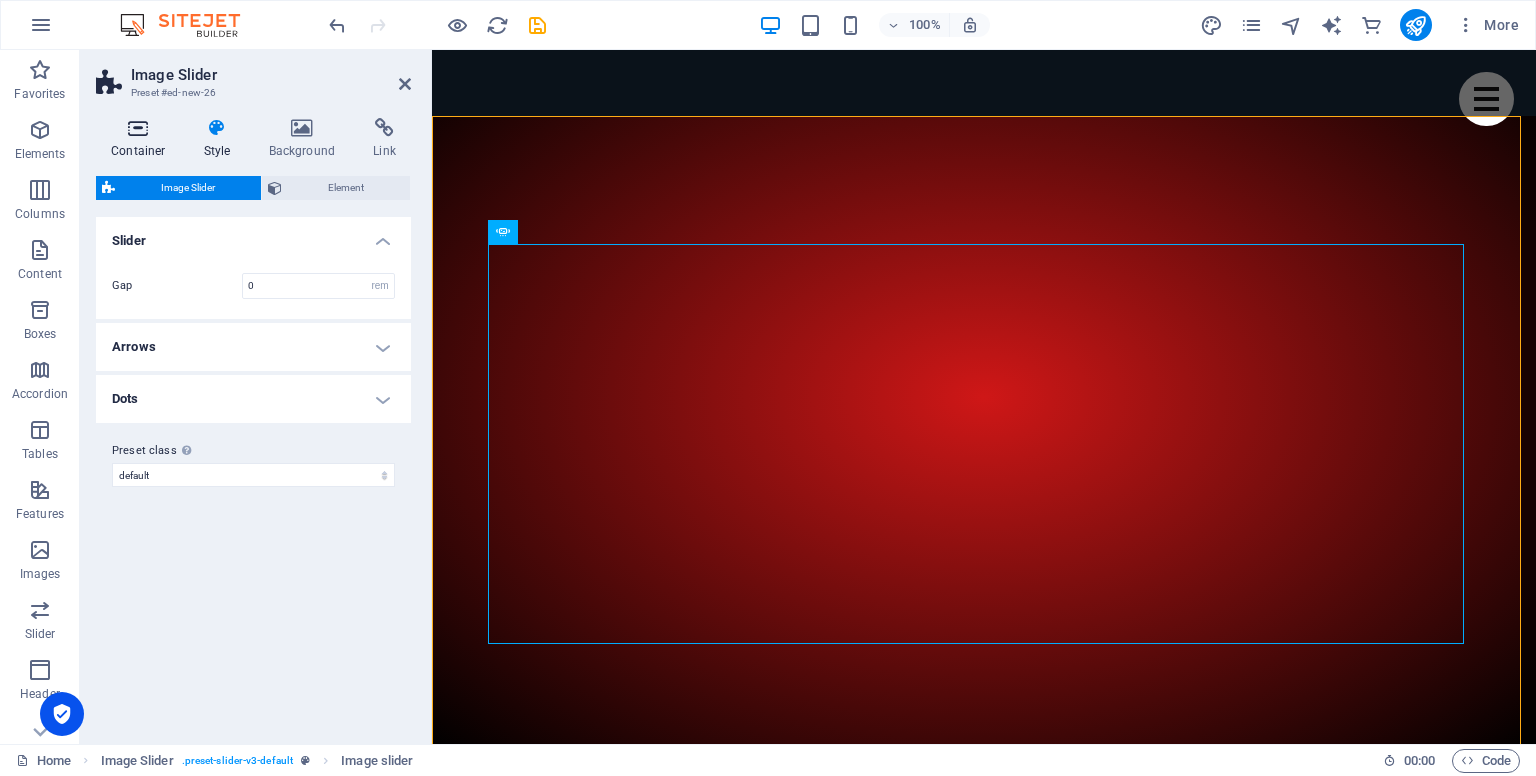 click on "Container" at bounding box center (142, 139) 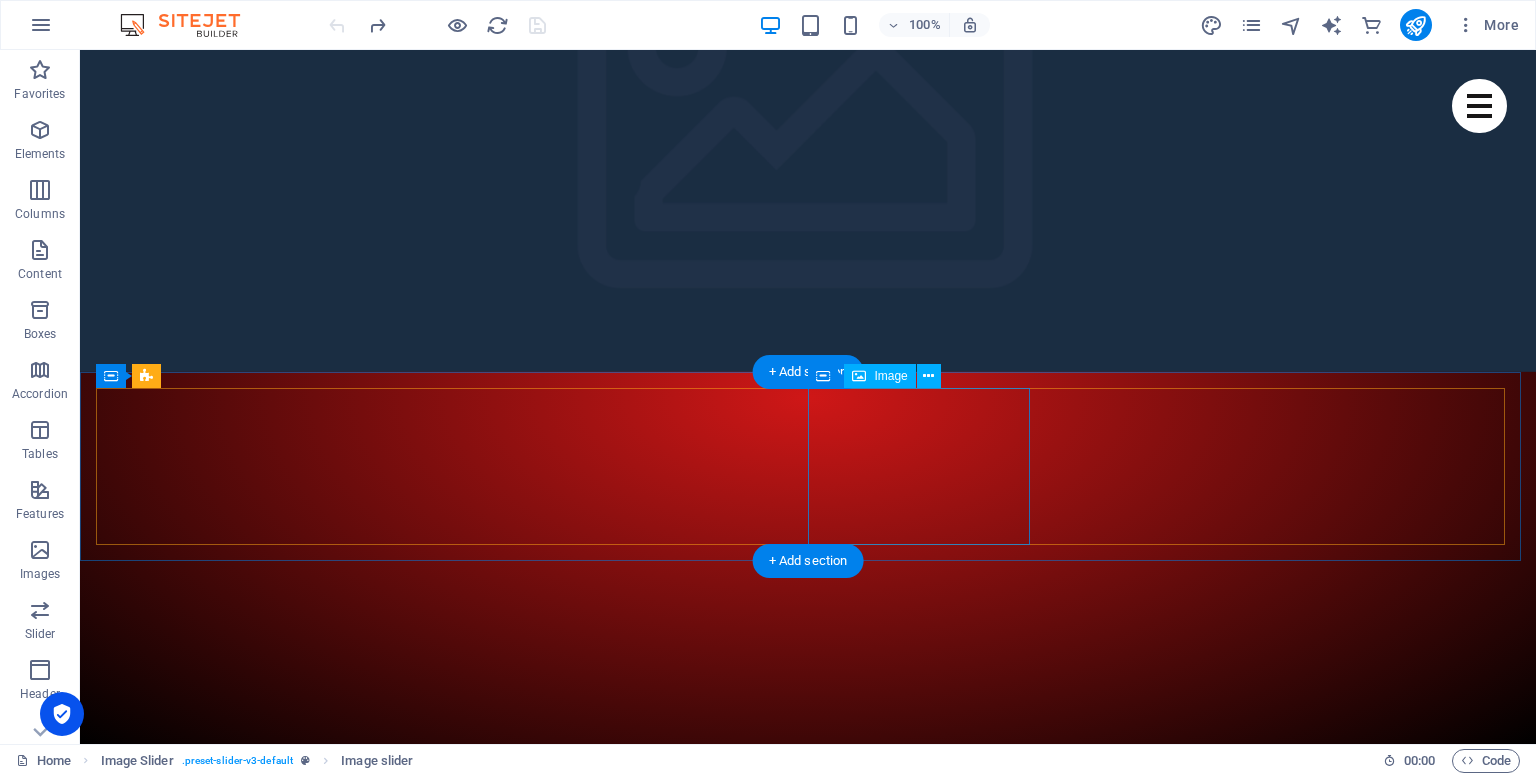 scroll, scrollTop: 544, scrollLeft: 0, axis: vertical 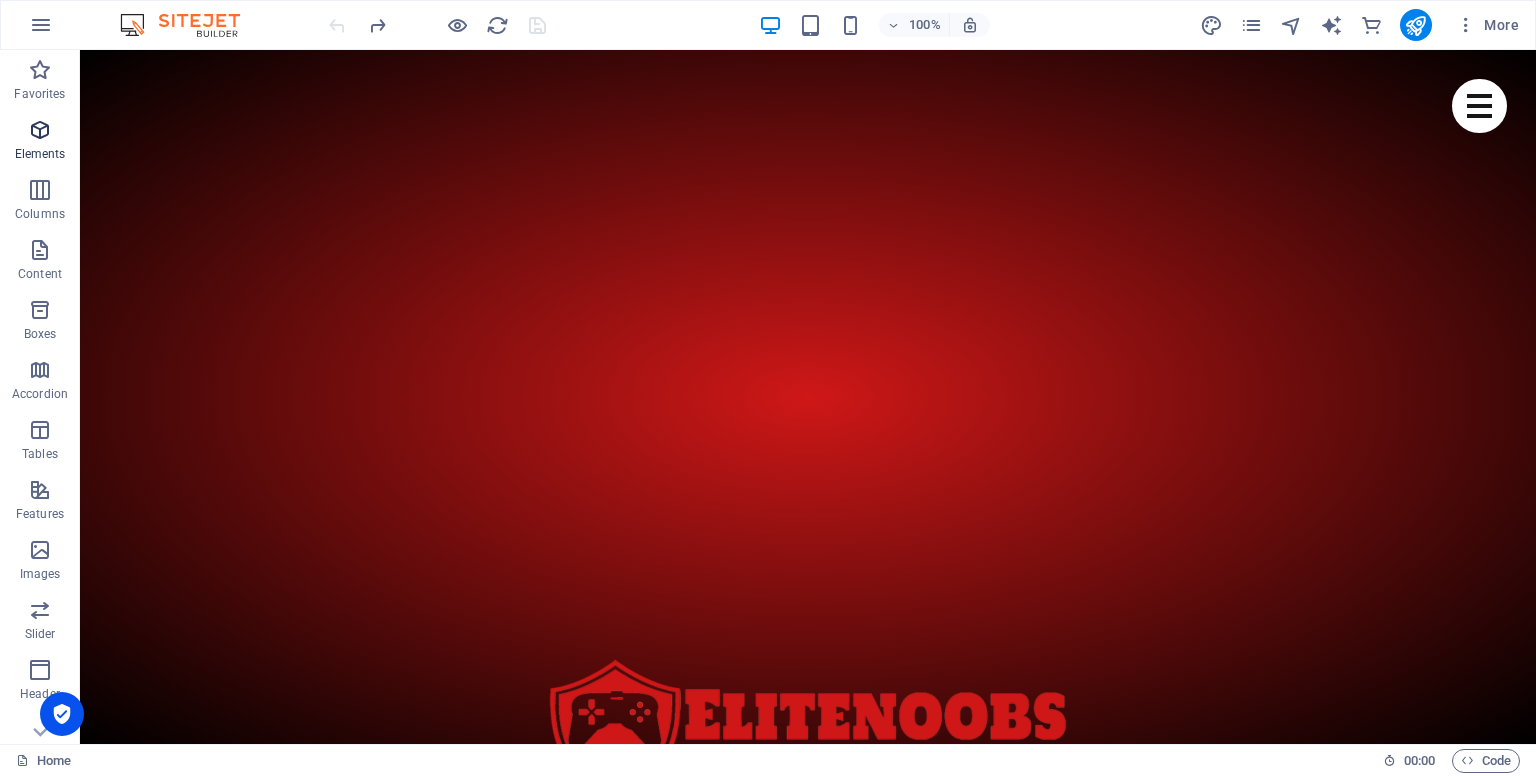 click on "Elements" at bounding box center [40, 142] 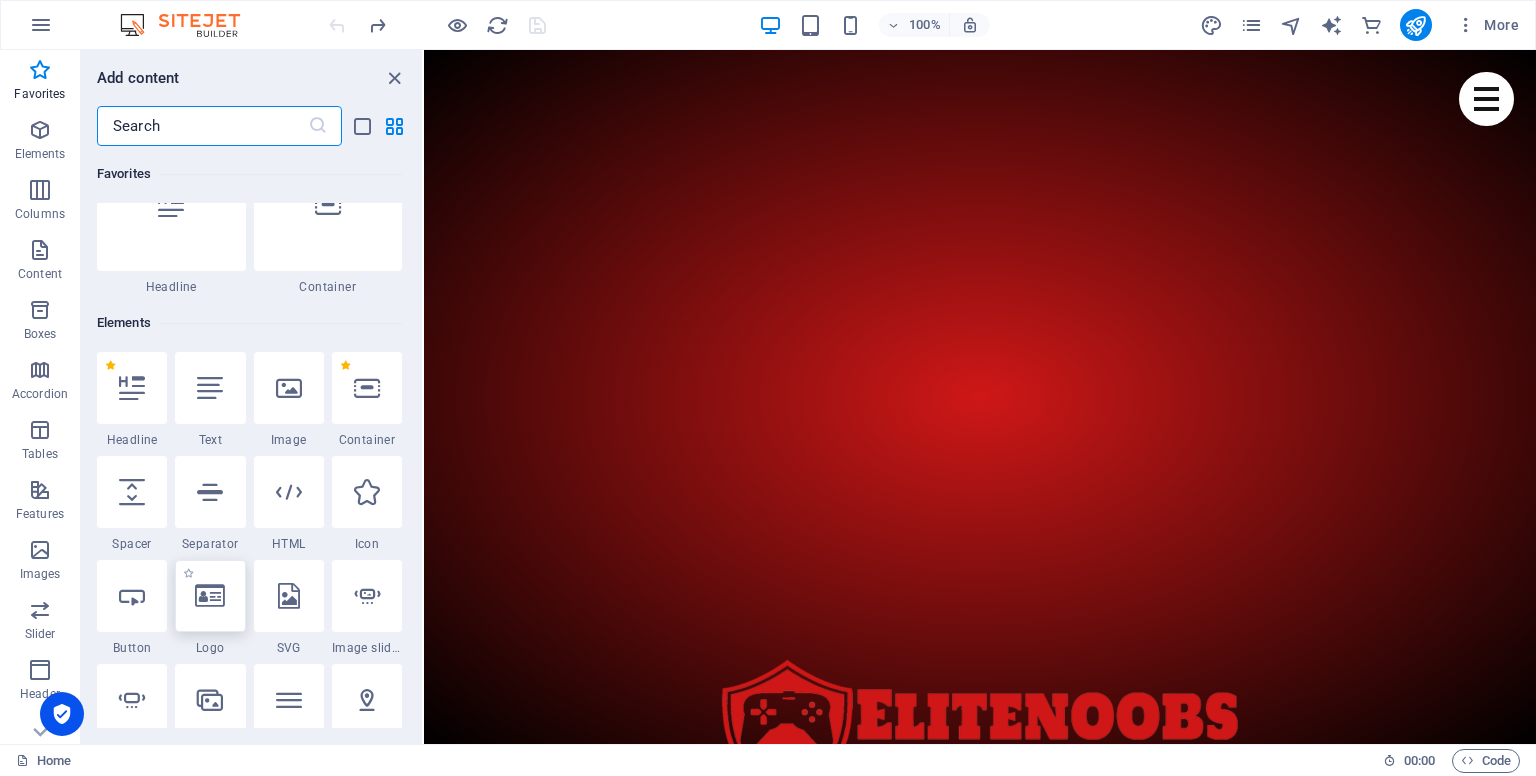 scroll, scrollTop: 200, scrollLeft: 0, axis: vertical 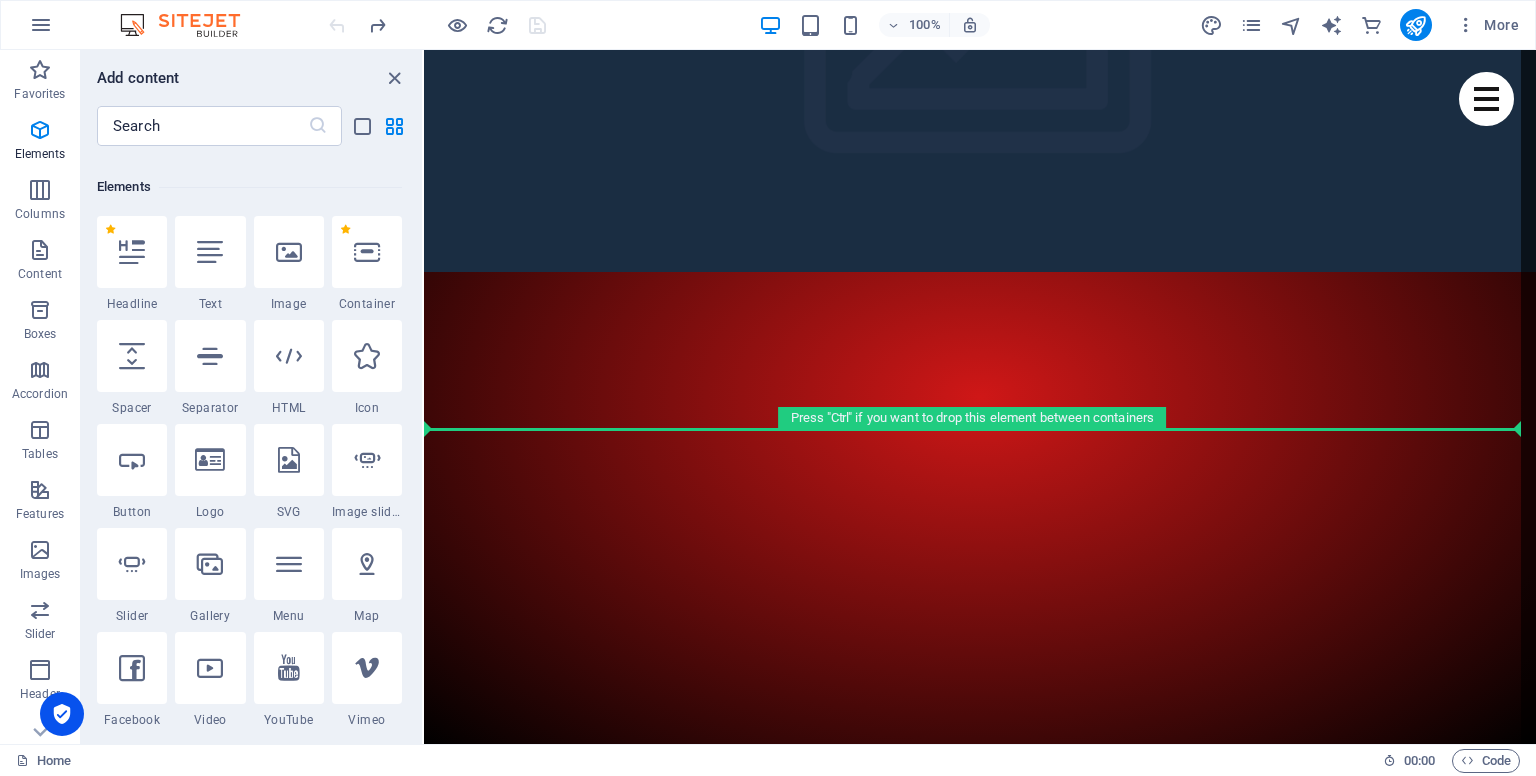 select on "ms" 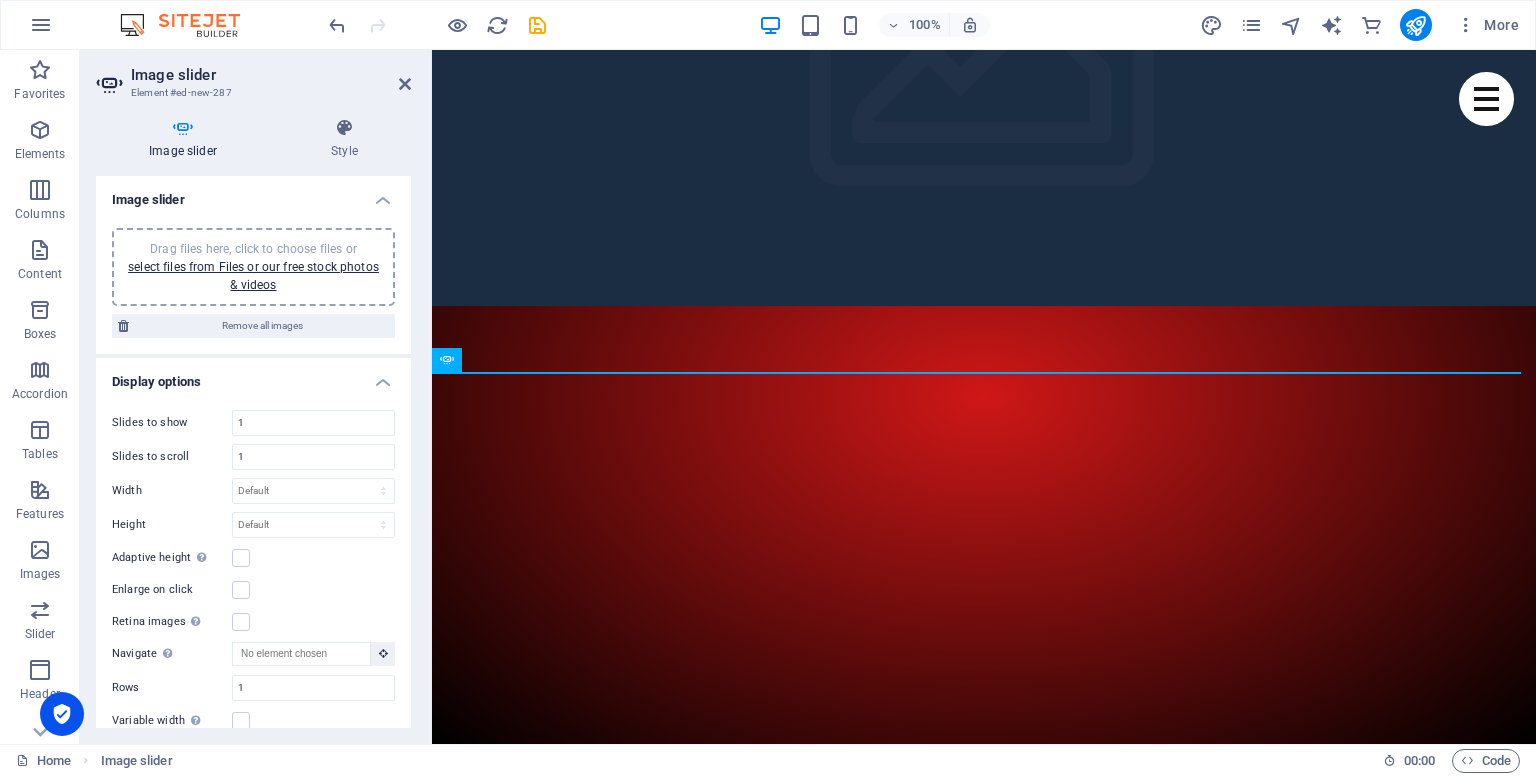 scroll, scrollTop: 0, scrollLeft: 0, axis: both 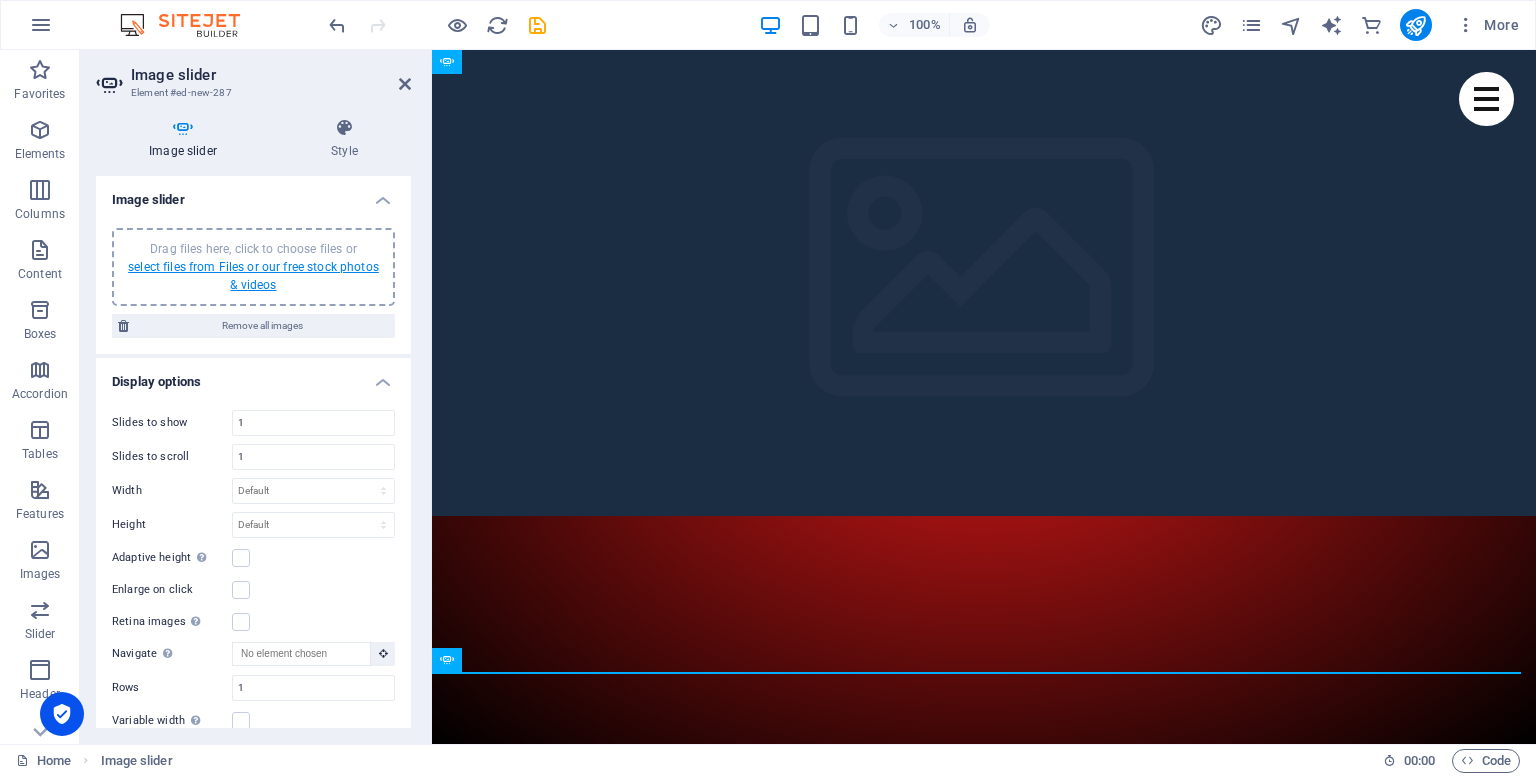 click on "select files from Files or our free stock photos & videos" at bounding box center [253, 276] 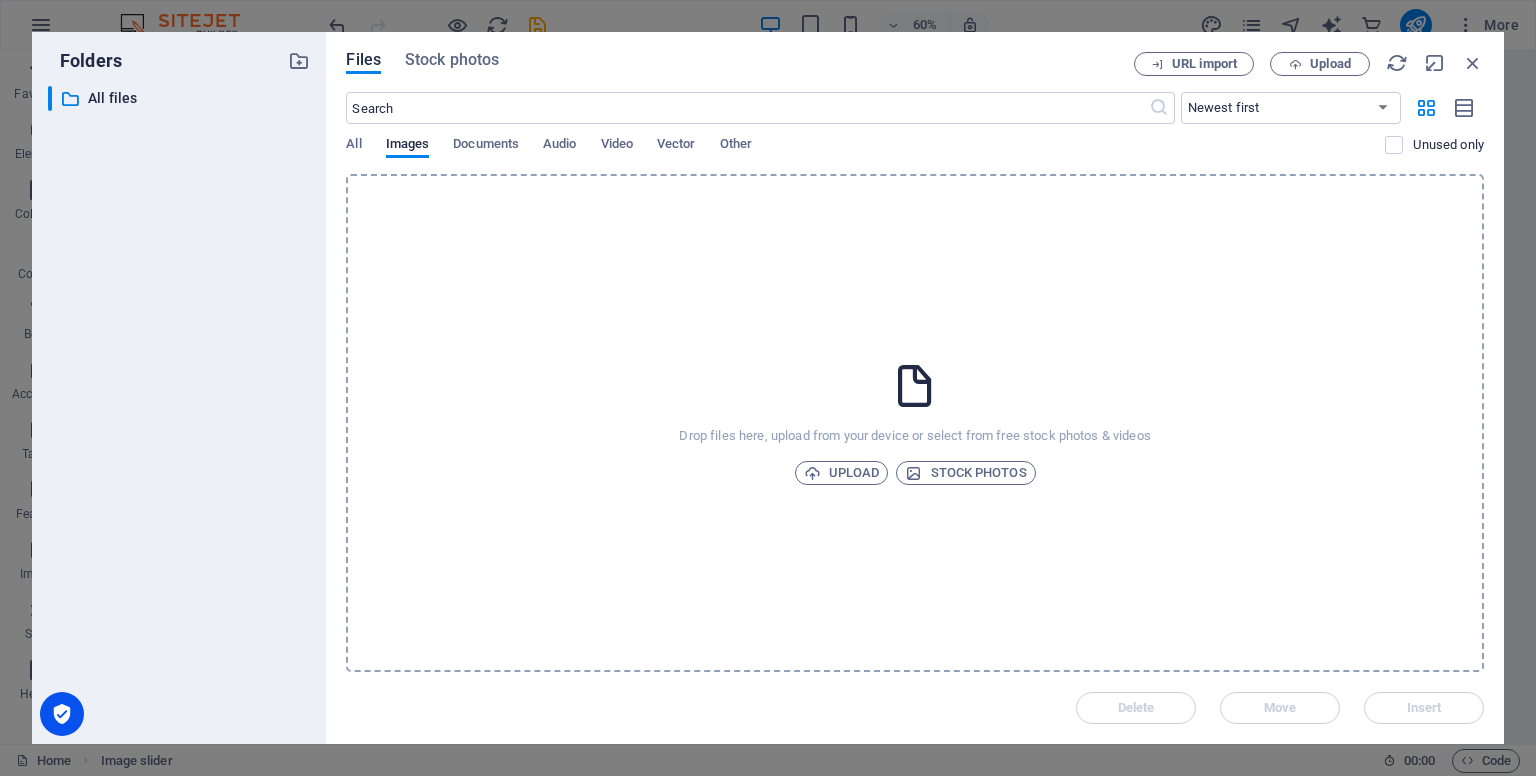 click on "All Images Documents Audio Video Vector Other" at bounding box center (865, 155) 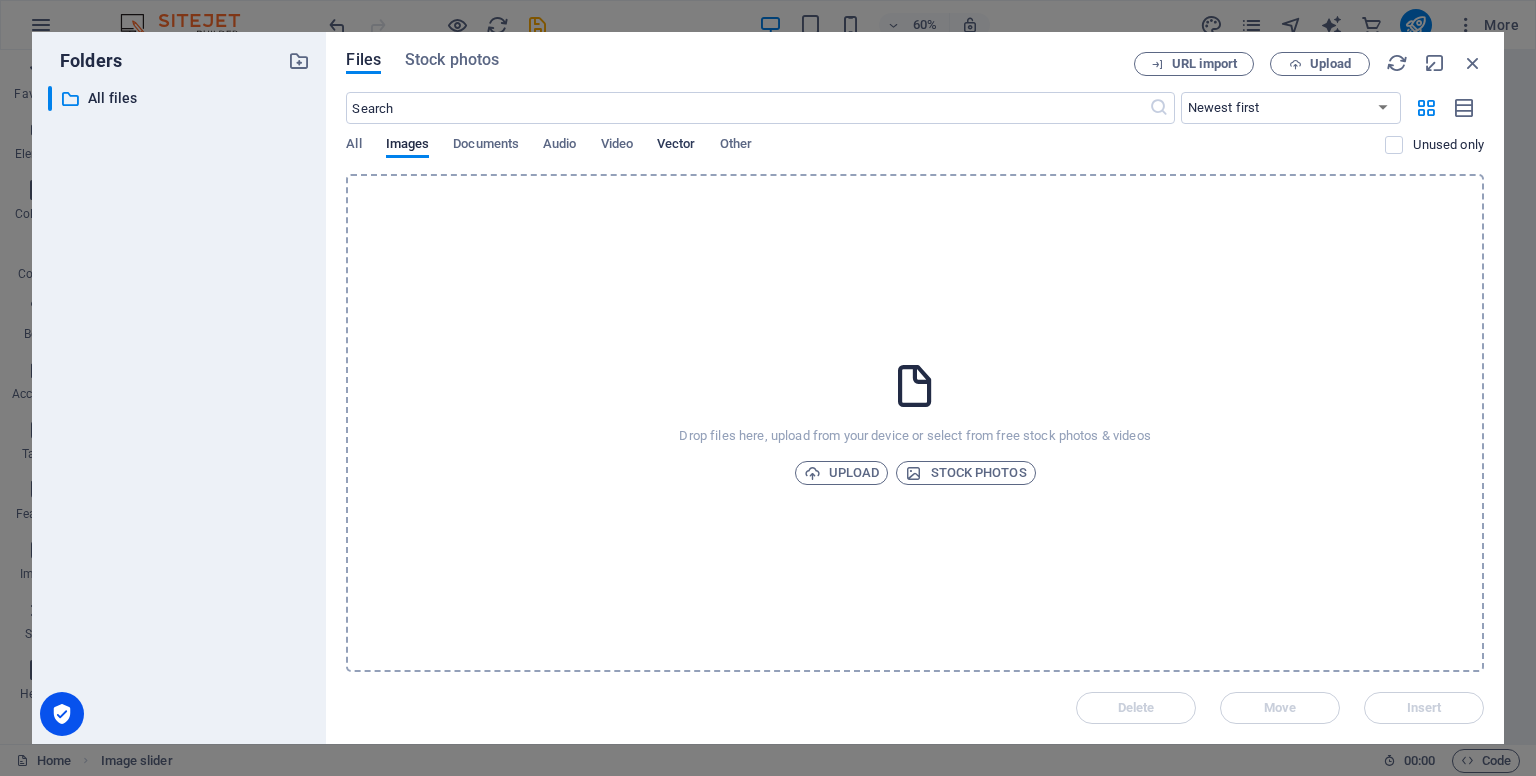 click on "Vector" at bounding box center [676, 146] 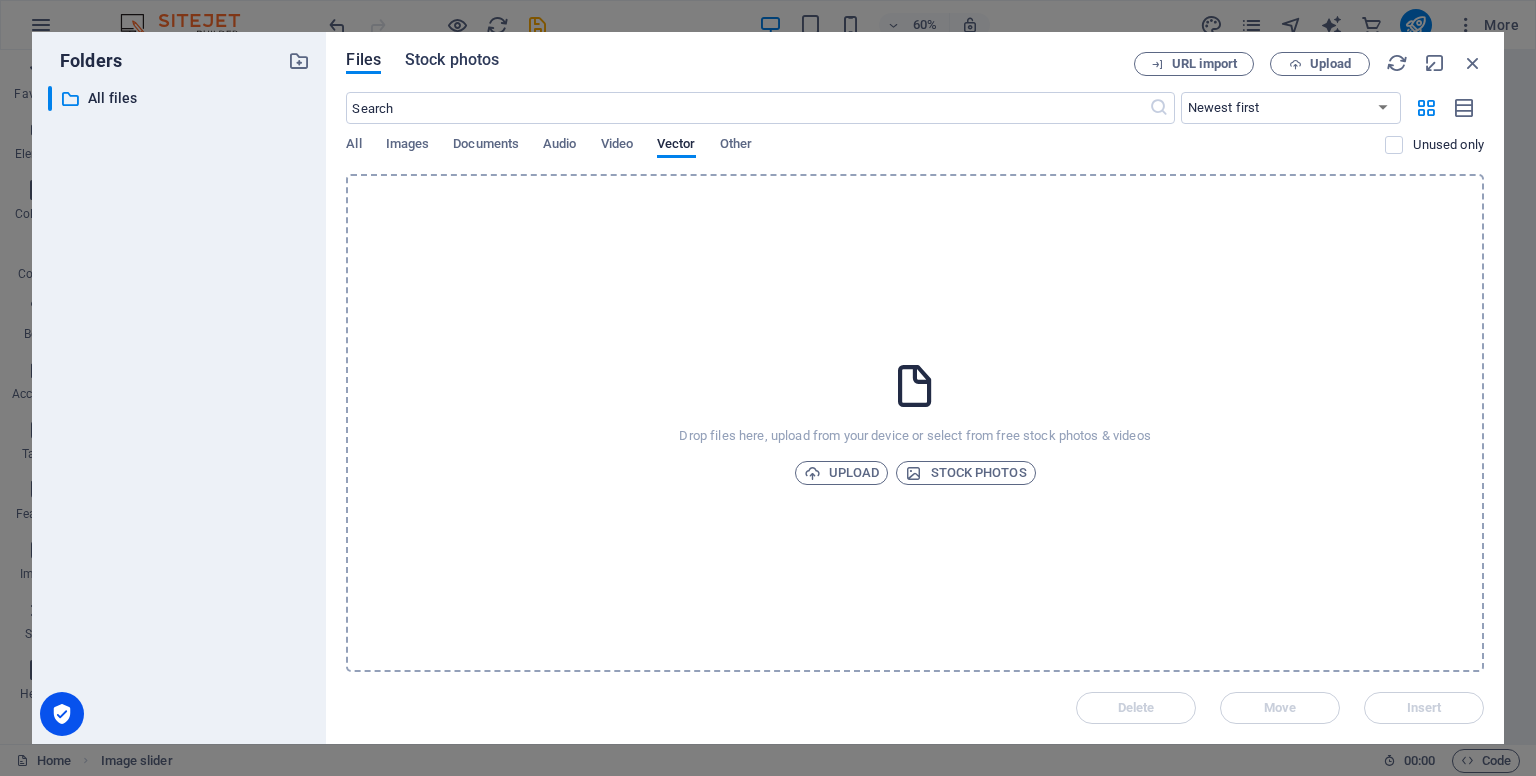 click on "Stock photos" at bounding box center (452, 60) 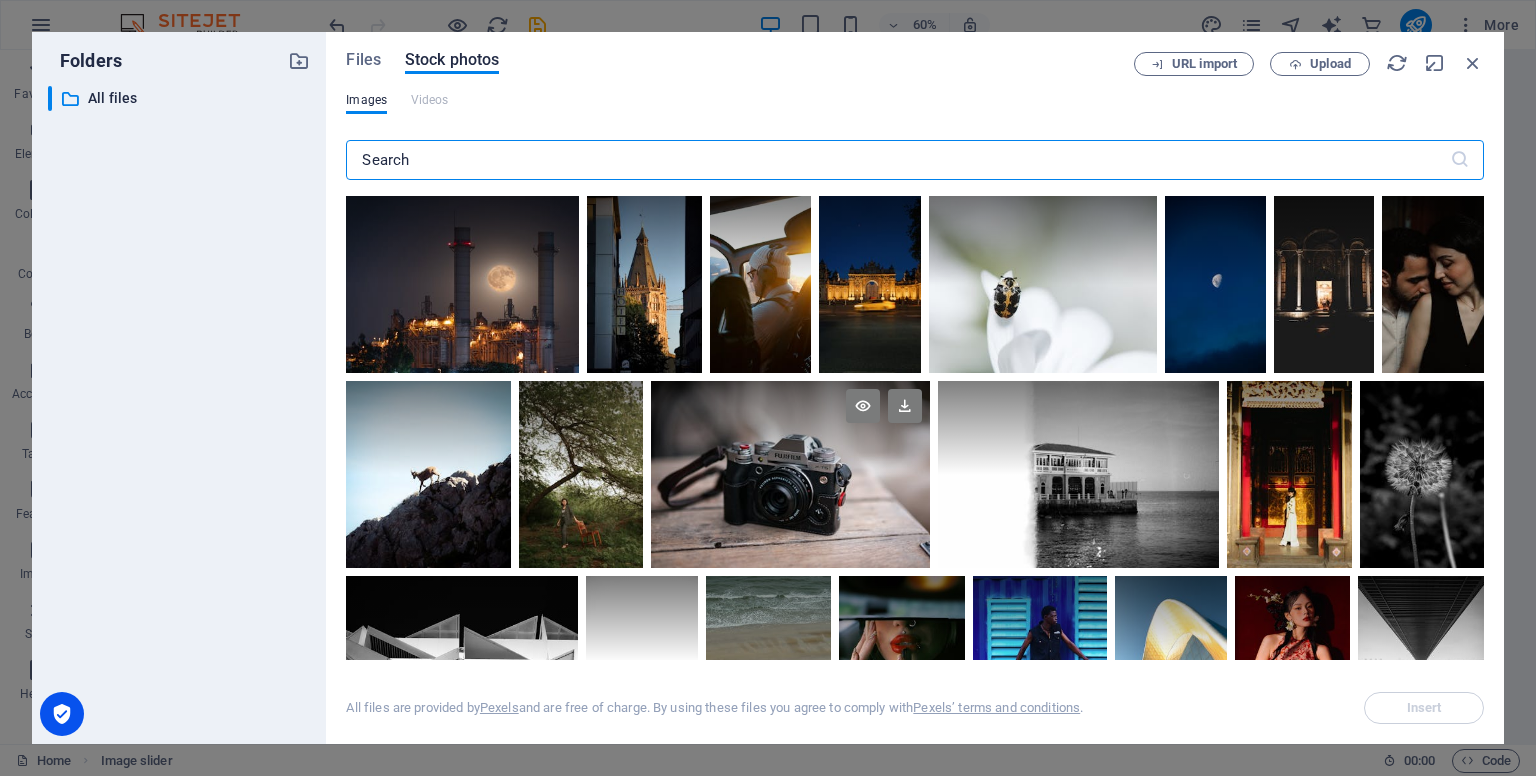 click at bounding box center [790, 474] 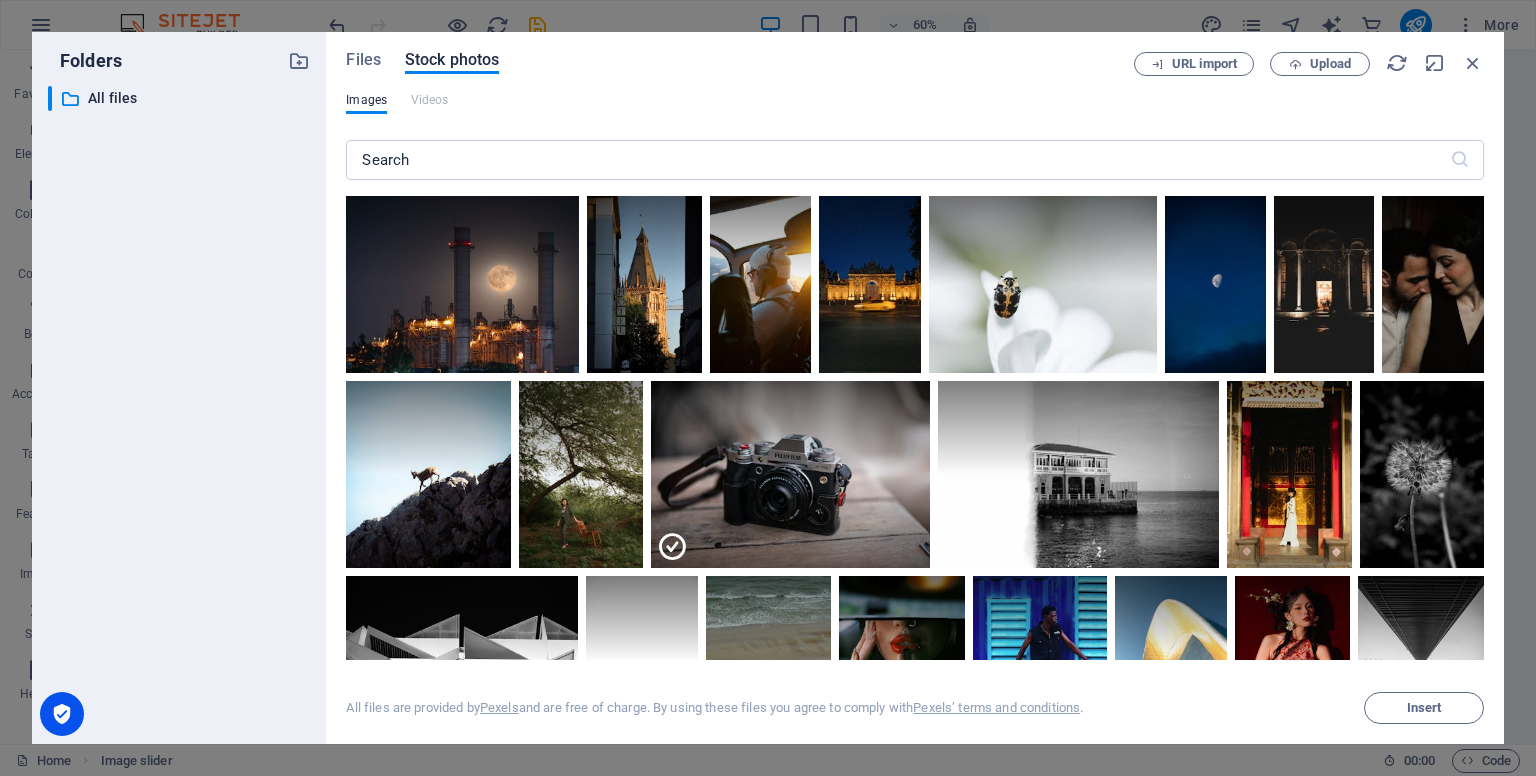 click at bounding box center (915, 1101) 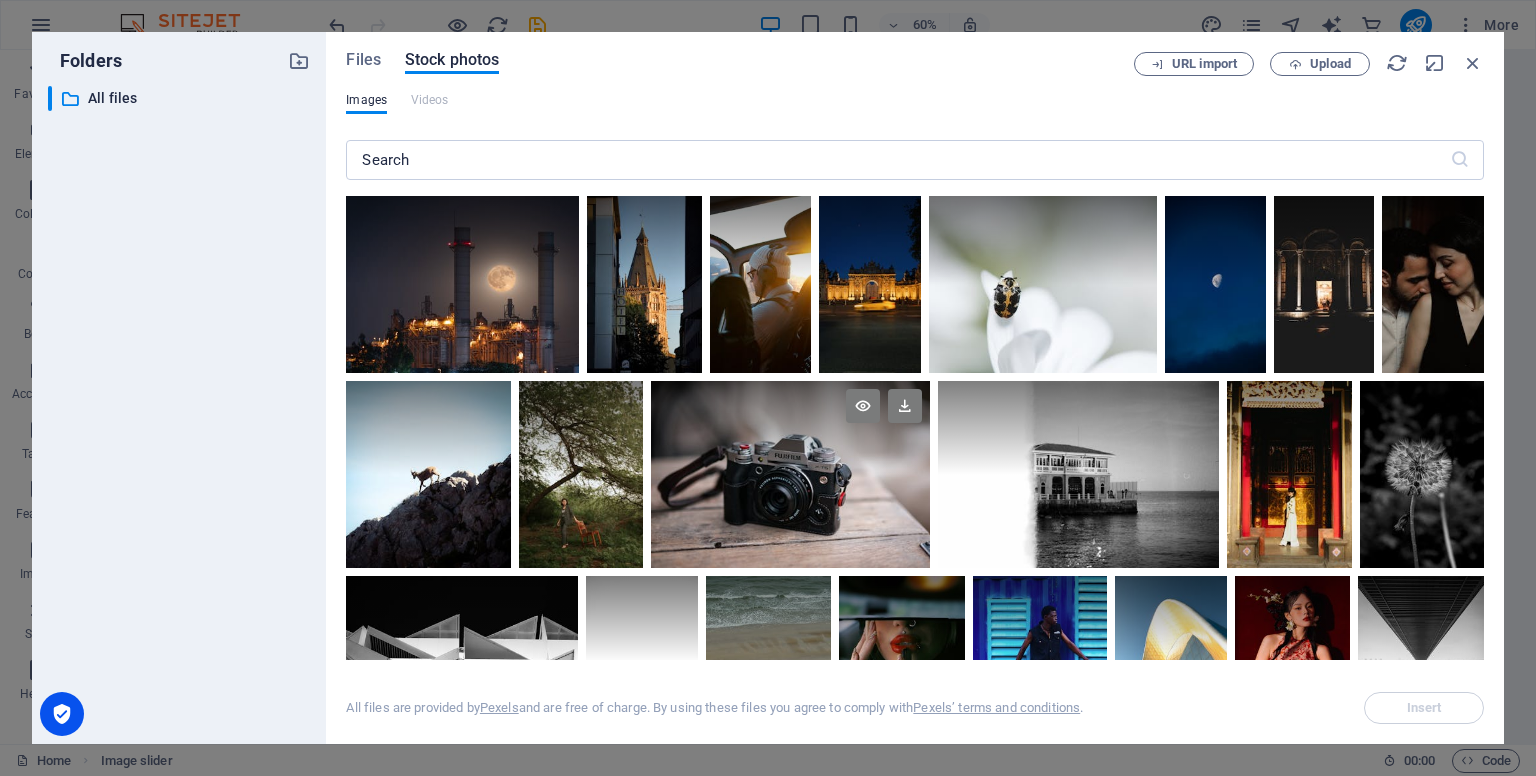 drag, startPoint x: 987, startPoint y: 492, endPoint x: 857, endPoint y: 495, distance: 130.0346 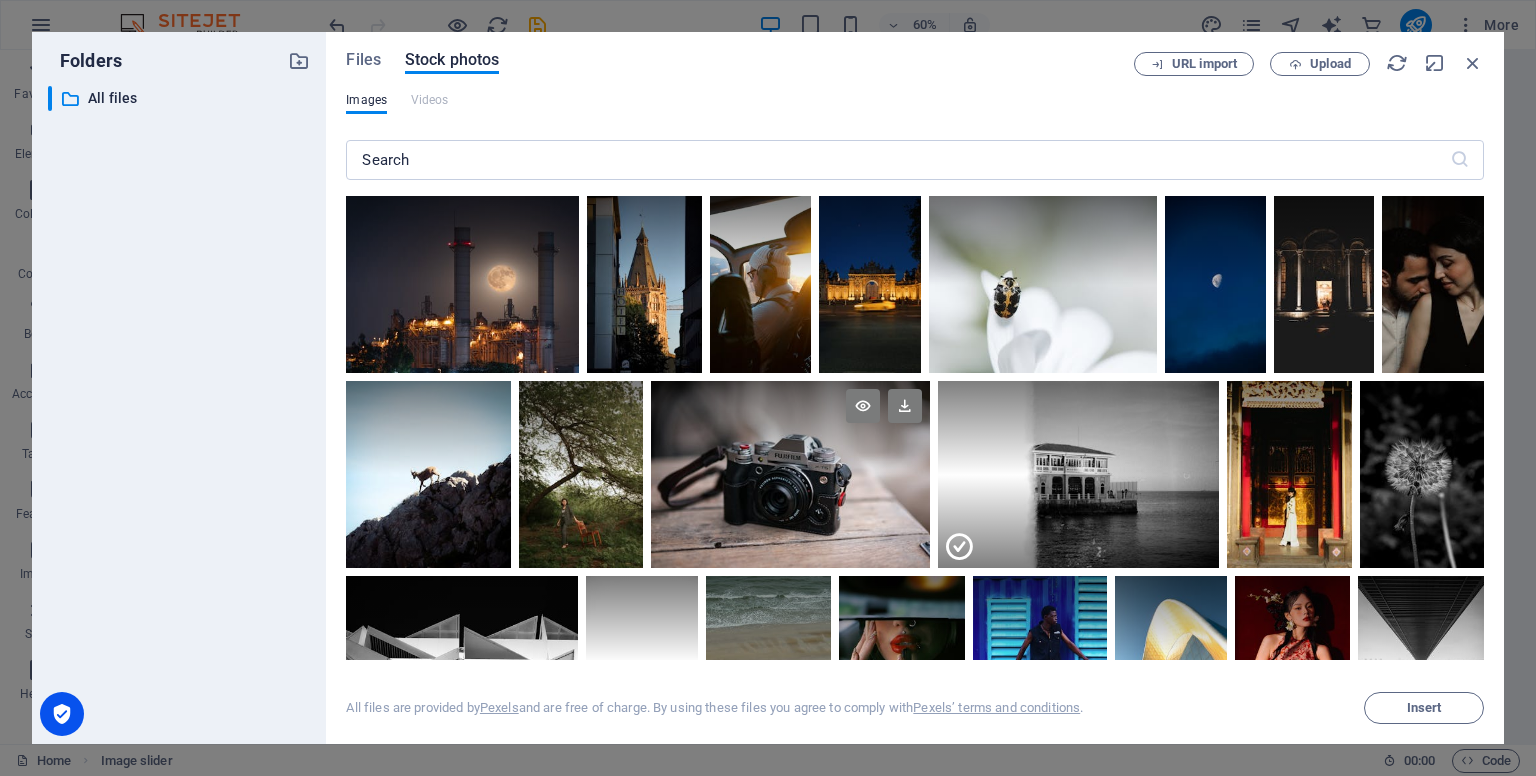 click at bounding box center (790, 474) 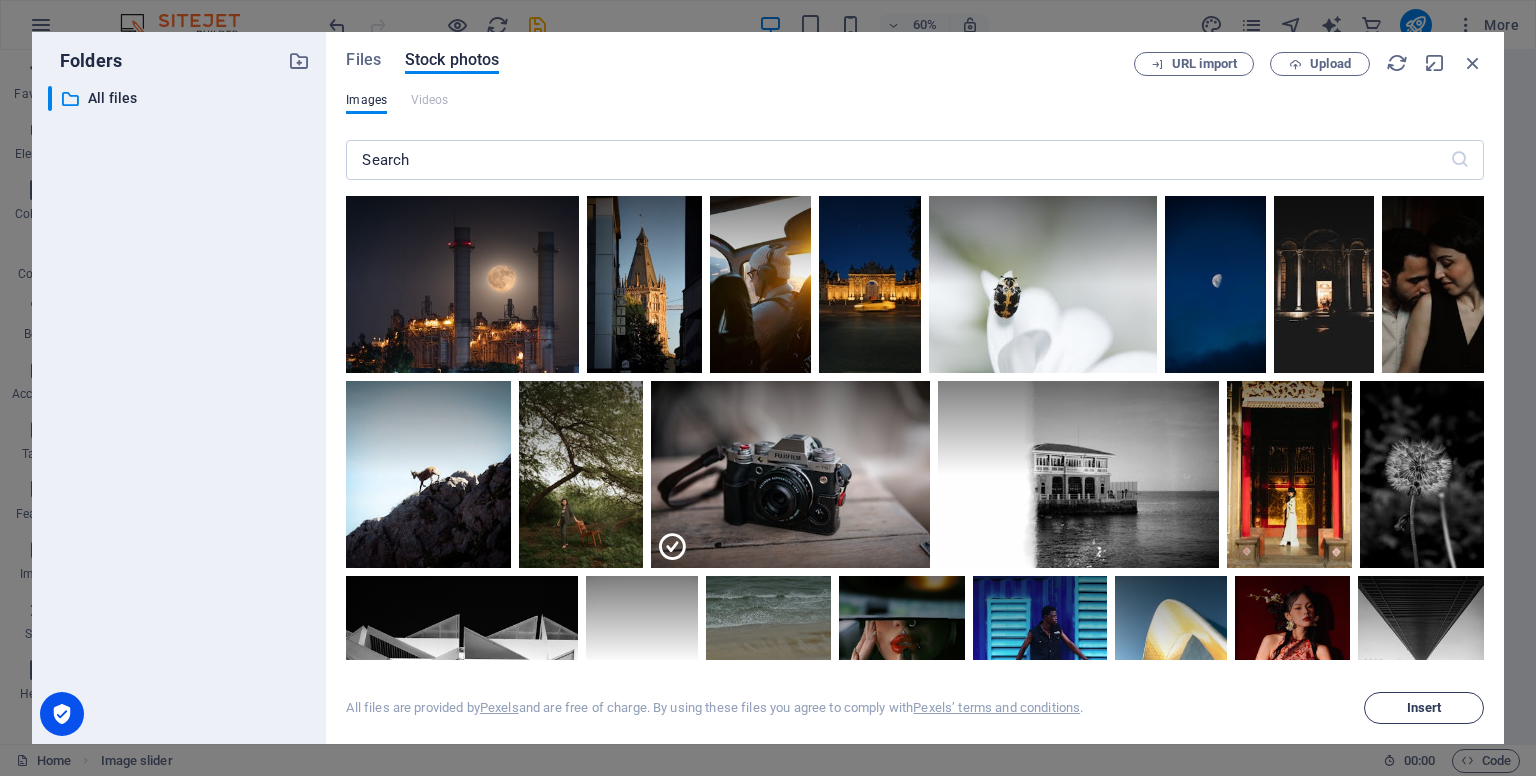 click on "Insert" at bounding box center (1424, 708) 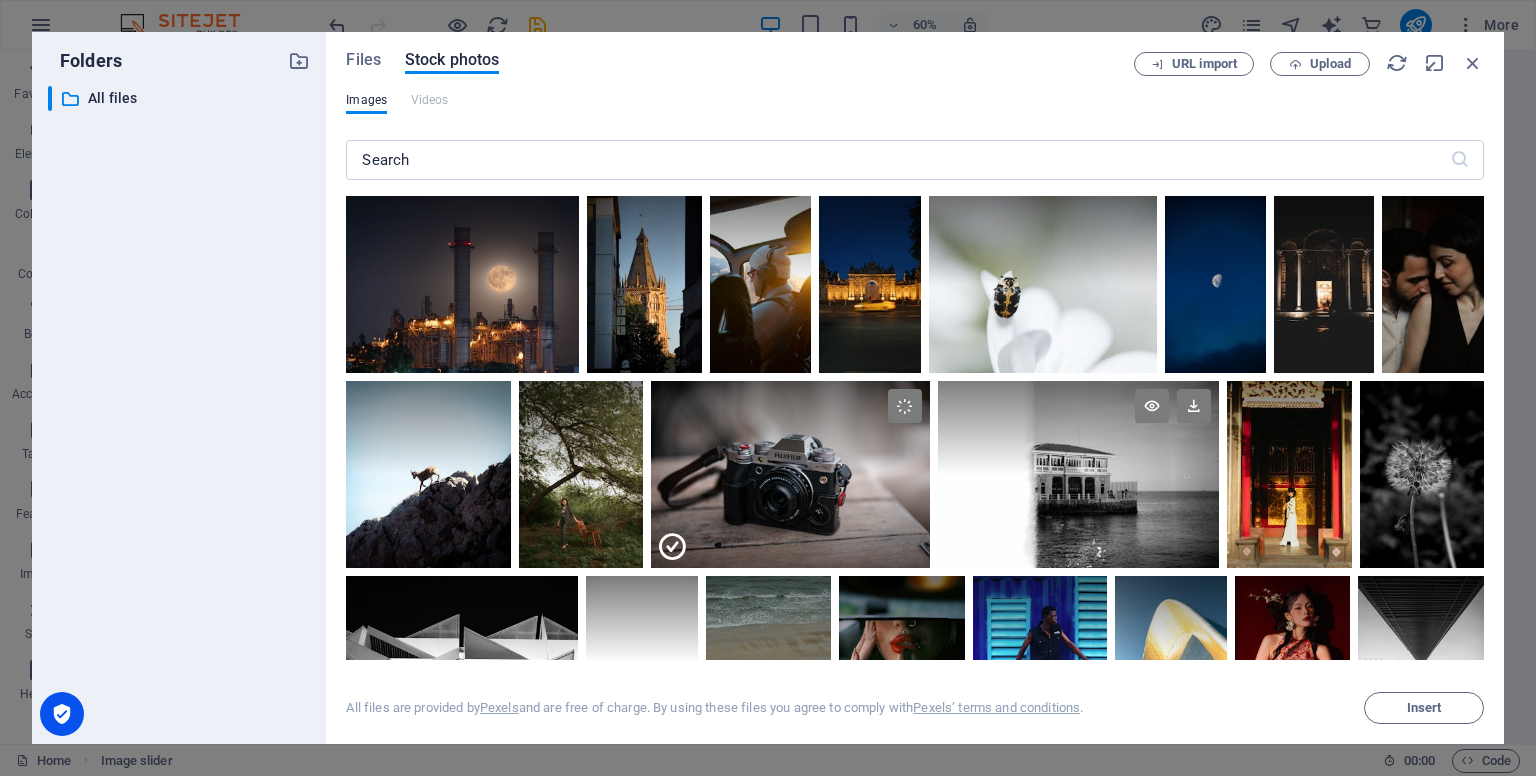 click at bounding box center [1078, 474] 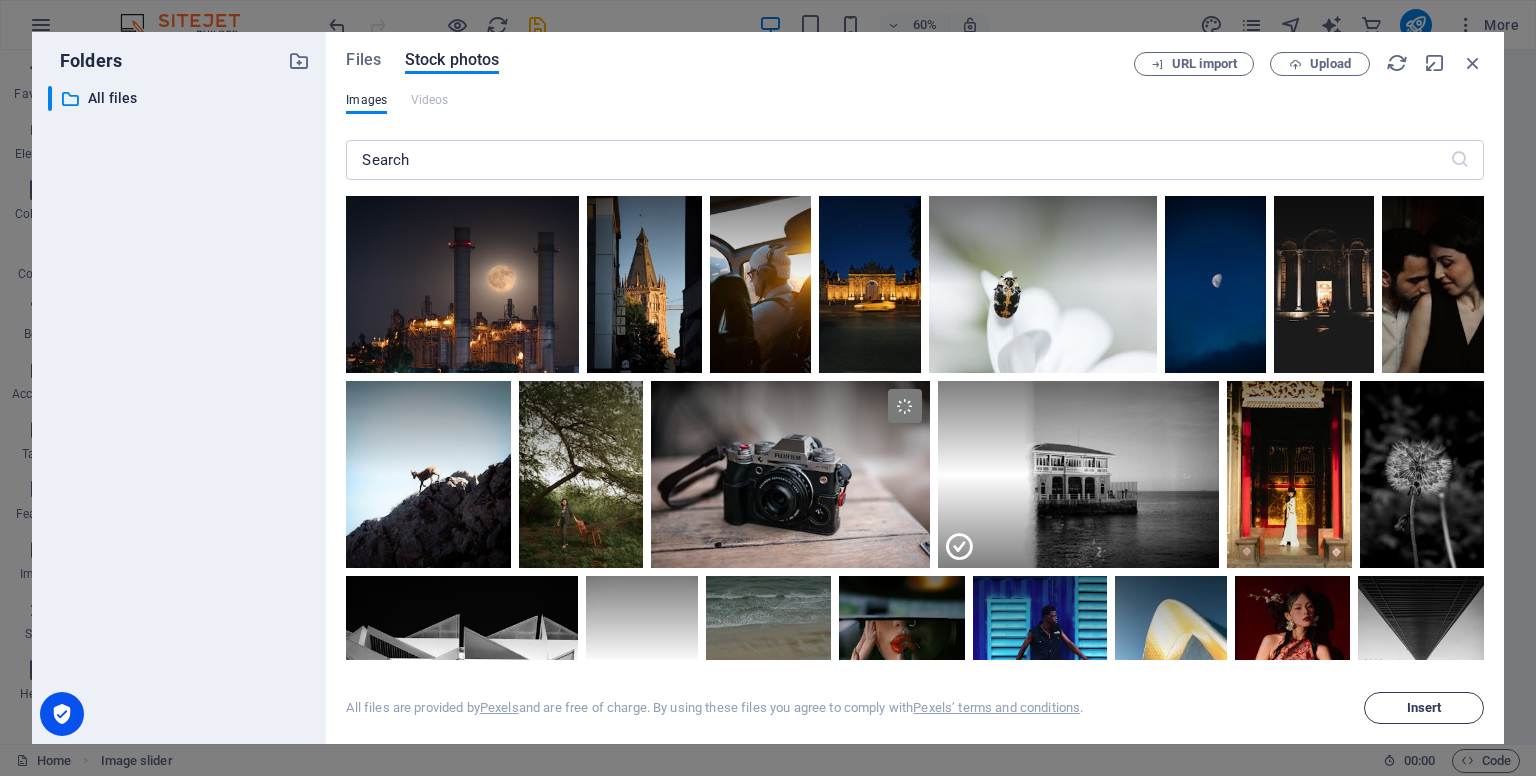 click on "Insert" at bounding box center (1424, 708) 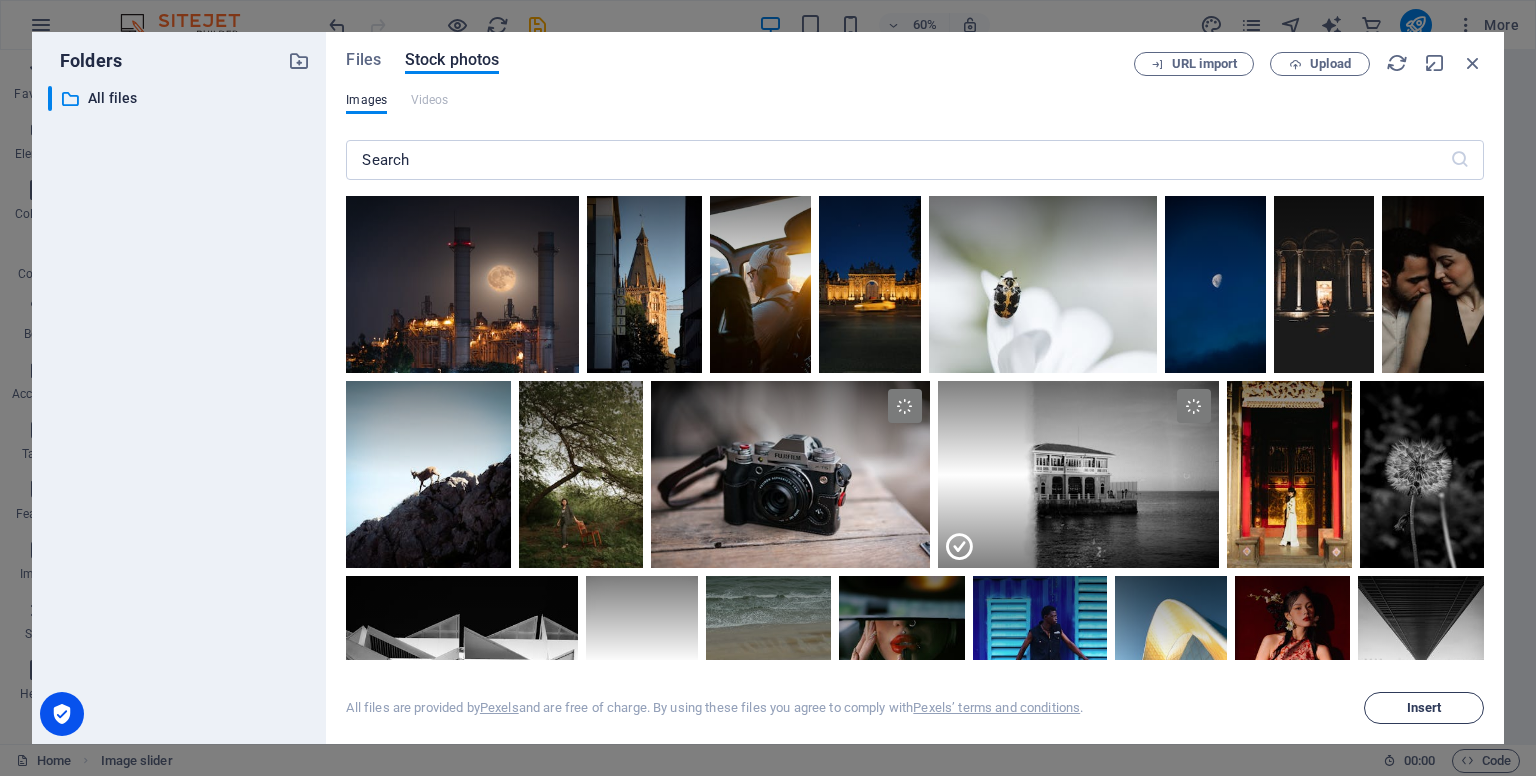 click on "Insert" at bounding box center [1424, 708] 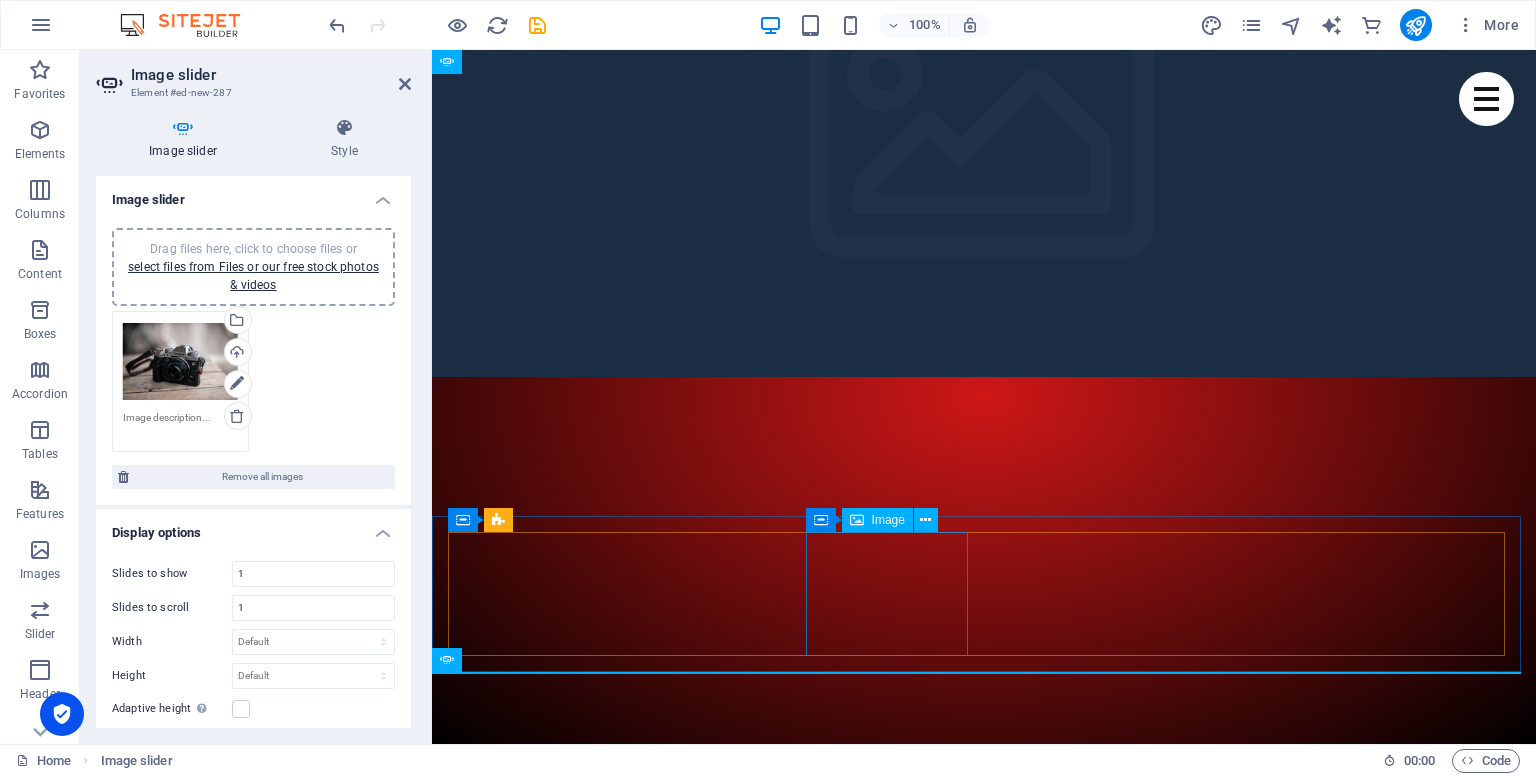 scroll, scrollTop: 300, scrollLeft: 0, axis: vertical 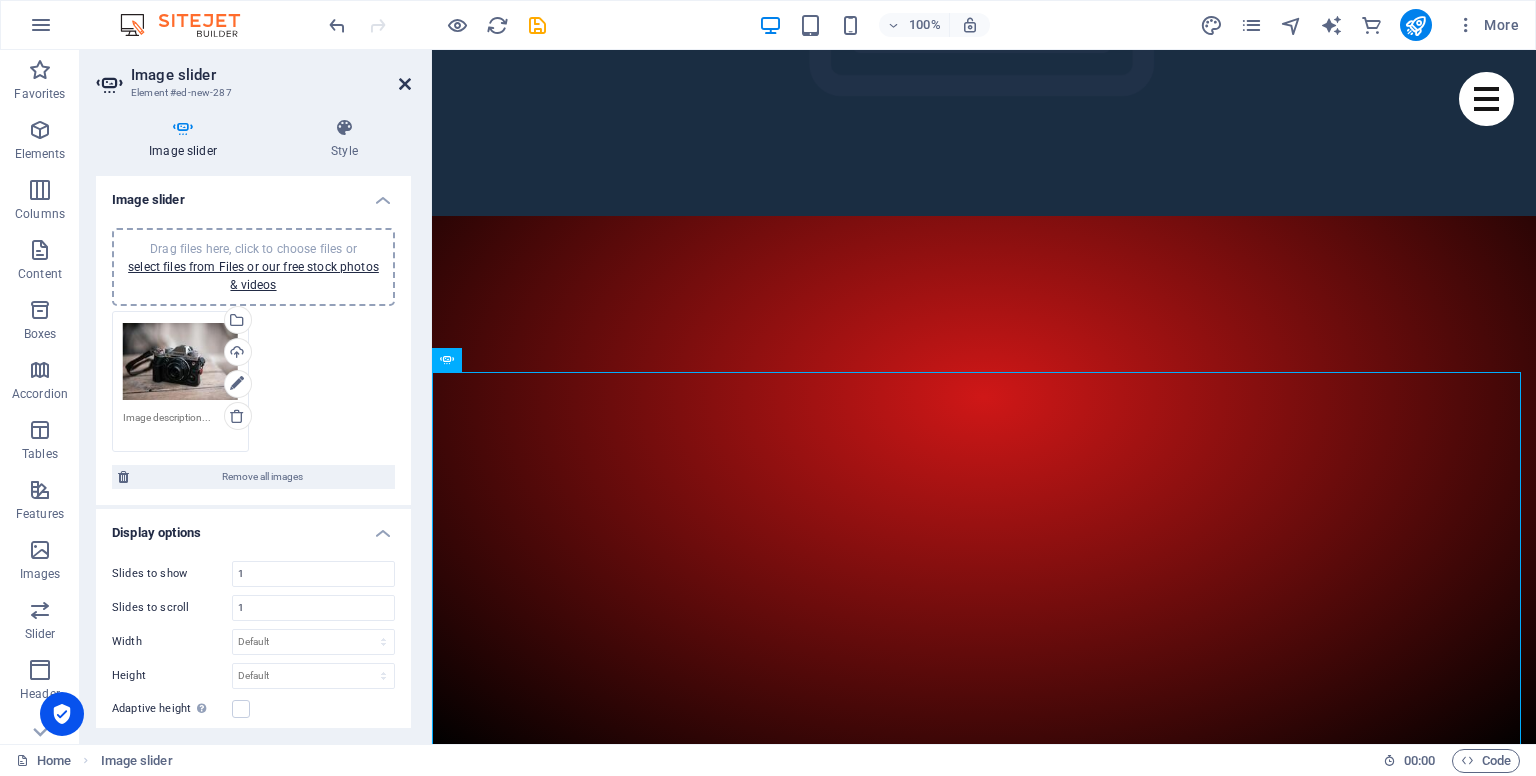 drag, startPoint x: 401, startPoint y: 81, endPoint x: 321, endPoint y: 30, distance: 94.873604 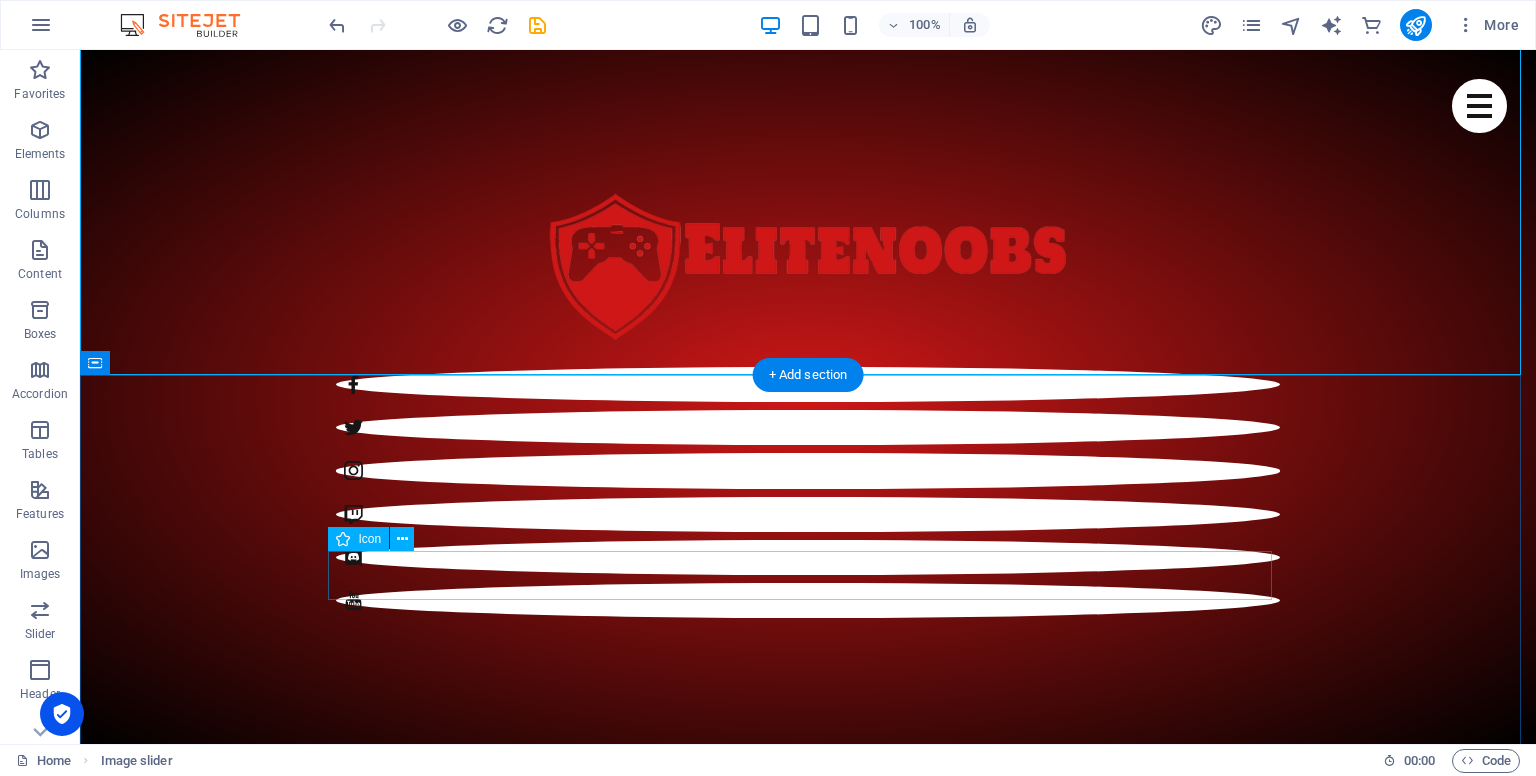 scroll, scrollTop: 1000, scrollLeft: 0, axis: vertical 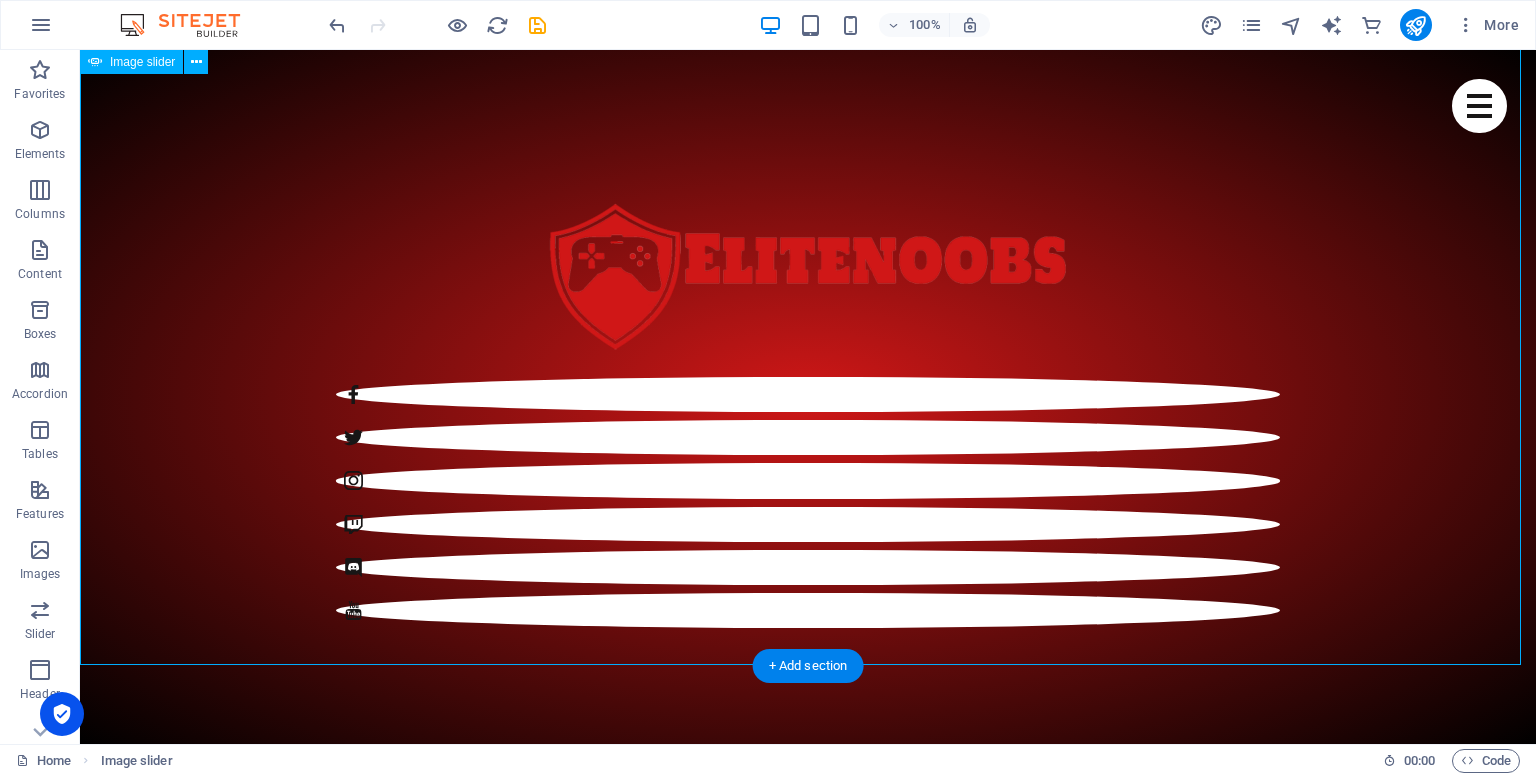 drag, startPoint x: 868, startPoint y: 718, endPoint x: 849, endPoint y: 502, distance: 216.83405 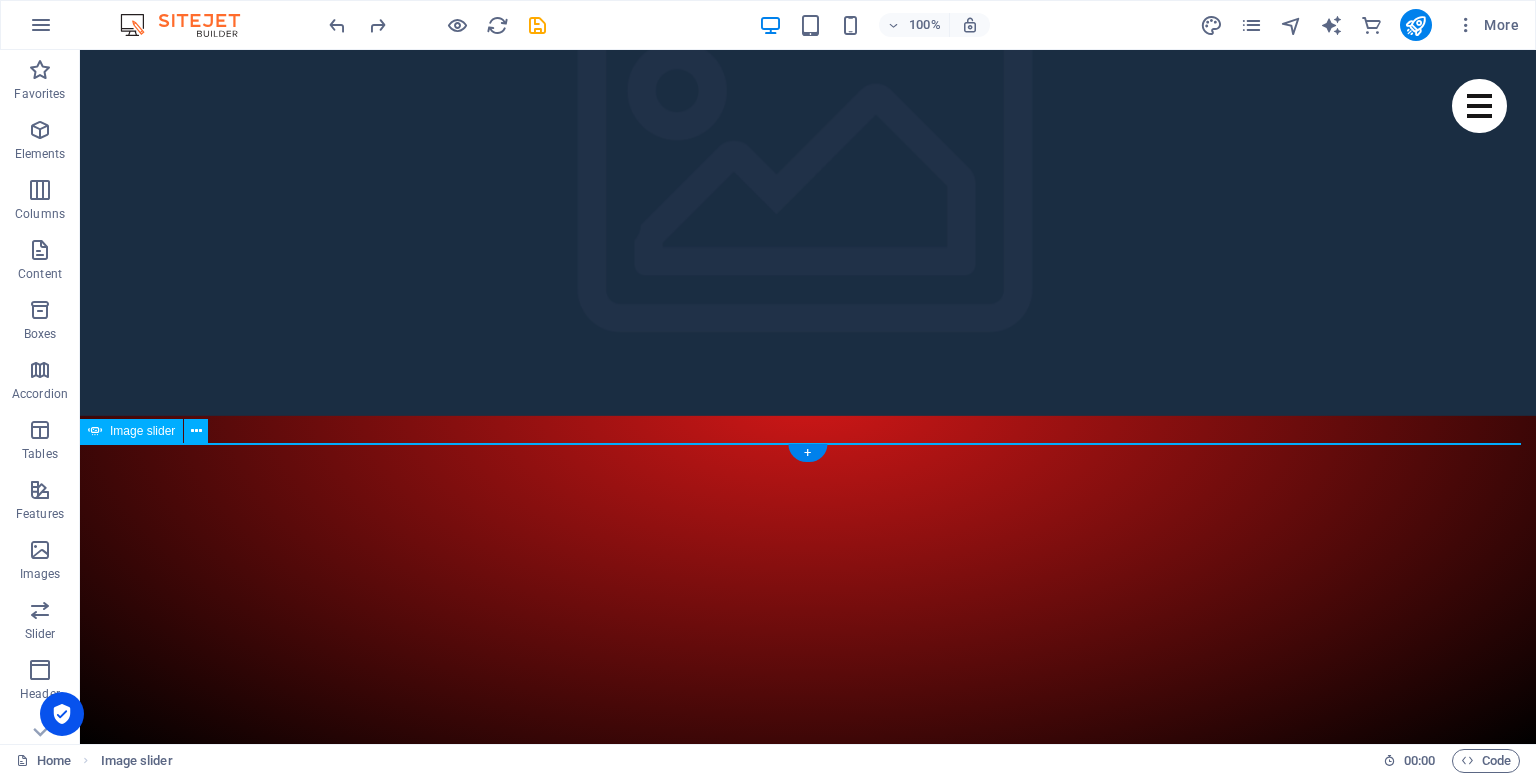 scroll, scrollTop: 0, scrollLeft: 0, axis: both 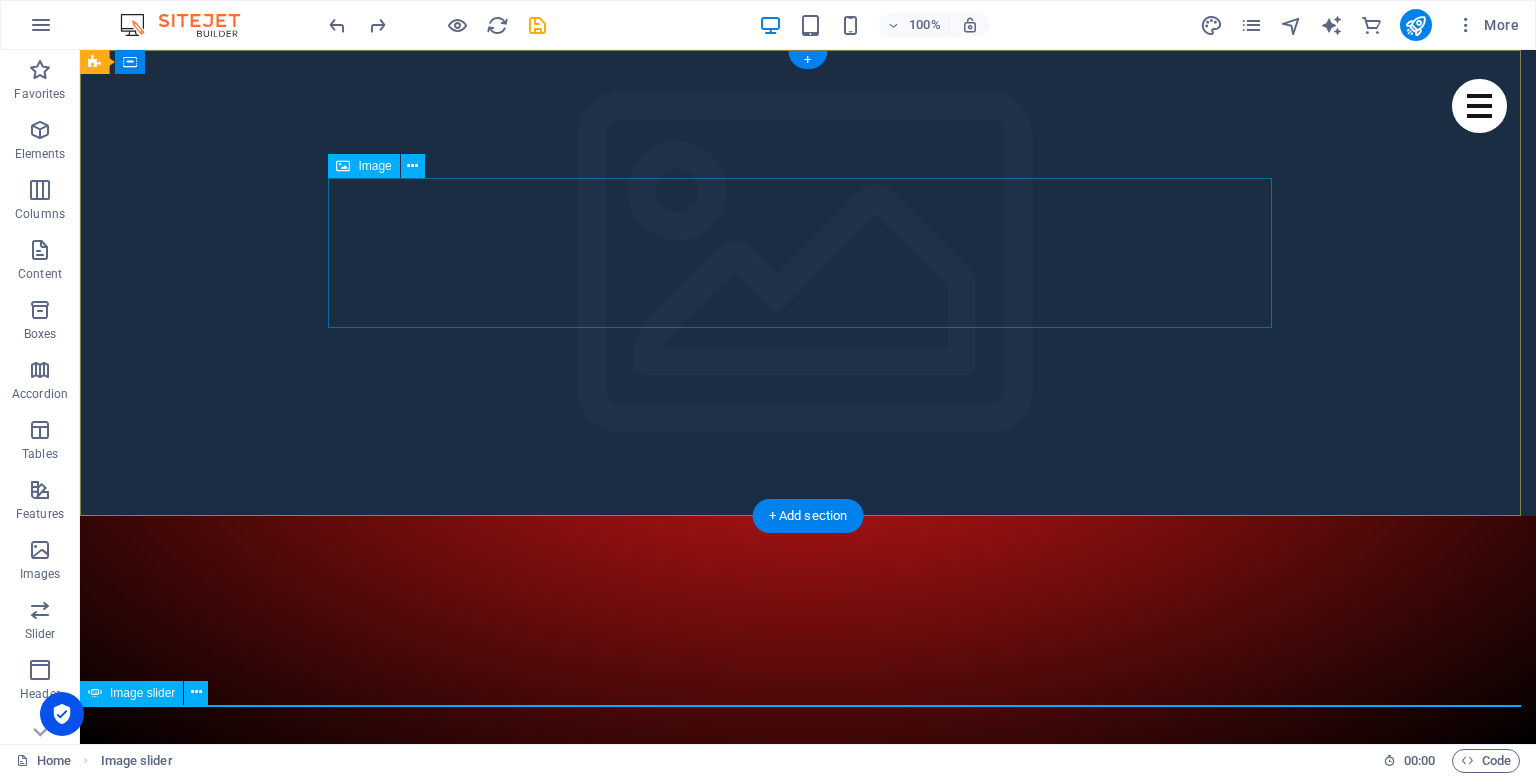 click at bounding box center [808, 1277] 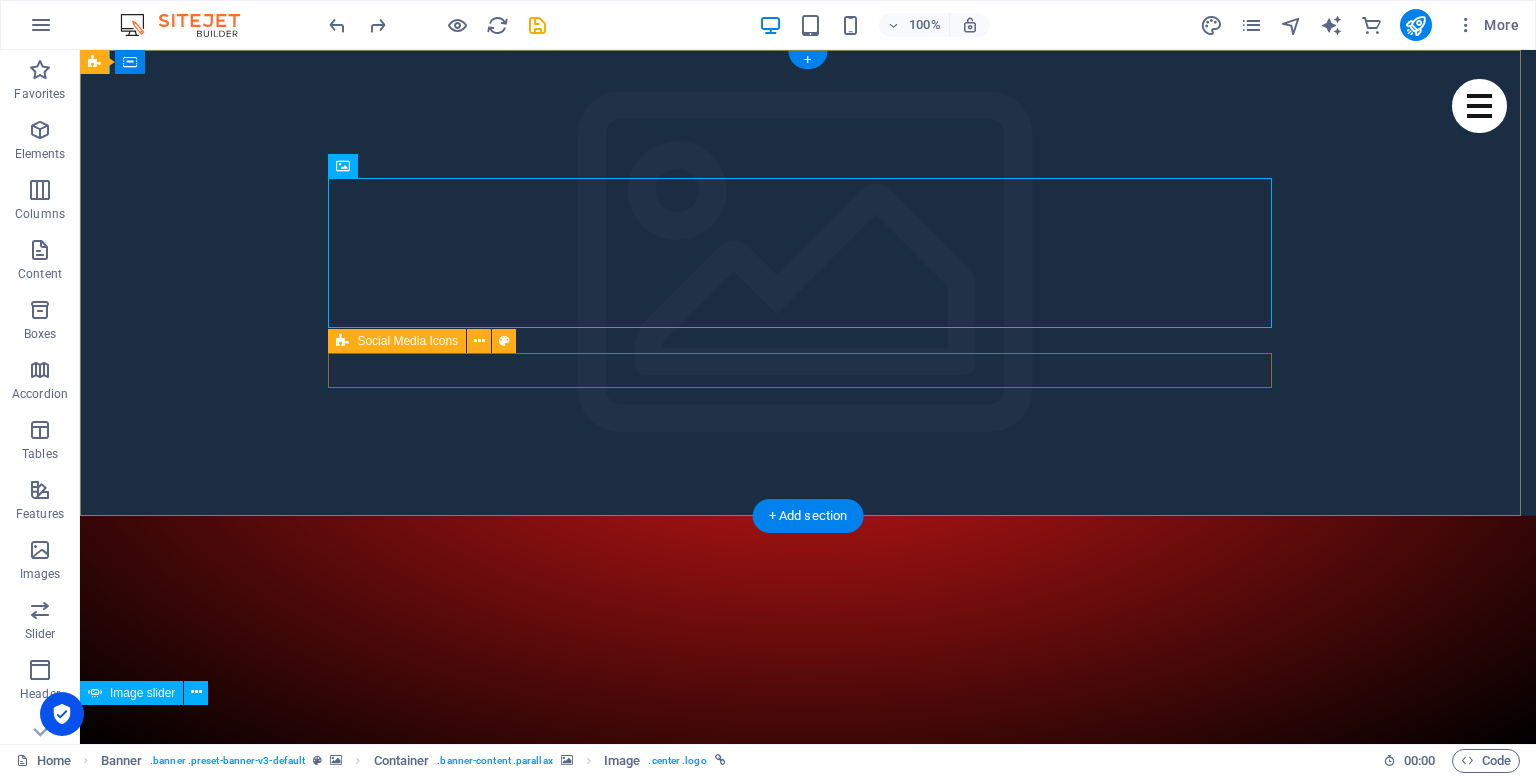 click at bounding box center (808, 1502) 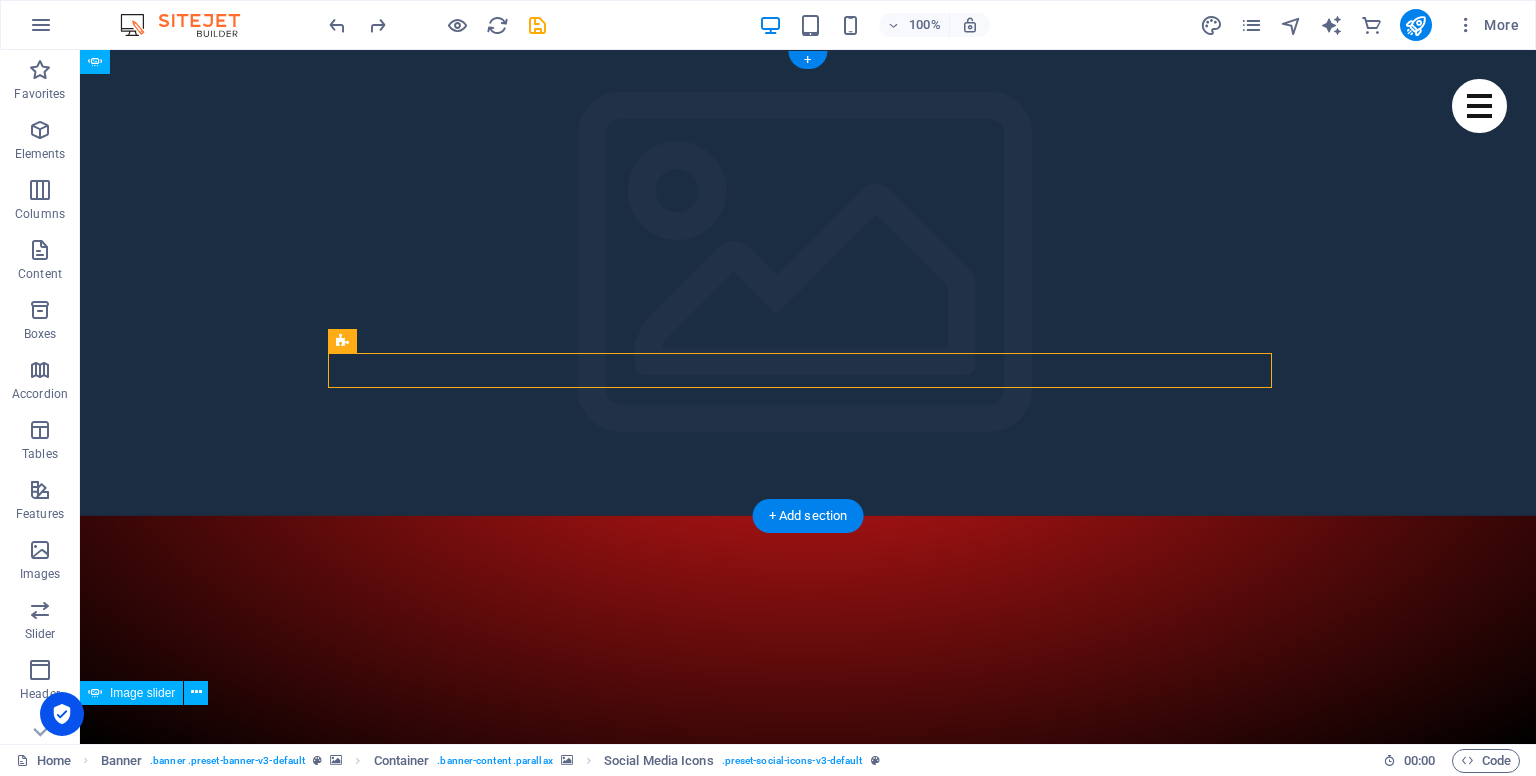 click at bounding box center [-2082, 516] 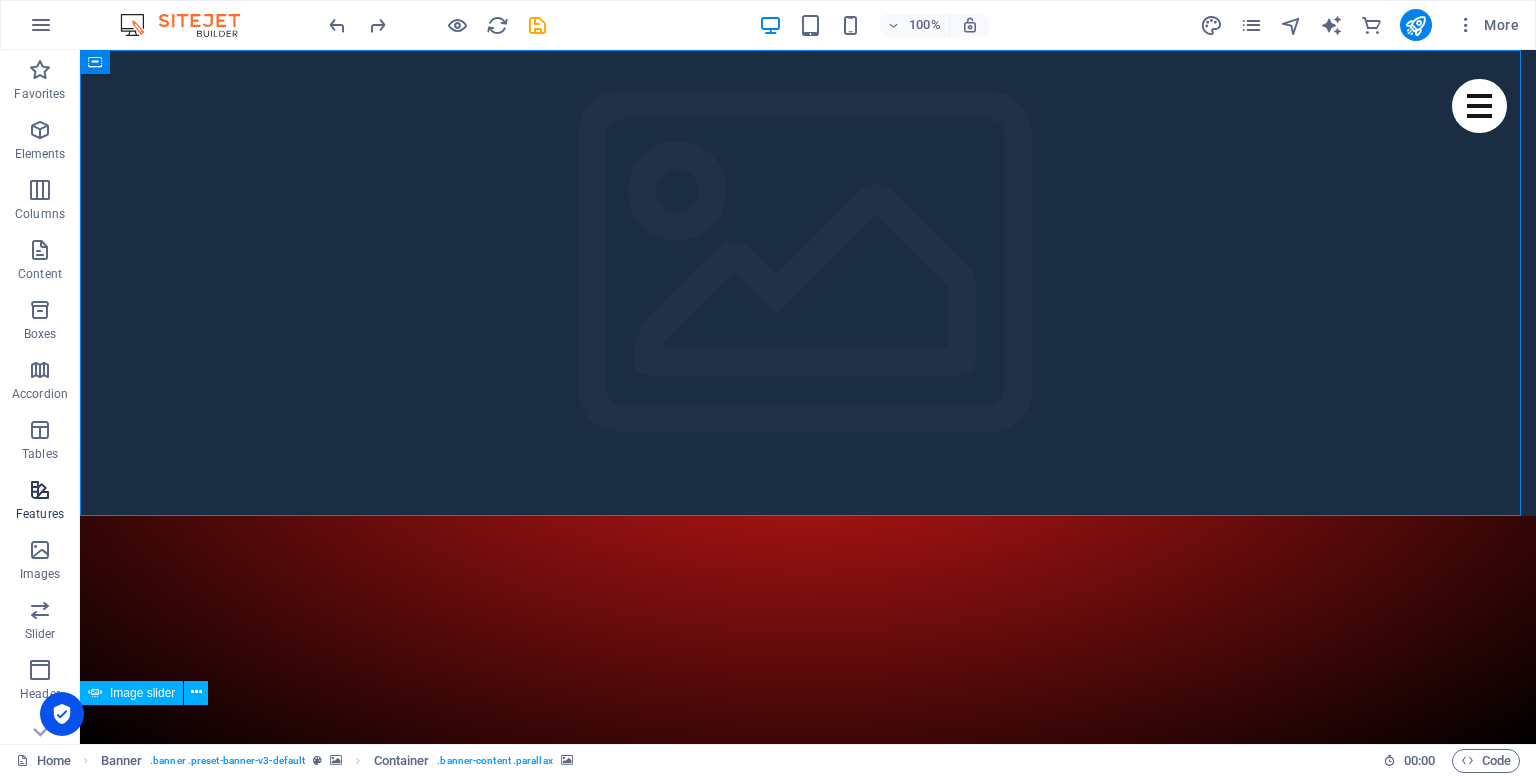 click at bounding box center [40, 490] 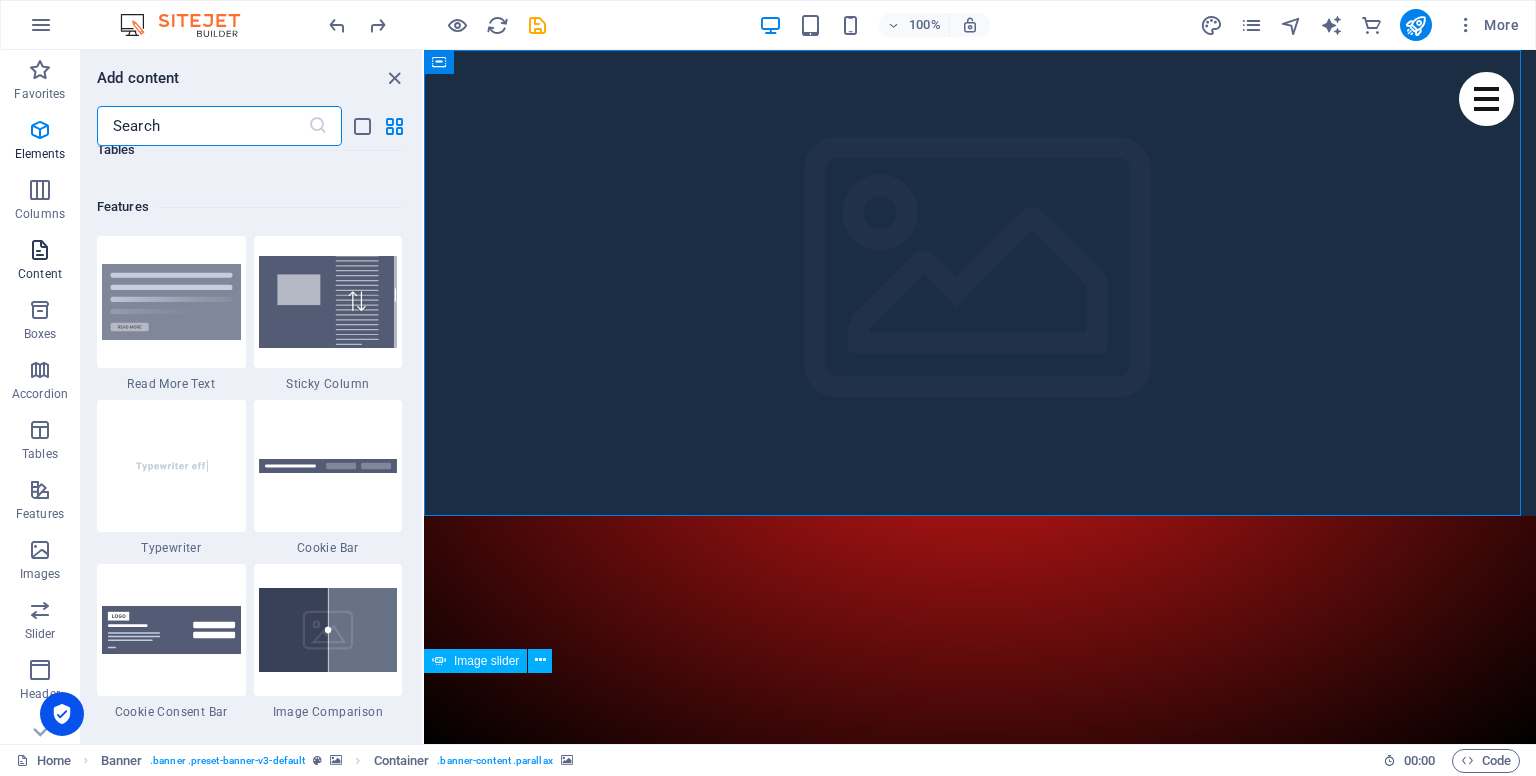 scroll, scrollTop: 7631, scrollLeft: 0, axis: vertical 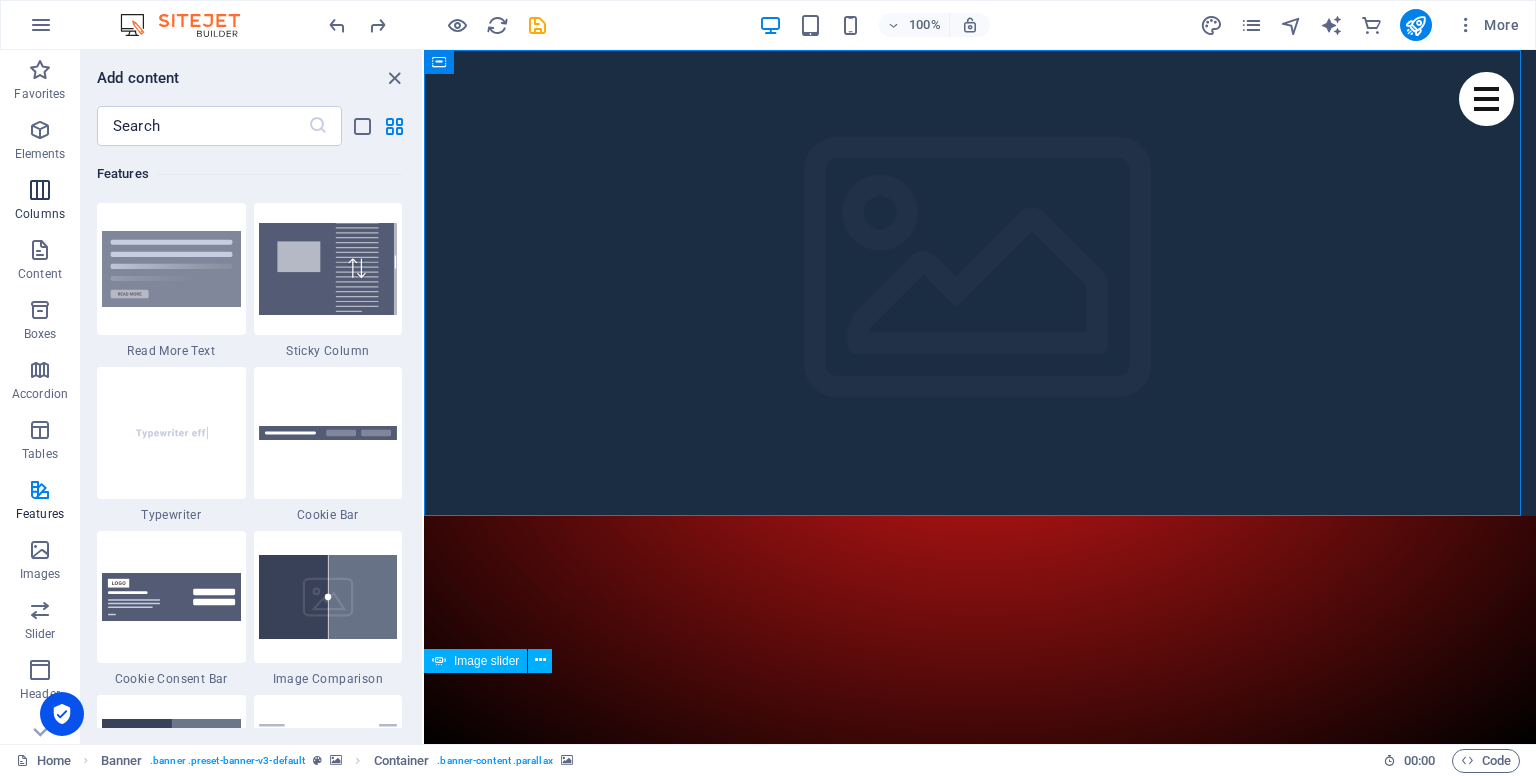 click at bounding box center (40, 190) 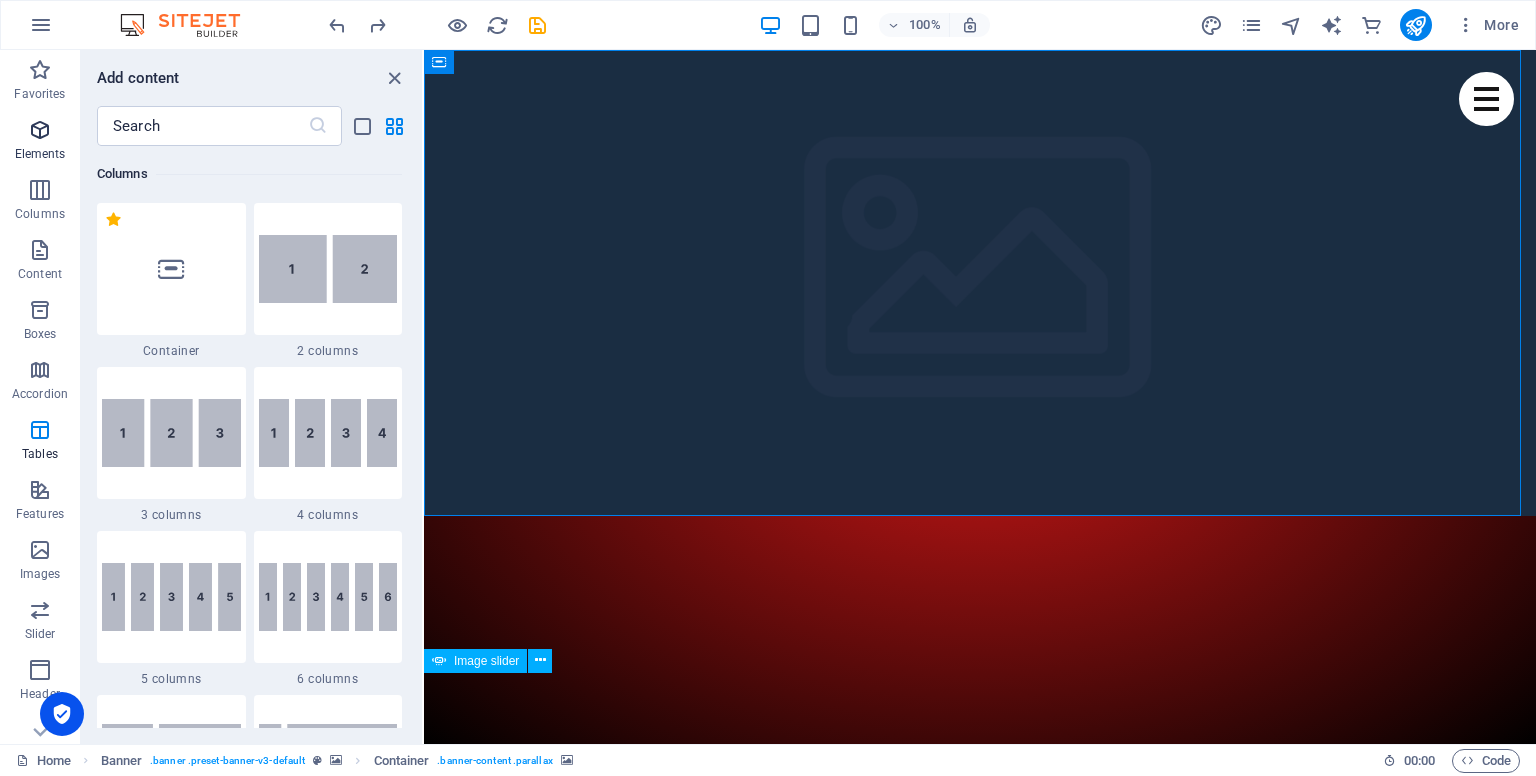 click on "Elements" at bounding box center [40, 142] 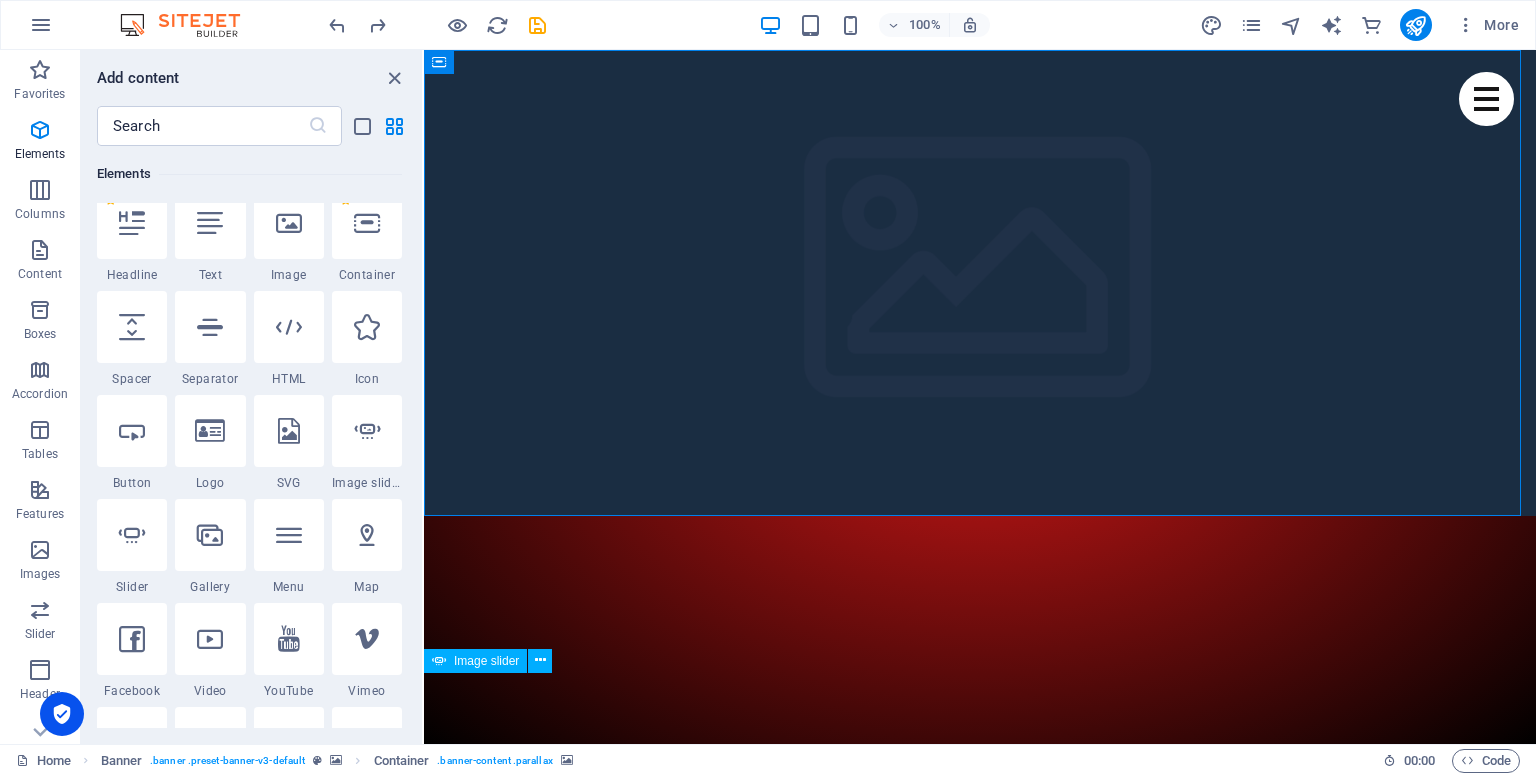 scroll, scrollTop: 213, scrollLeft: 0, axis: vertical 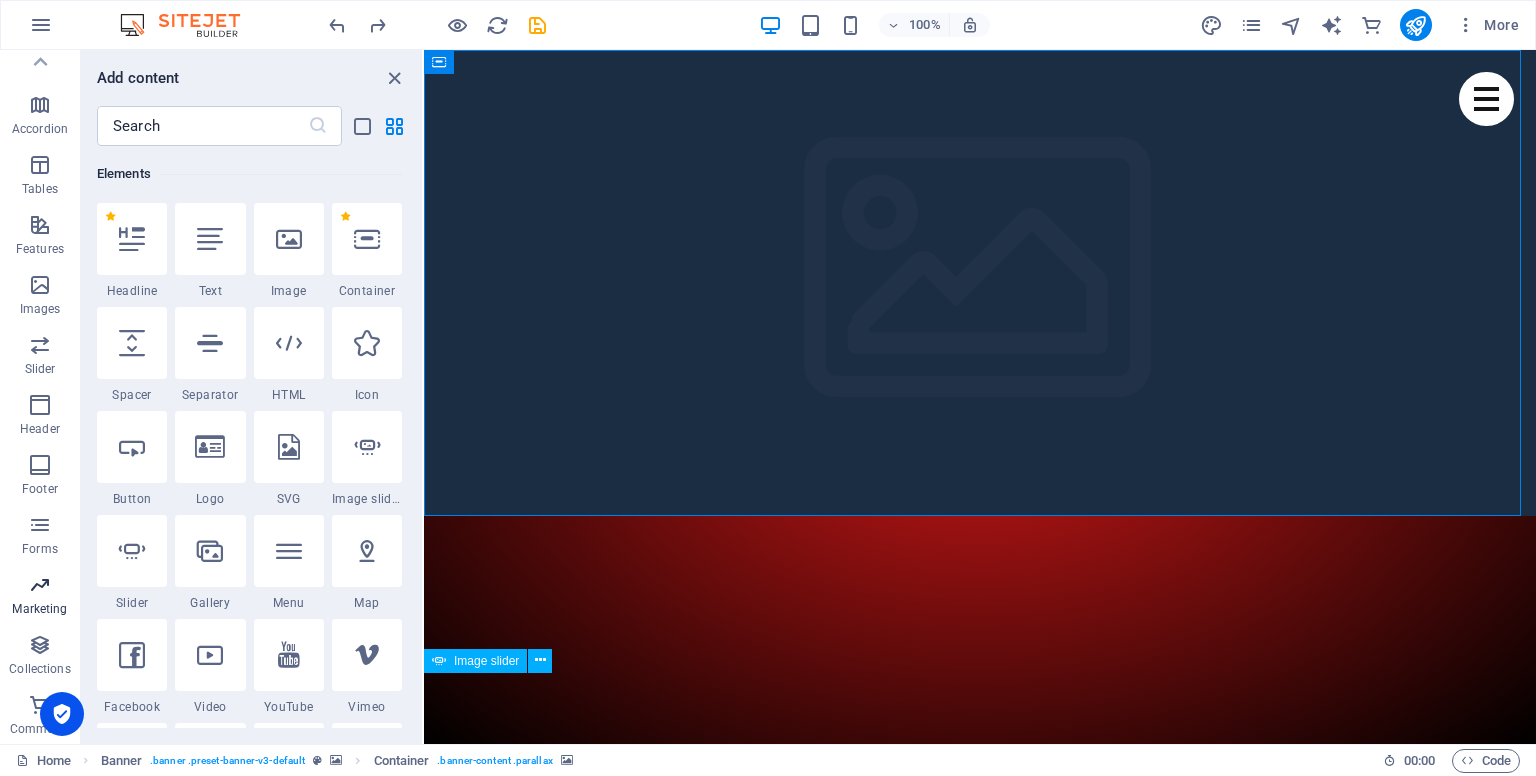 click on "Marketing" at bounding box center [39, 609] 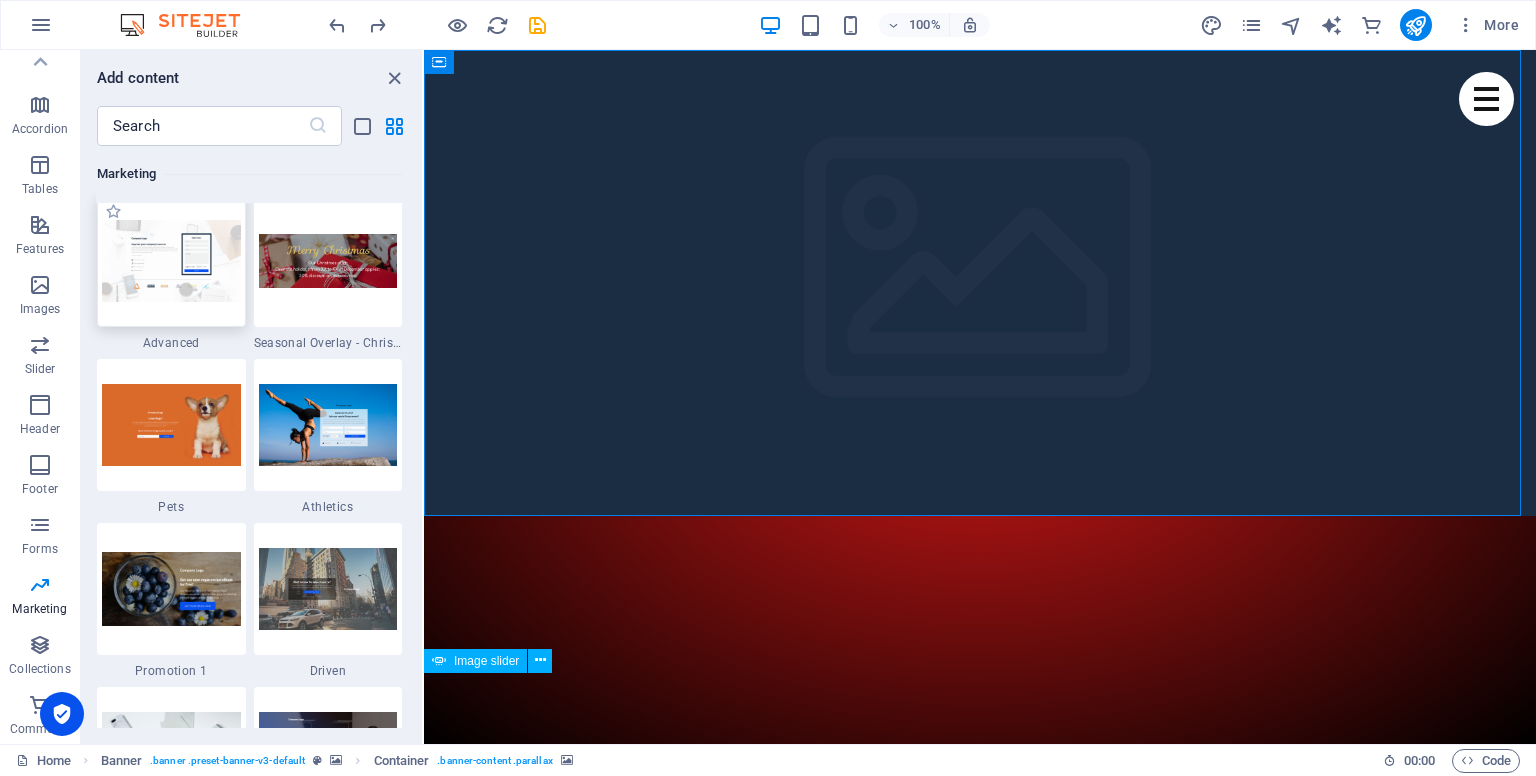 scroll, scrollTop: 16824, scrollLeft: 0, axis: vertical 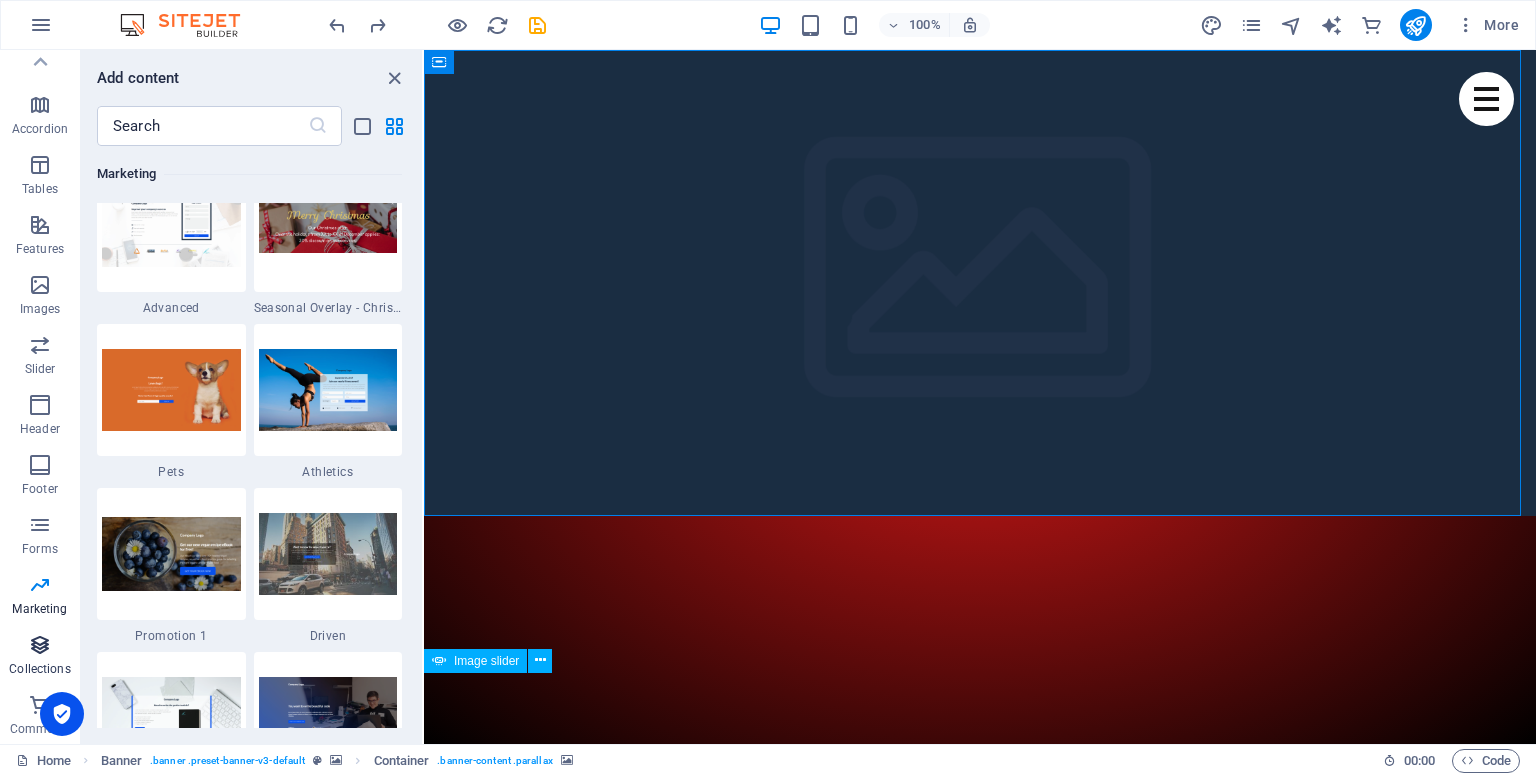 click on "Collections" at bounding box center (39, 669) 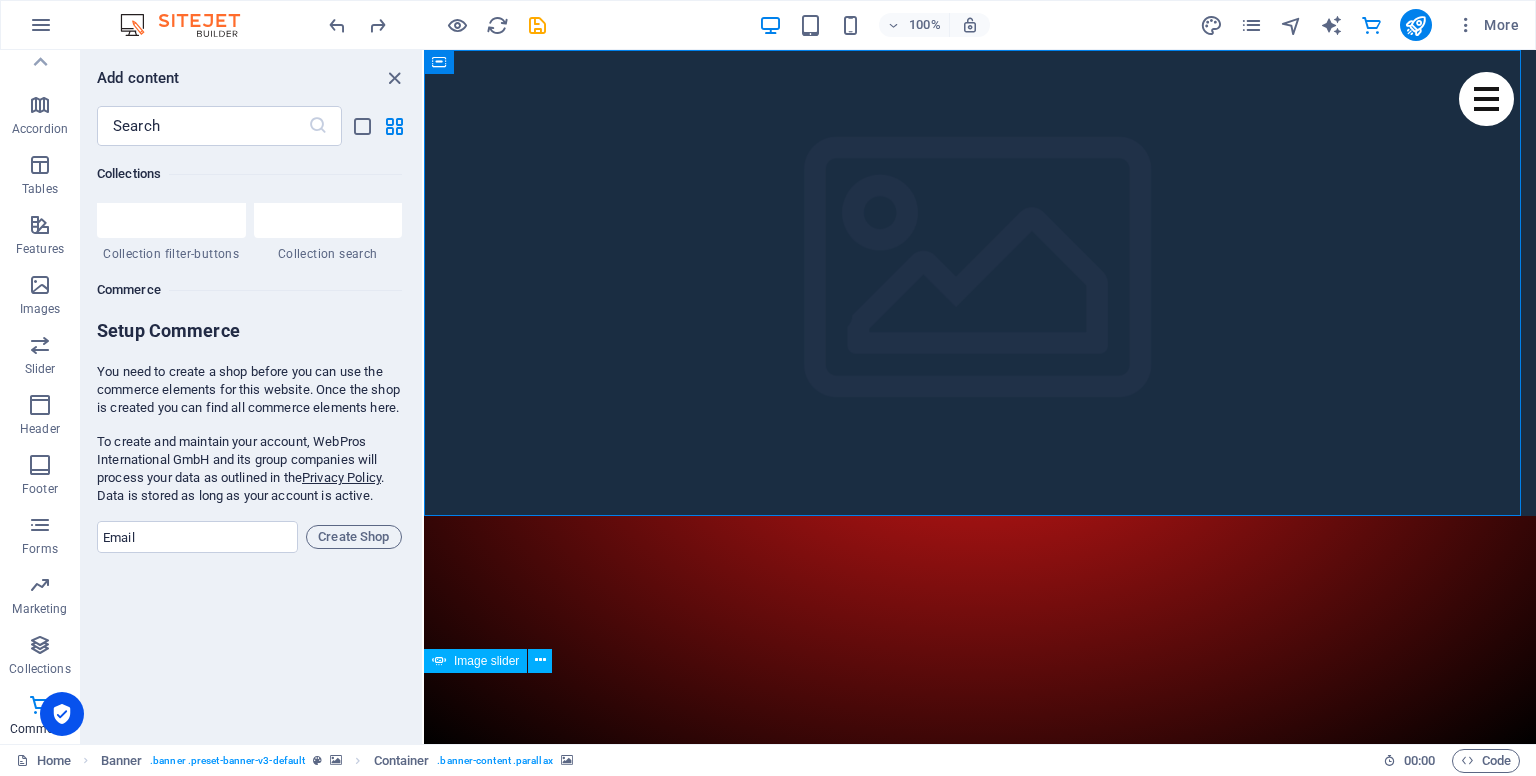 scroll, scrollTop: 19241, scrollLeft: 0, axis: vertical 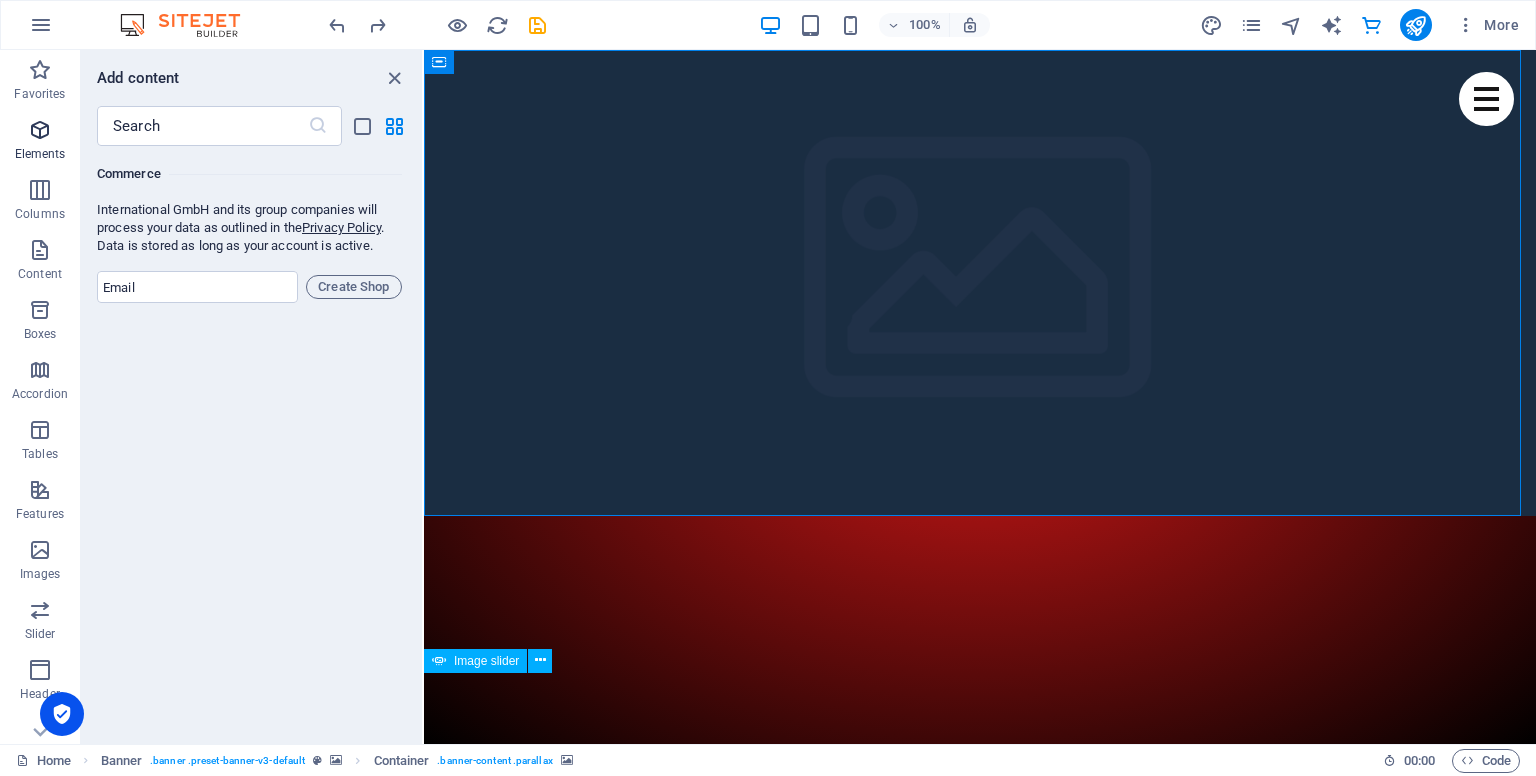 click at bounding box center [40, 130] 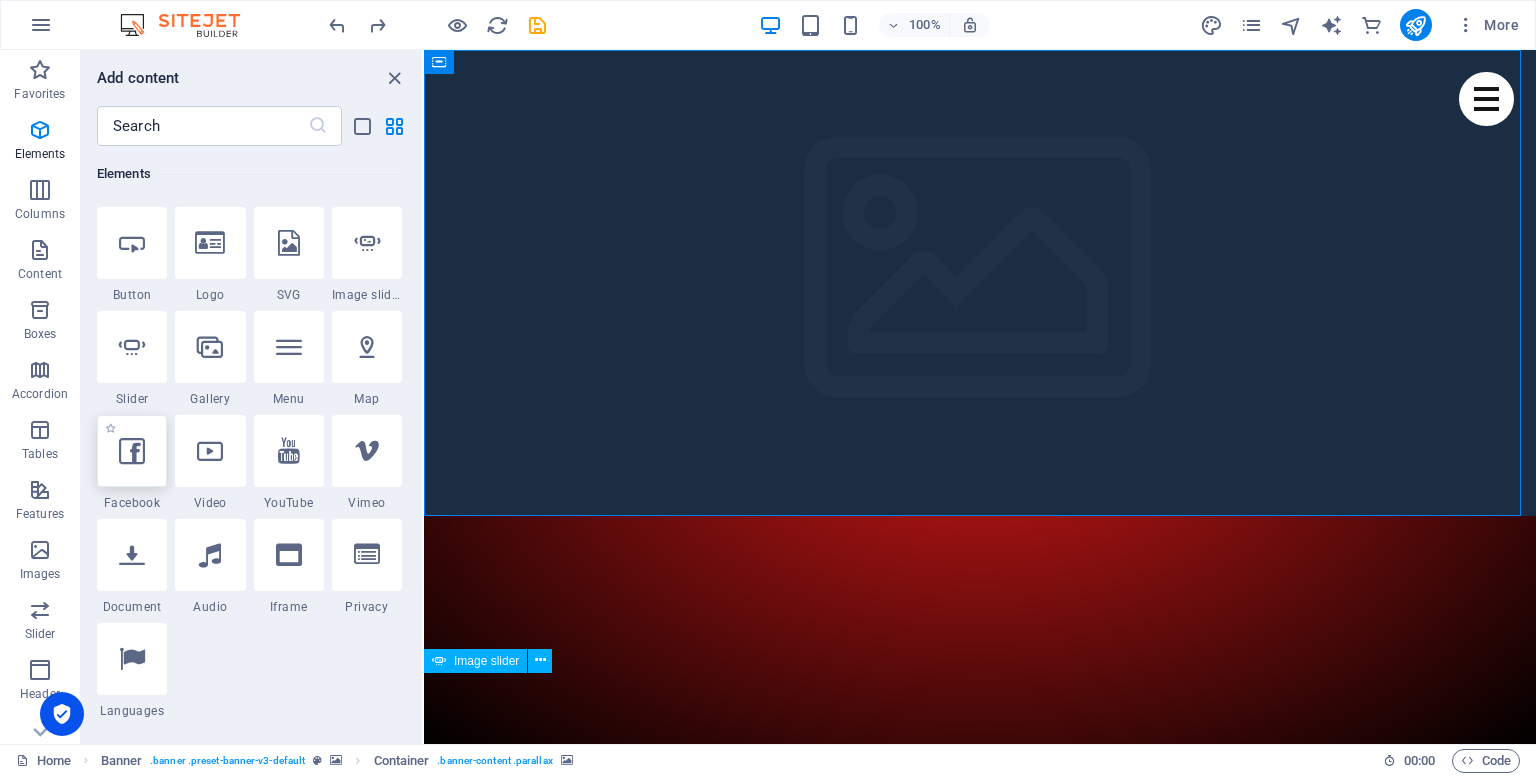 scroll, scrollTop: 412, scrollLeft: 0, axis: vertical 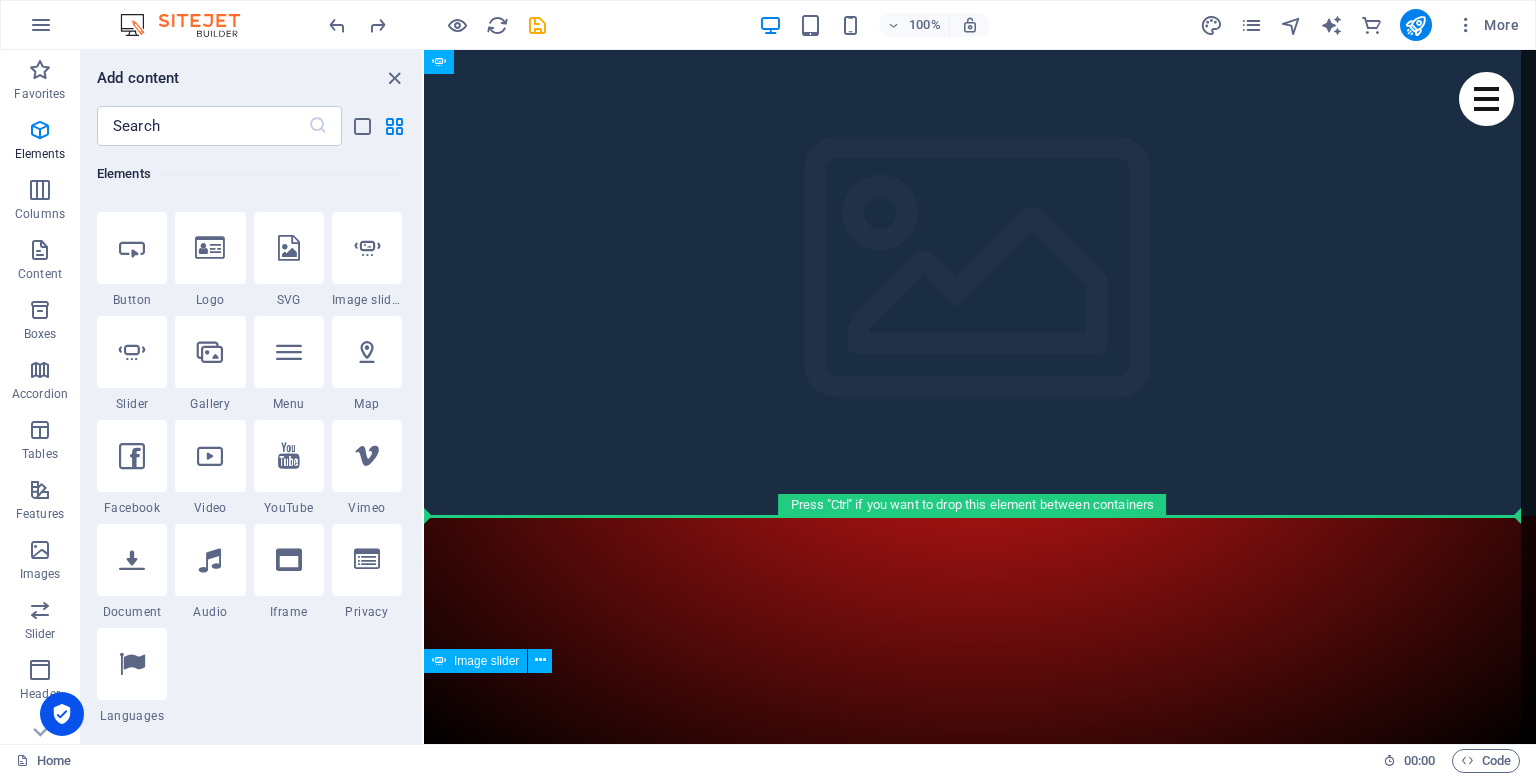 select on "%" 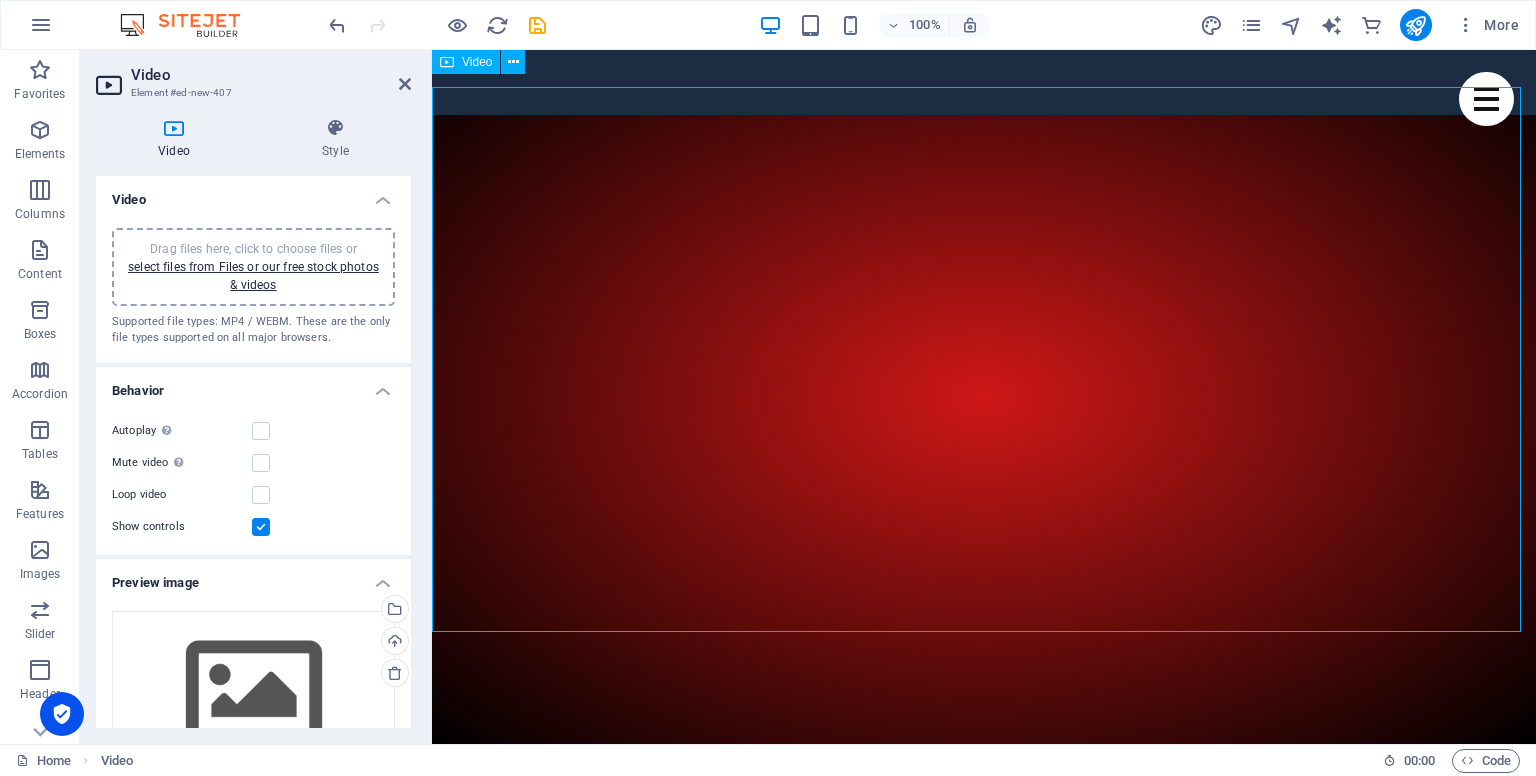 scroll, scrollTop: 400, scrollLeft: 0, axis: vertical 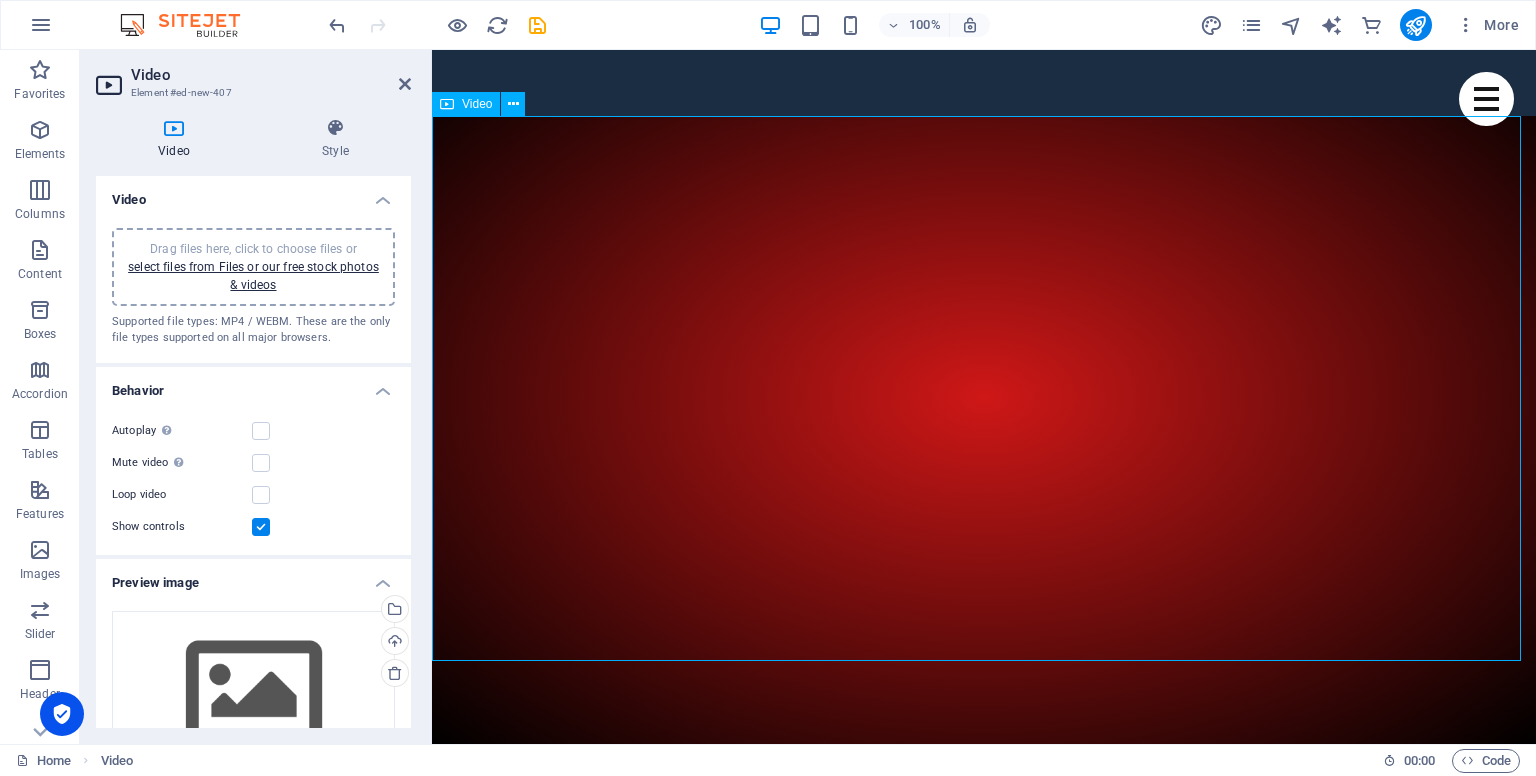 click at bounding box center (984, 1632) 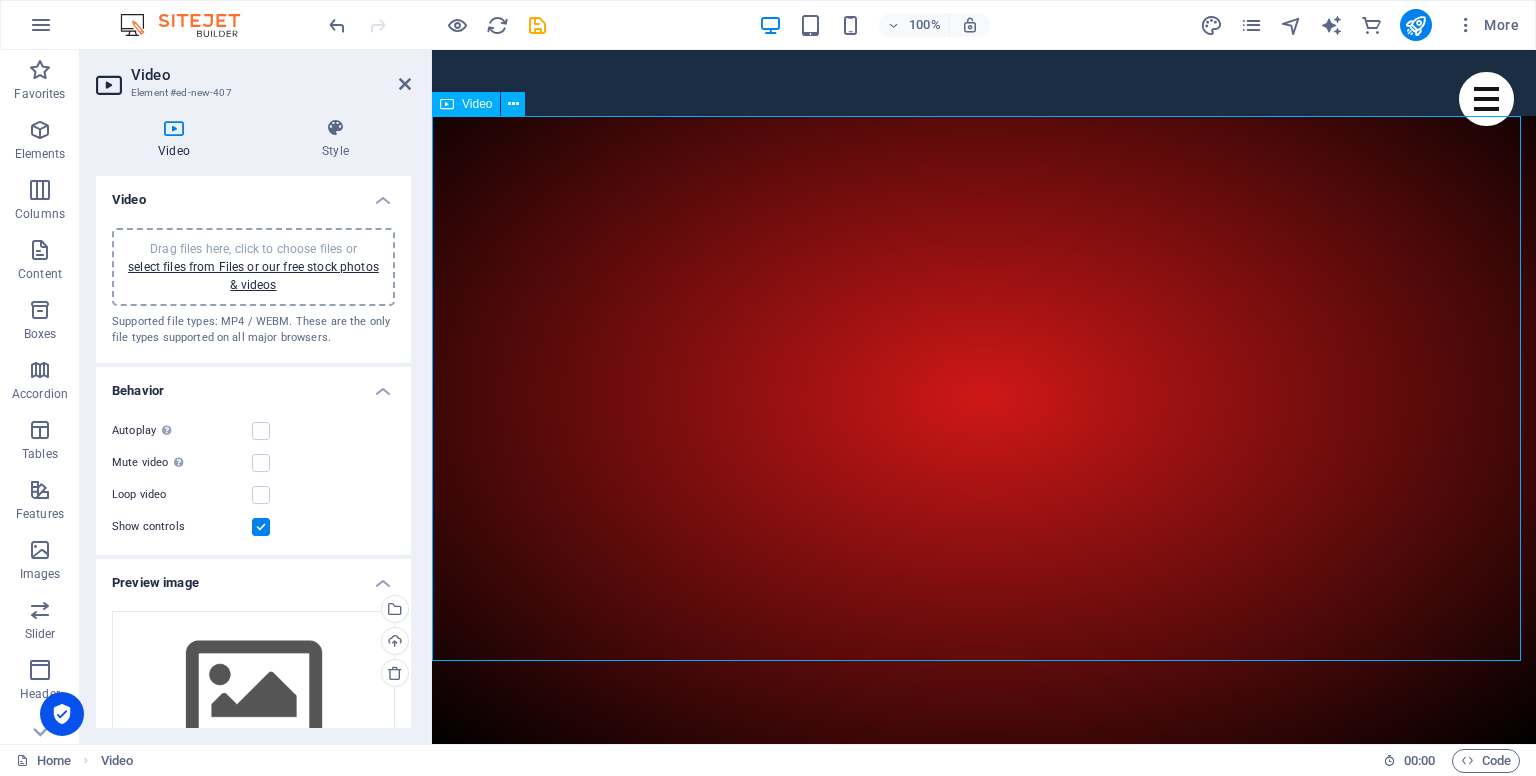 click at bounding box center (984, 1632) 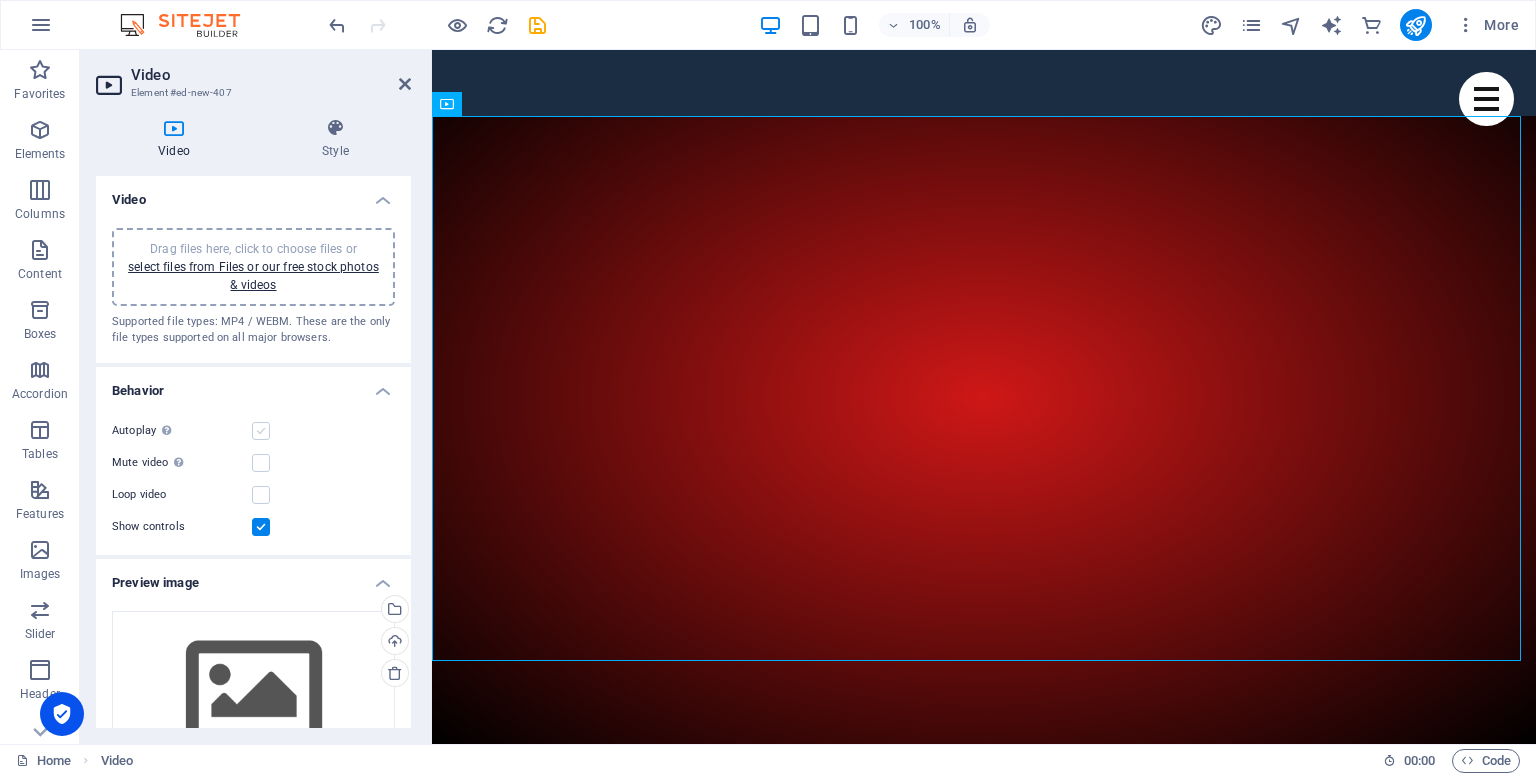 click at bounding box center (261, 431) 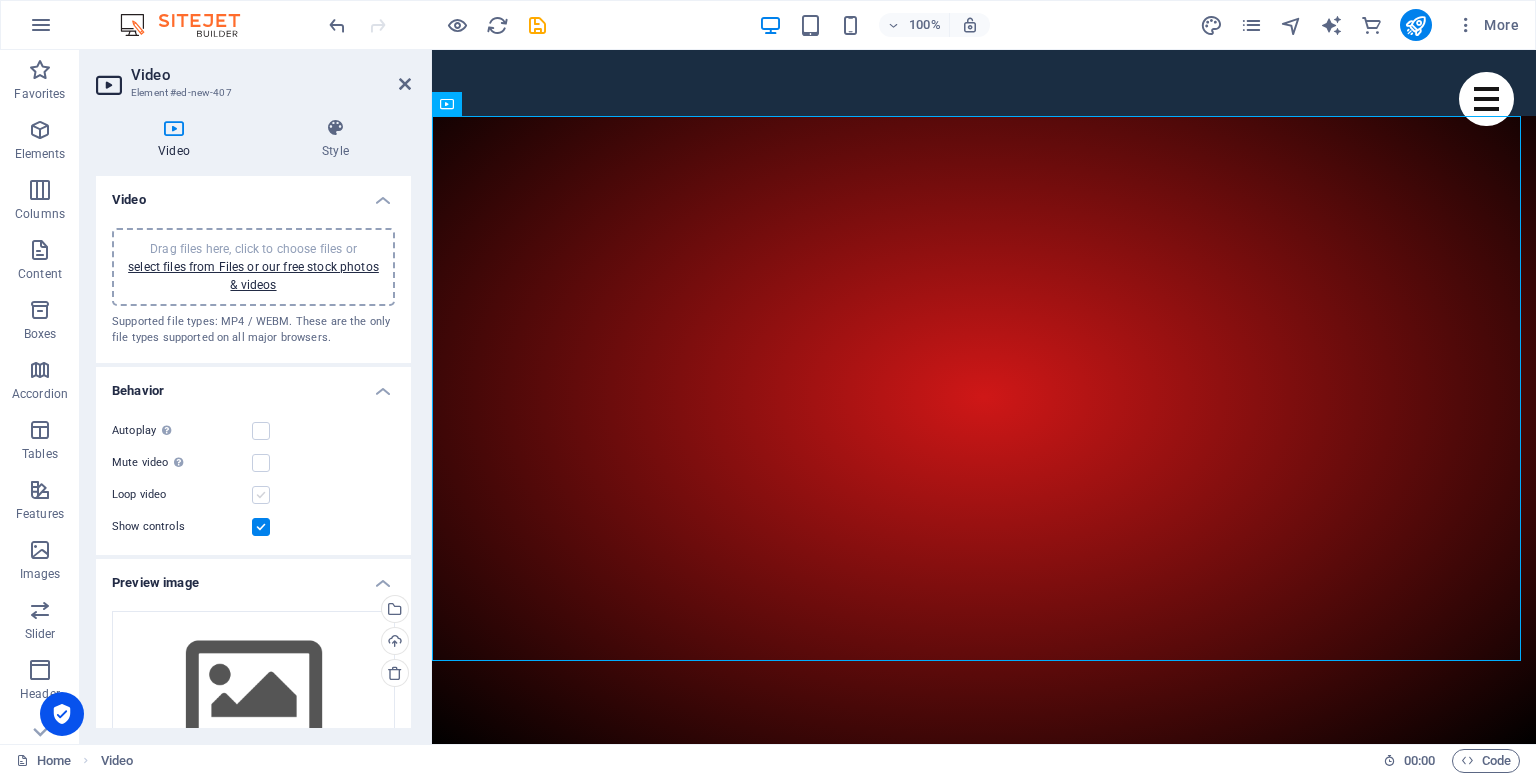 click at bounding box center (261, 495) 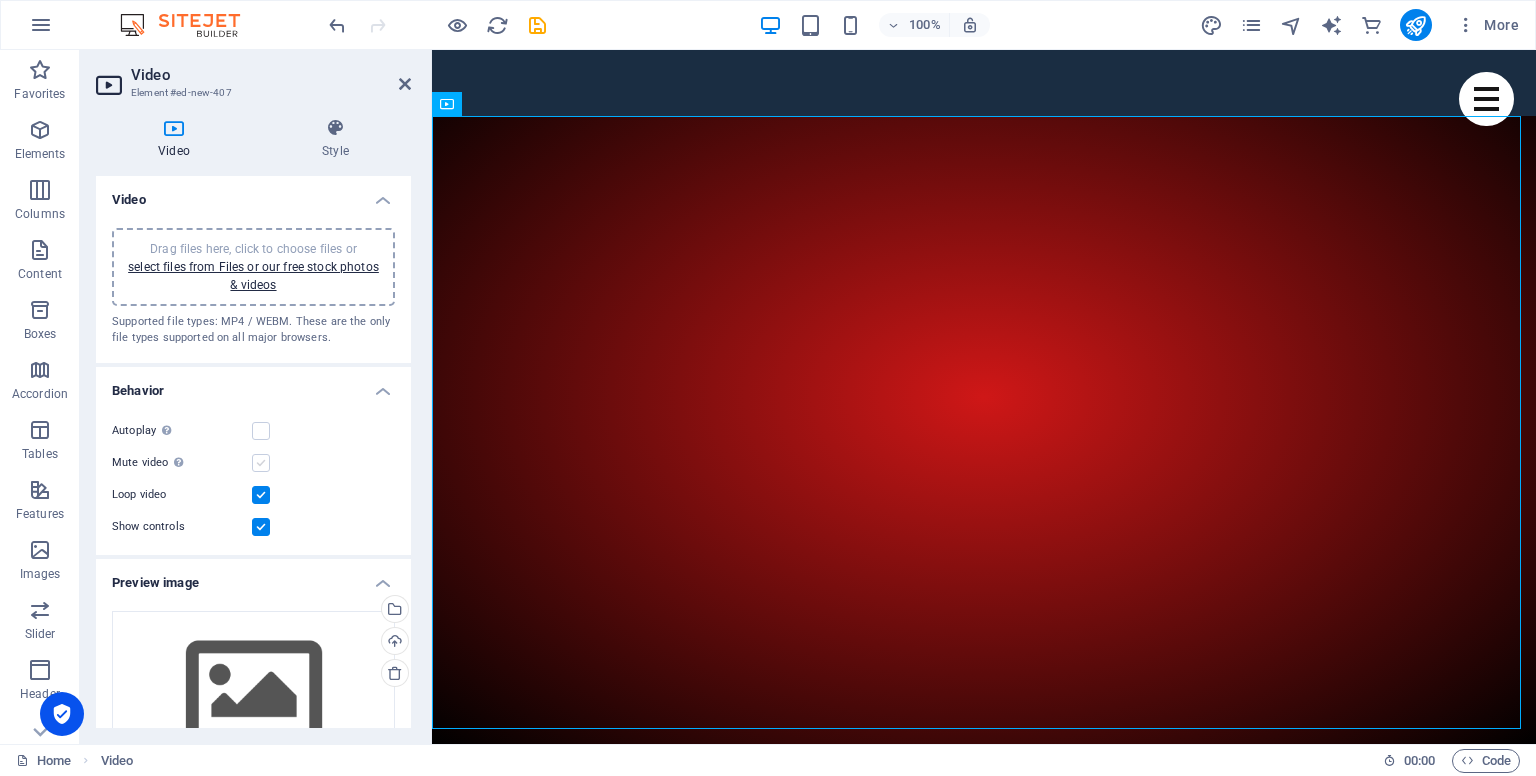 click at bounding box center (261, 463) 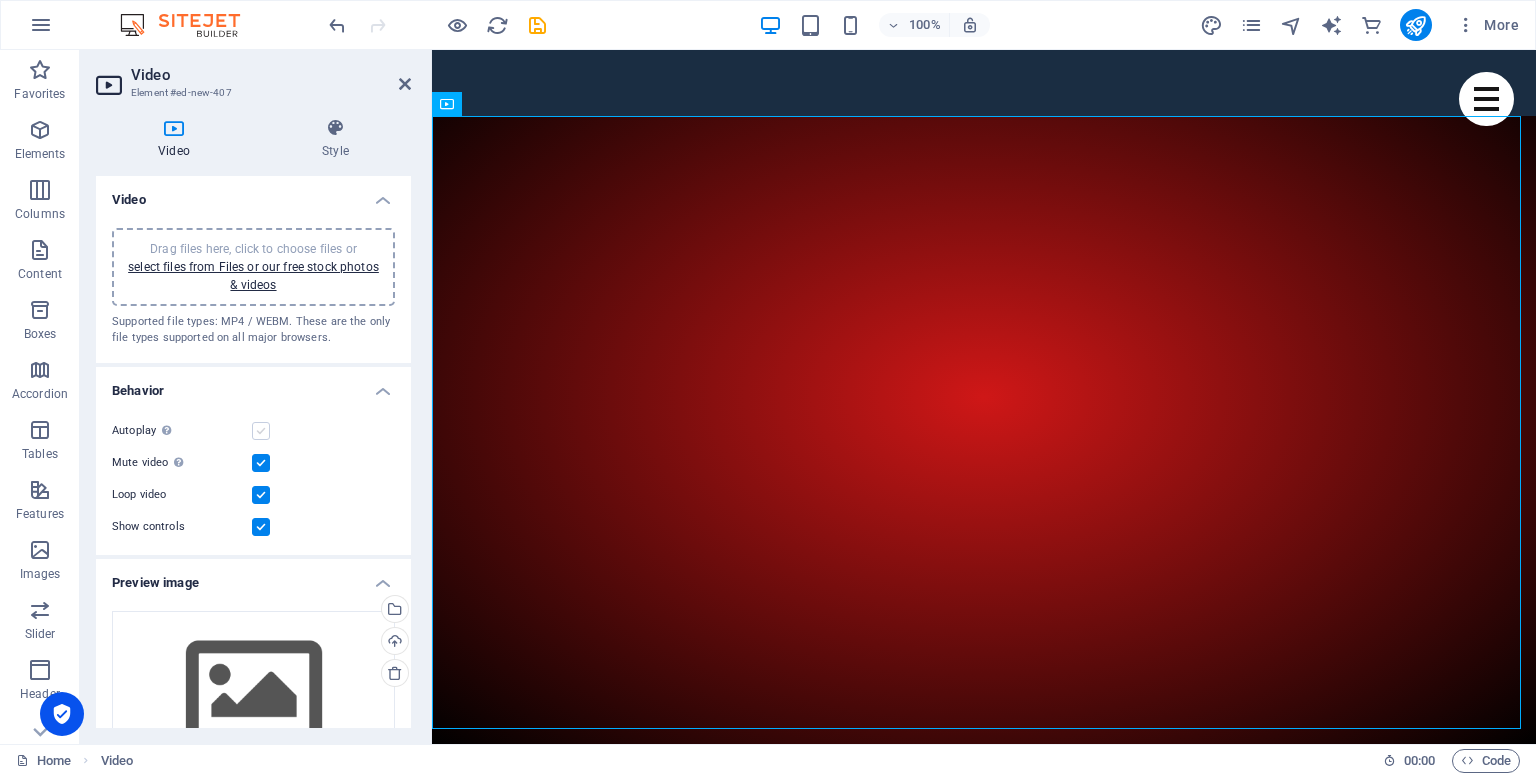 click at bounding box center (261, 431) 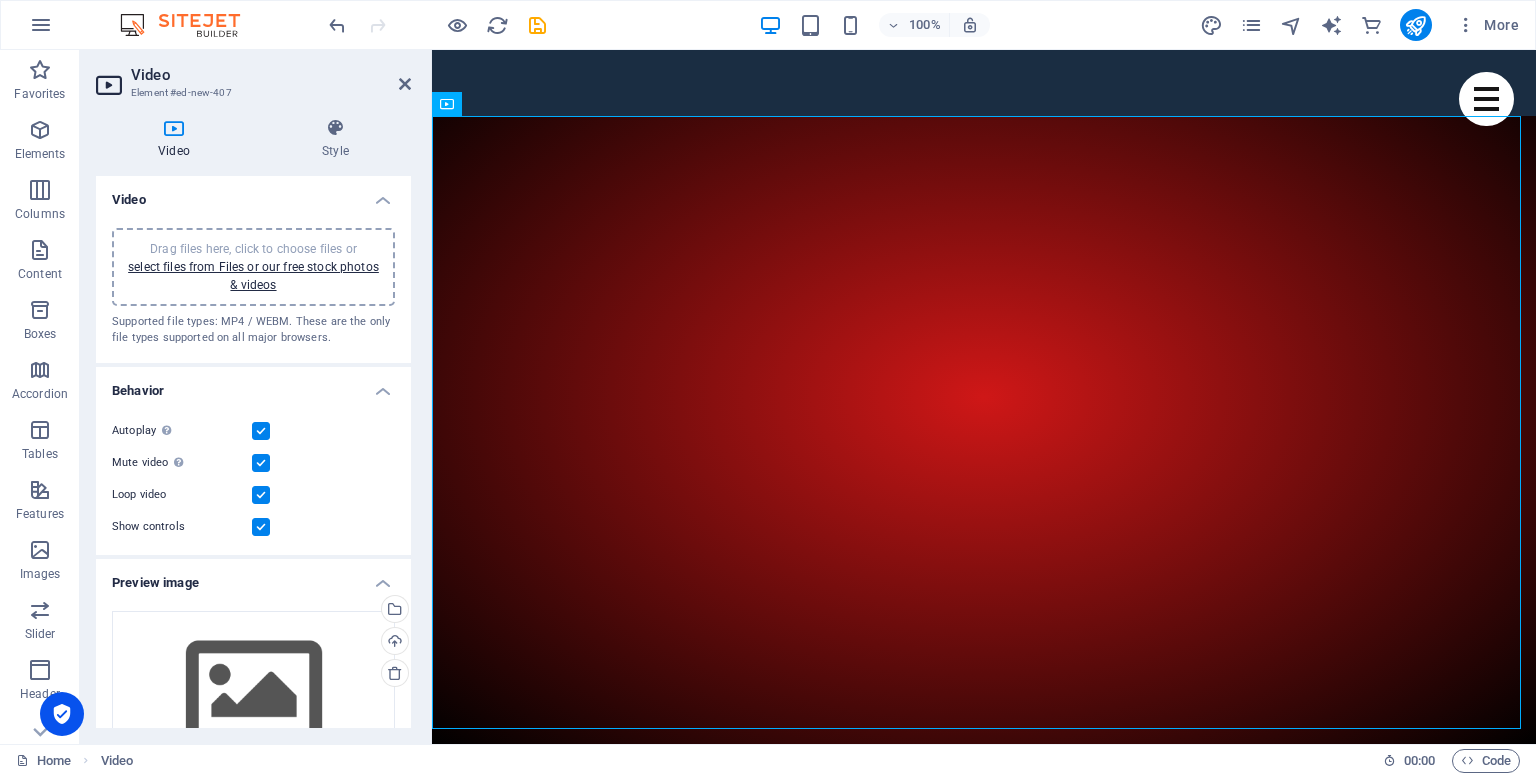click at bounding box center (261, 463) 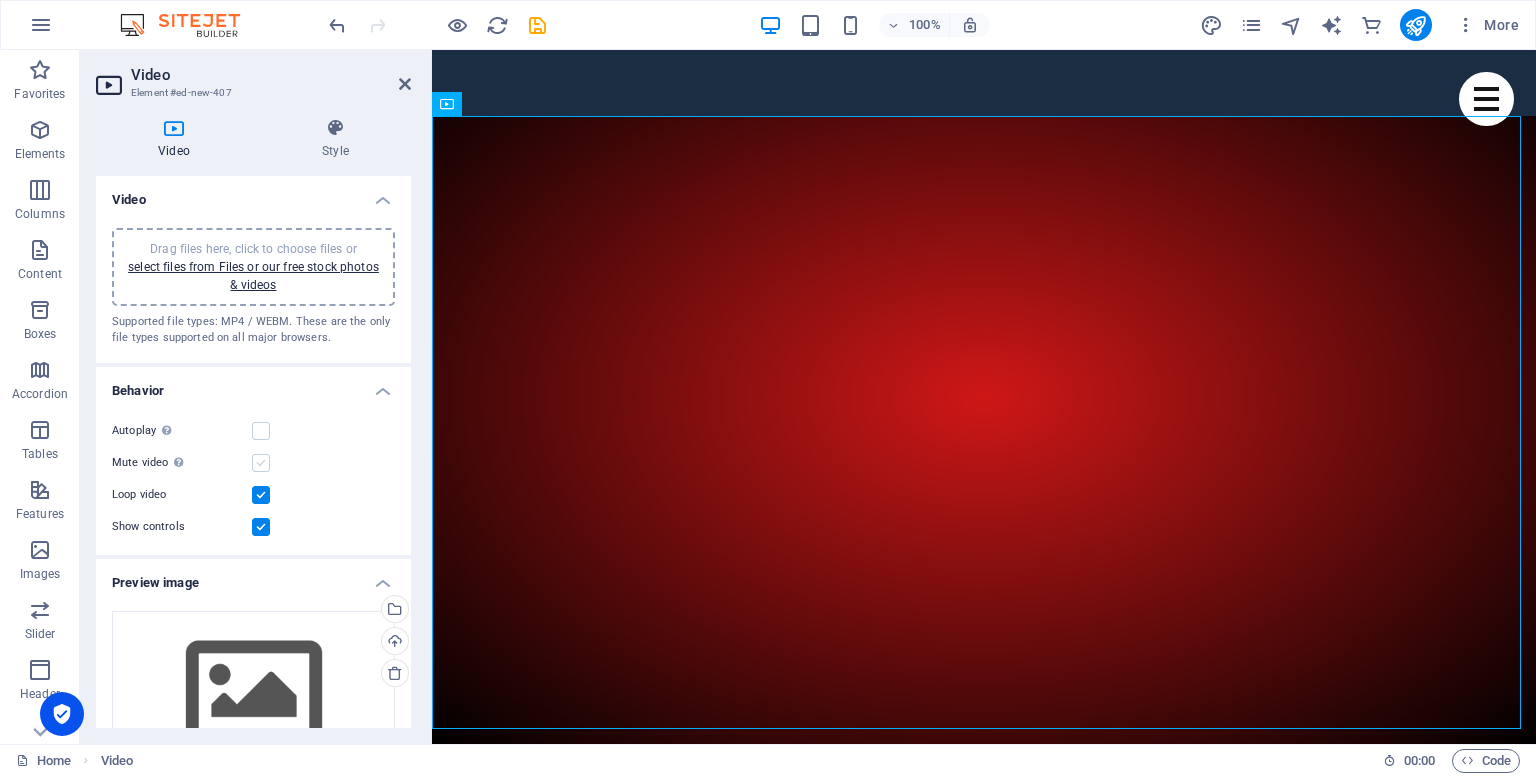 drag, startPoint x: 257, startPoint y: 463, endPoint x: 263, endPoint y: 483, distance: 20.880613 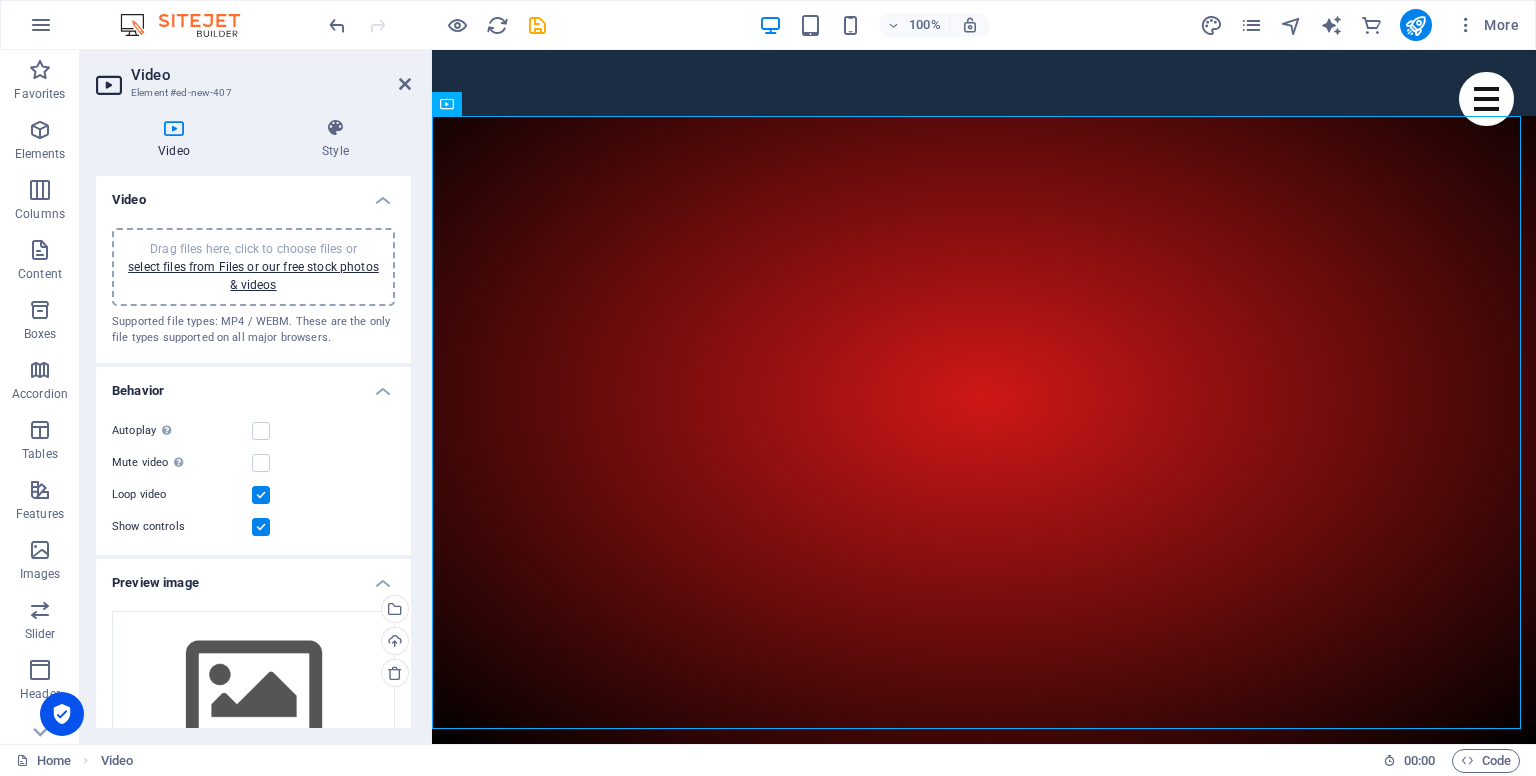 click at bounding box center (261, 463) 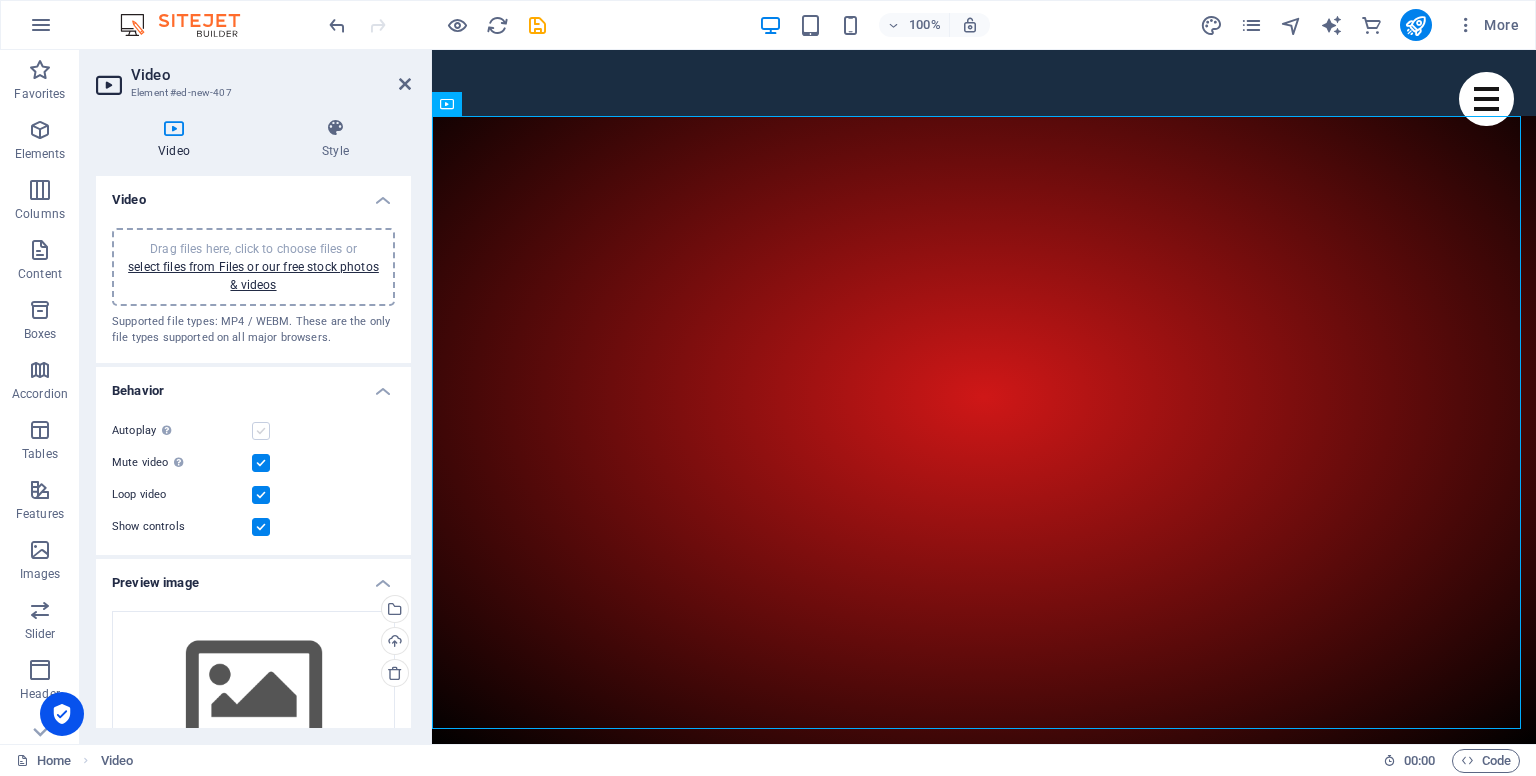 click at bounding box center [261, 431] 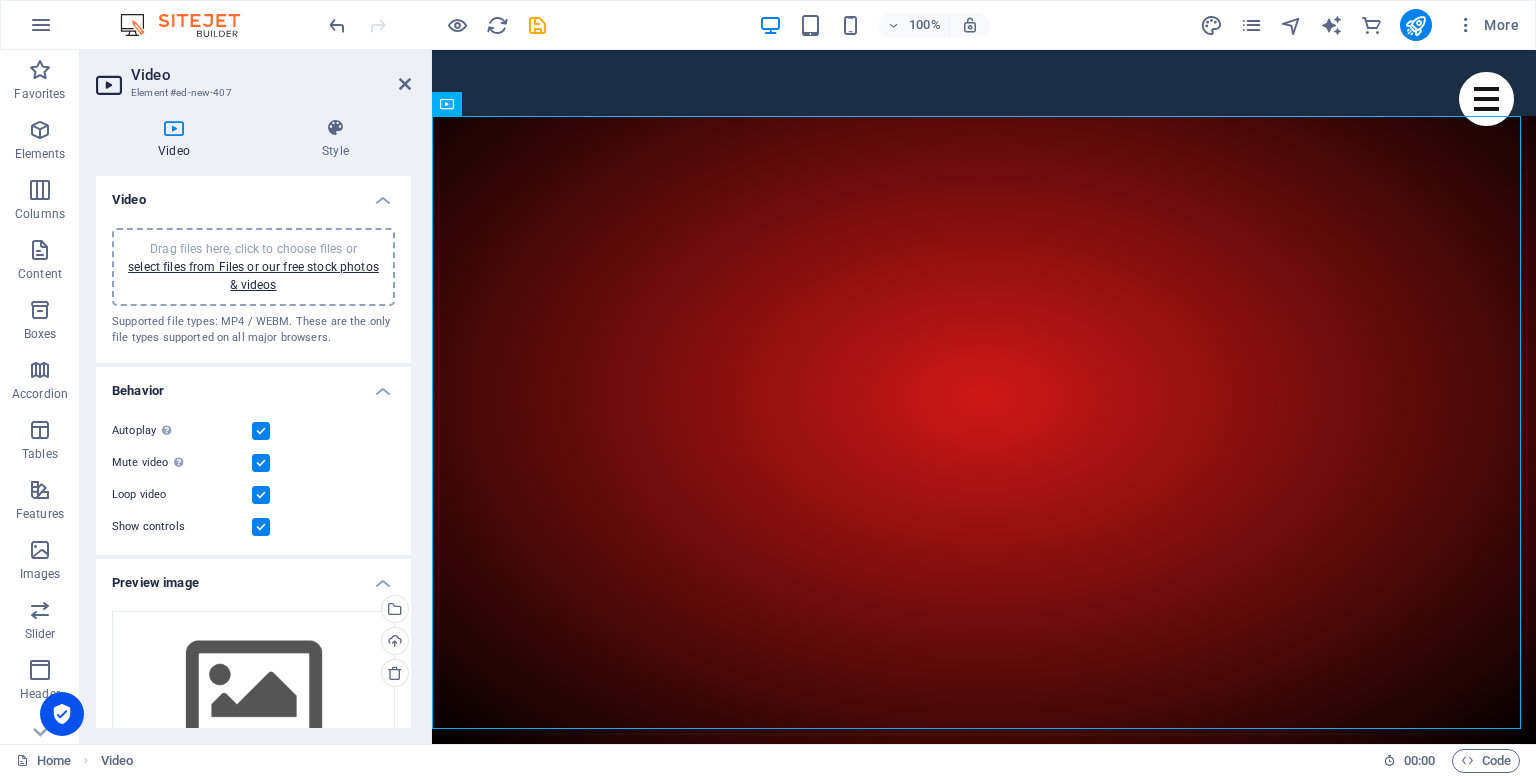 click at bounding box center (261, 527) 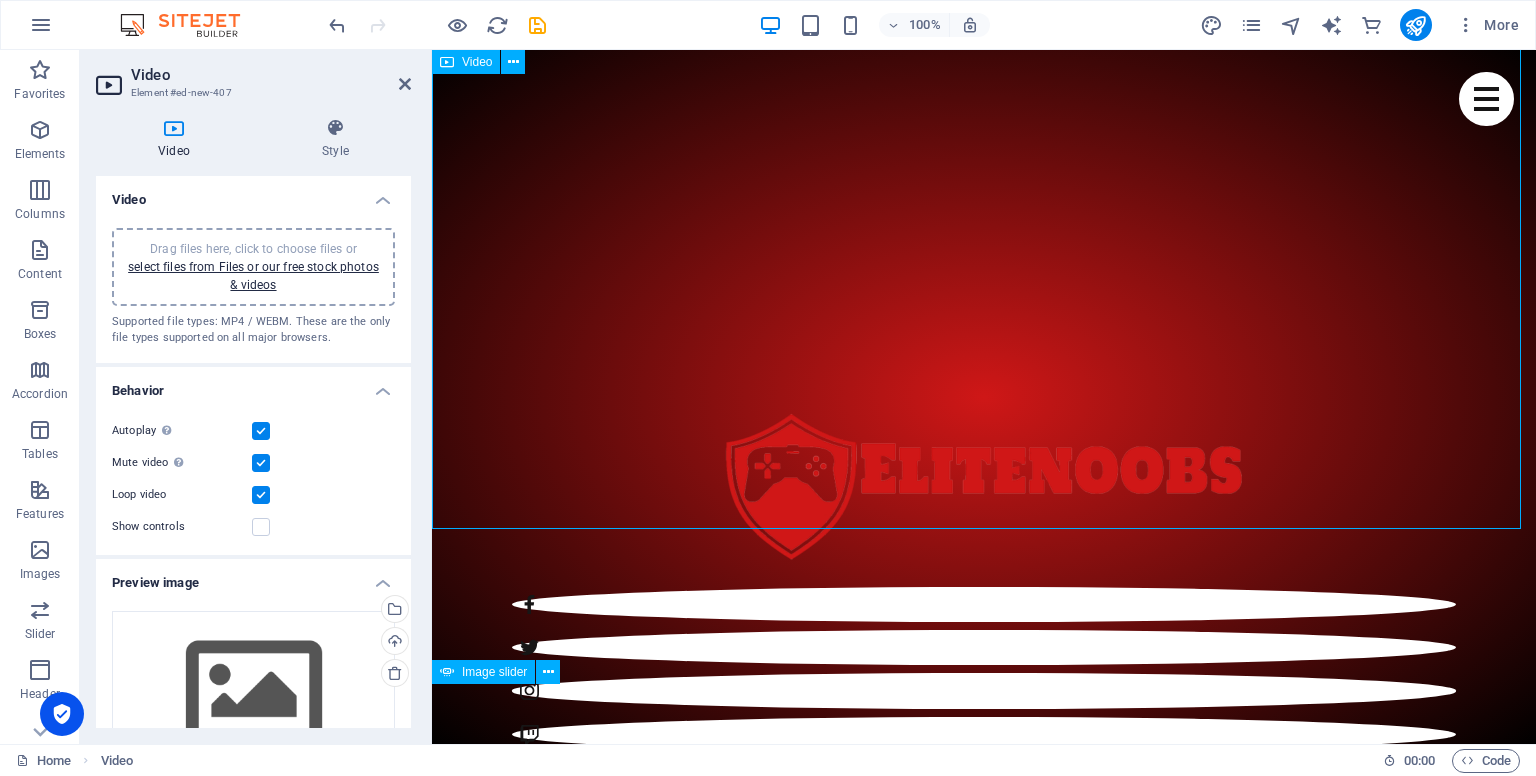 scroll, scrollTop: 1000, scrollLeft: 0, axis: vertical 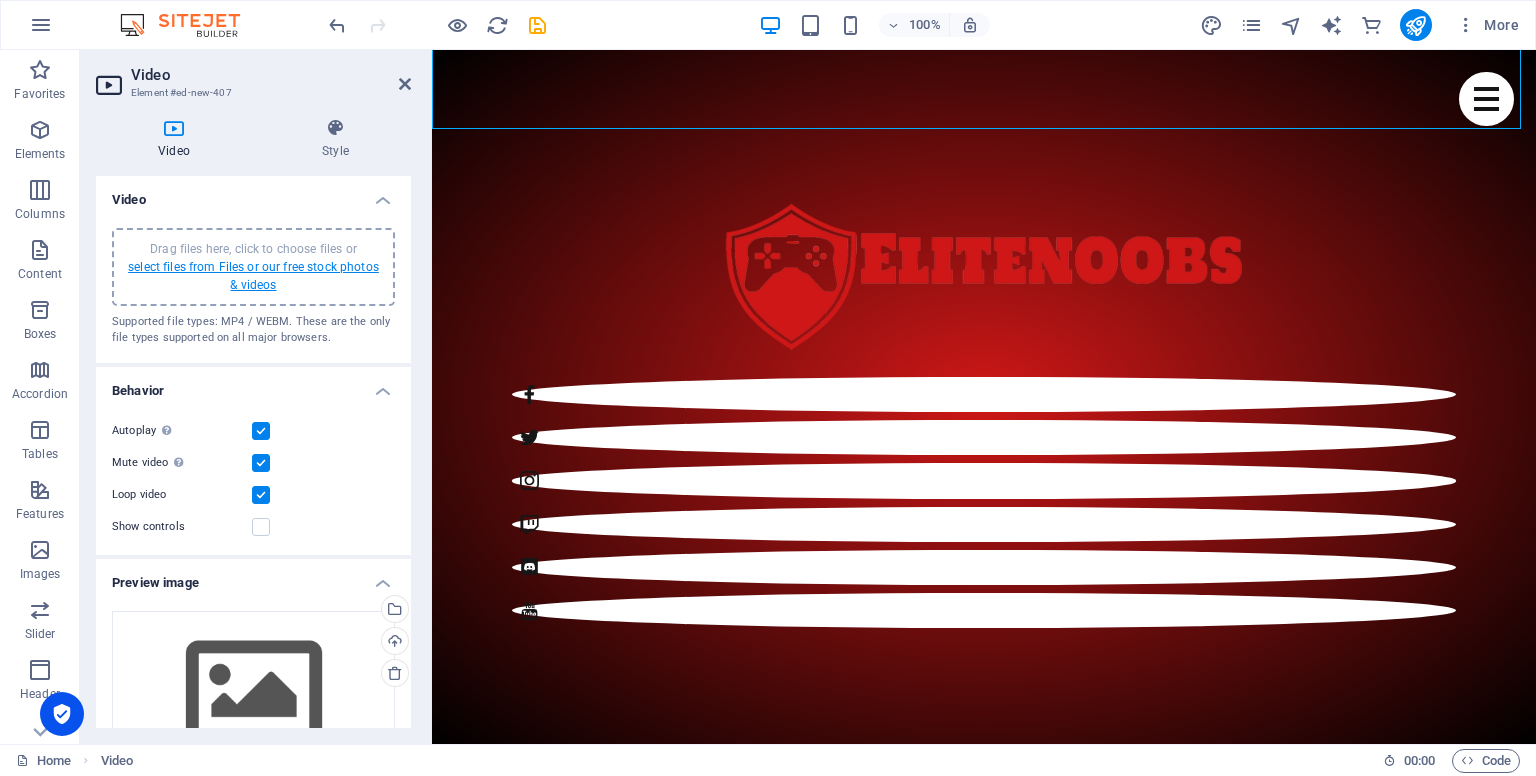 click on "select files from Files or our free stock photos & videos" at bounding box center [253, 276] 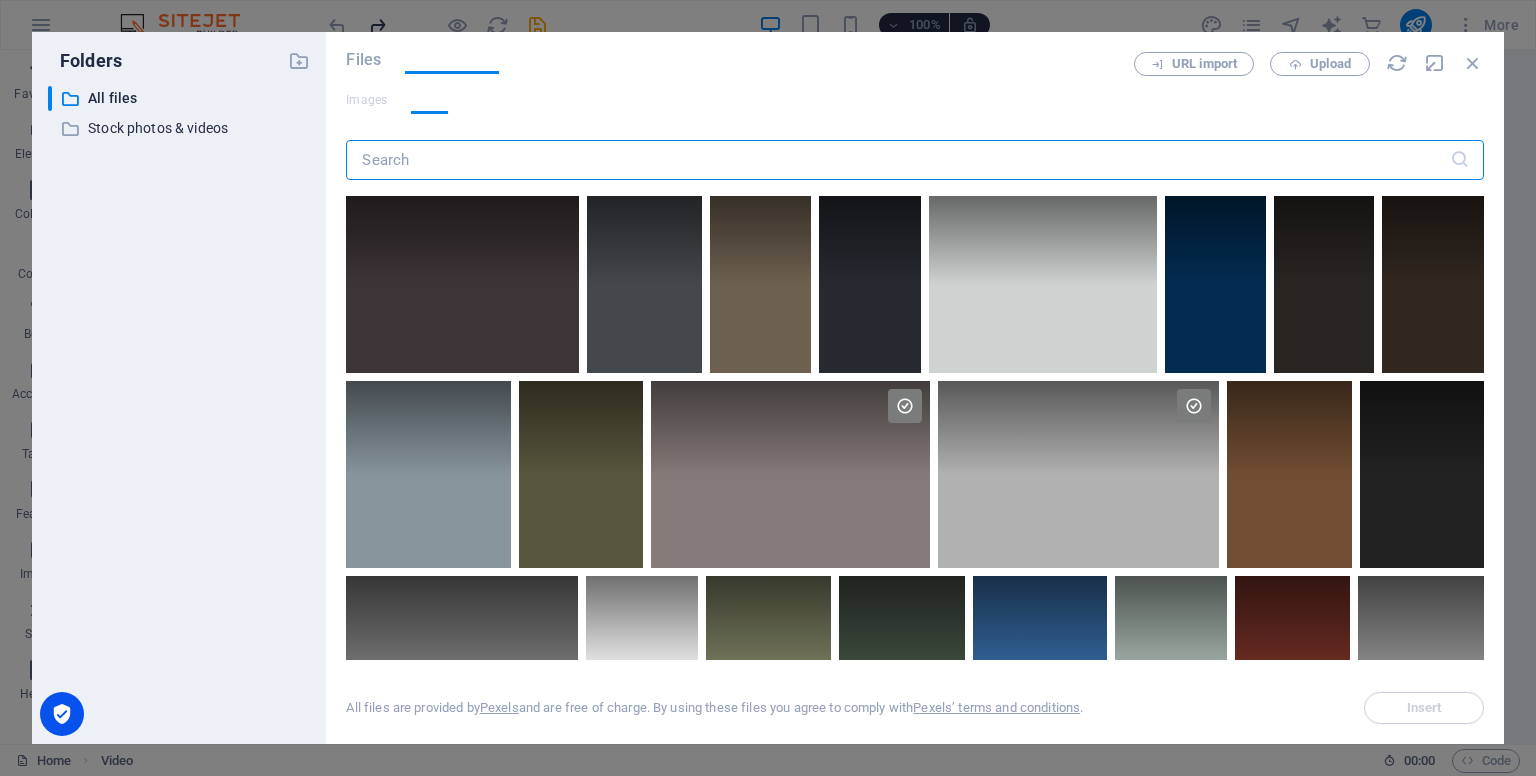 scroll, scrollTop: 1228, scrollLeft: 0, axis: vertical 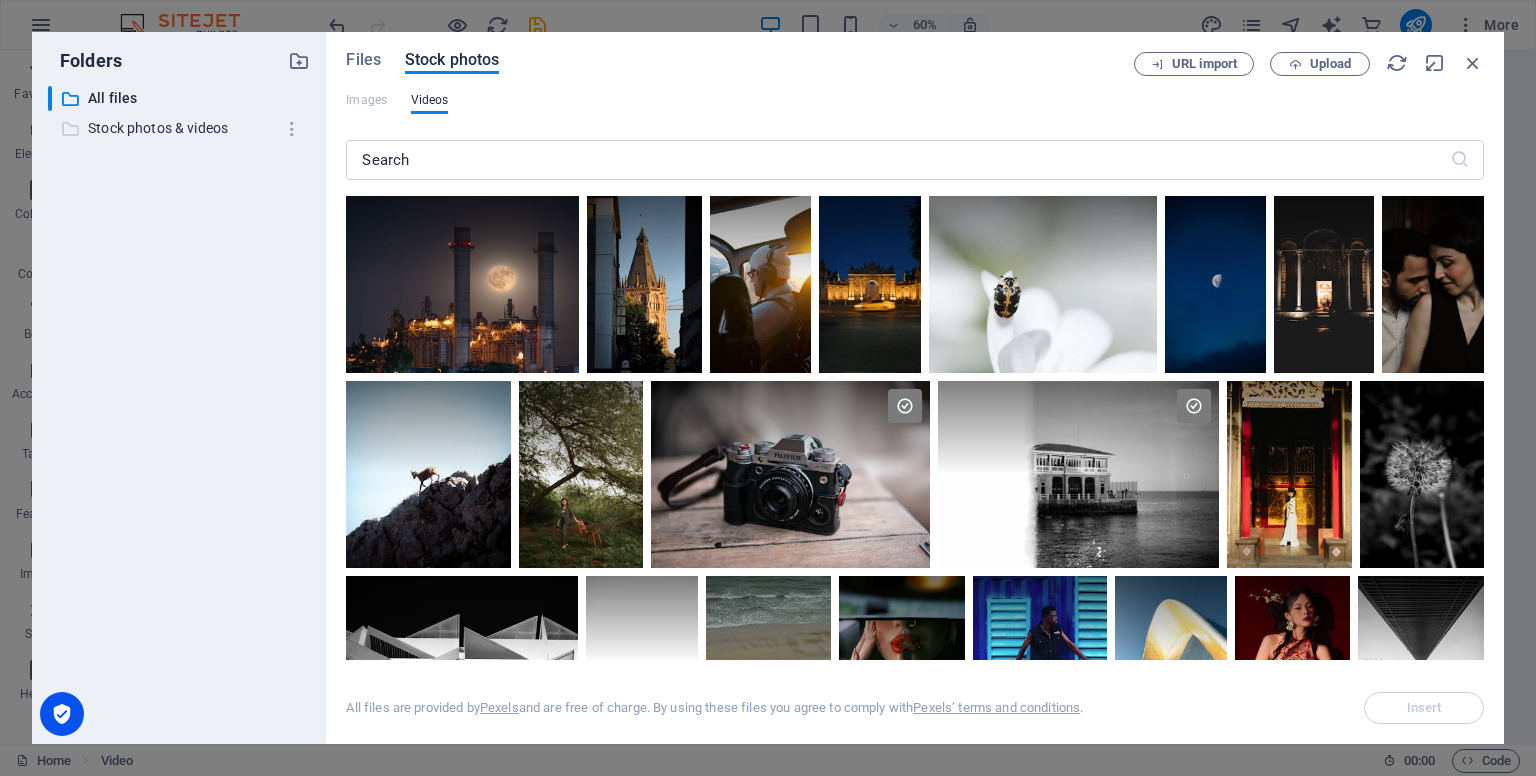click on "Stock photos & videos" at bounding box center (181, 128) 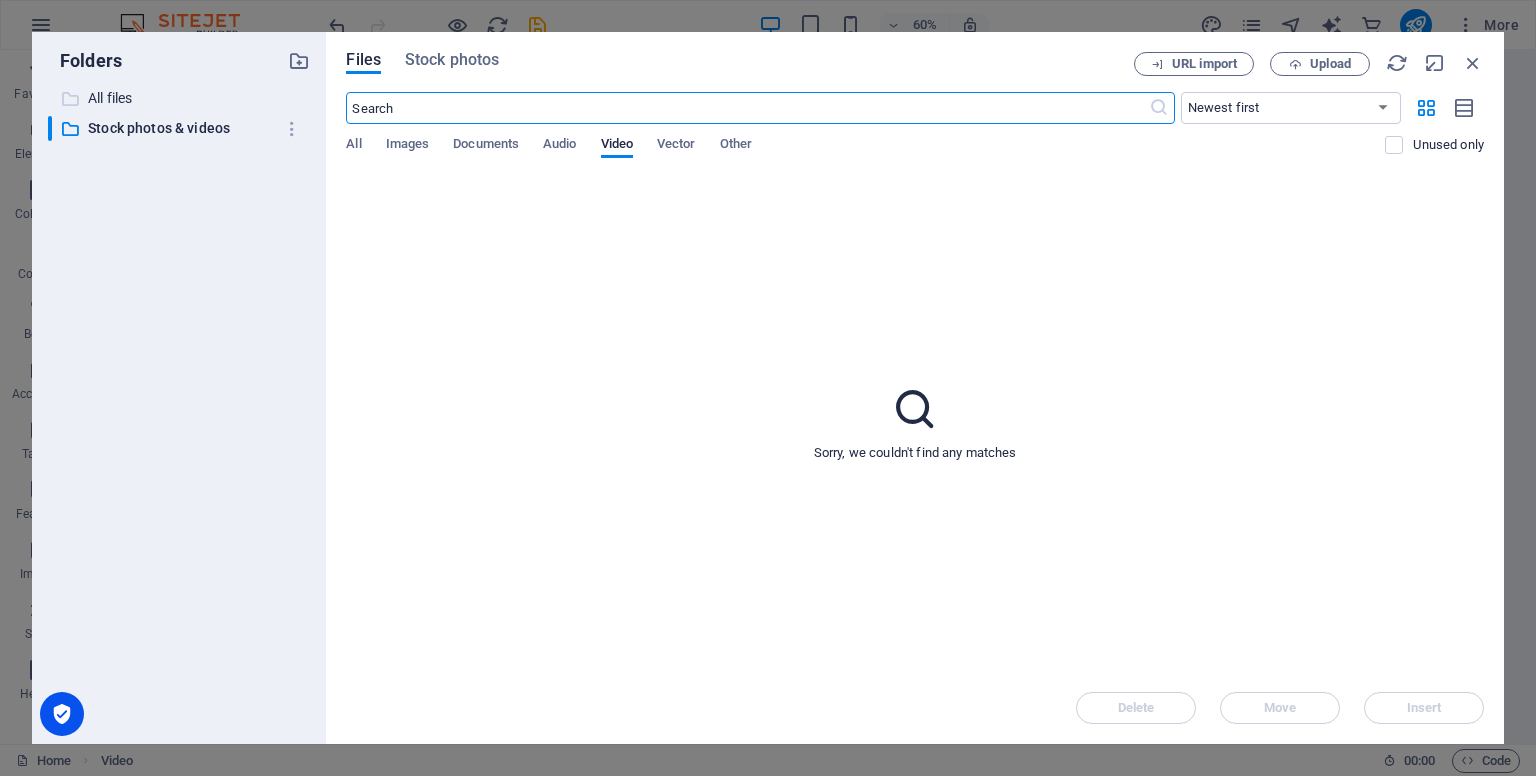 click on "All files" at bounding box center [181, 98] 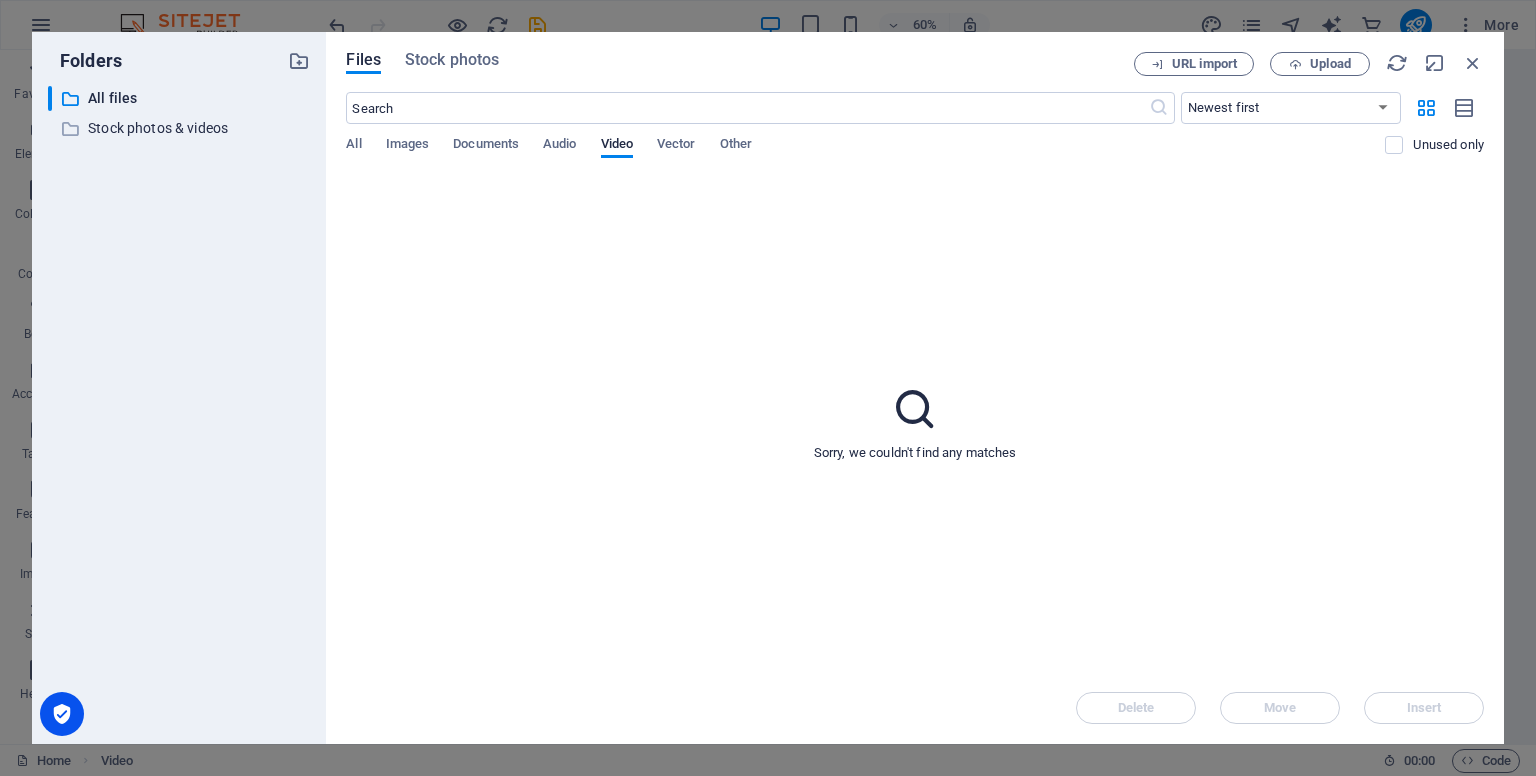 click at bounding box center (915, 409) 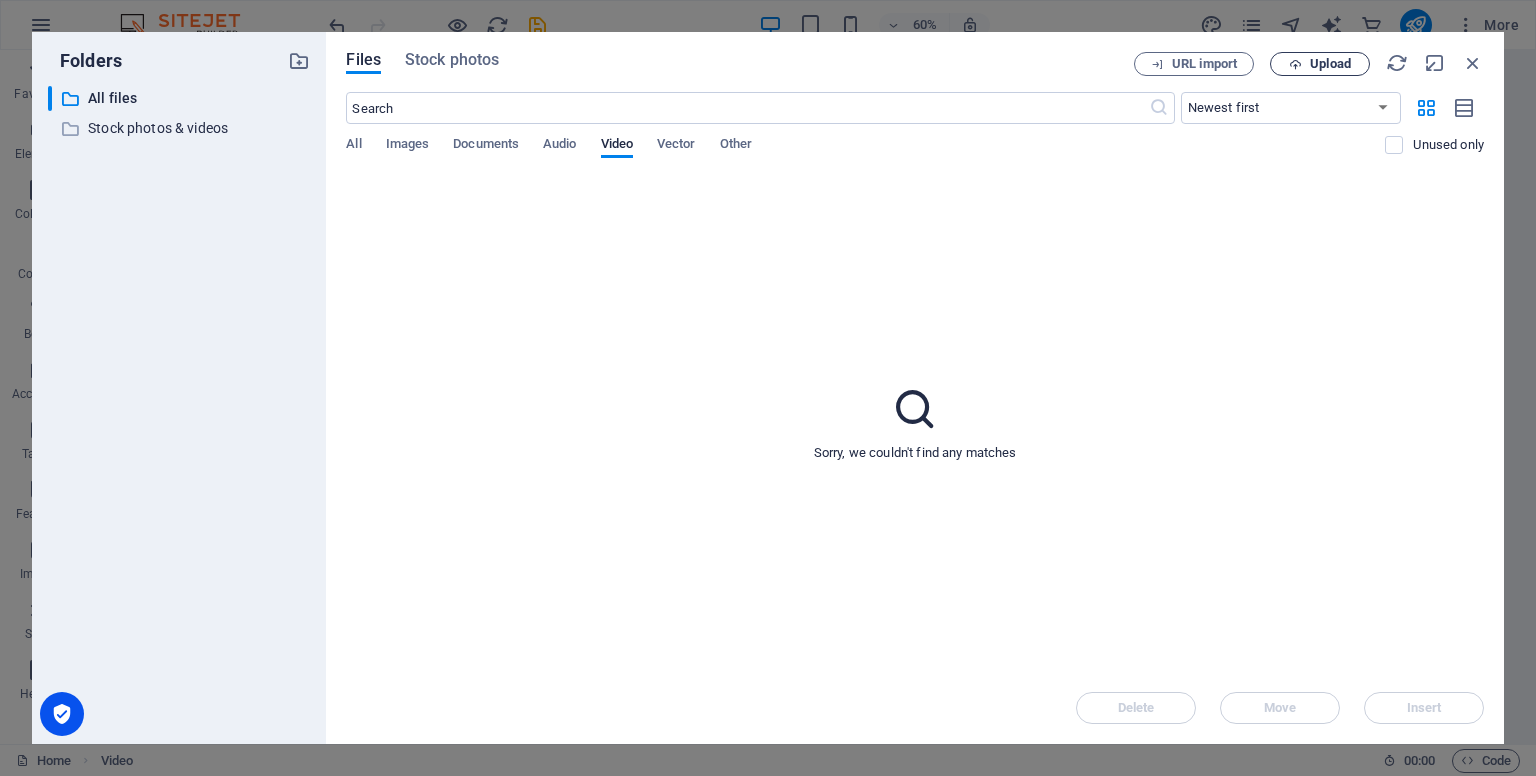 click on "Upload" at bounding box center (1320, 64) 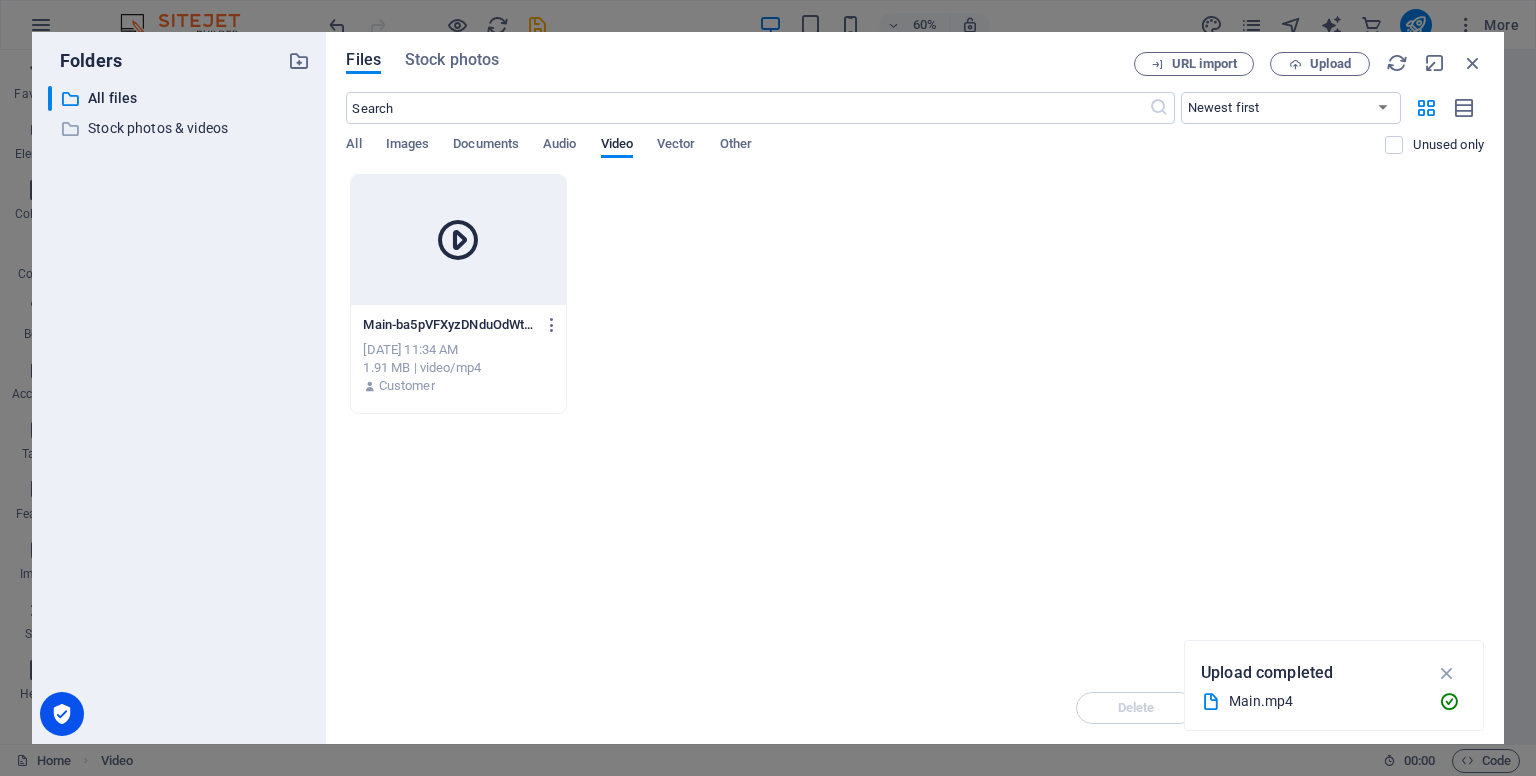 click at bounding box center [458, 240] 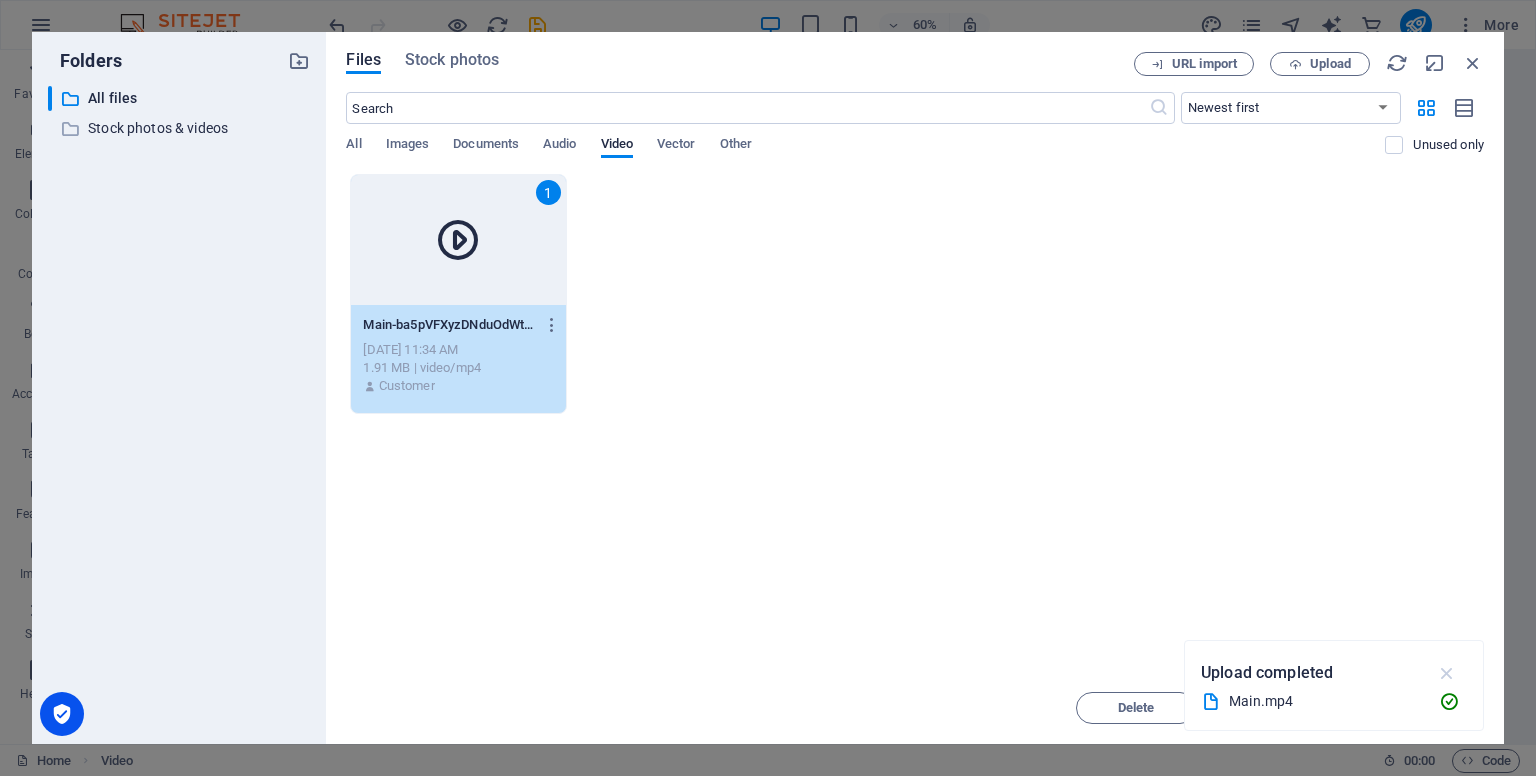 click at bounding box center (1447, 673) 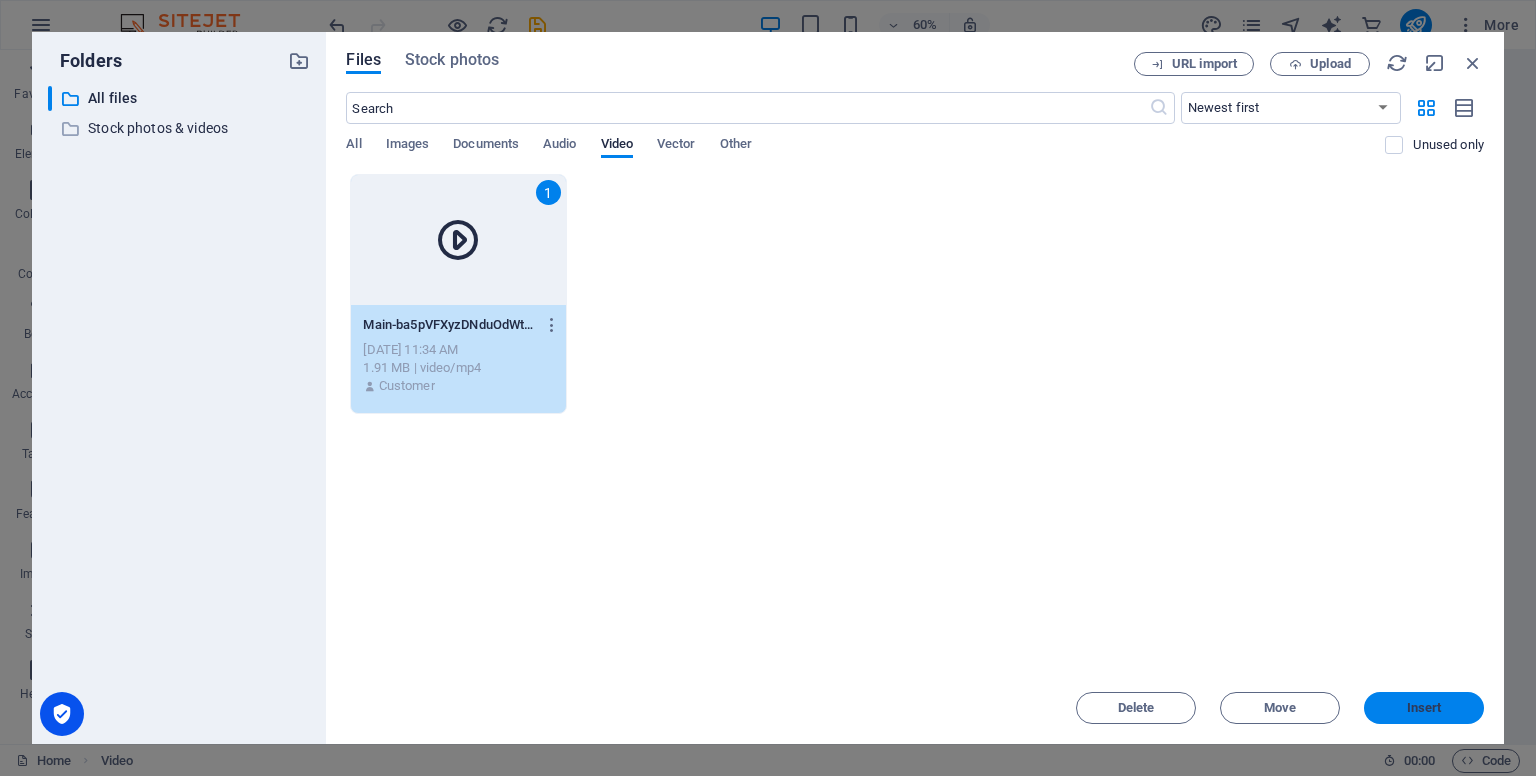 click on "Insert" at bounding box center (1424, 708) 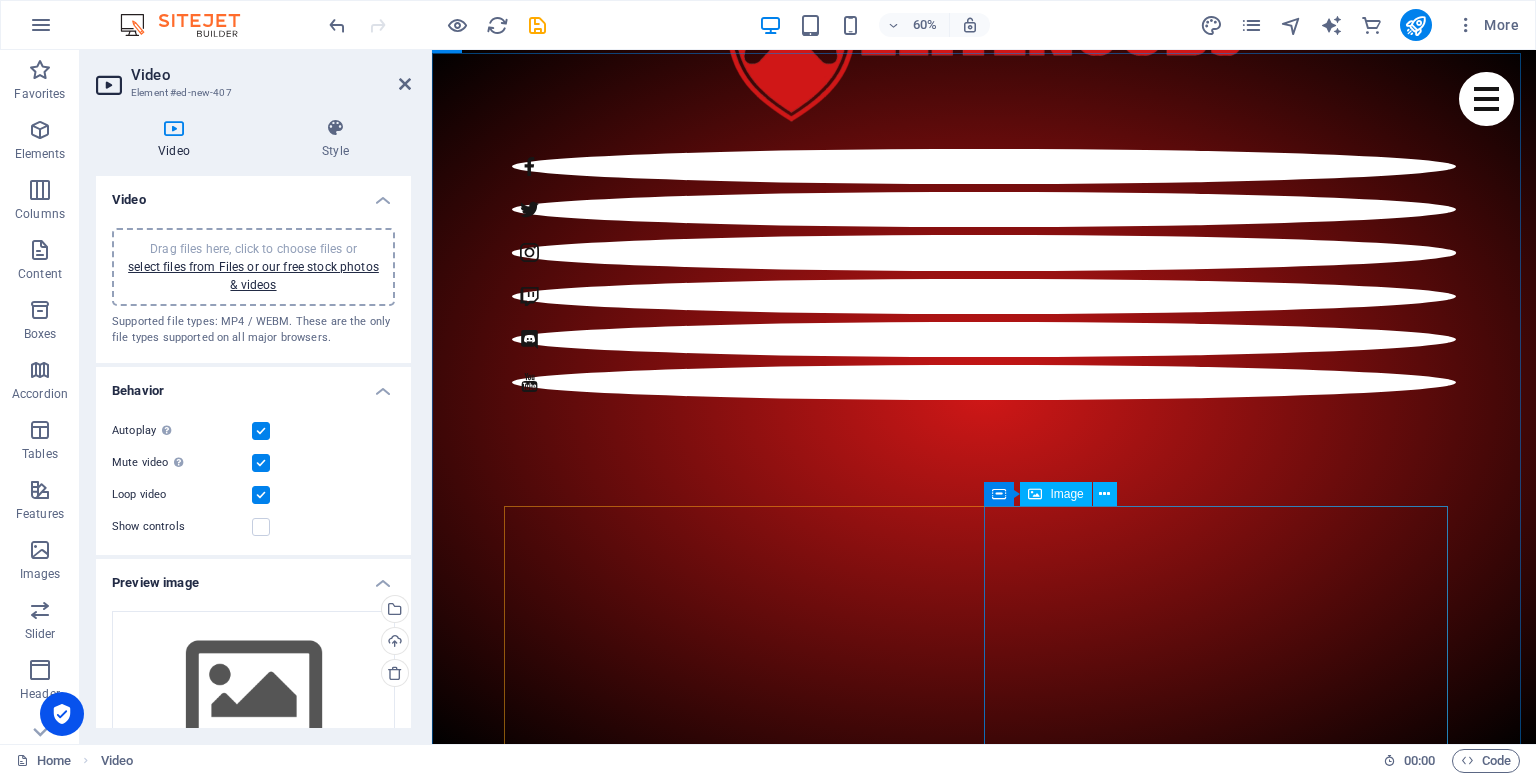 scroll, scrollTop: 391, scrollLeft: 0, axis: vertical 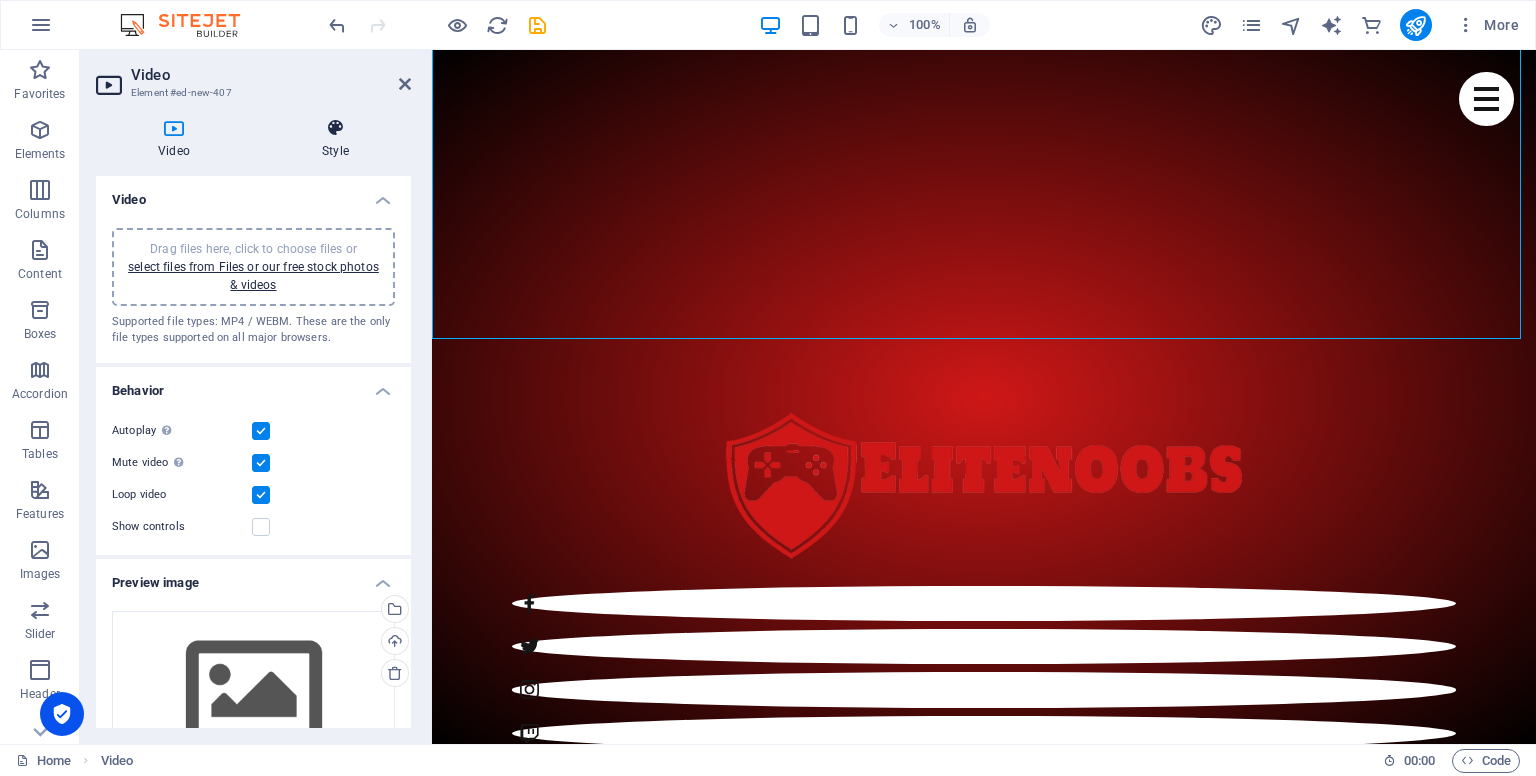 drag, startPoint x: 359, startPoint y: 138, endPoint x: 352, endPoint y: 153, distance: 16.552946 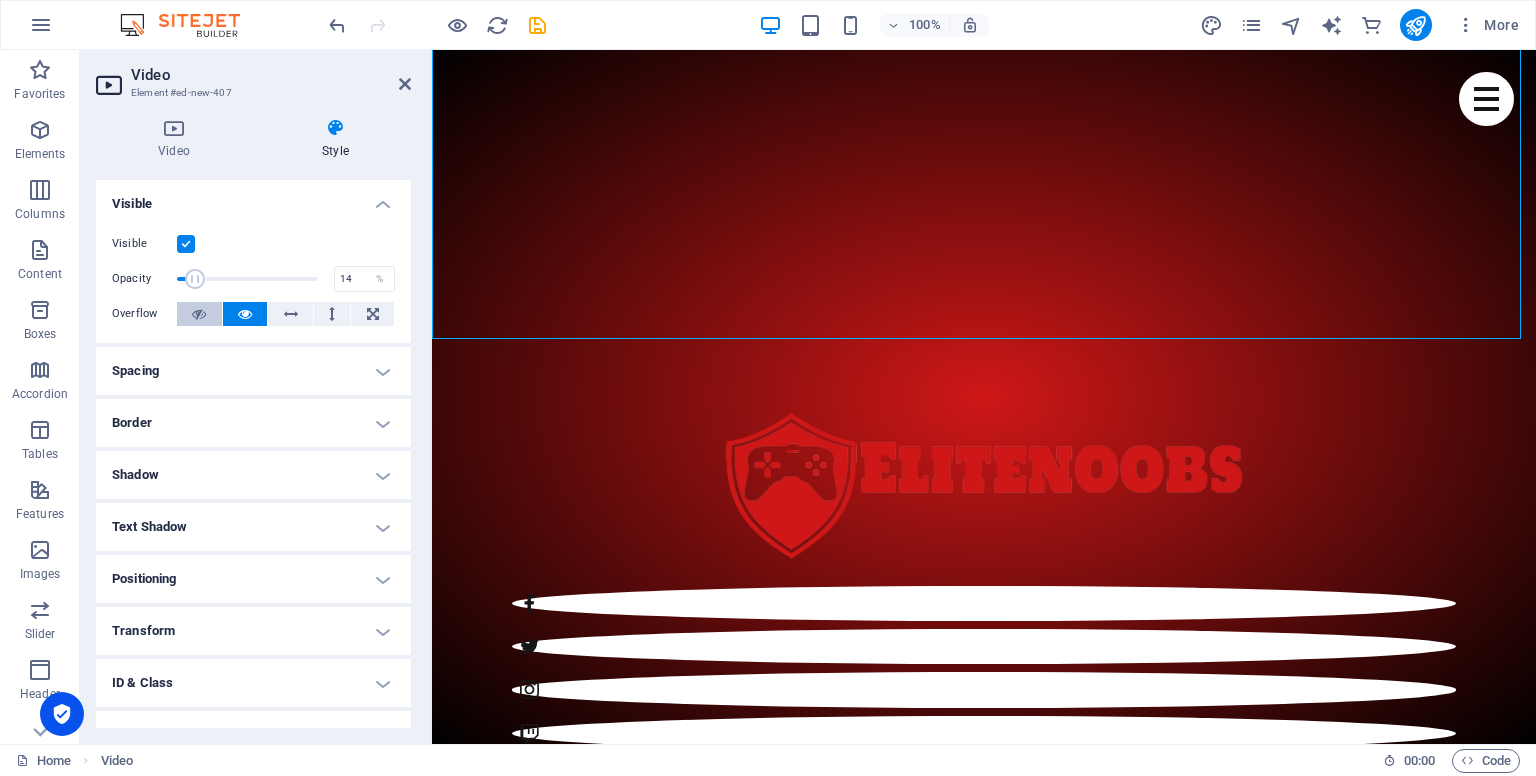 drag, startPoint x: 309, startPoint y: 277, endPoint x: 195, endPoint y: 308, distance: 118.13975 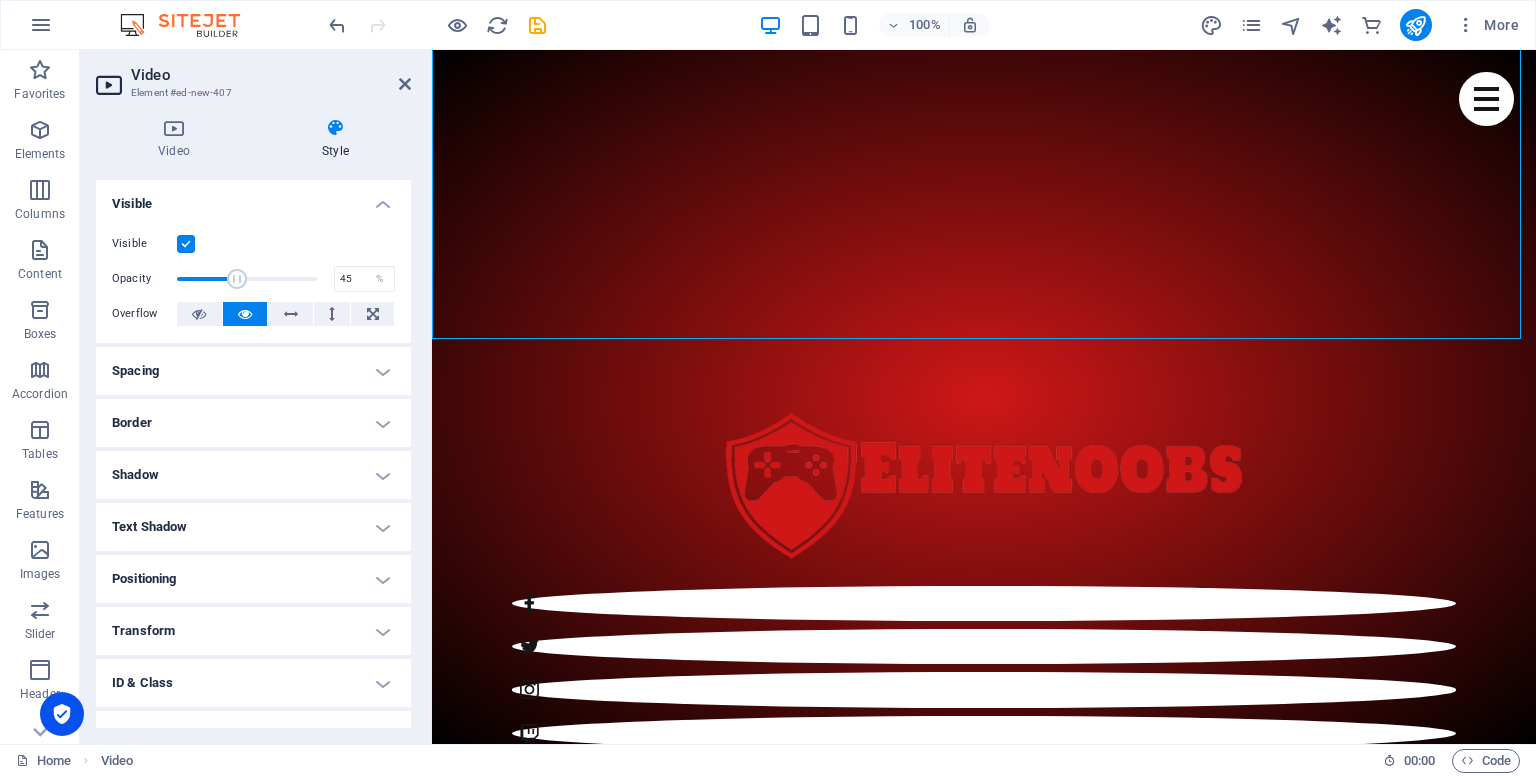 drag, startPoint x: 200, startPoint y: 277, endPoint x: 238, endPoint y: 270, distance: 38.63936 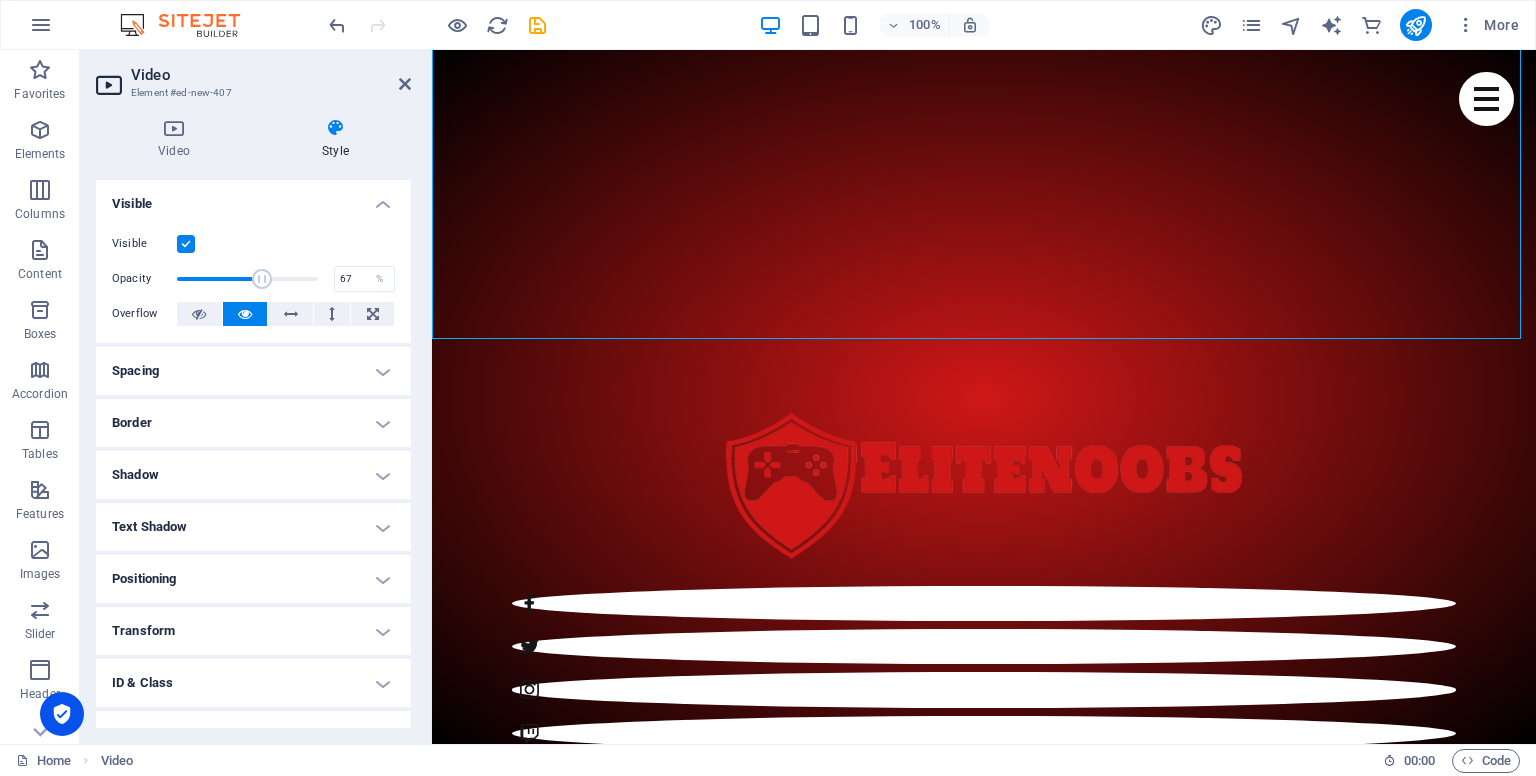 drag, startPoint x: 237, startPoint y: 268, endPoint x: 268, endPoint y: 266, distance: 31.06445 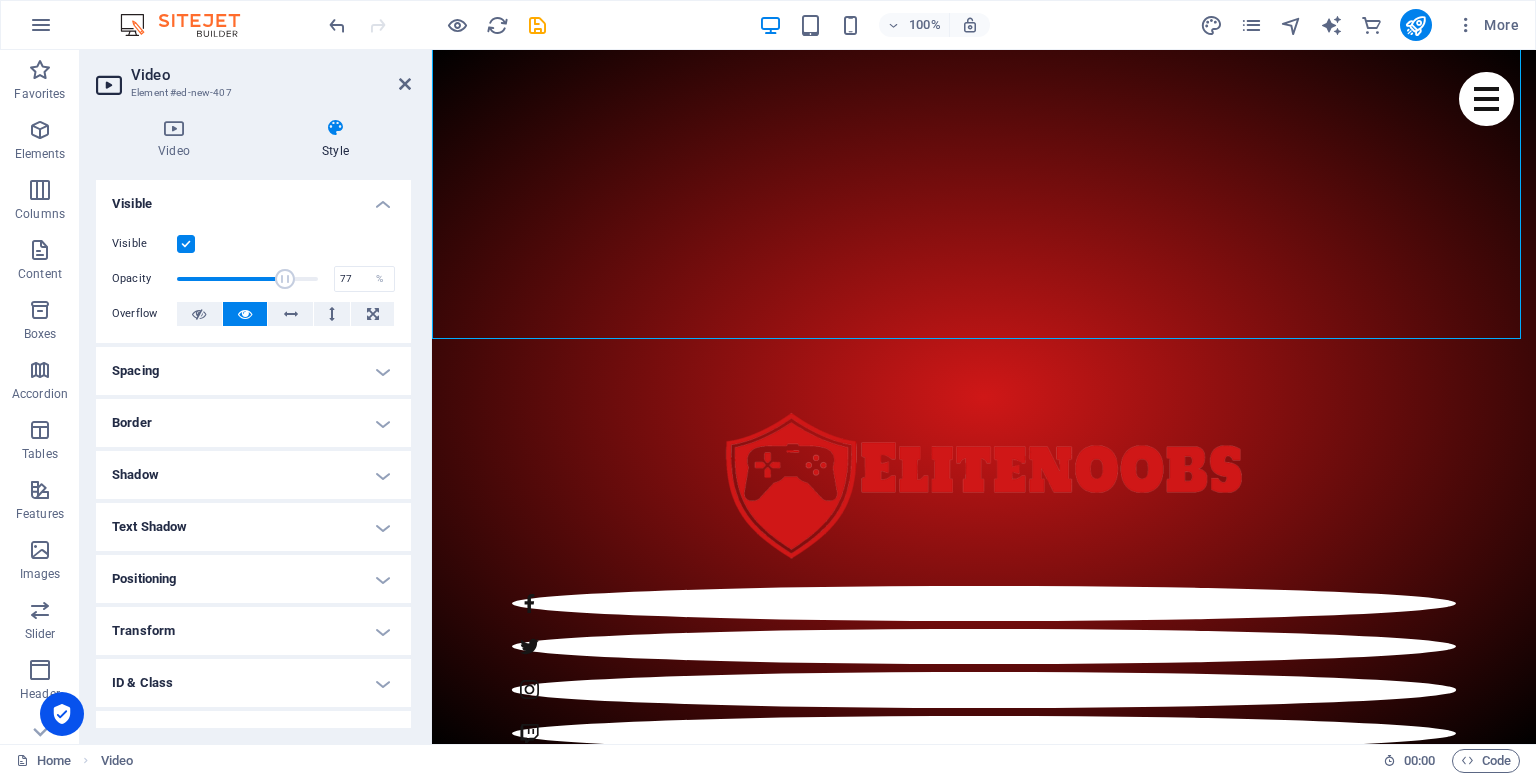drag, startPoint x: 267, startPoint y: 269, endPoint x: 282, endPoint y: 269, distance: 15 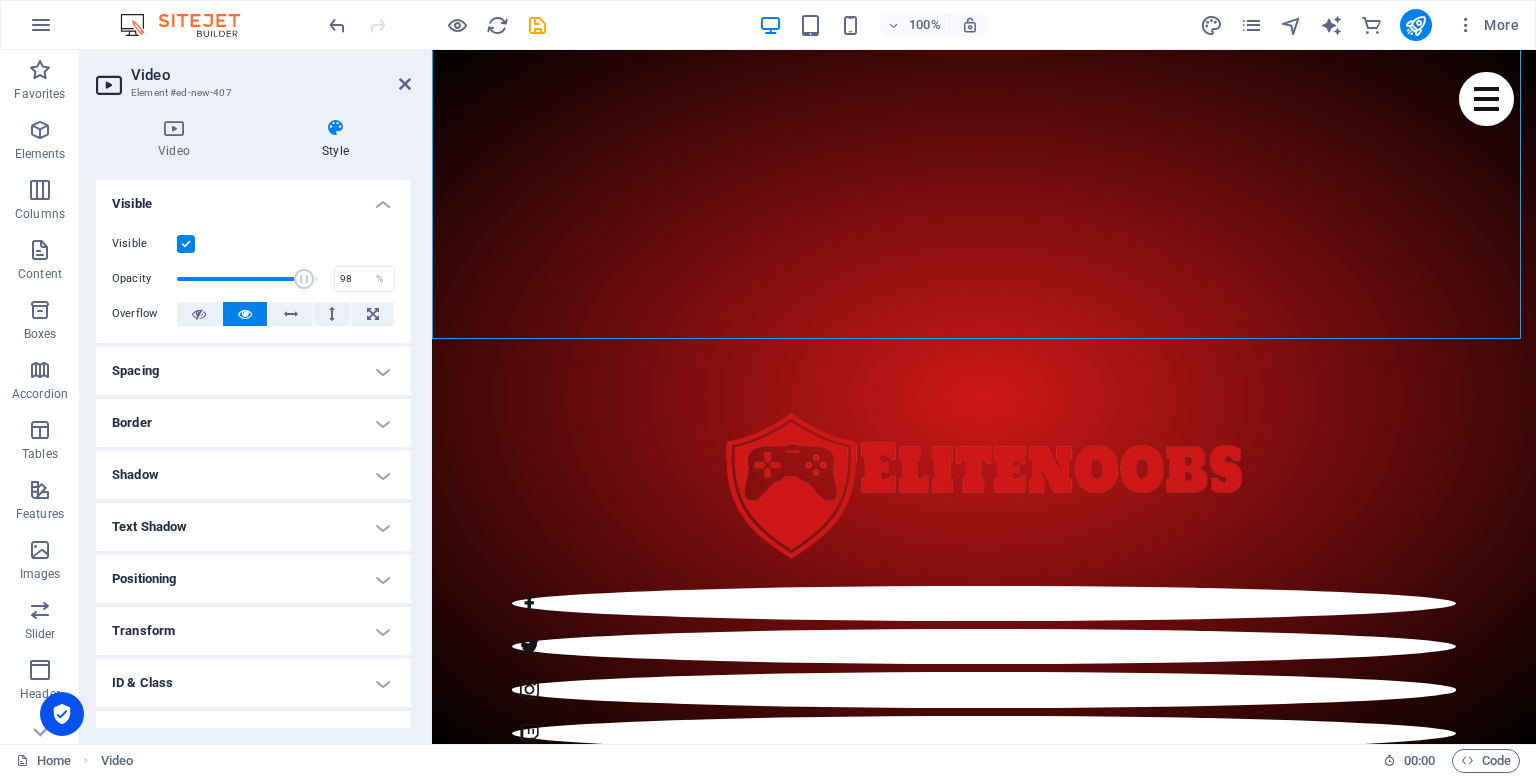 type on "100" 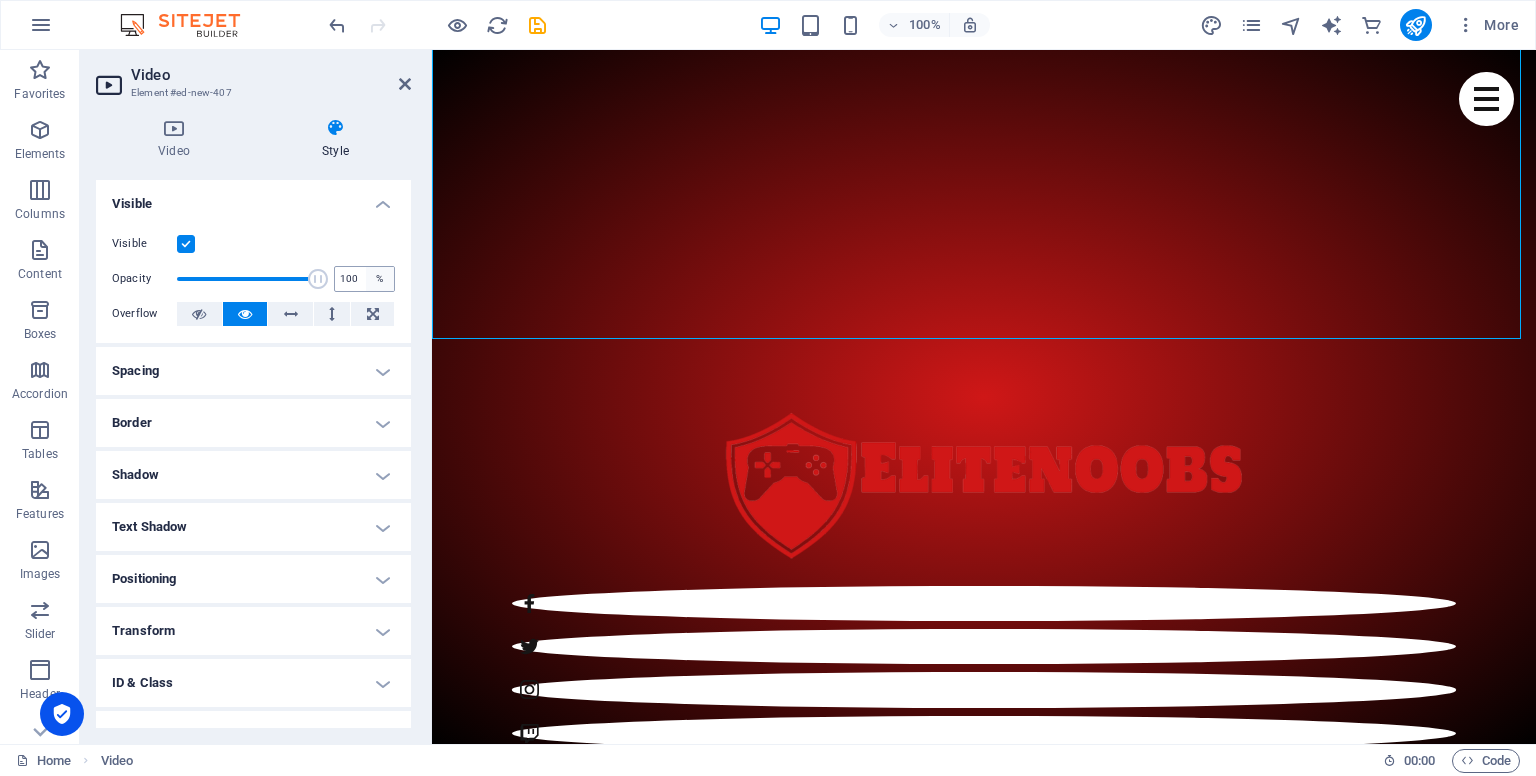 drag, startPoint x: 300, startPoint y: 271, endPoint x: 363, endPoint y: 273, distance: 63.03174 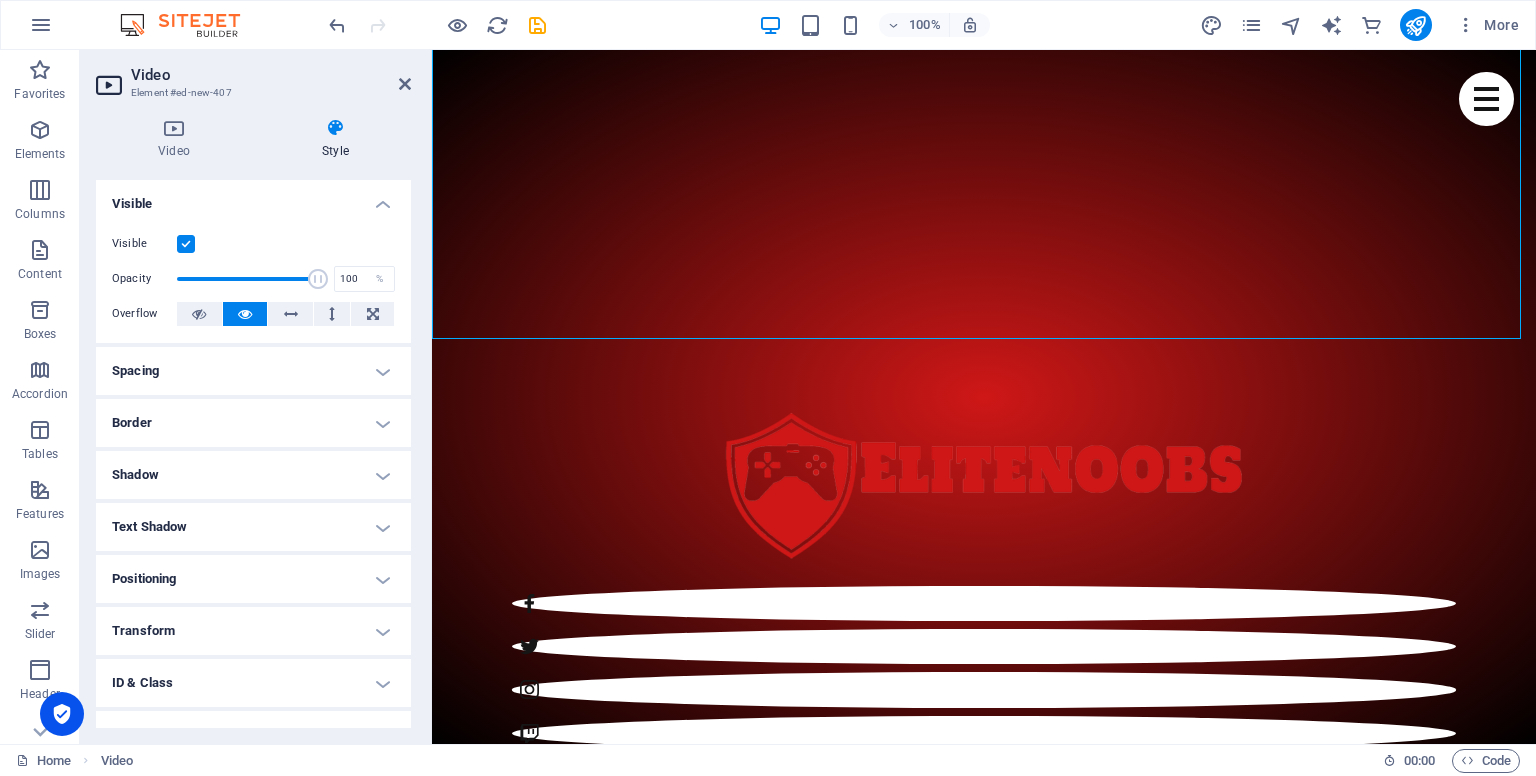 click on "Spacing" at bounding box center (253, 371) 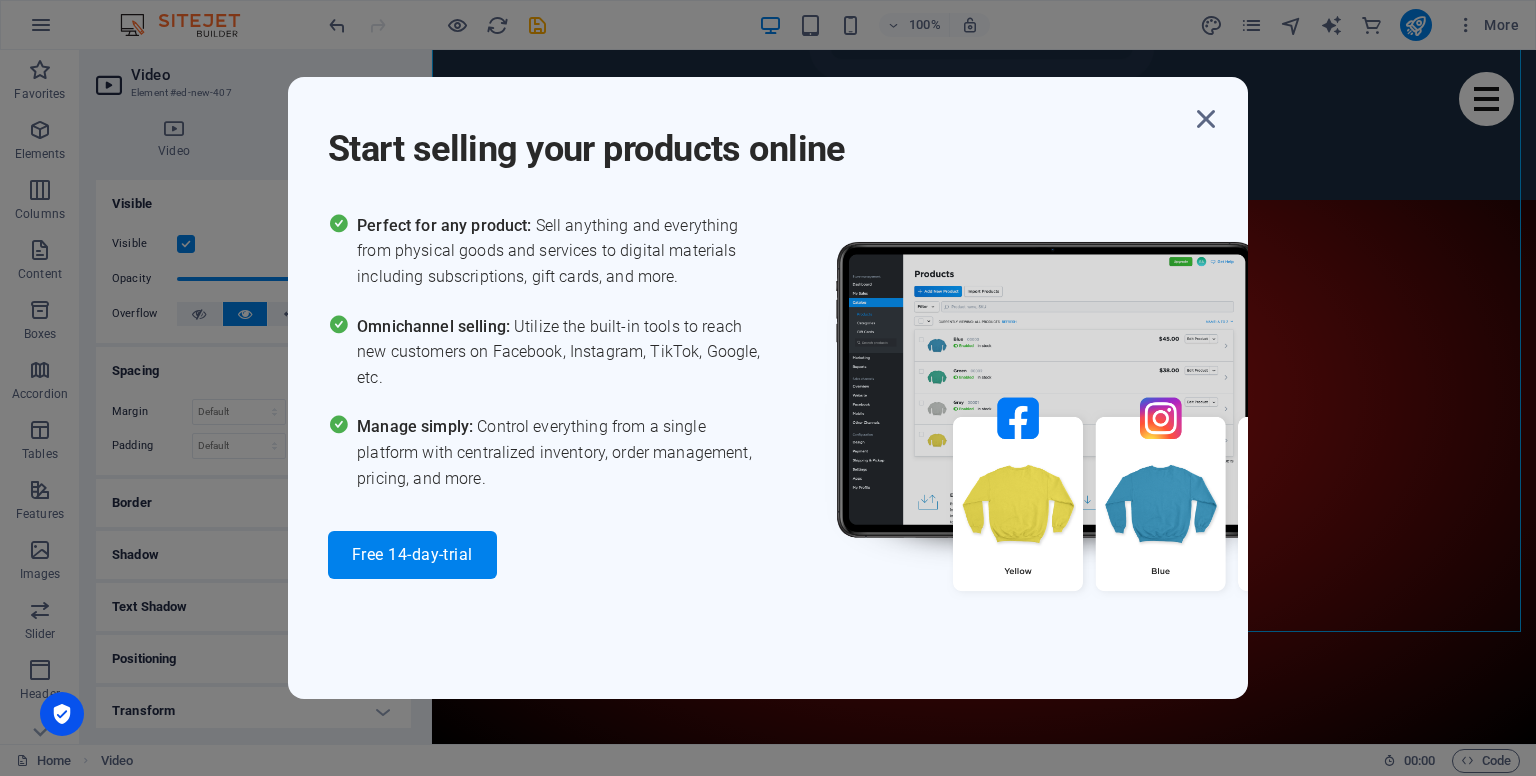 scroll, scrollTop: 500, scrollLeft: 0, axis: vertical 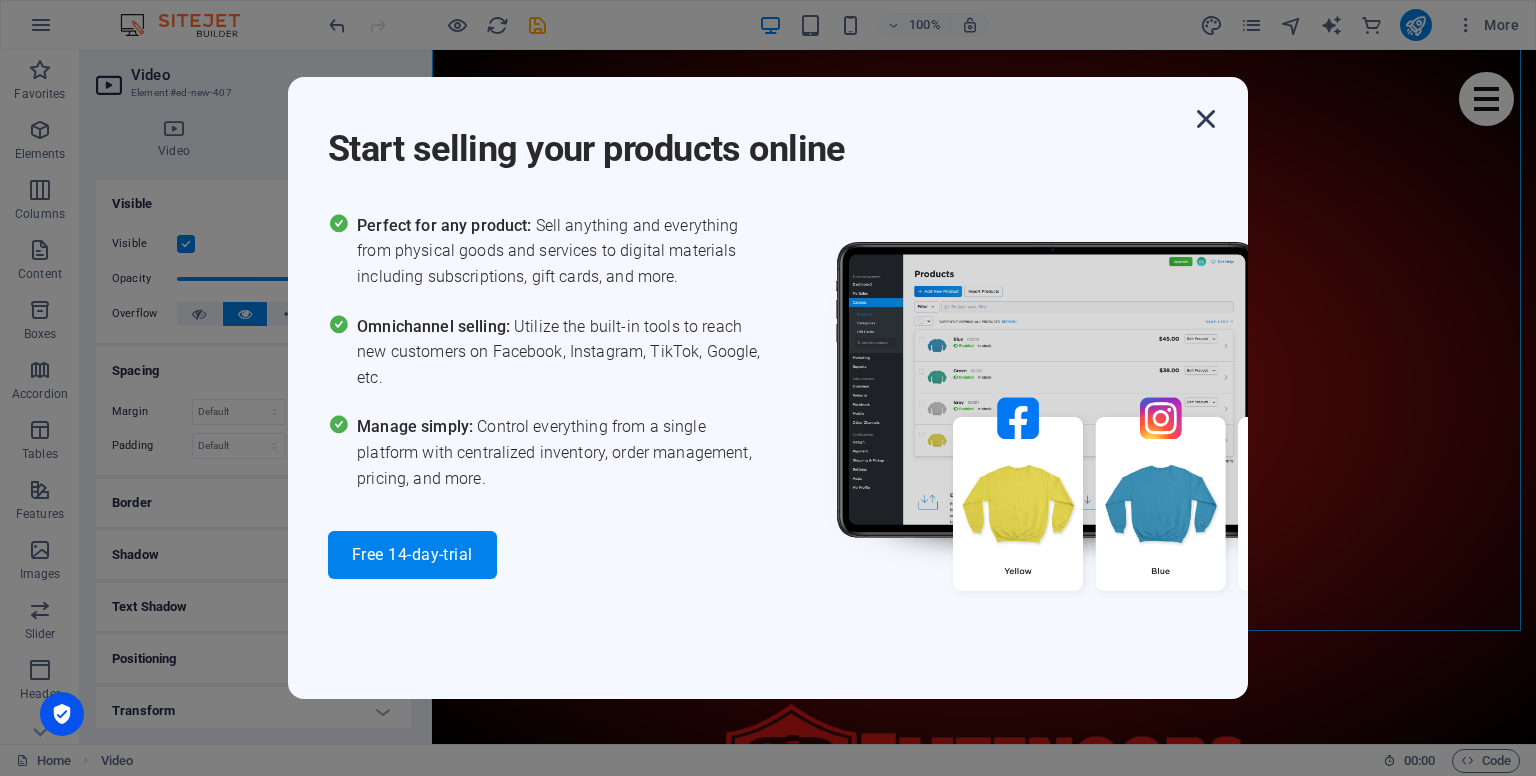 click at bounding box center [1206, 119] 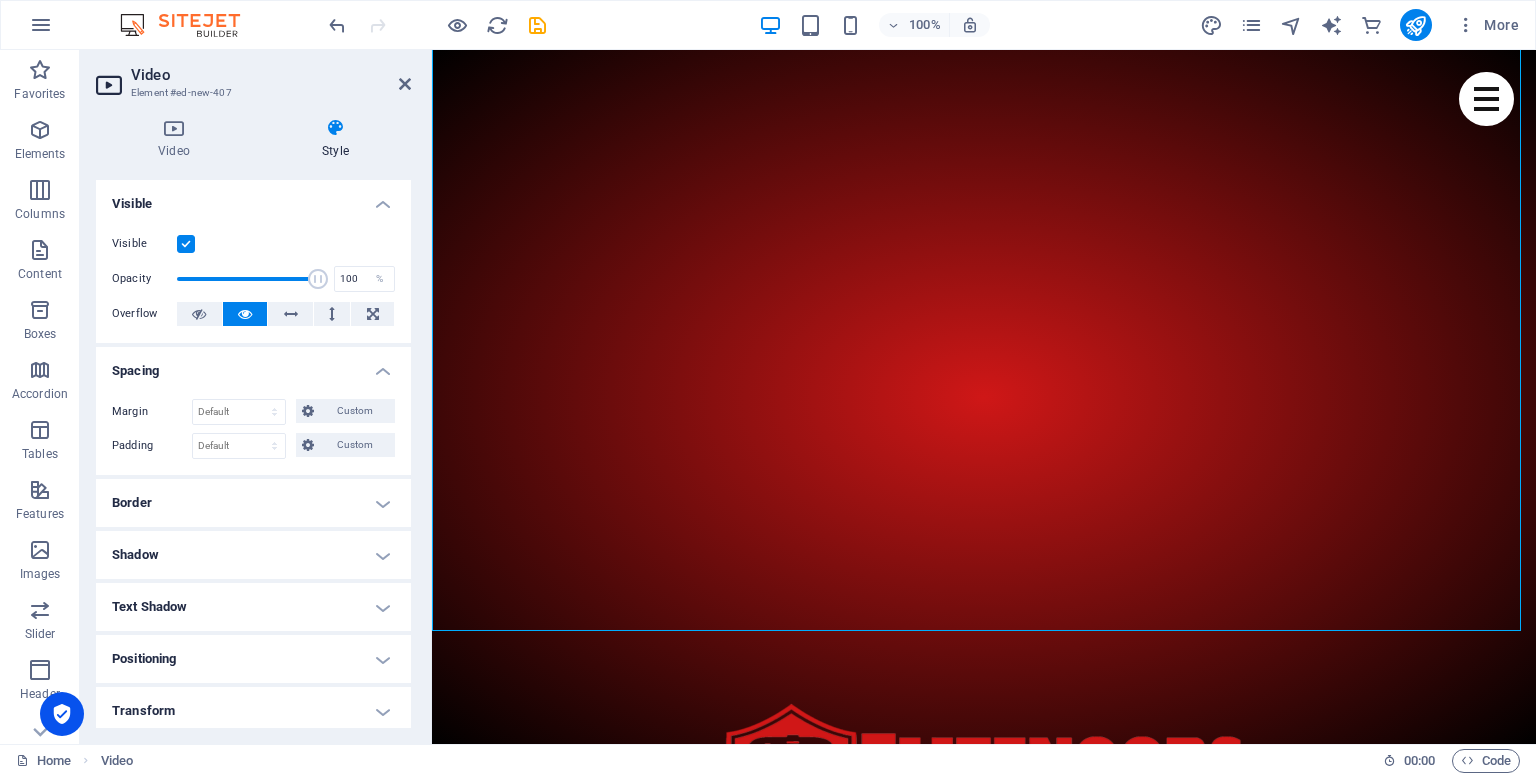 click on "Border" at bounding box center [253, 503] 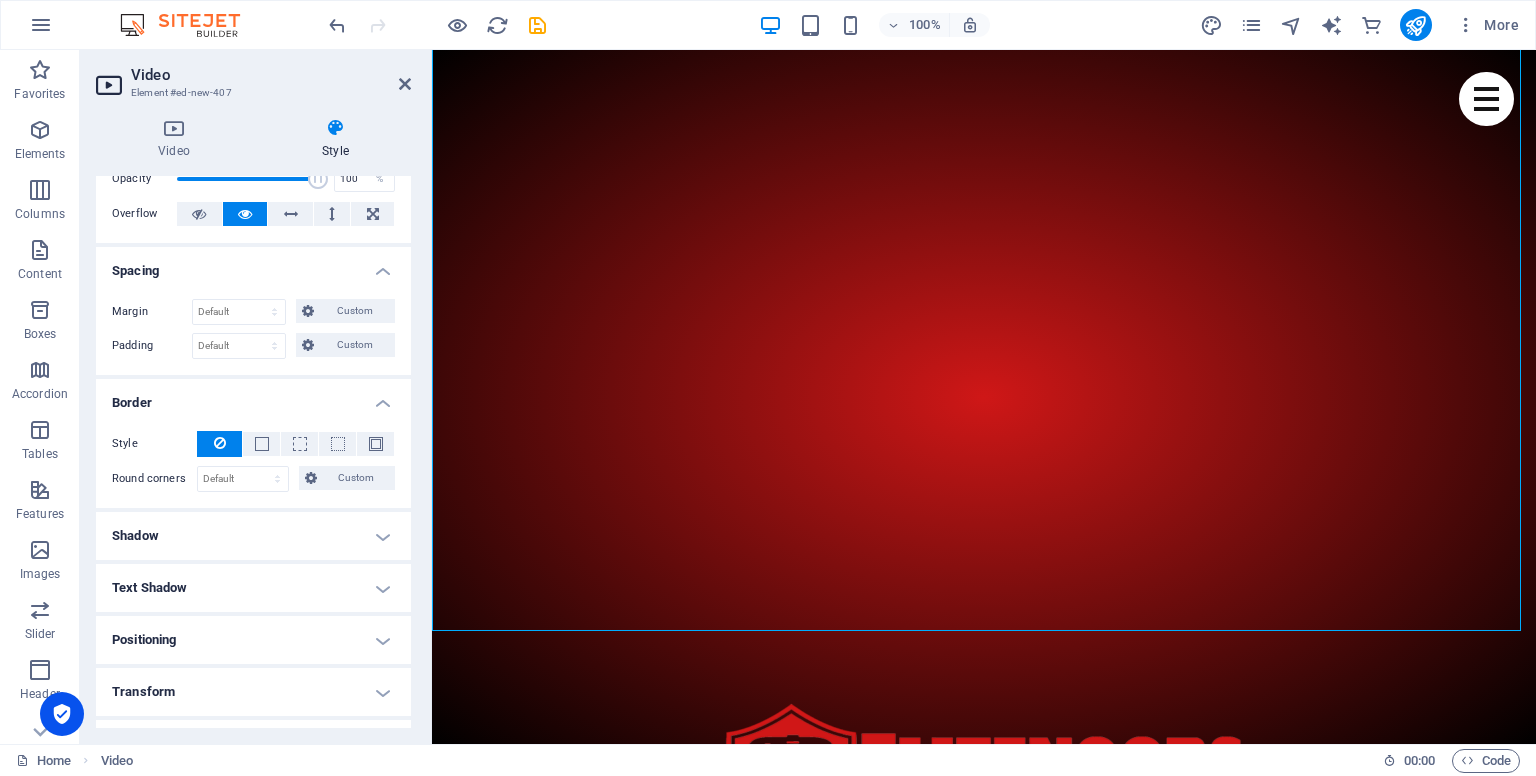 click on "Shadow" at bounding box center [253, 536] 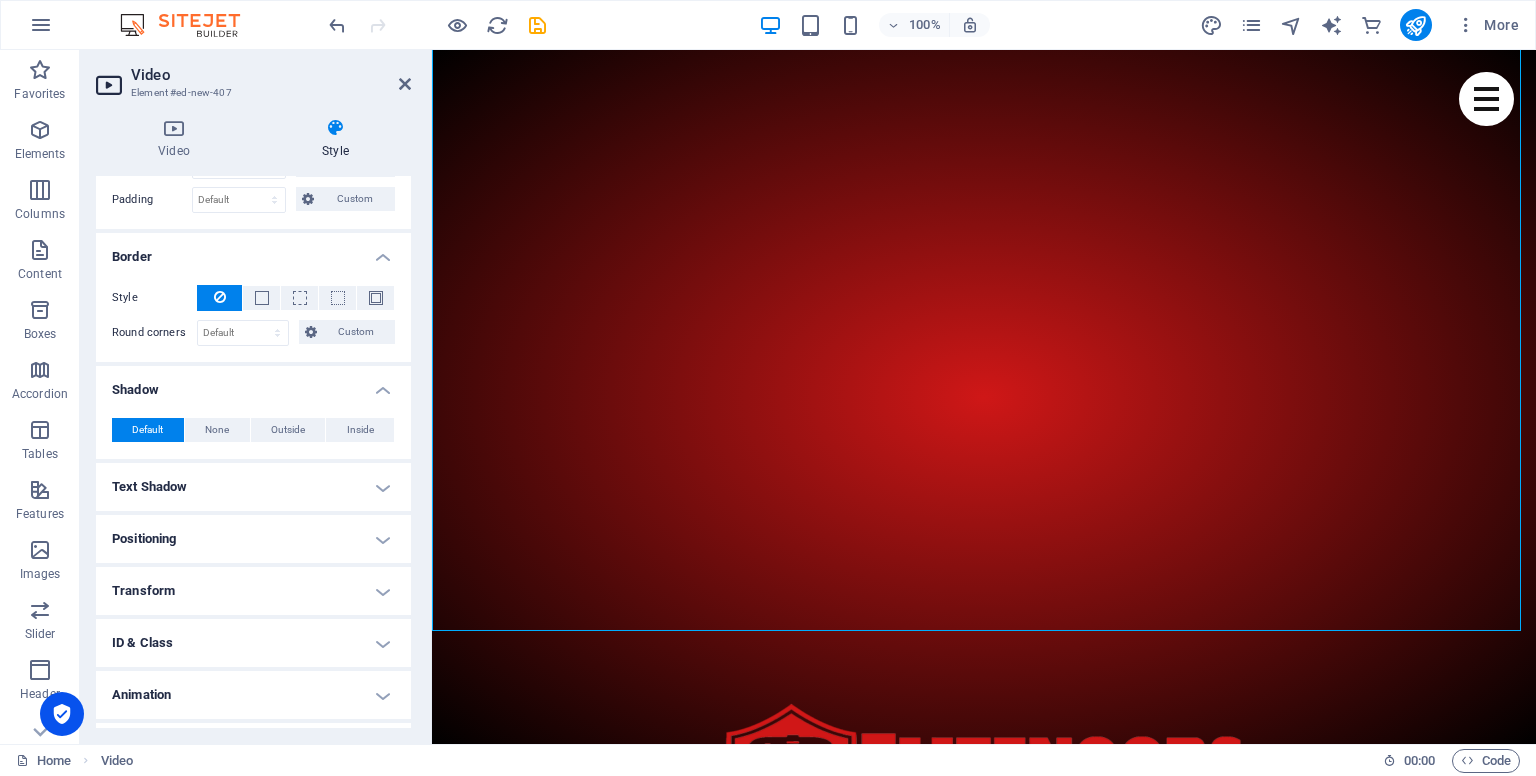 scroll, scrollTop: 286, scrollLeft: 0, axis: vertical 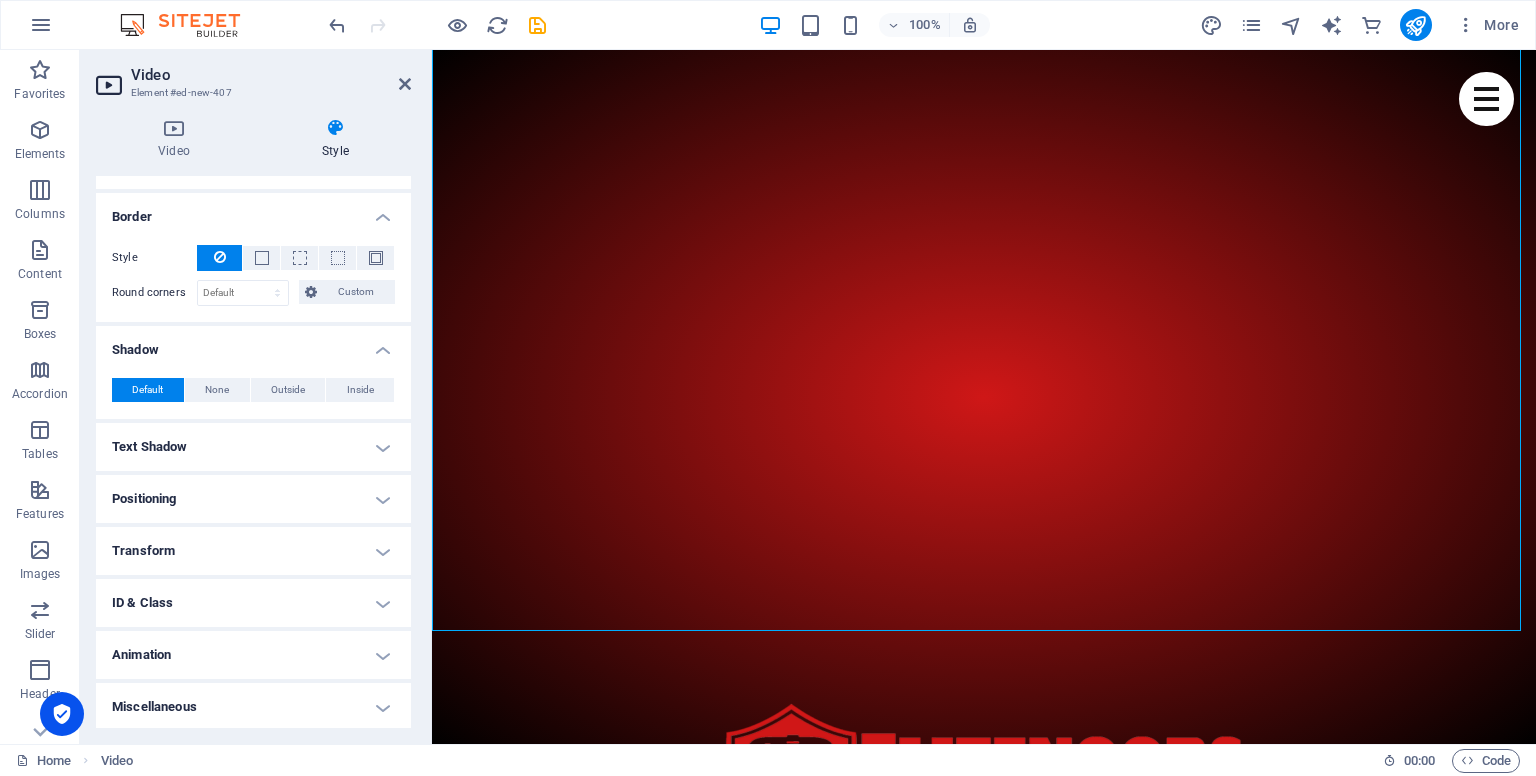 click on "Positioning" at bounding box center (253, 499) 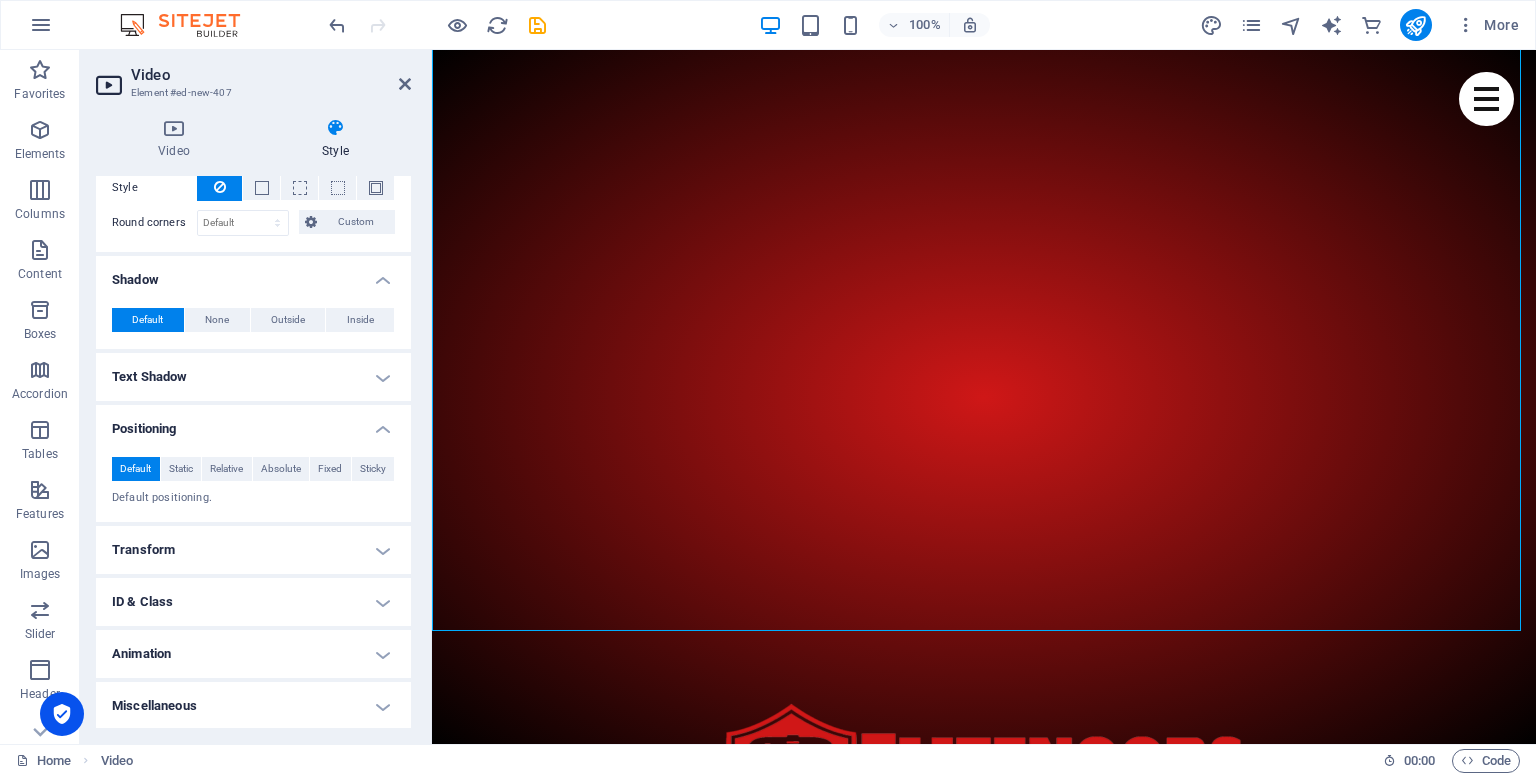 click on "Transform" at bounding box center [253, 550] 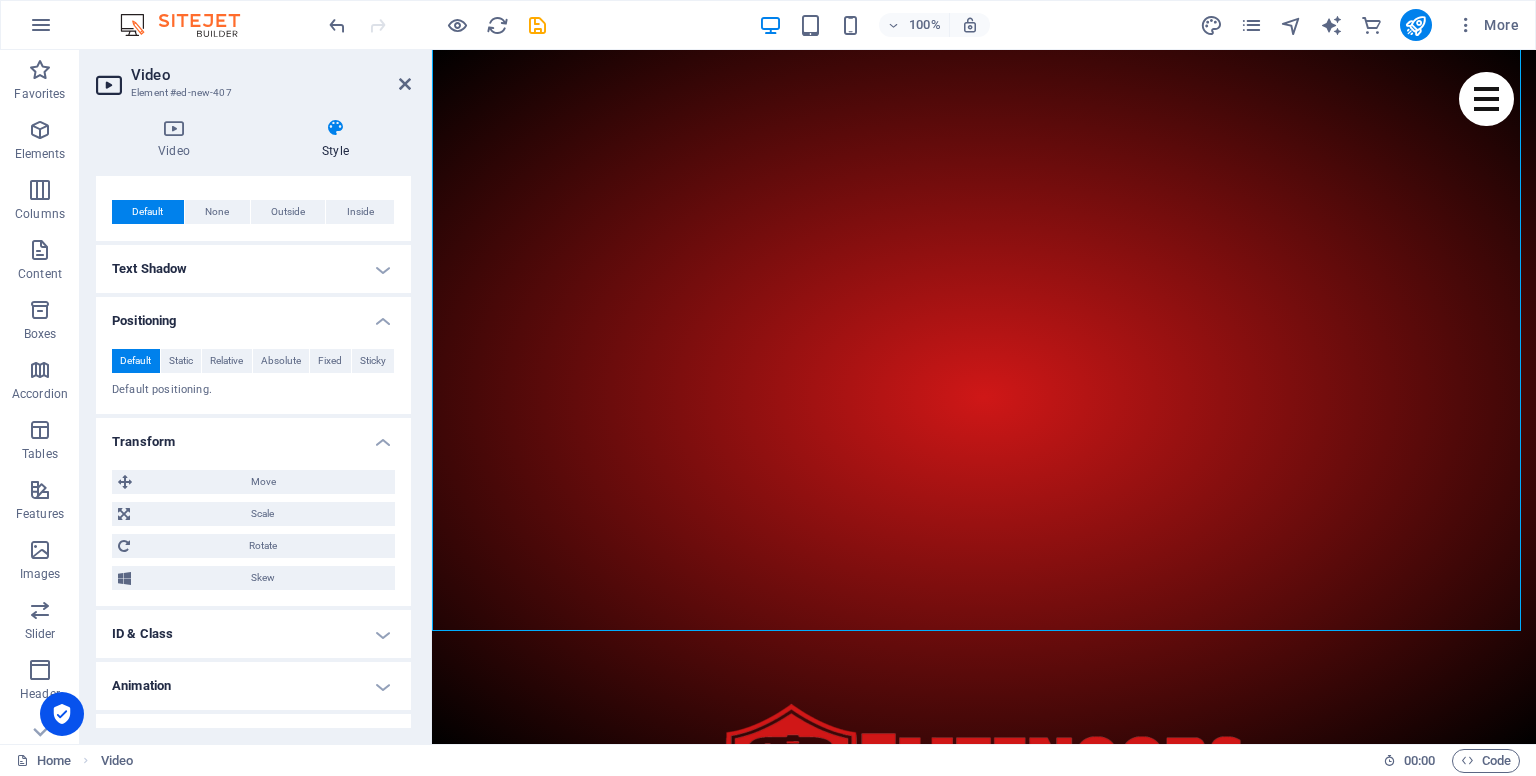 scroll, scrollTop: 496, scrollLeft: 0, axis: vertical 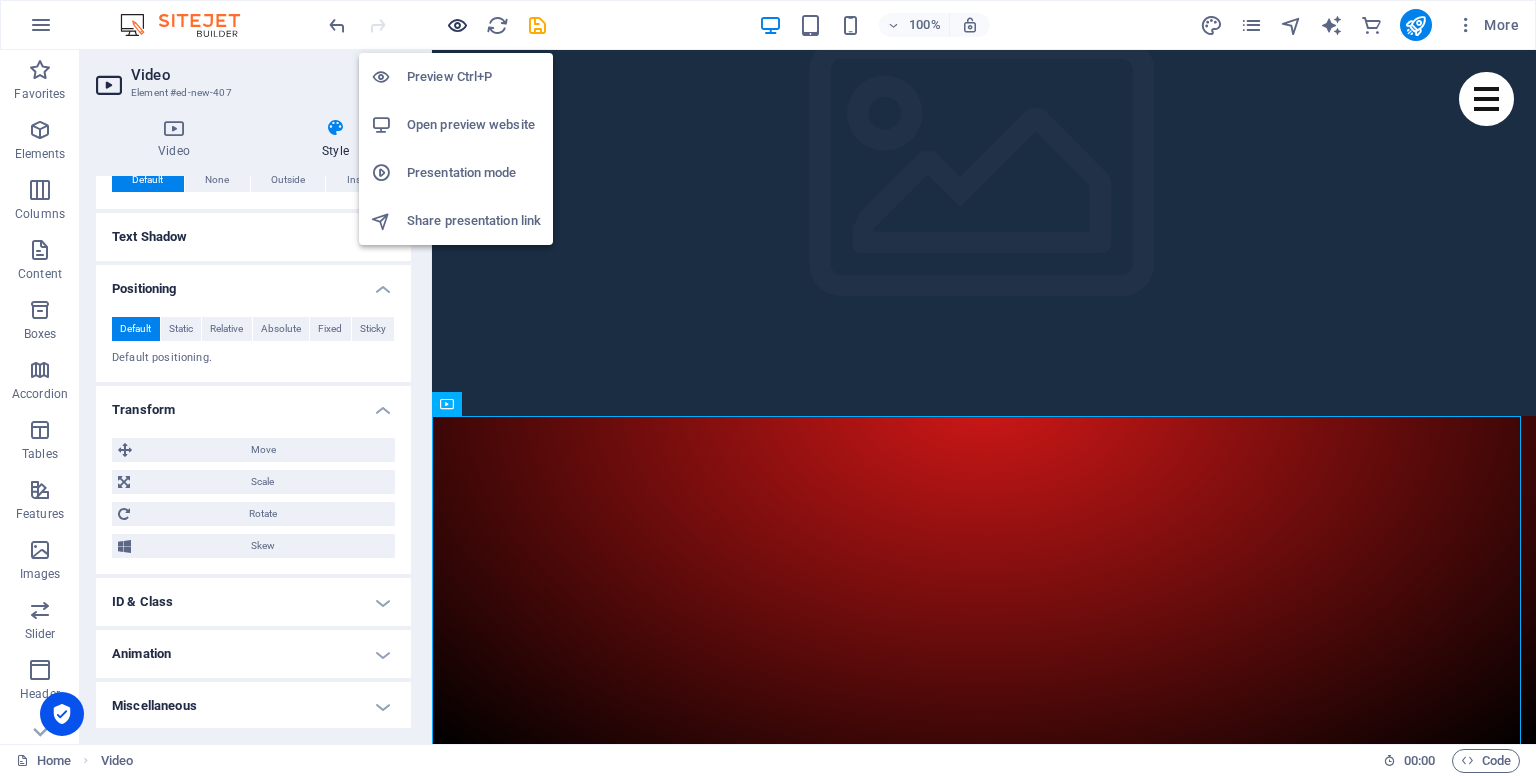 click at bounding box center (457, 25) 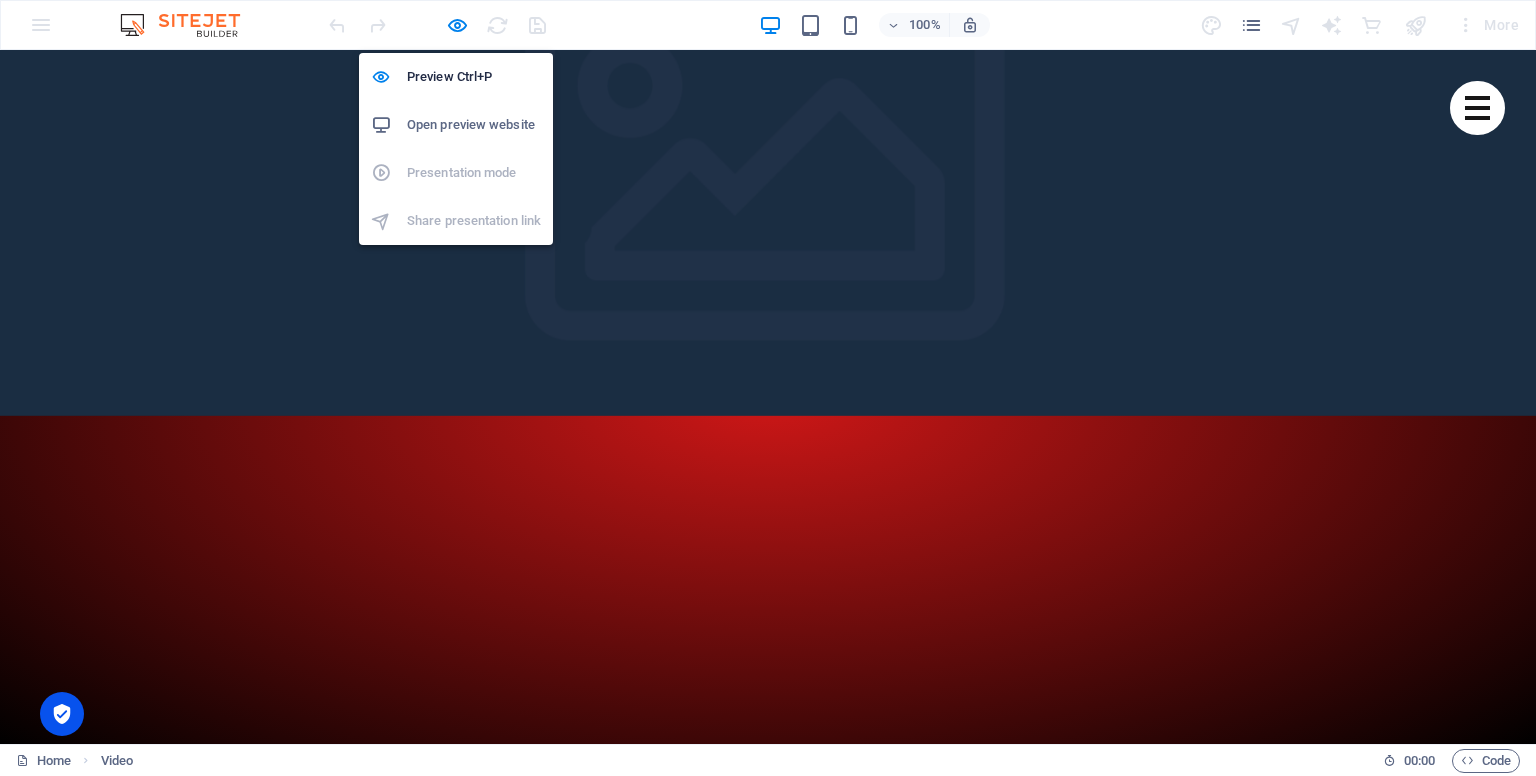 click on "Open preview website" at bounding box center [474, 125] 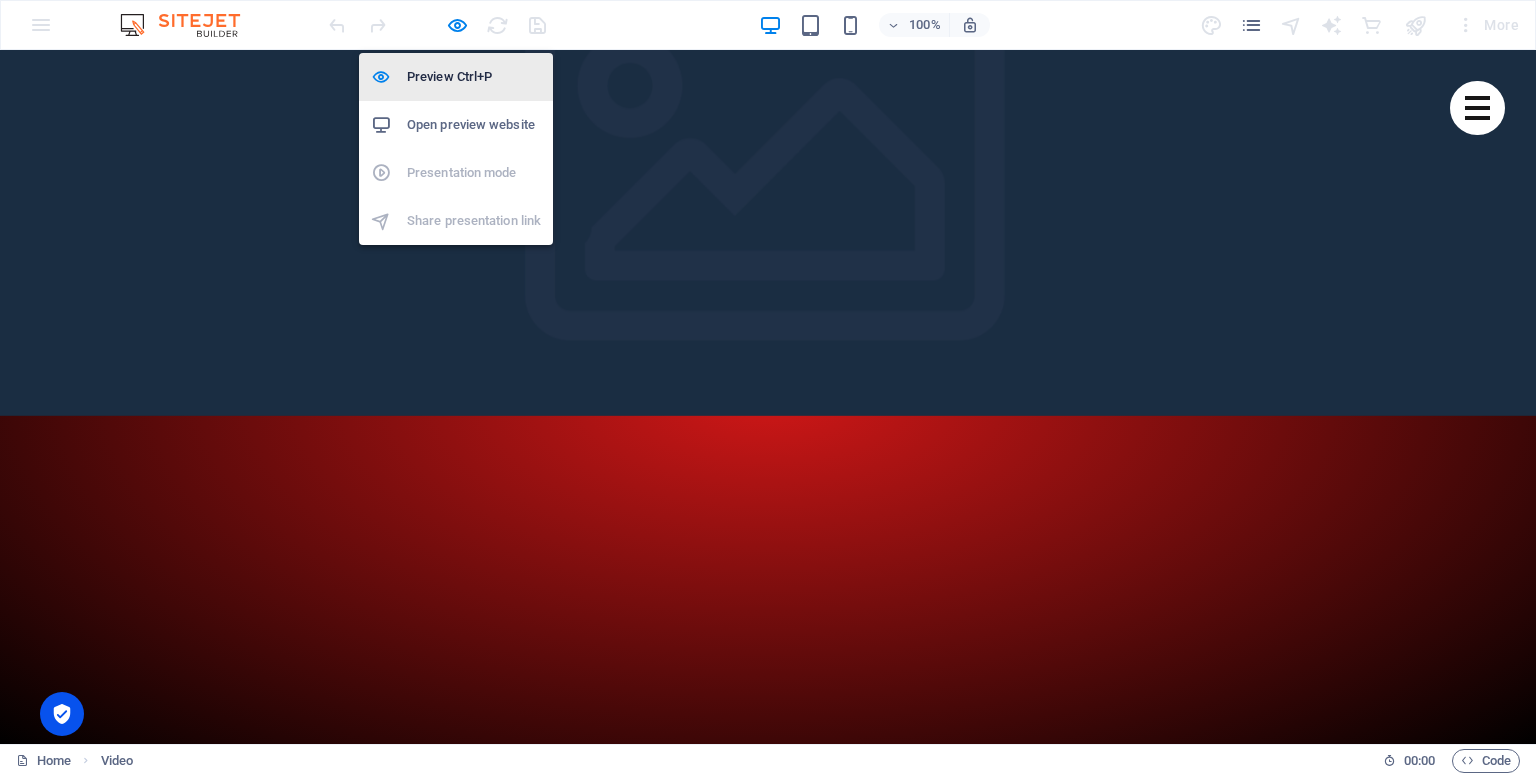 click on "Preview Ctrl+P" at bounding box center (474, 77) 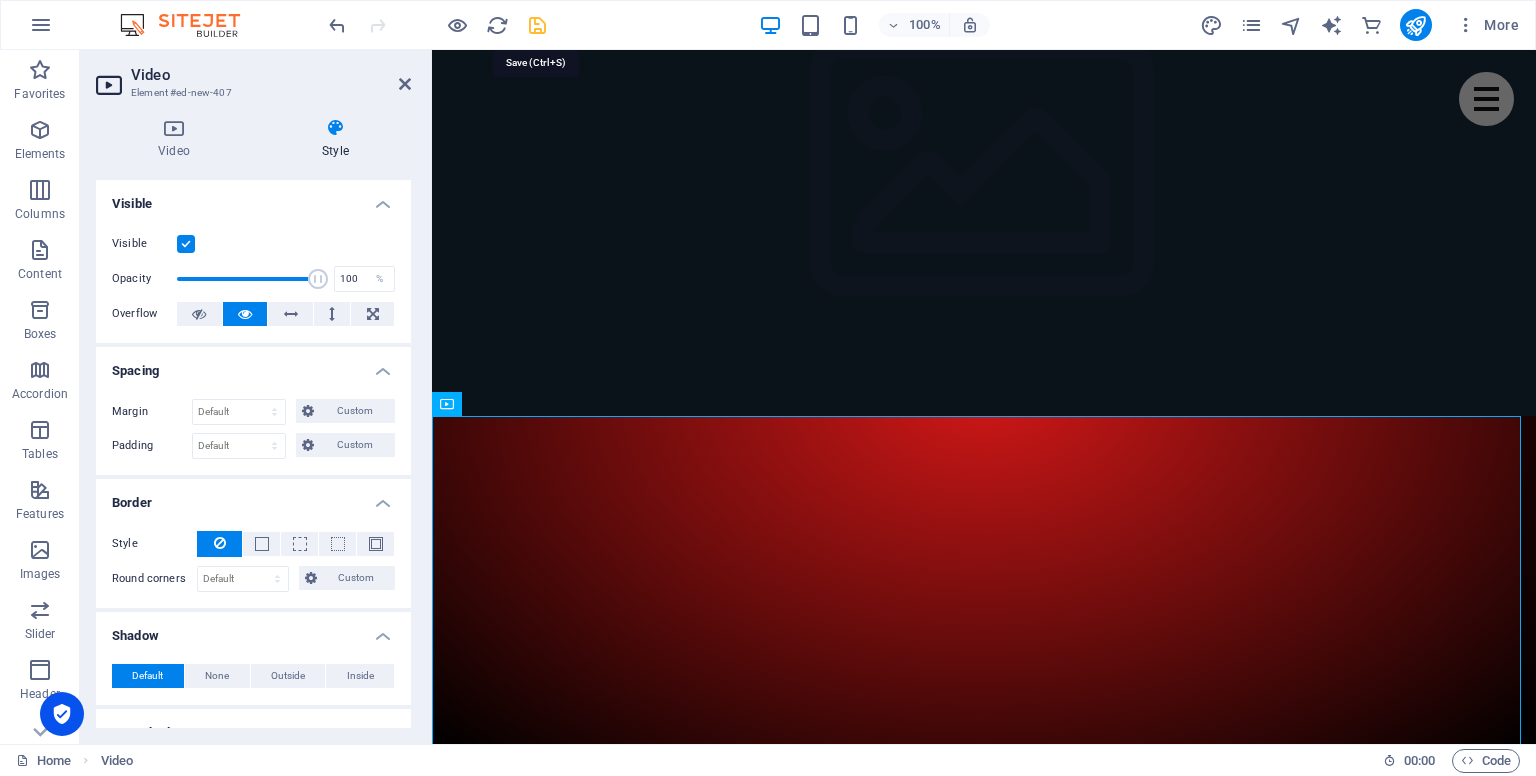 click at bounding box center (537, 25) 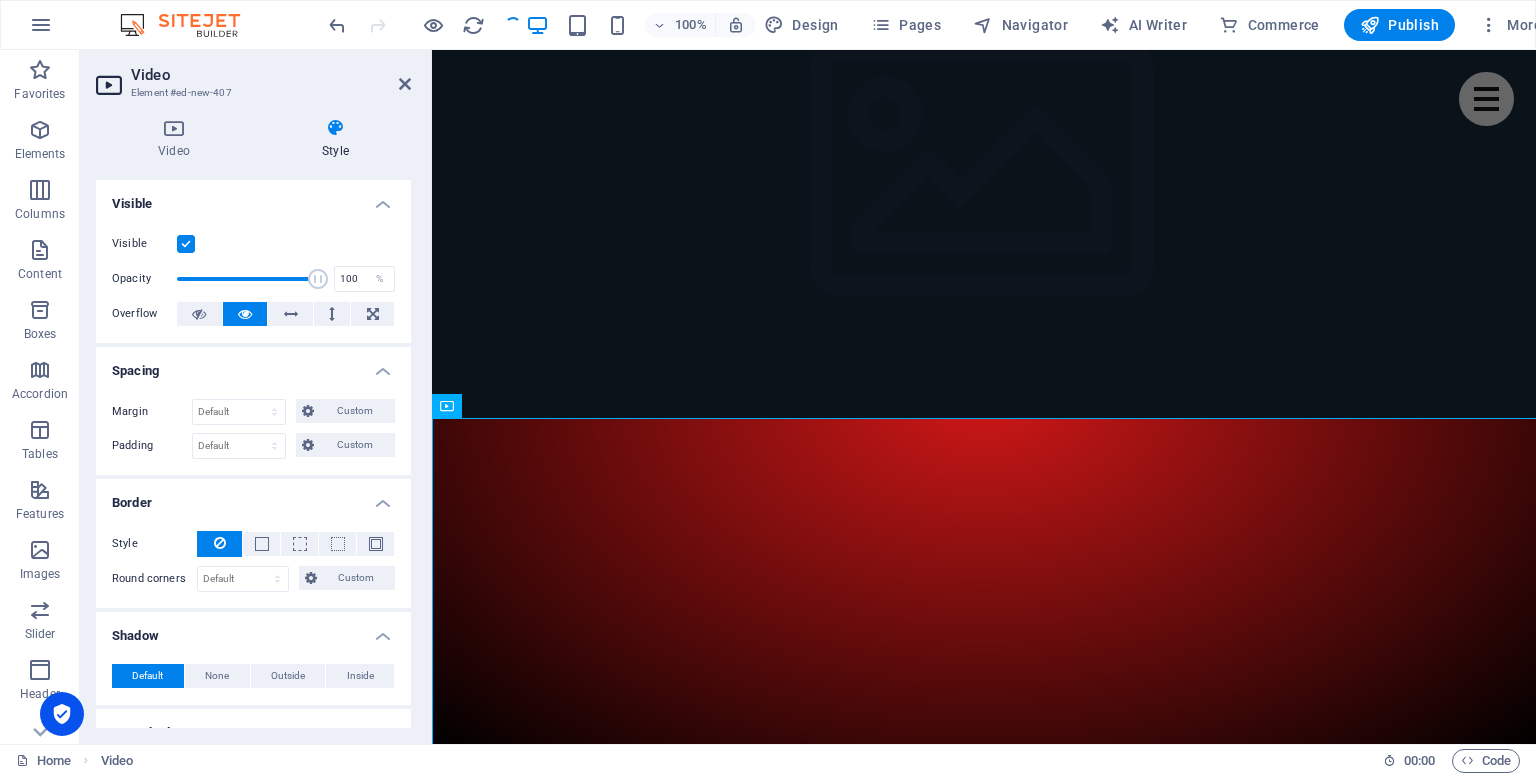scroll, scrollTop: 100, scrollLeft: 0, axis: vertical 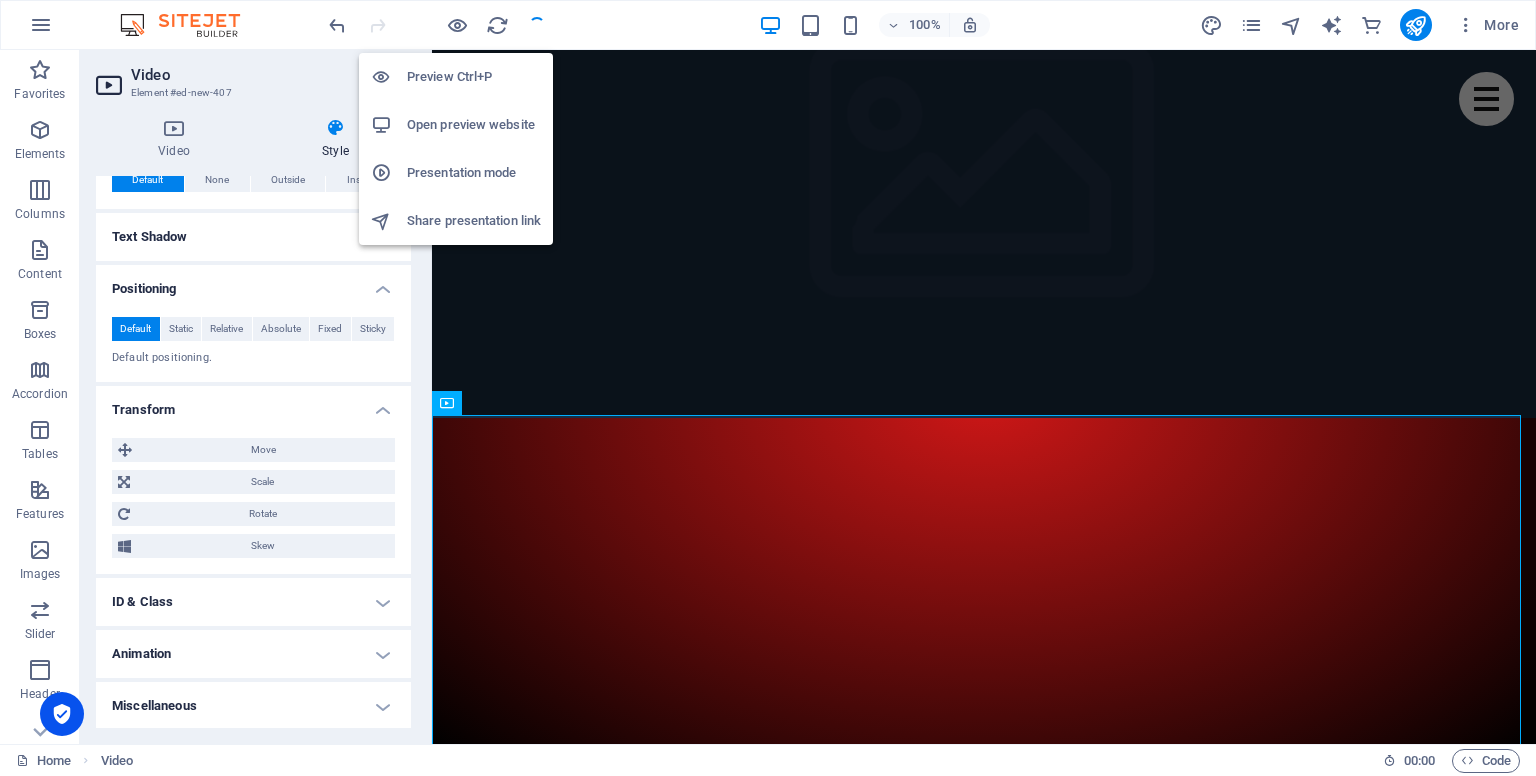 click on "Presentation mode" at bounding box center (474, 173) 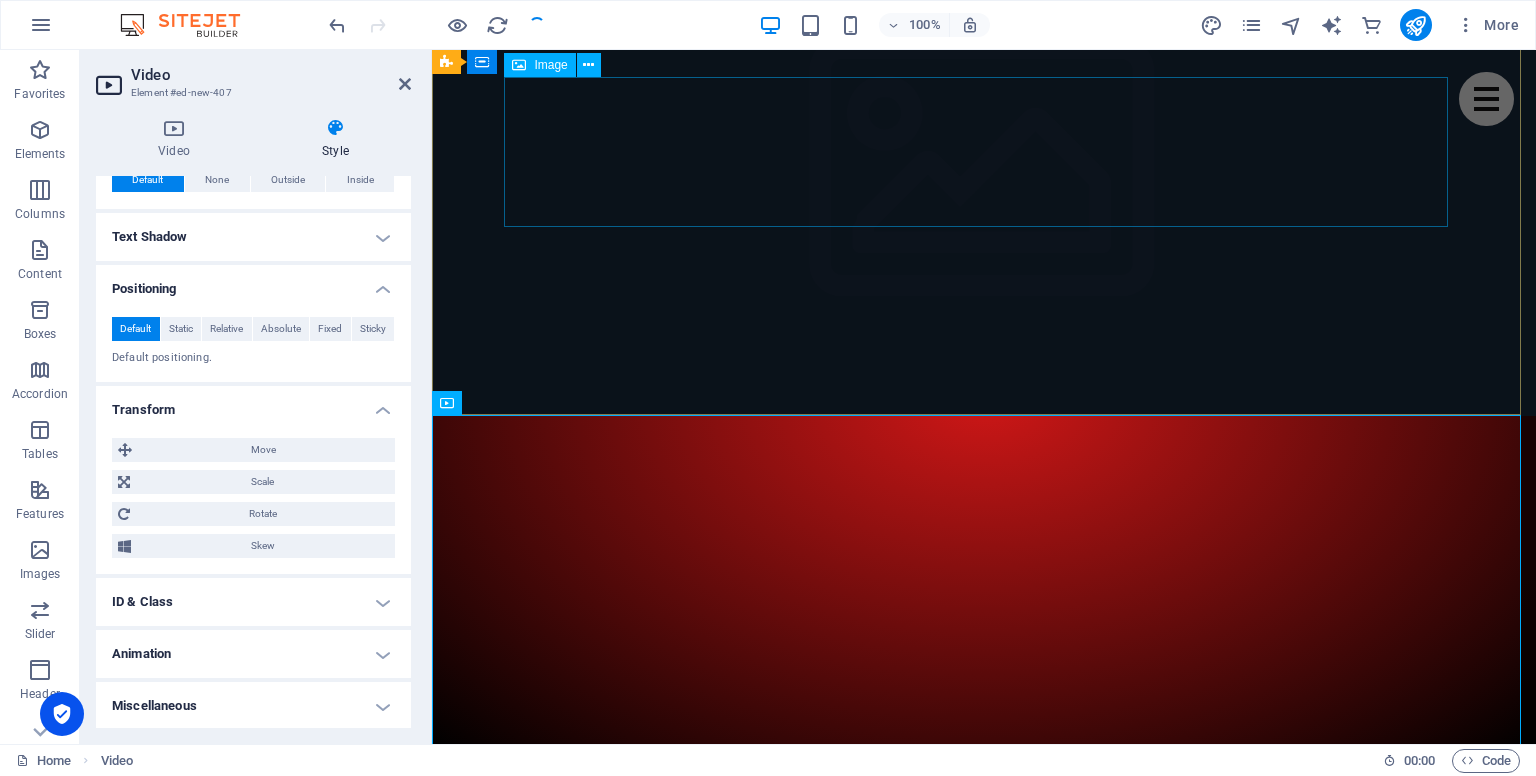 scroll, scrollTop: 0, scrollLeft: 0, axis: both 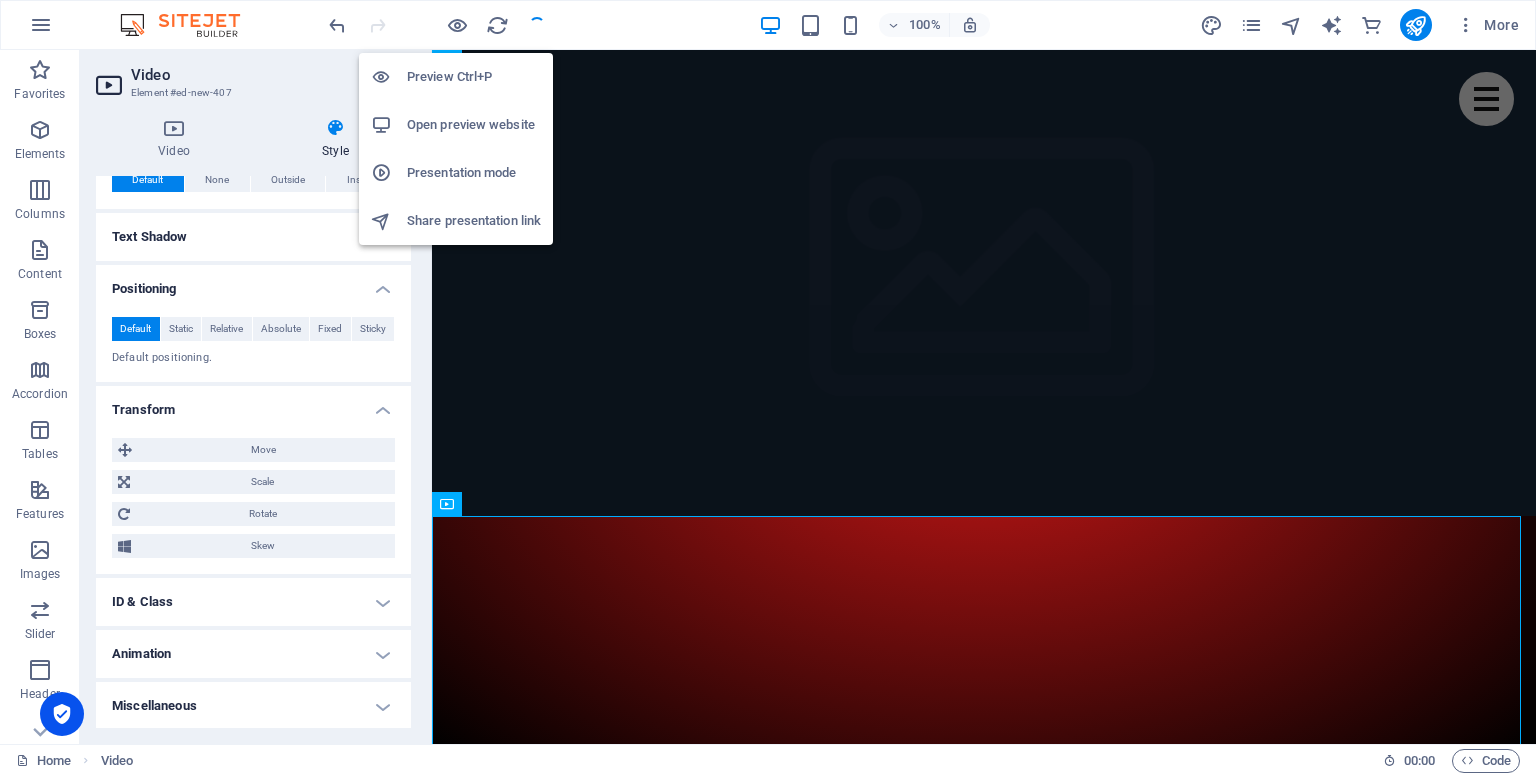 drag, startPoint x: 458, startPoint y: 17, endPoint x: 447, endPoint y: 96, distance: 79.762146 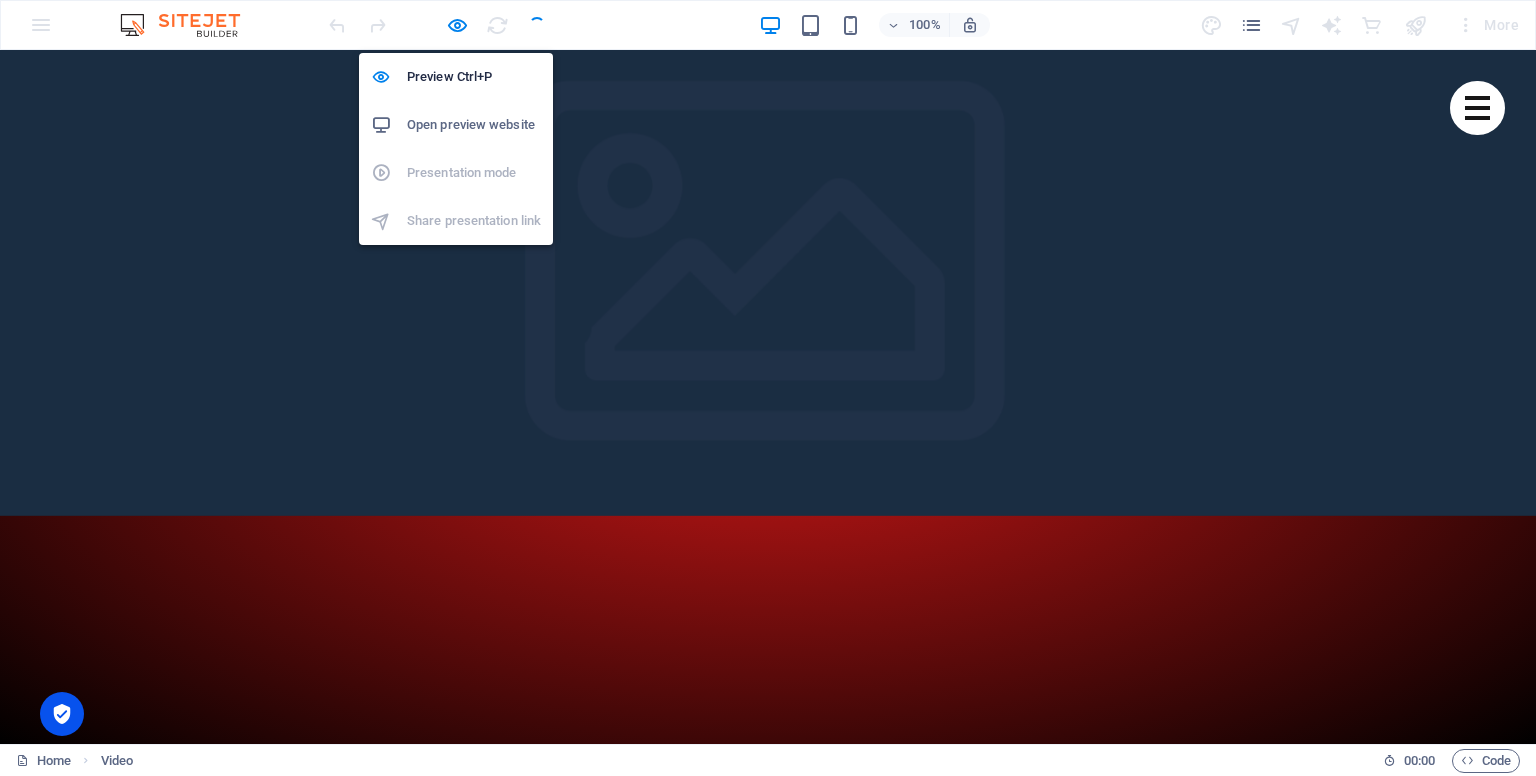 click on "Open preview website" at bounding box center [474, 125] 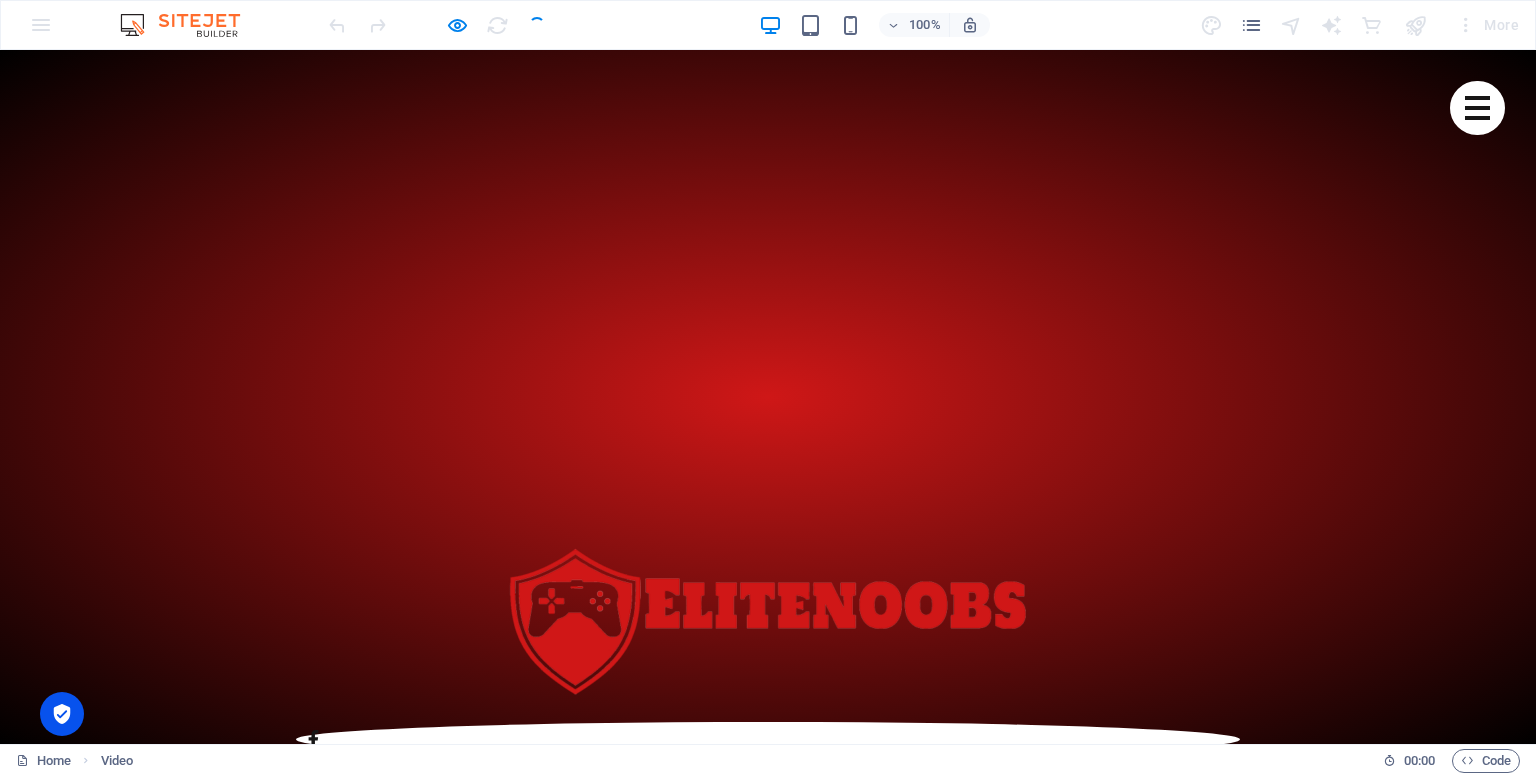 scroll, scrollTop: 600, scrollLeft: 0, axis: vertical 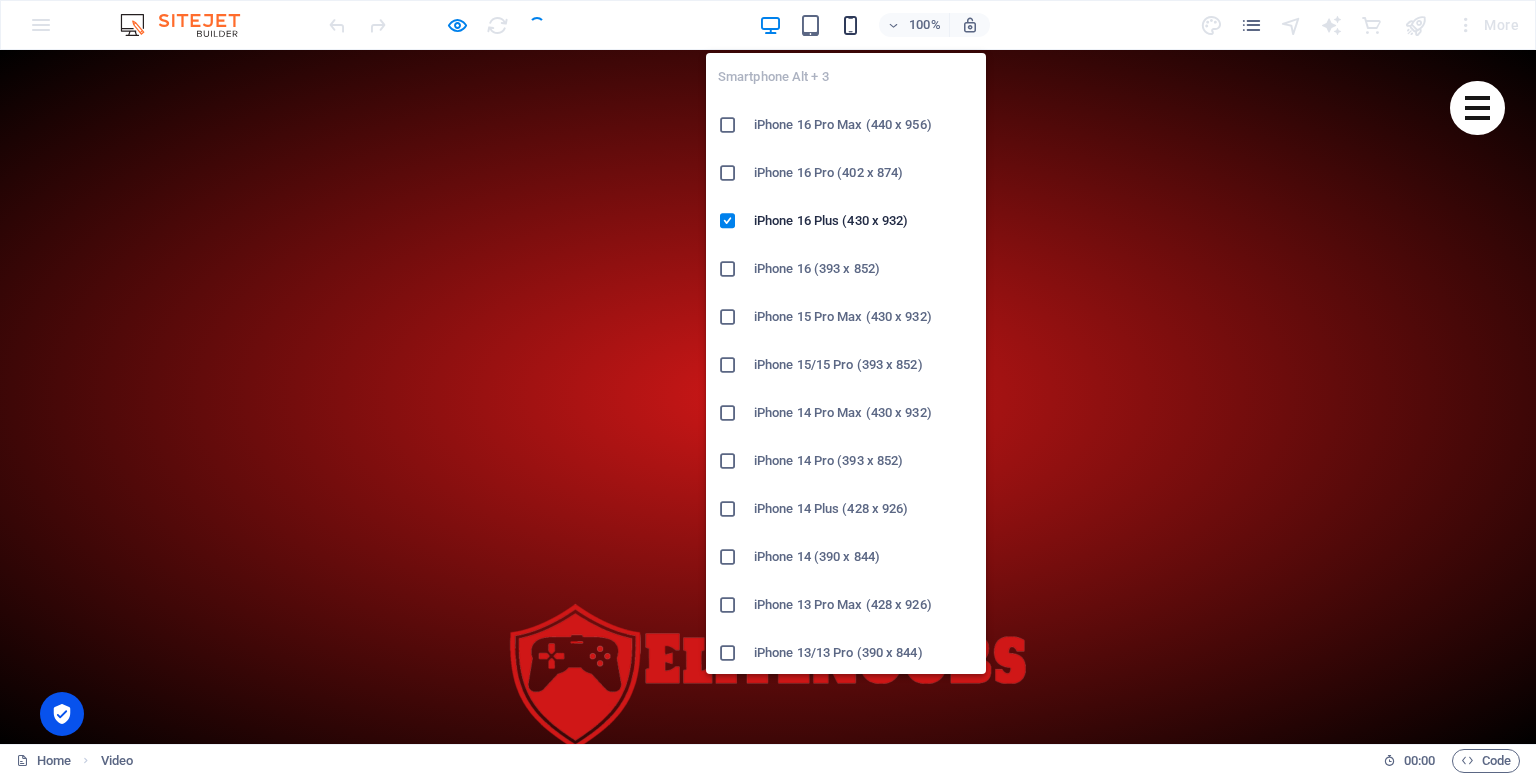 click at bounding box center [850, 25] 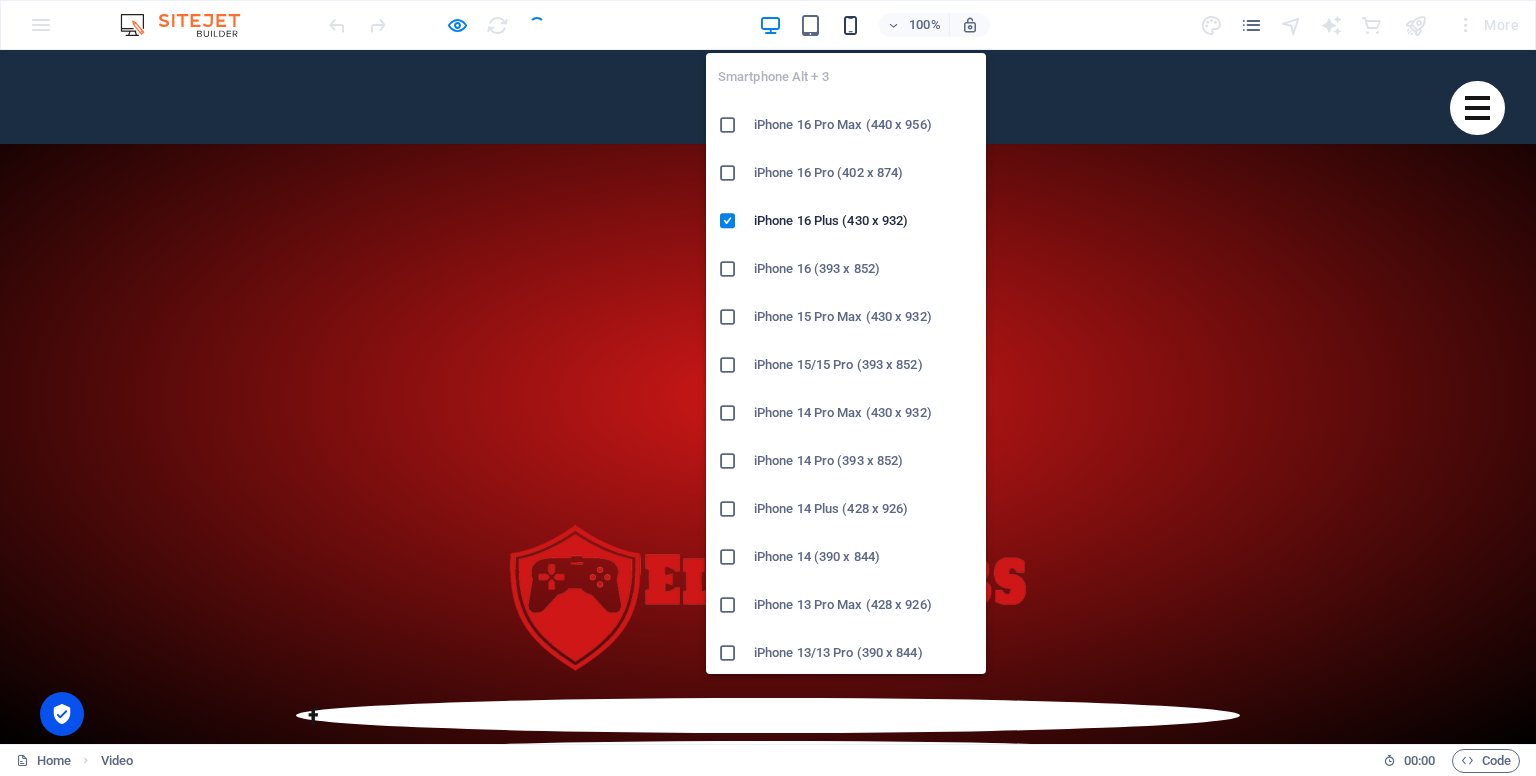 scroll, scrollTop: 550, scrollLeft: 0, axis: vertical 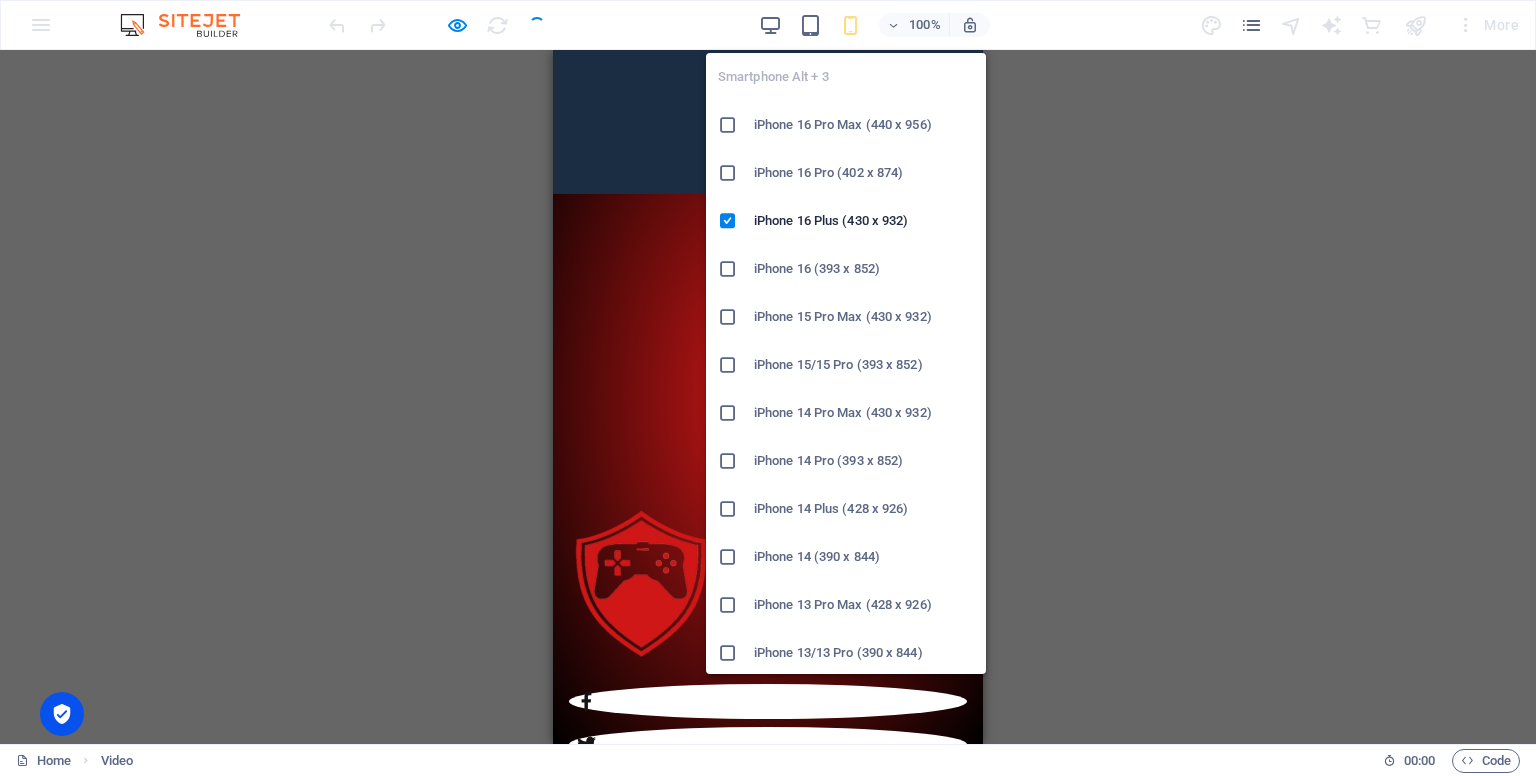 click on "iPhone 16 Pro Max (440 x 956)" at bounding box center [864, 125] 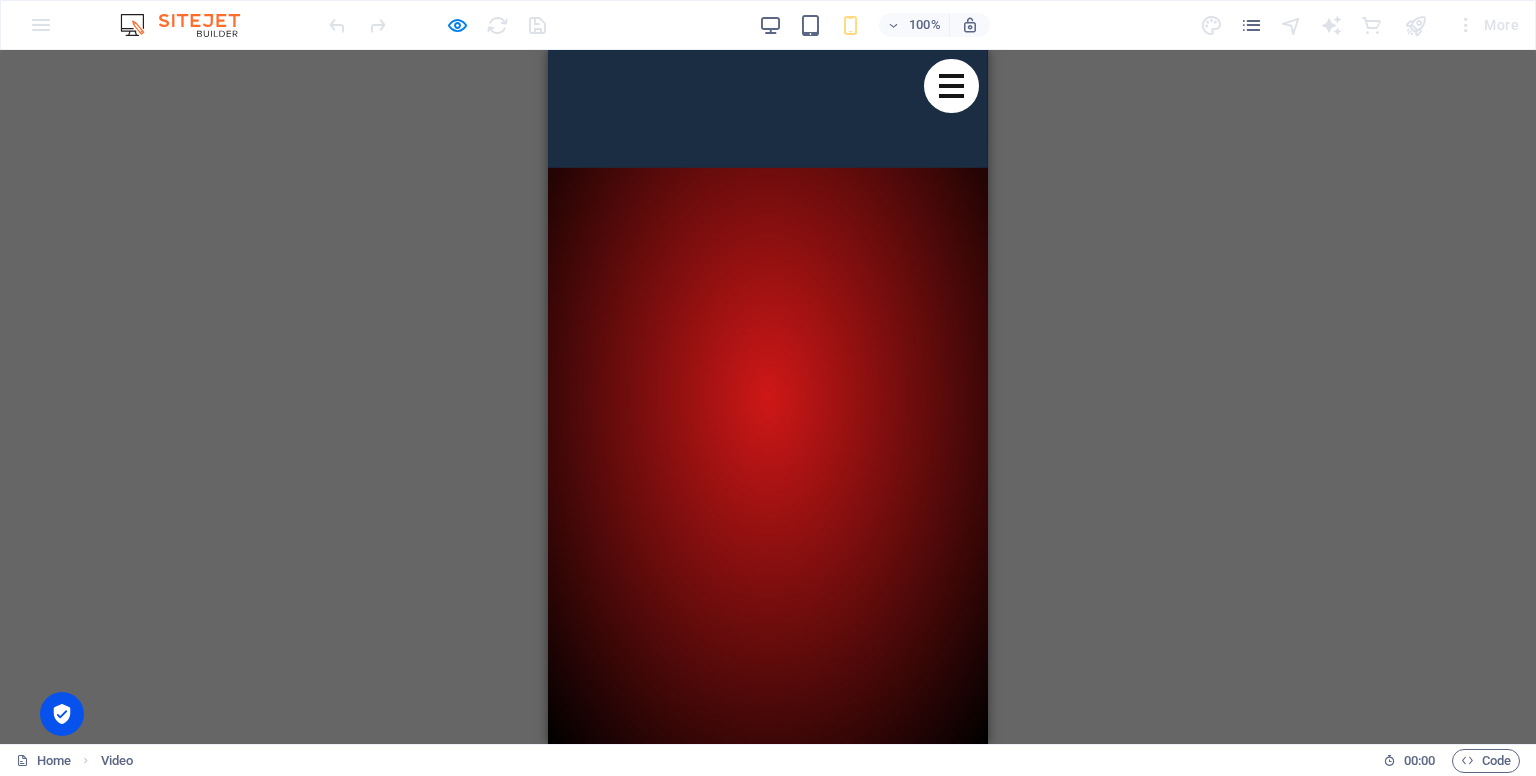 scroll, scrollTop: 300, scrollLeft: 0, axis: vertical 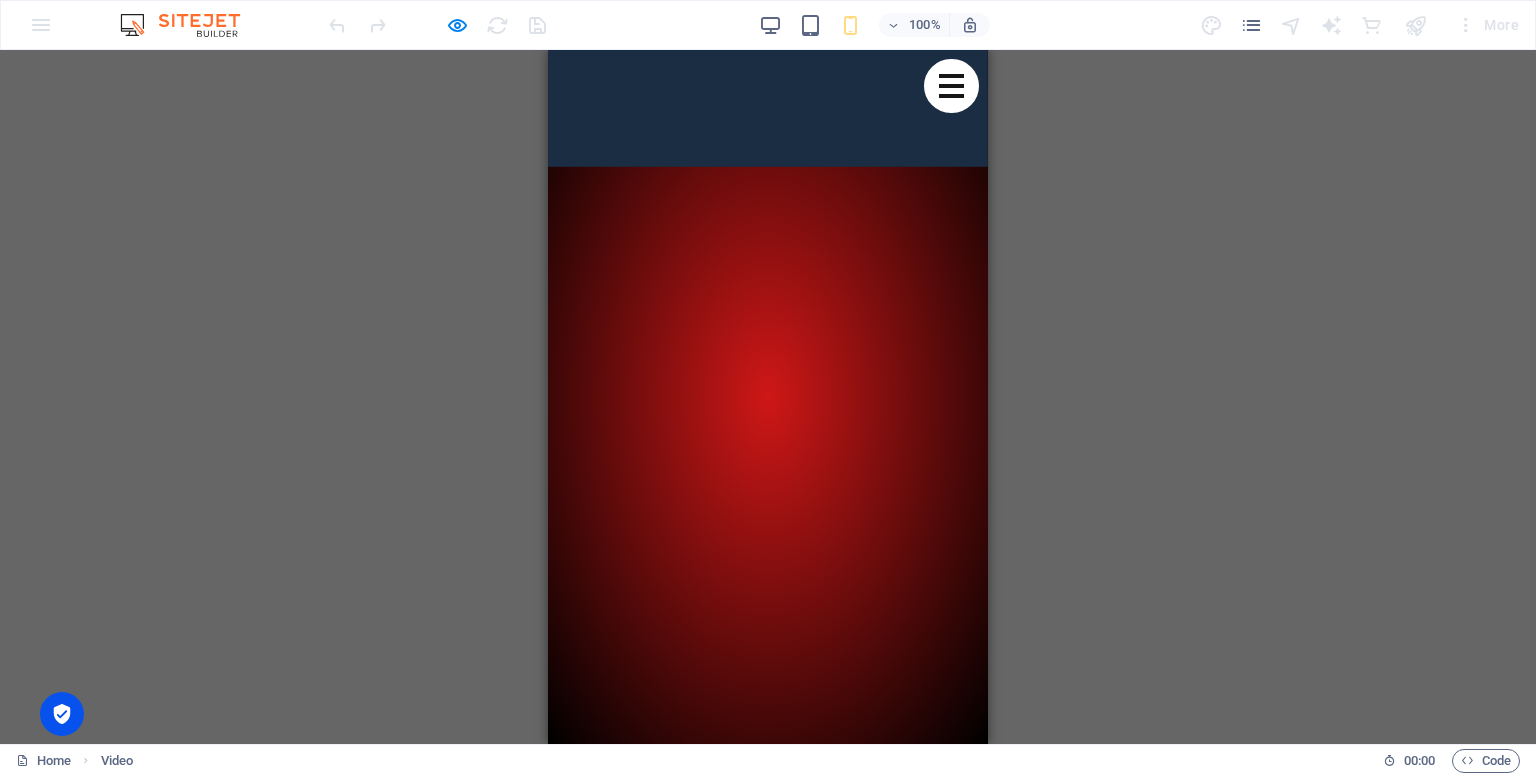 click at bounding box center (768, 1359) 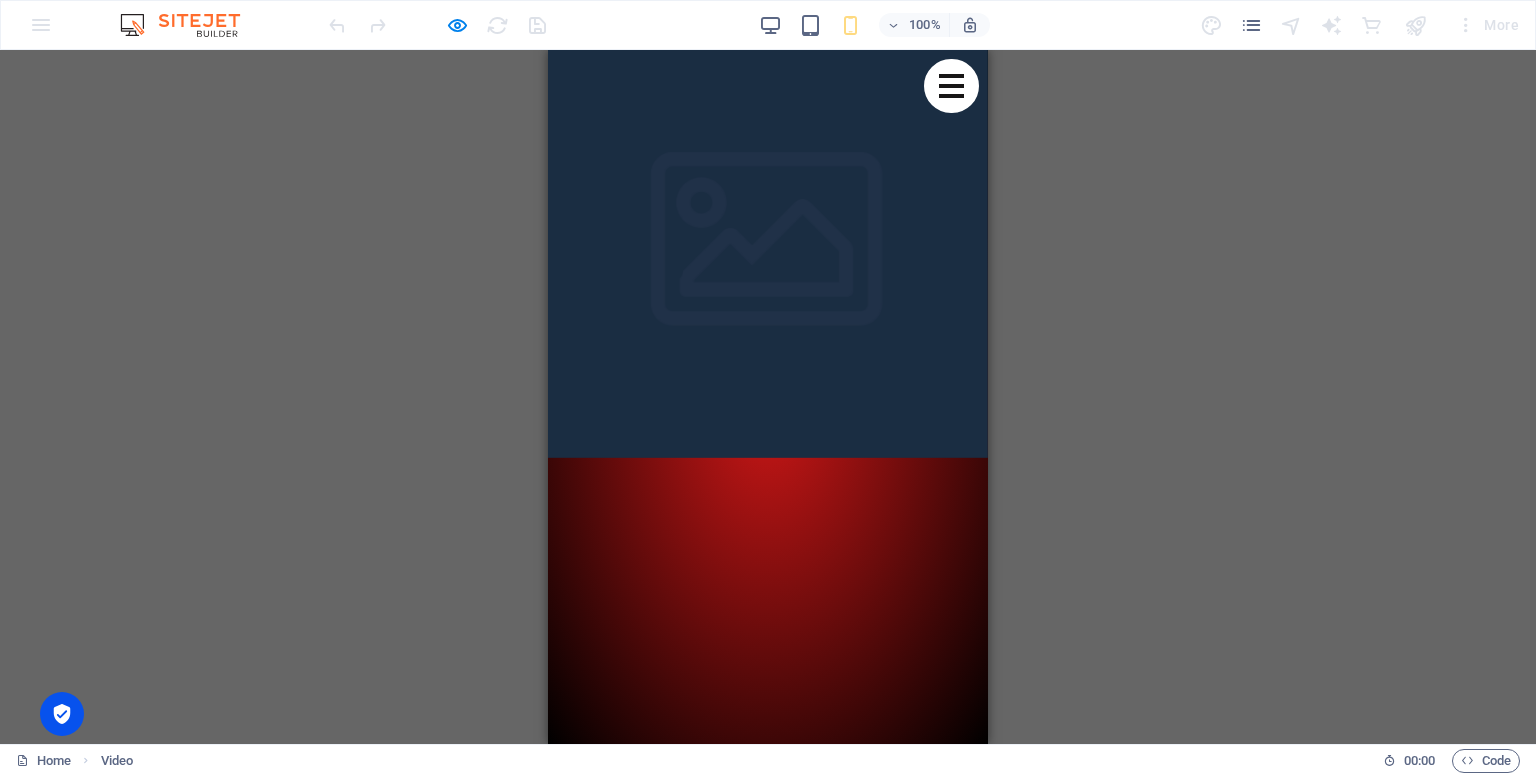 scroll, scrollTop: 0, scrollLeft: 0, axis: both 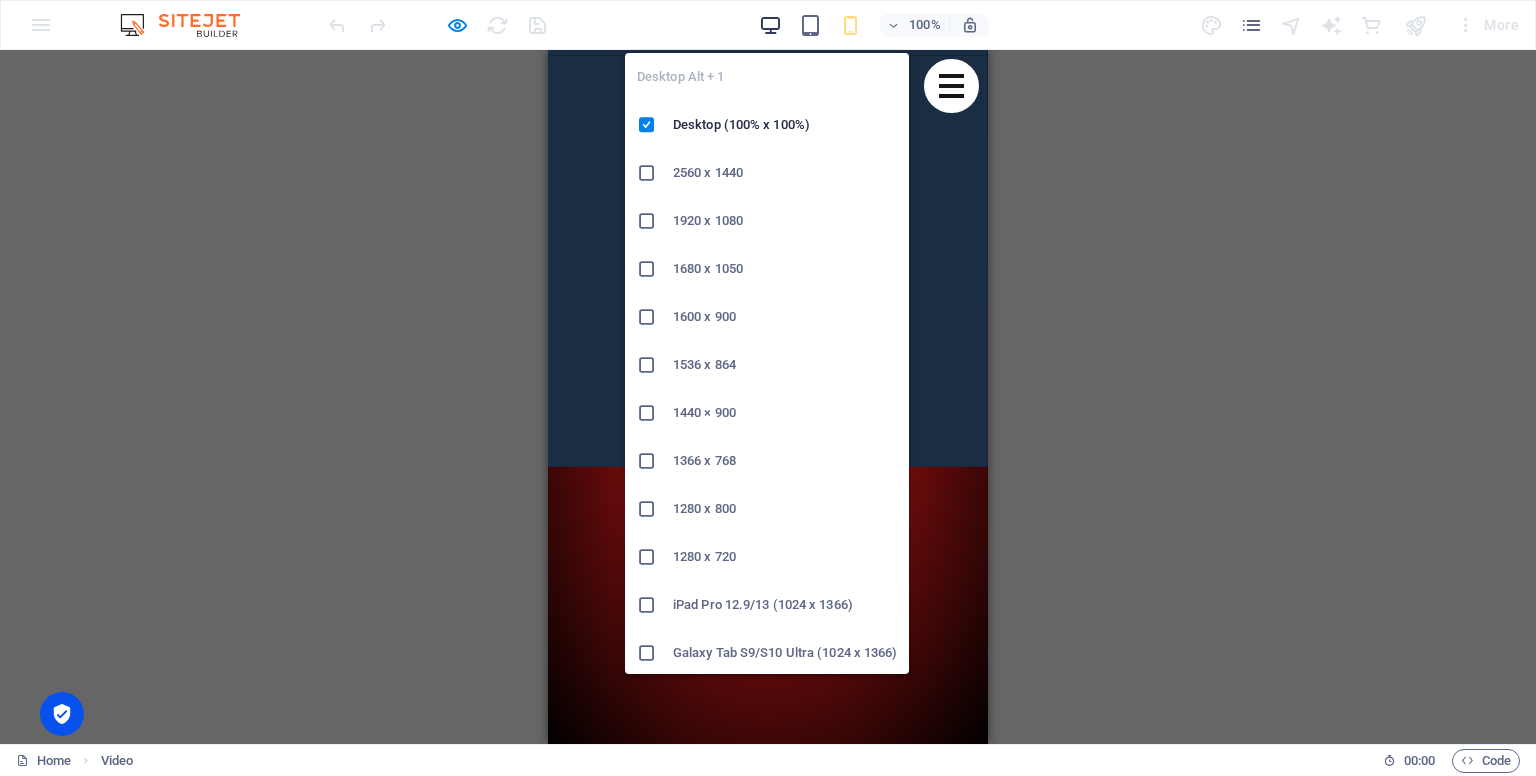click at bounding box center (770, 25) 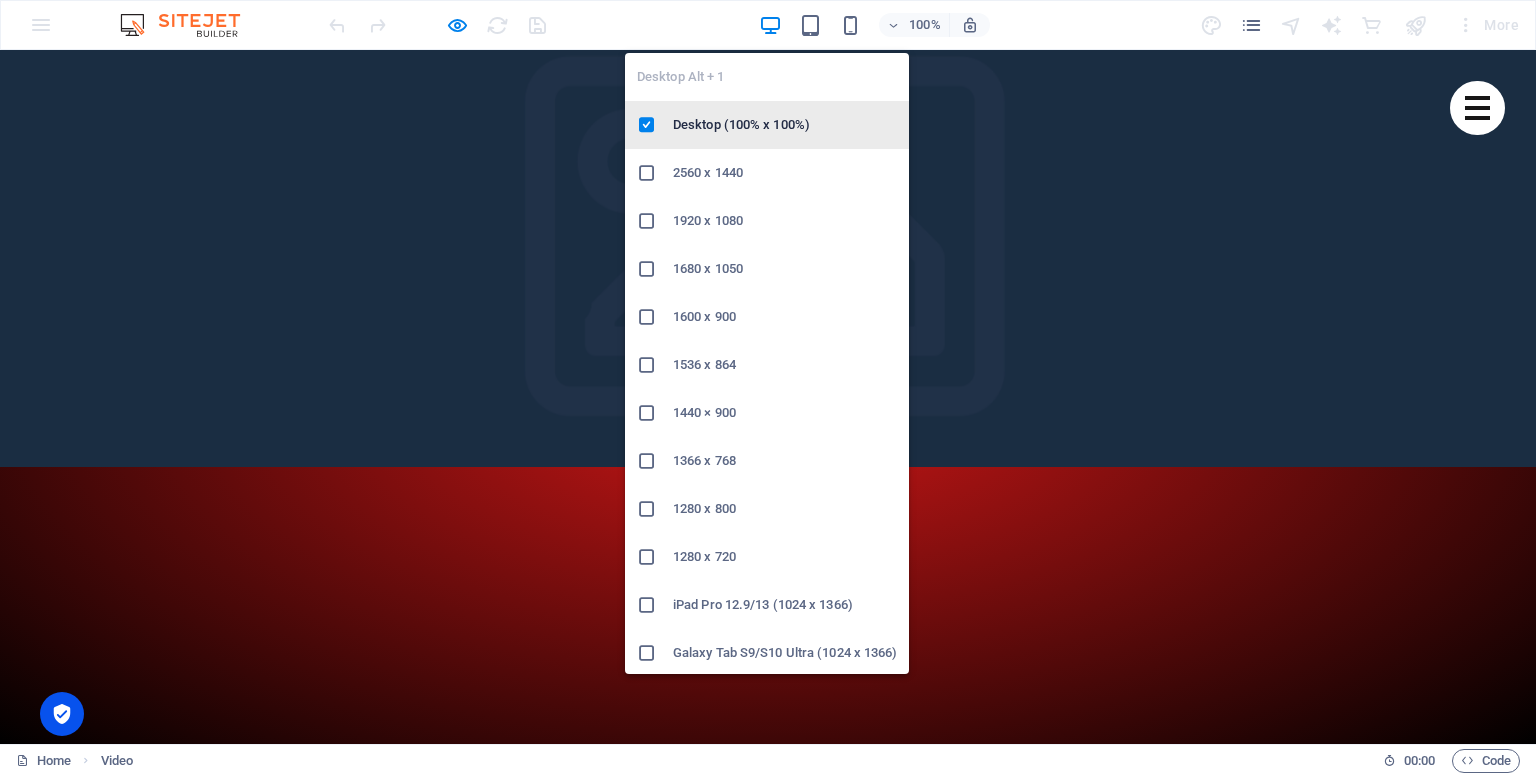 click on "Desktop (100% x 100%)" at bounding box center (767, 125) 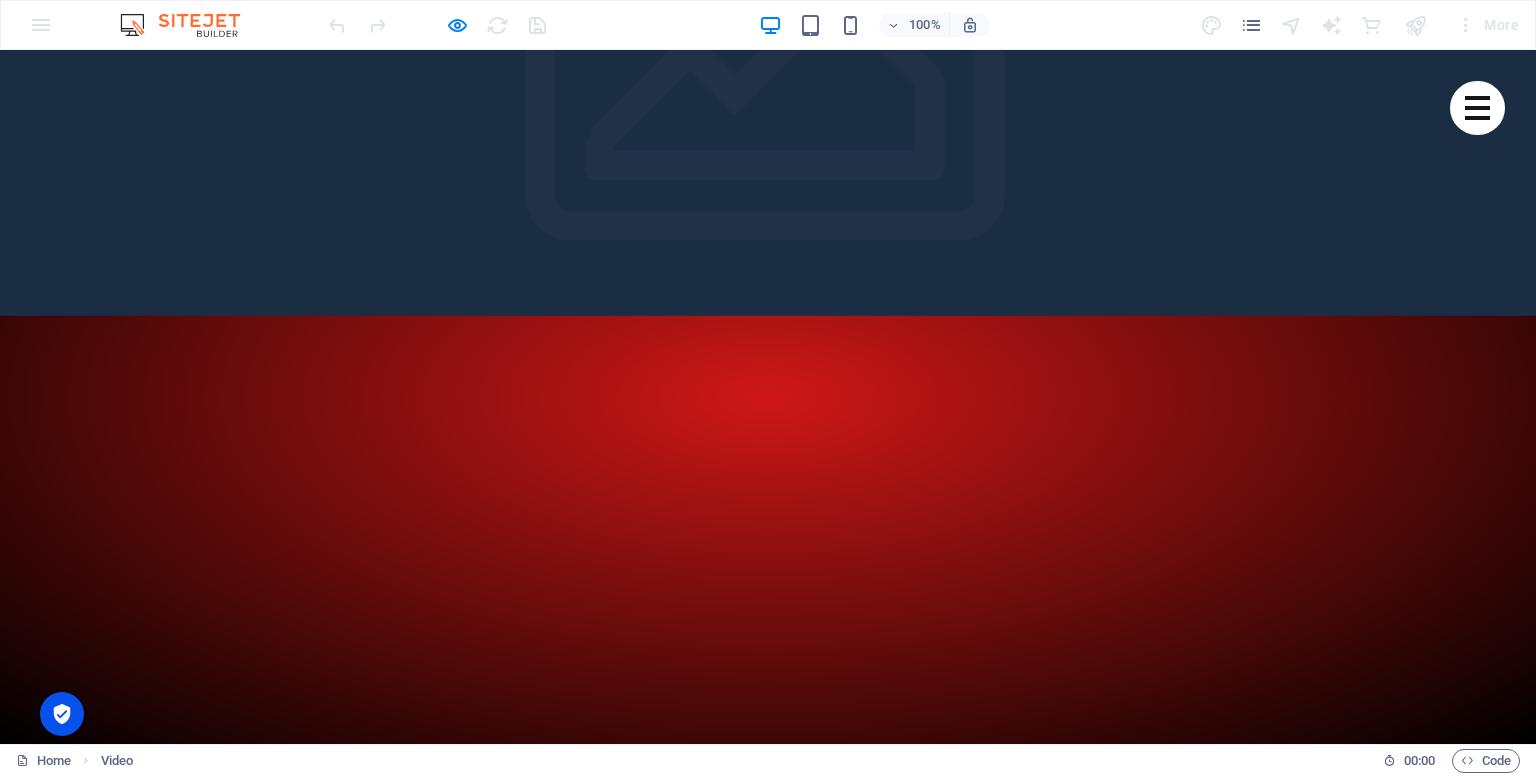scroll, scrollTop: 0, scrollLeft: 0, axis: both 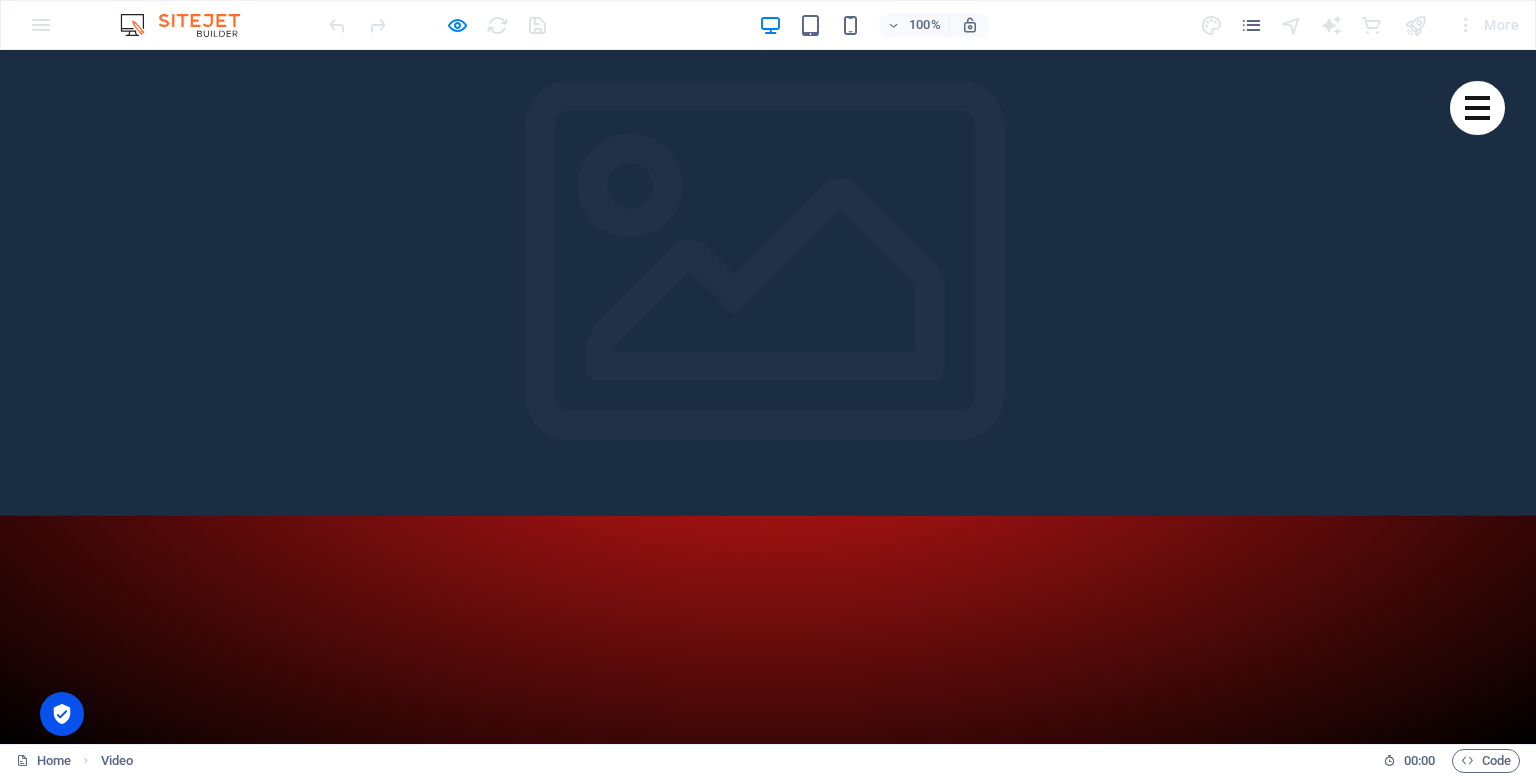 click at bounding box center (768, 1277) 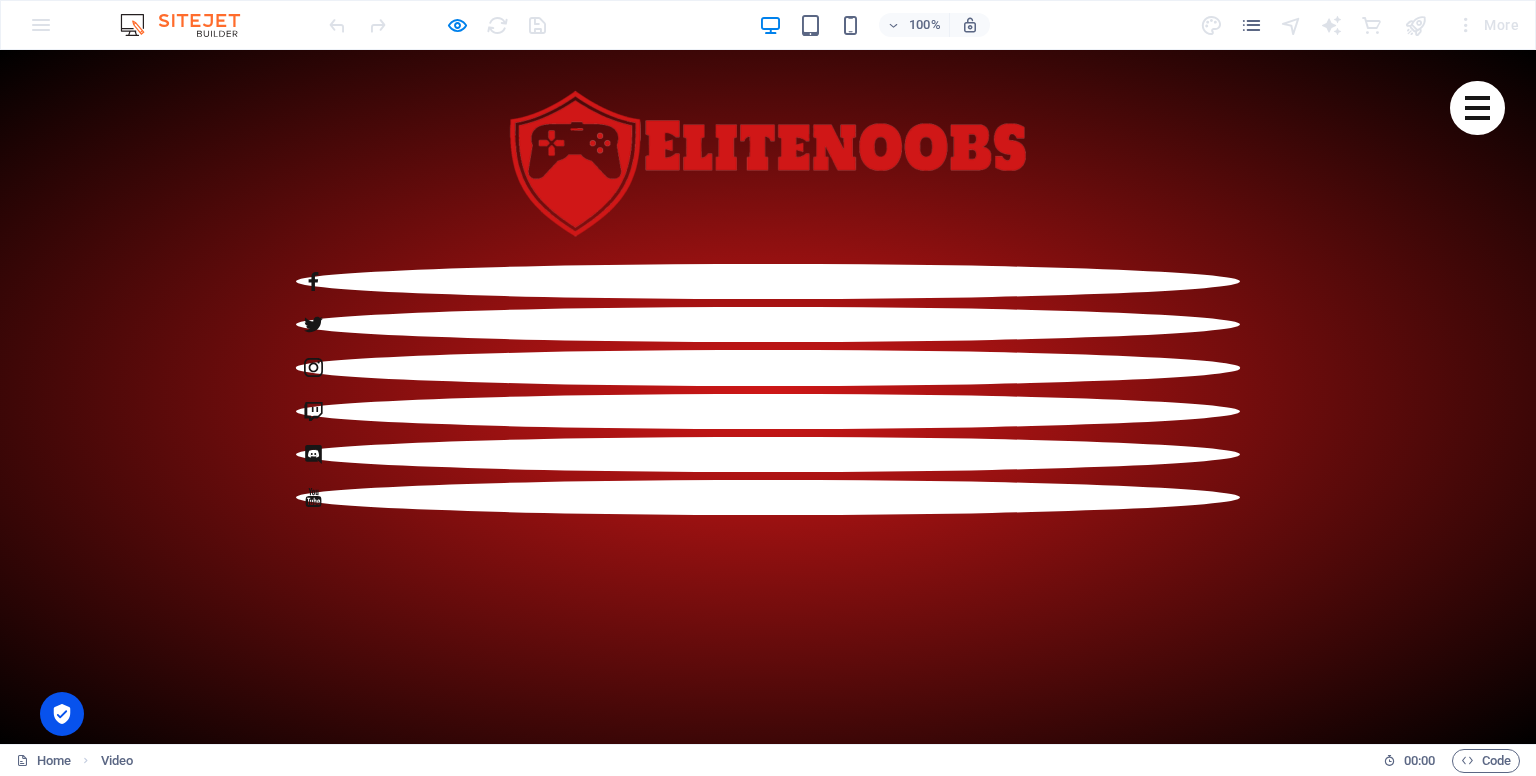 scroll, scrollTop: 1520, scrollLeft: 0, axis: vertical 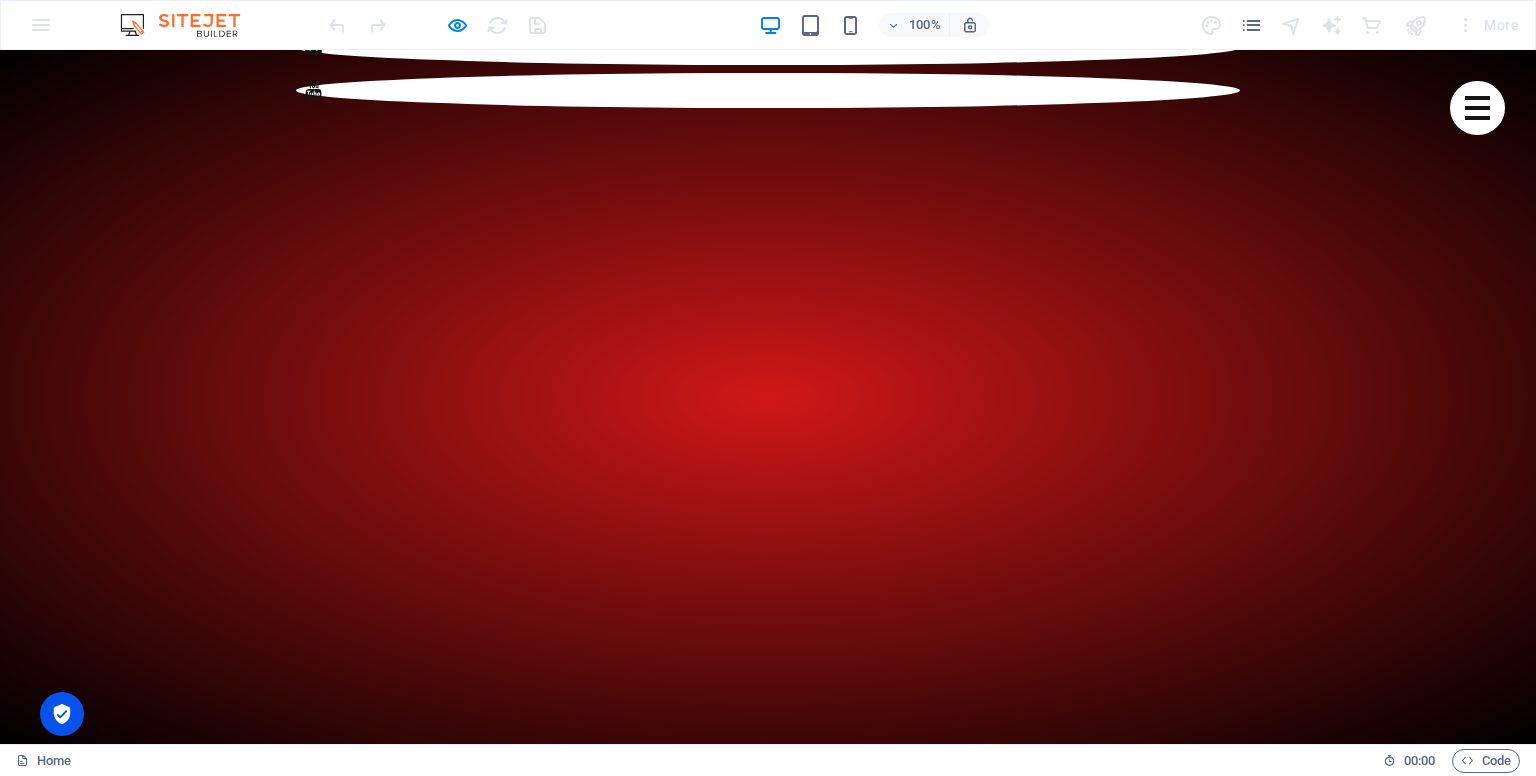 click on "2018" at bounding box center [768, 7755] 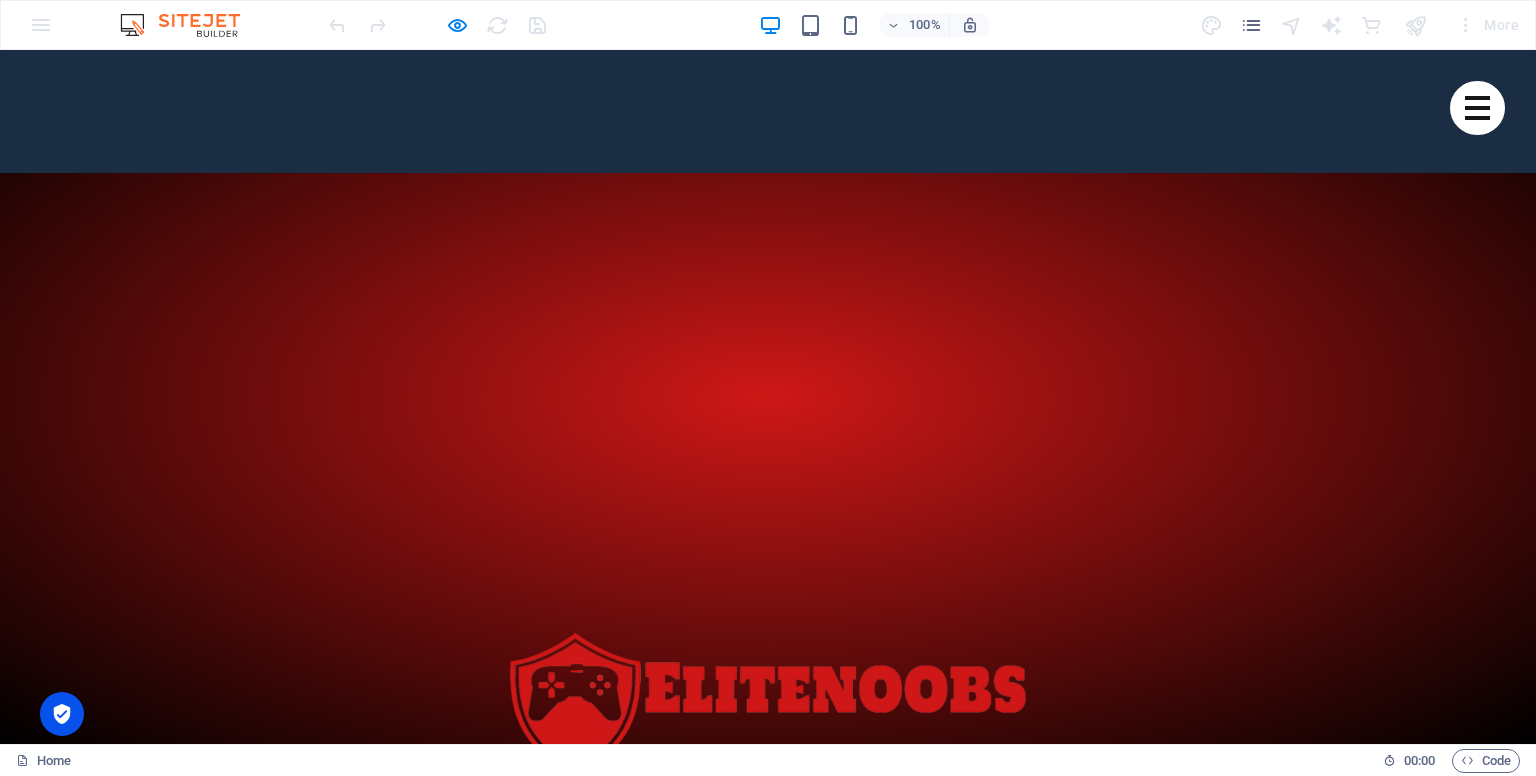 scroll, scrollTop: 320, scrollLeft: 0, axis: vertical 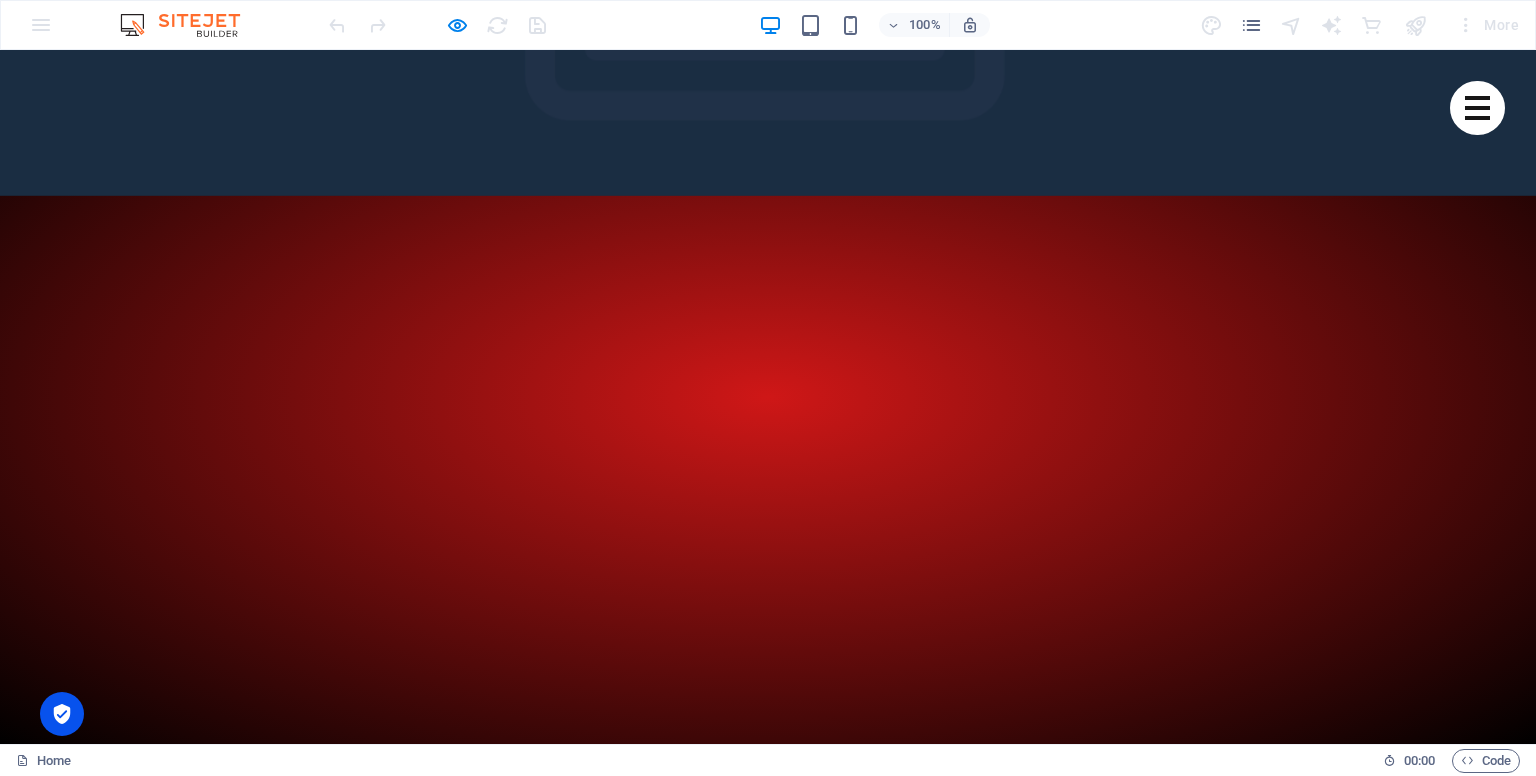 click at bounding box center (768, 1820) 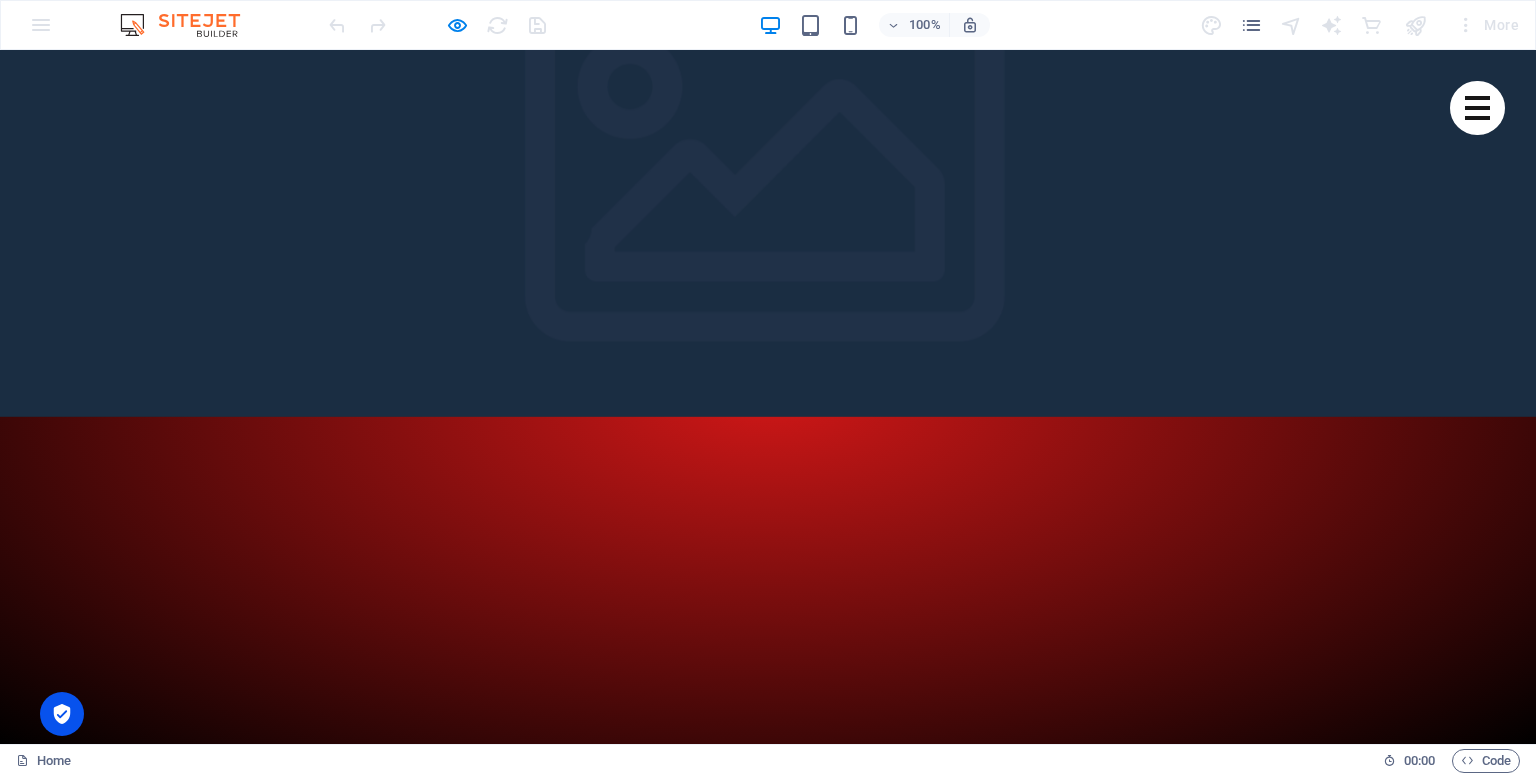 scroll, scrollTop: 0, scrollLeft: 0, axis: both 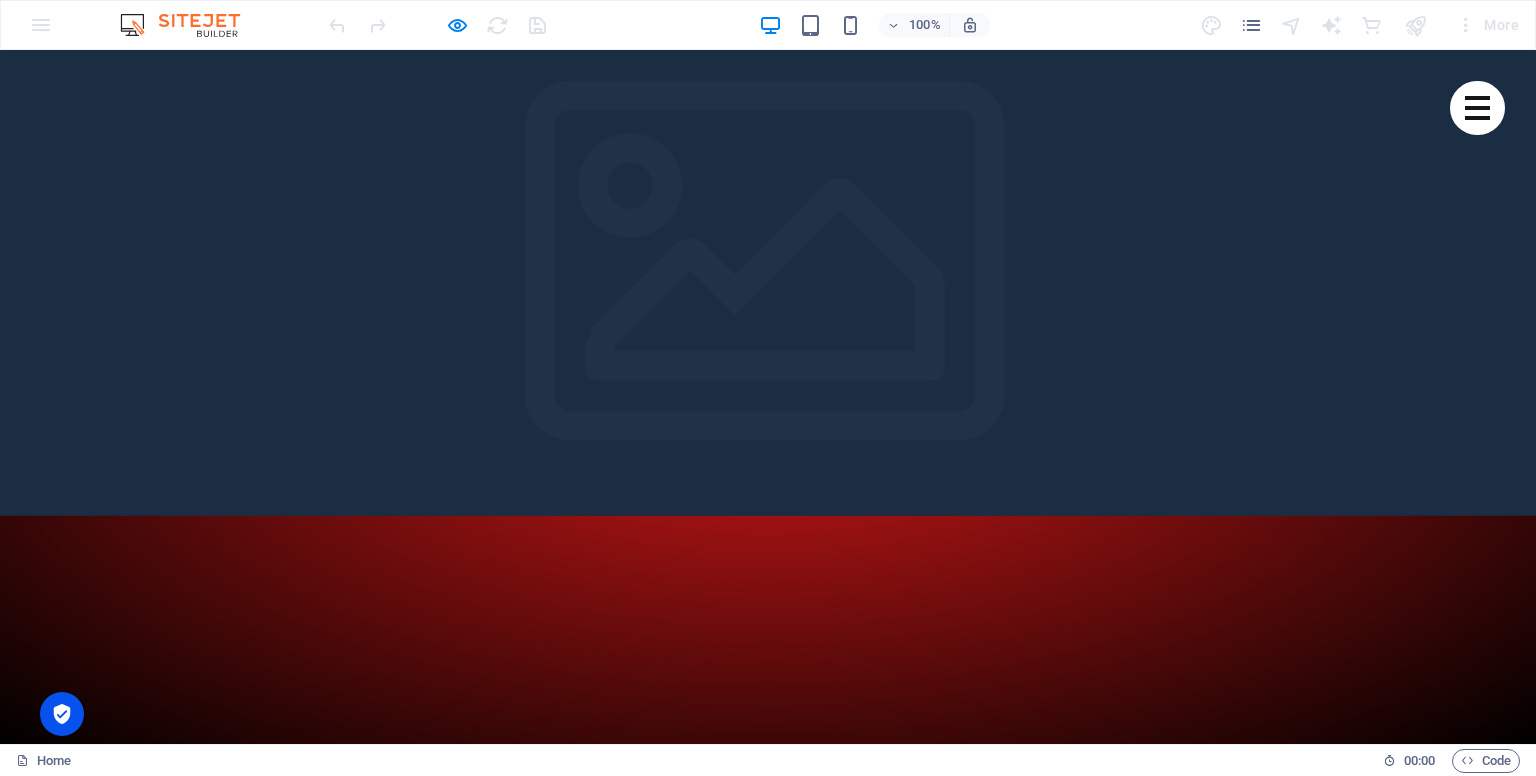 drag, startPoint x: 324, startPoint y: 284, endPoint x: 265, endPoint y: 223, distance: 84.8646 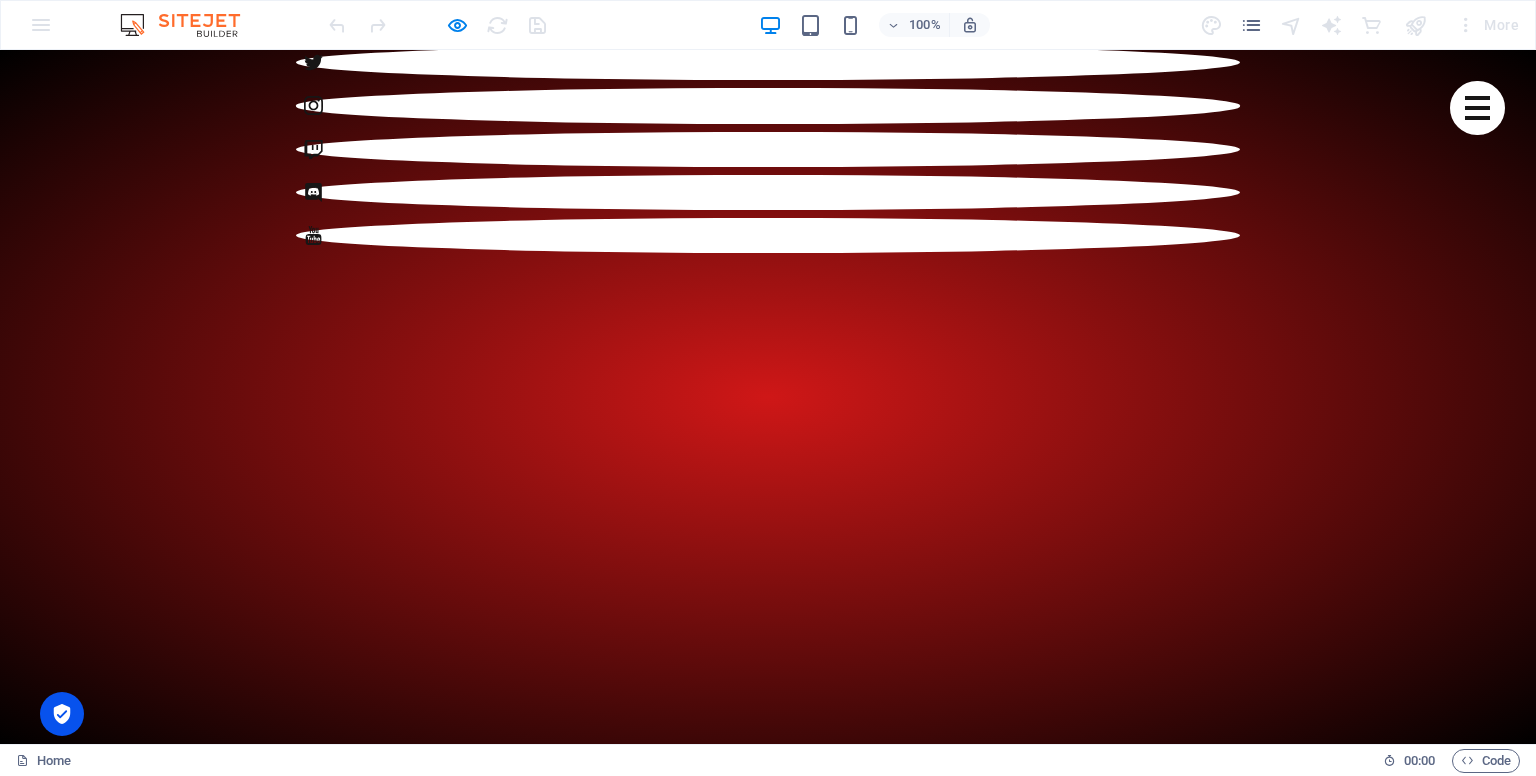 scroll, scrollTop: 1520, scrollLeft: 0, axis: vertical 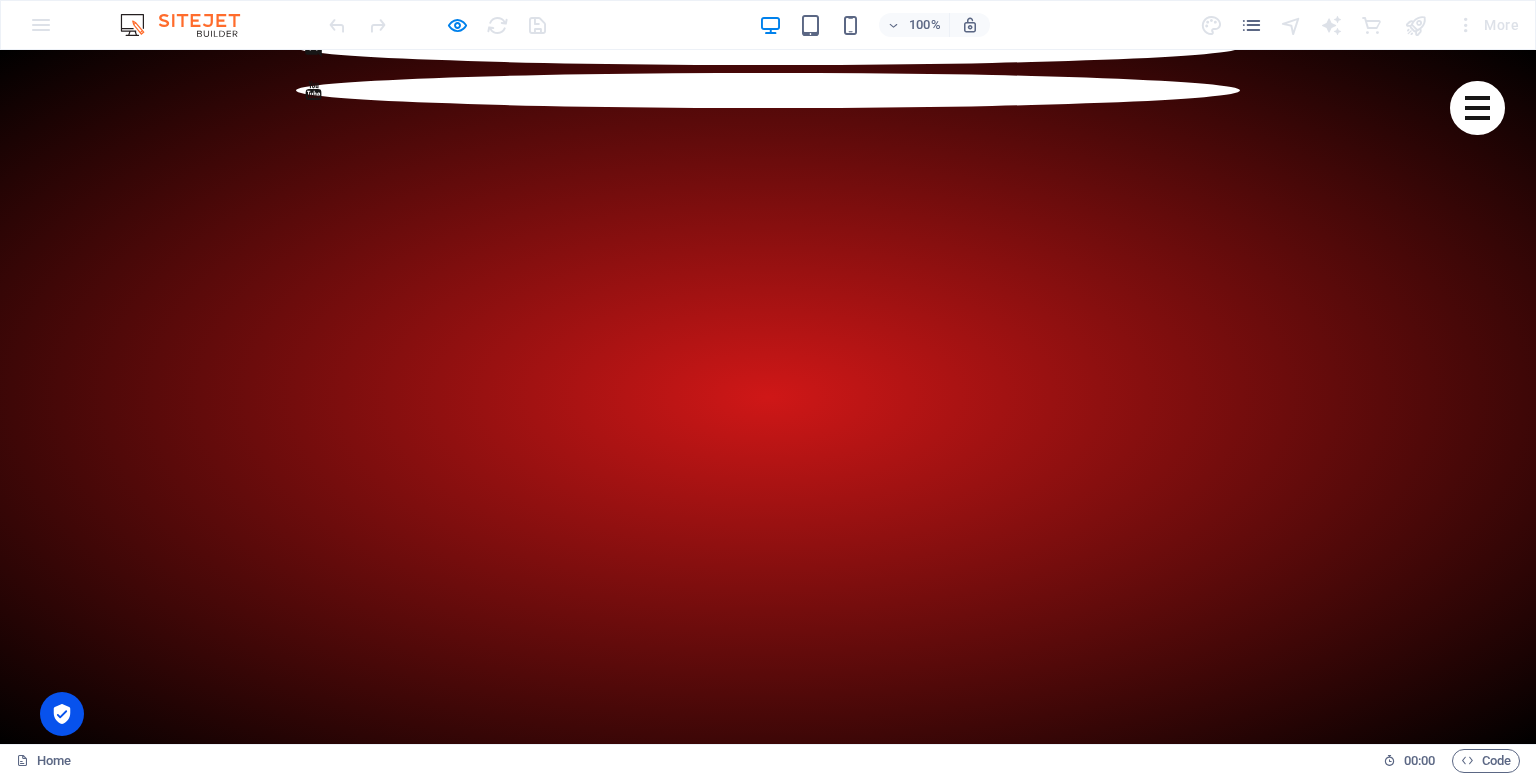 click at bounding box center [190, 25] 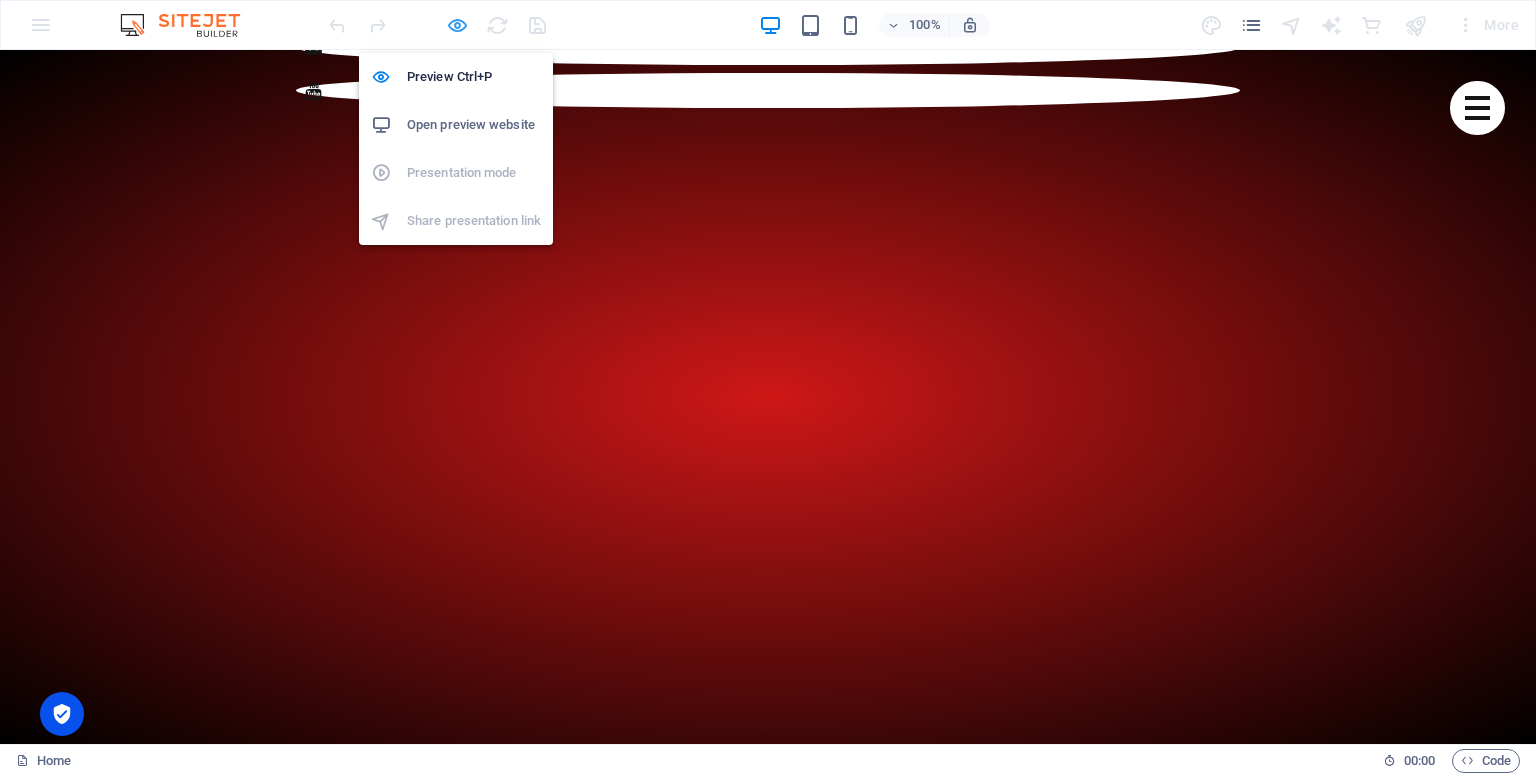click at bounding box center (457, 25) 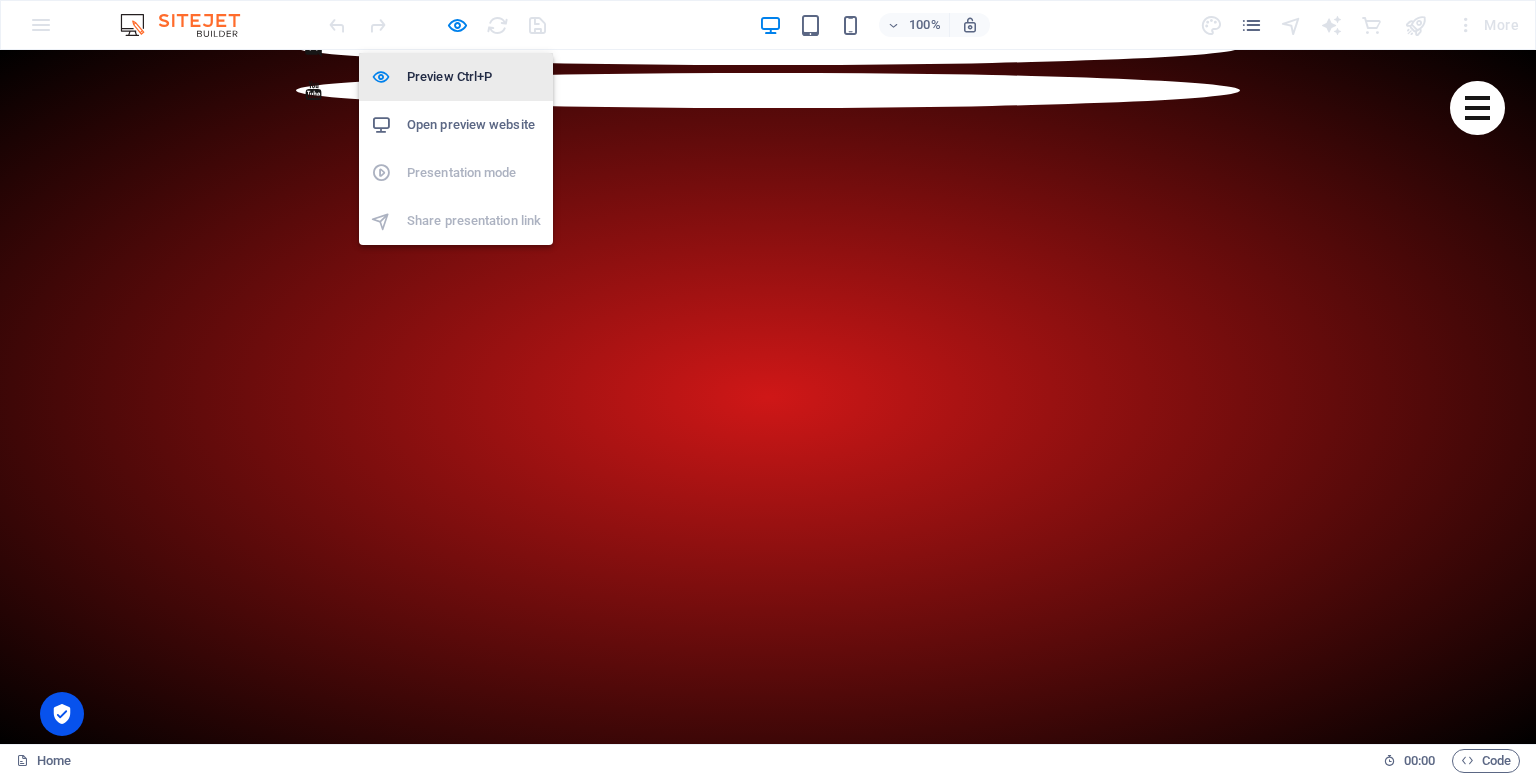 scroll, scrollTop: 426, scrollLeft: 0, axis: vertical 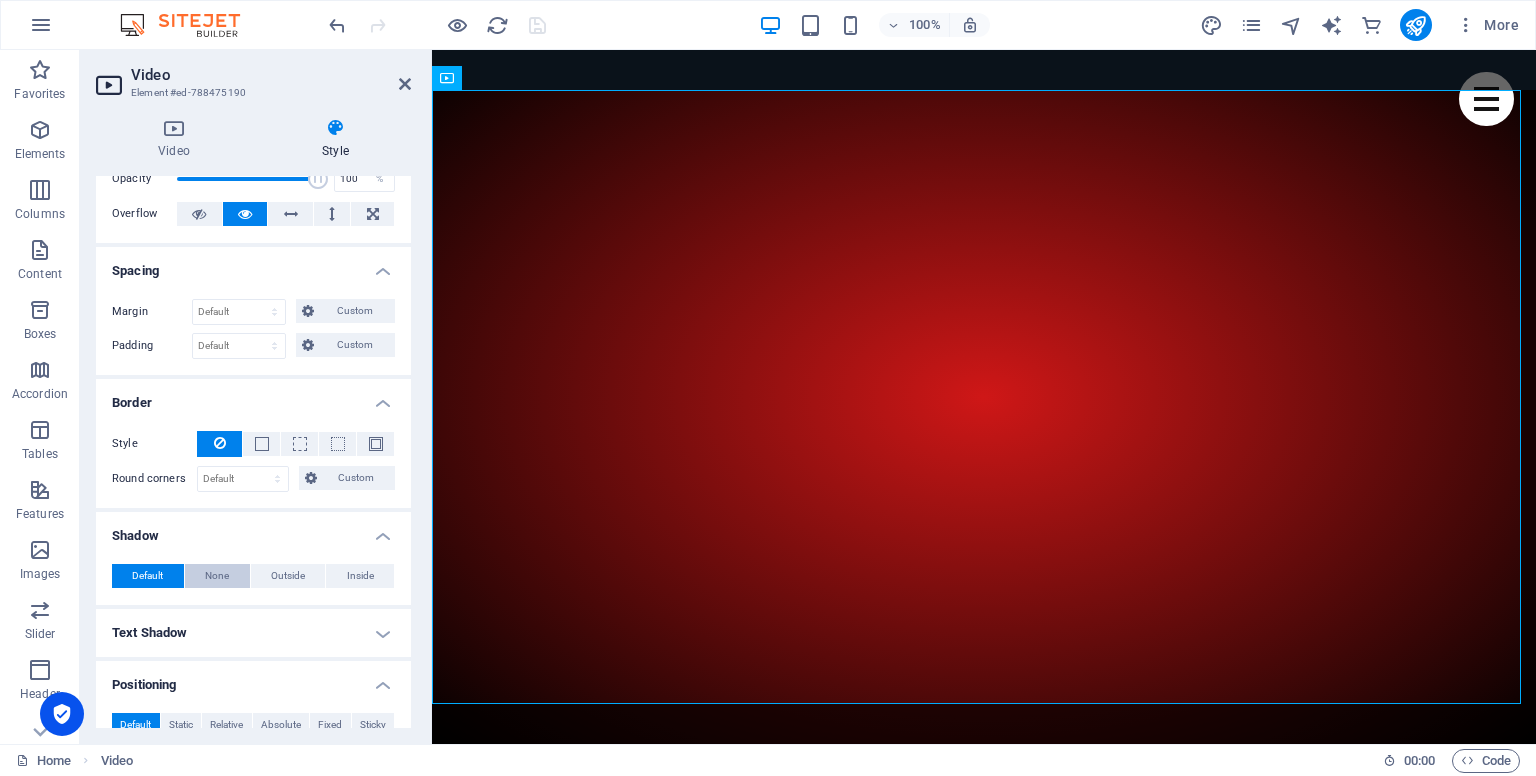 click on "None" at bounding box center [217, 576] 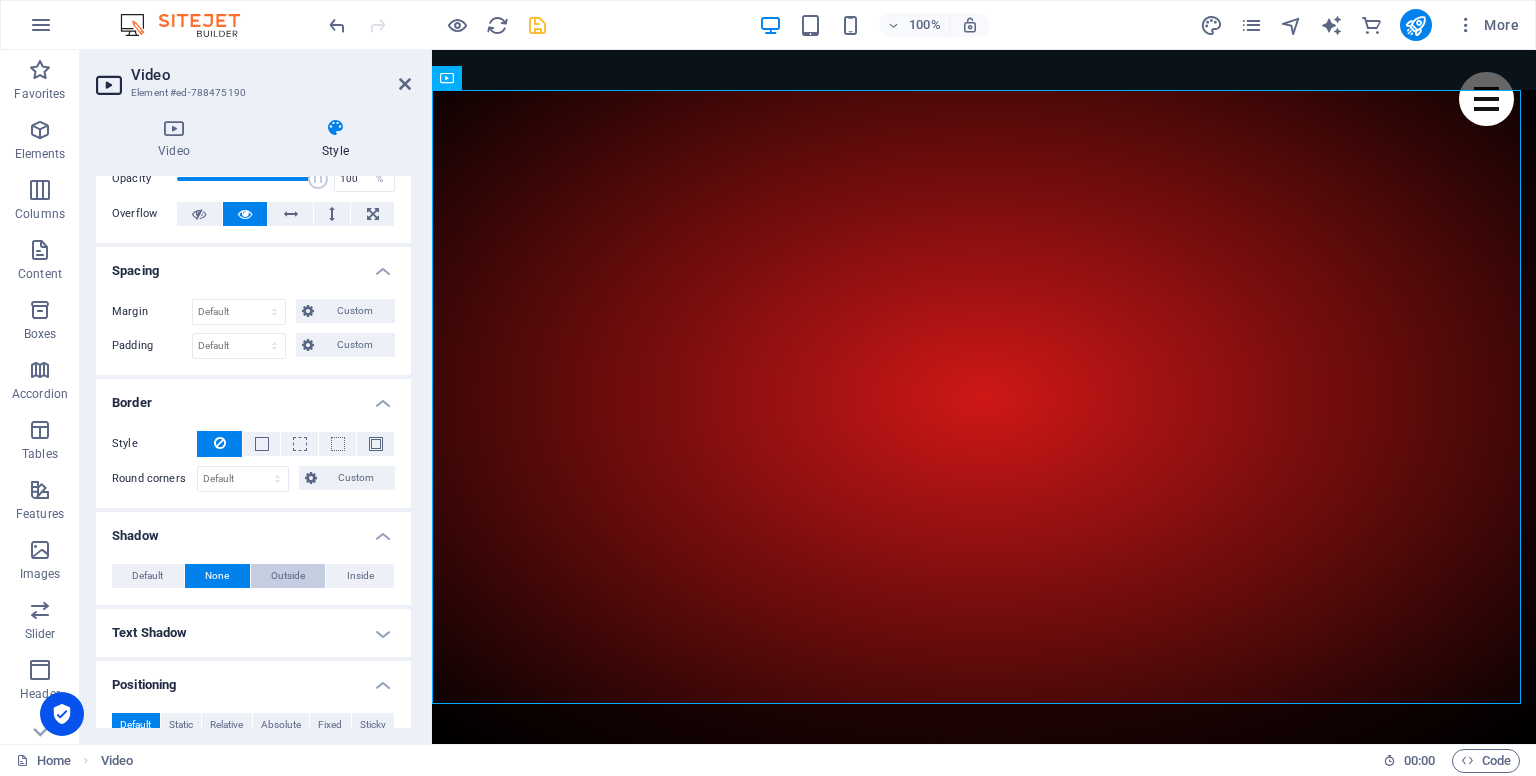 click on "Outside" at bounding box center (288, 576) 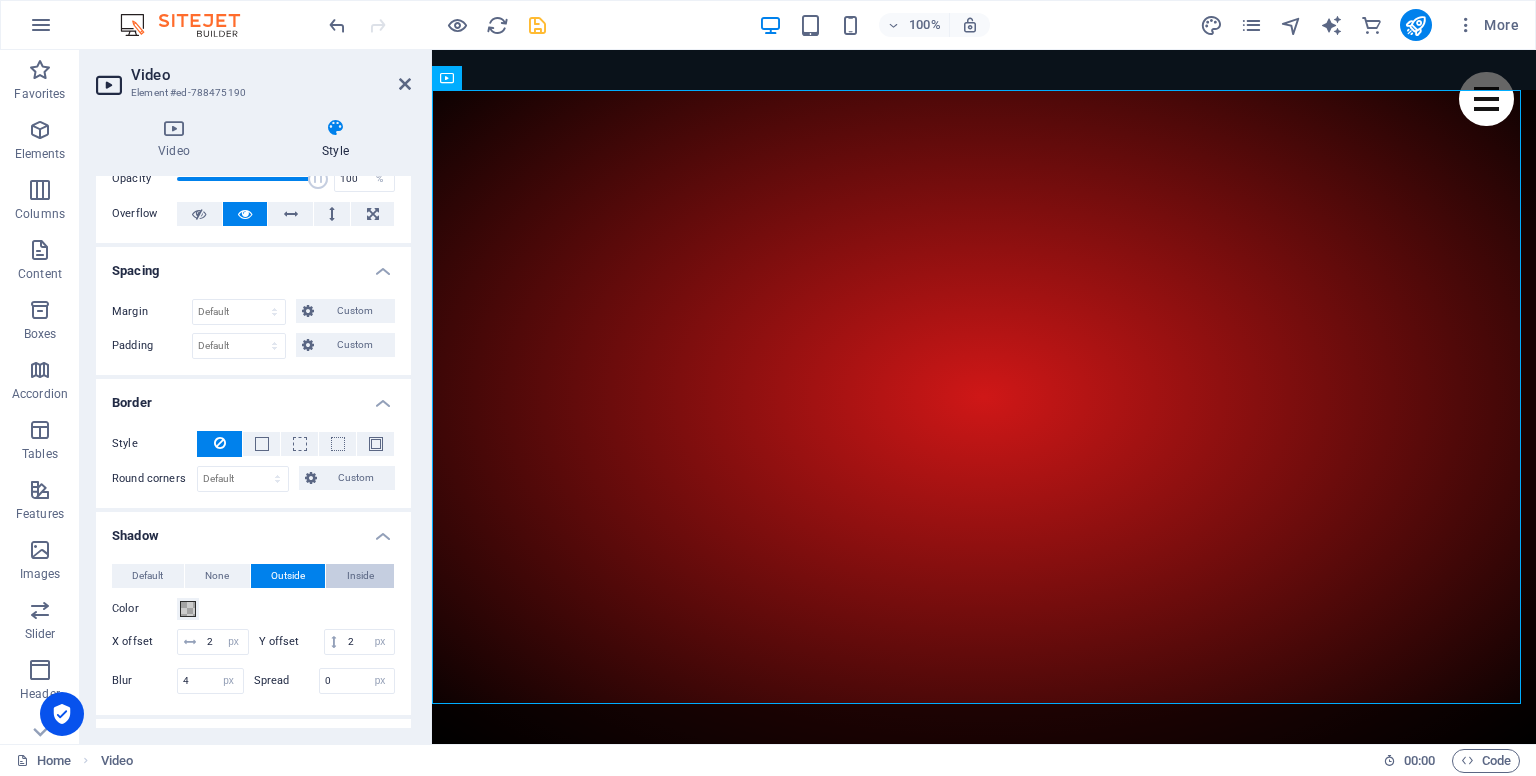 click on "Inside" at bounding box center (360, 576) 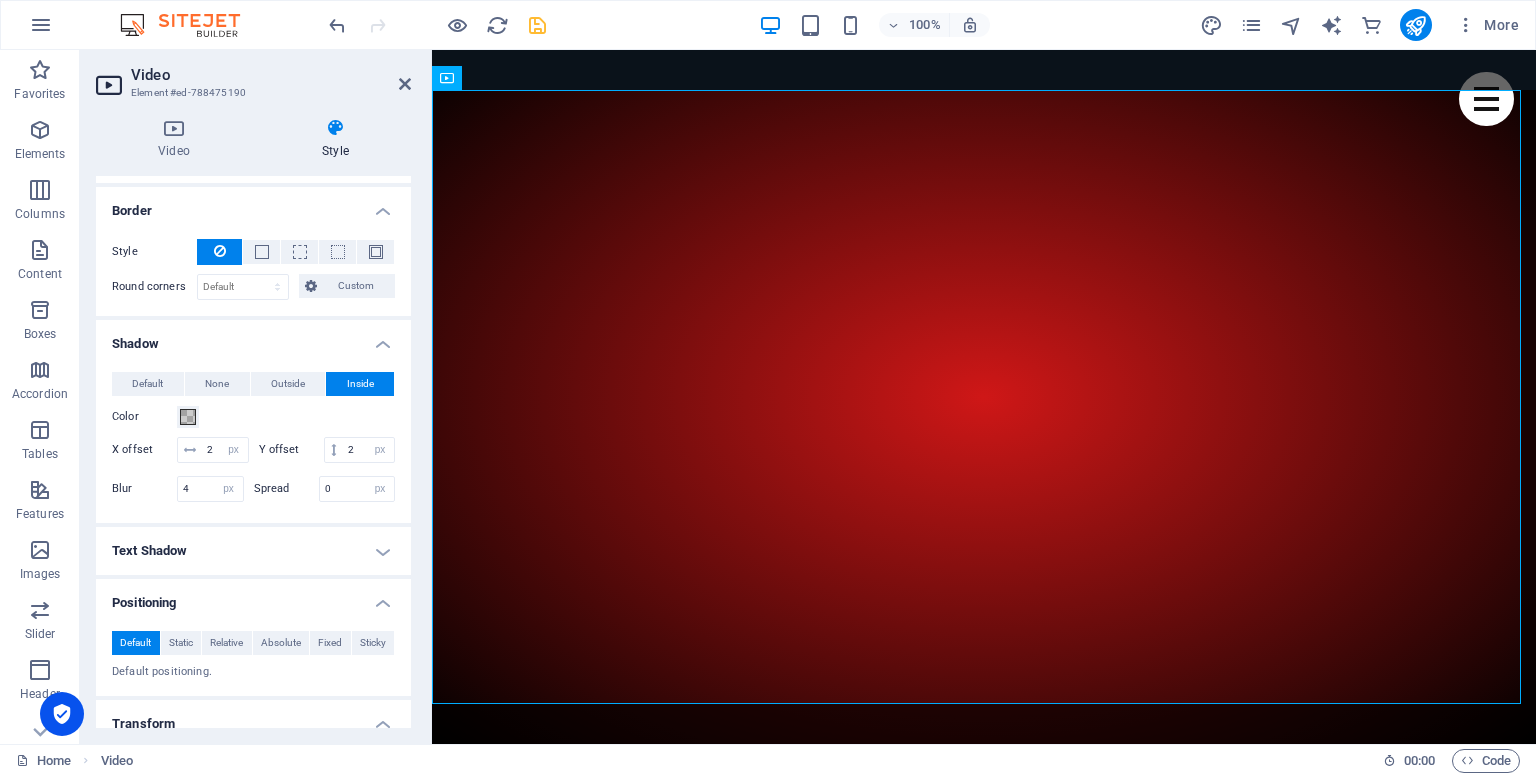 scroll, scrollTop: 300, scrollLeft: 0, axis: vertical 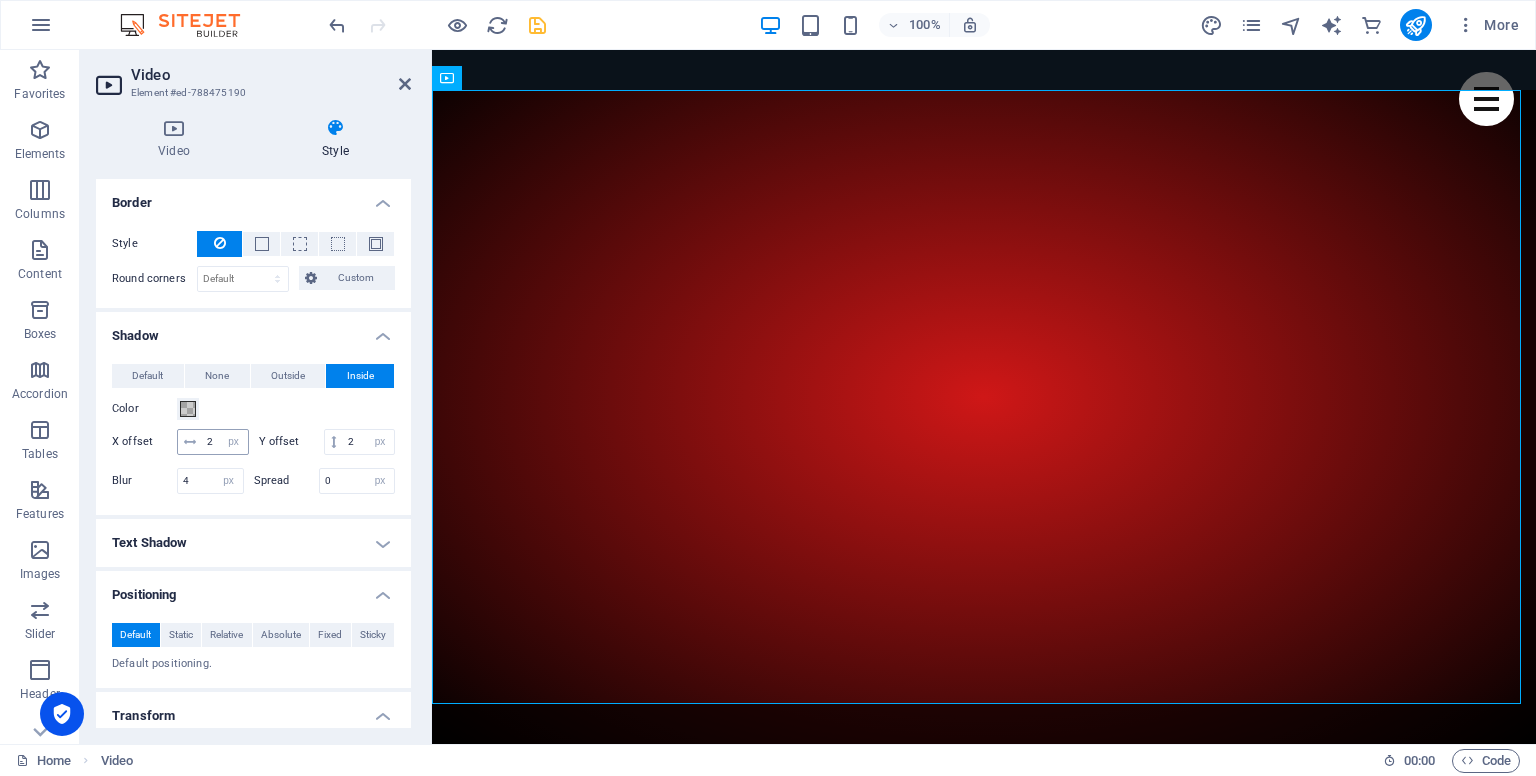 drag, startPoint x: 193, startPoint y: 442, endPoint x: 254, endPoint y: 441, distance: 61.008198 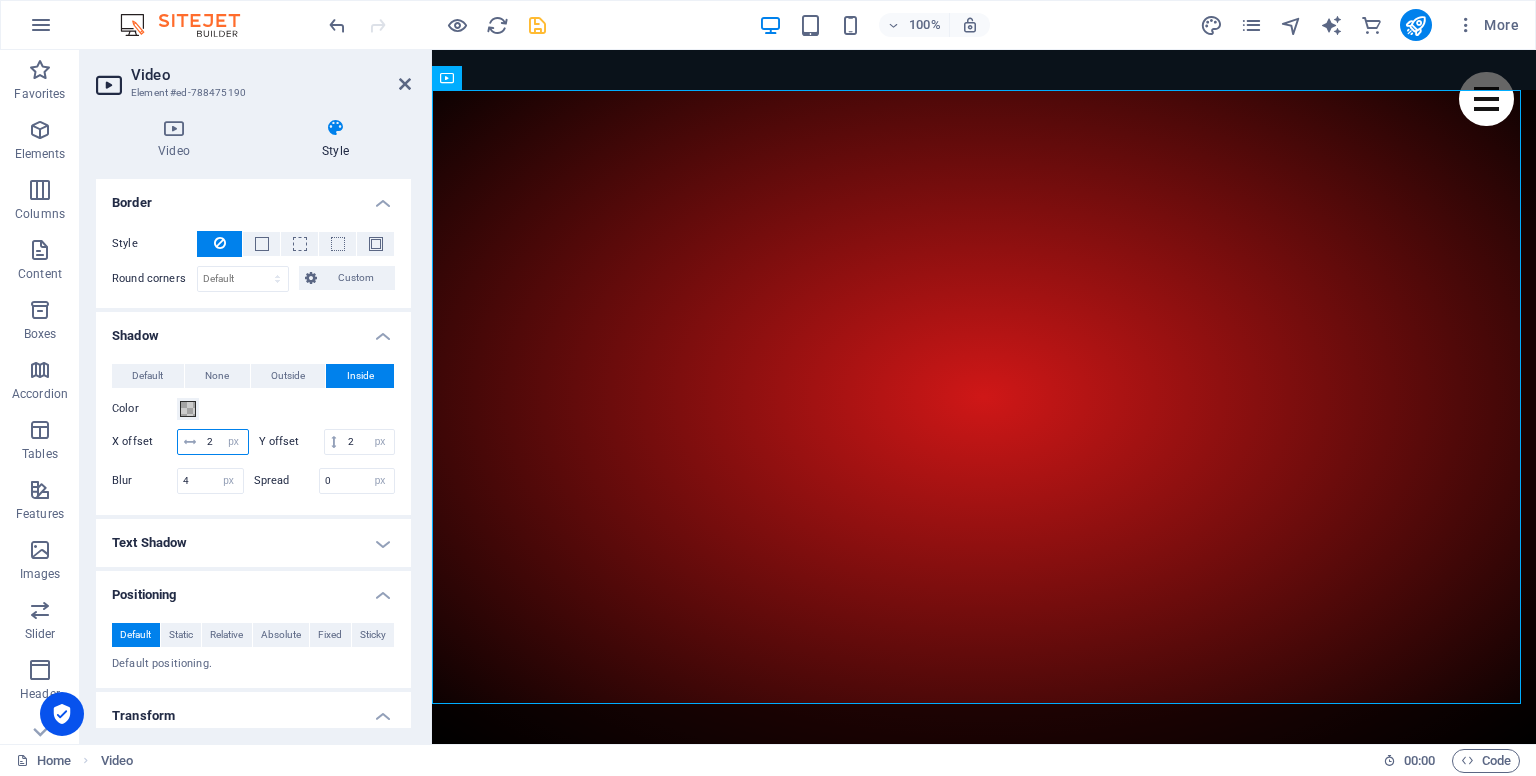 drag, startPoint x: 254, startPoint y: 441, endPoint x: 196, endPoint y: 436, distance: 58.21512 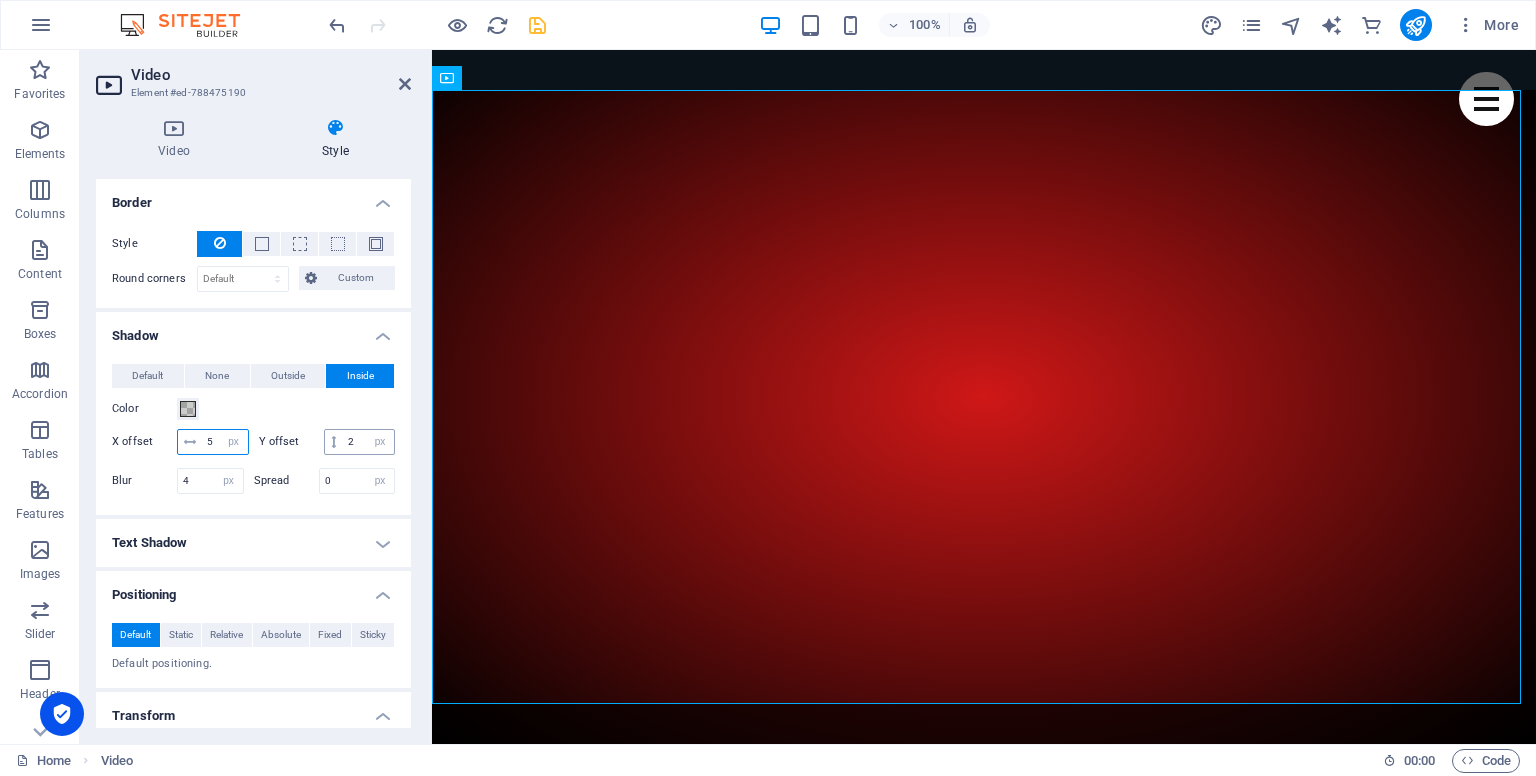 type on "5" 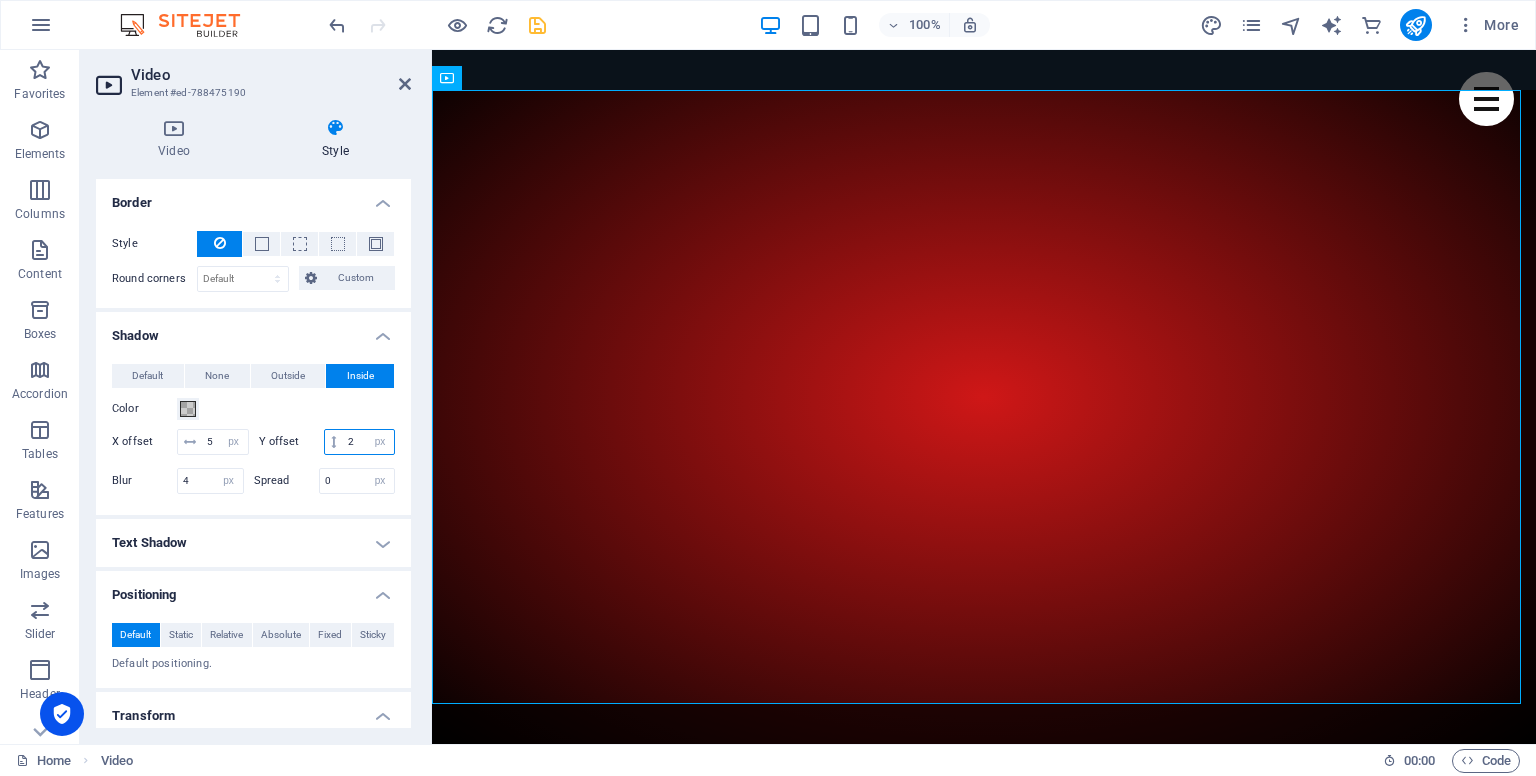 drag, startPoint x: 219, startPoint y: 453, endPoint x: 170, endPoint y: 465, distance: 50.447994 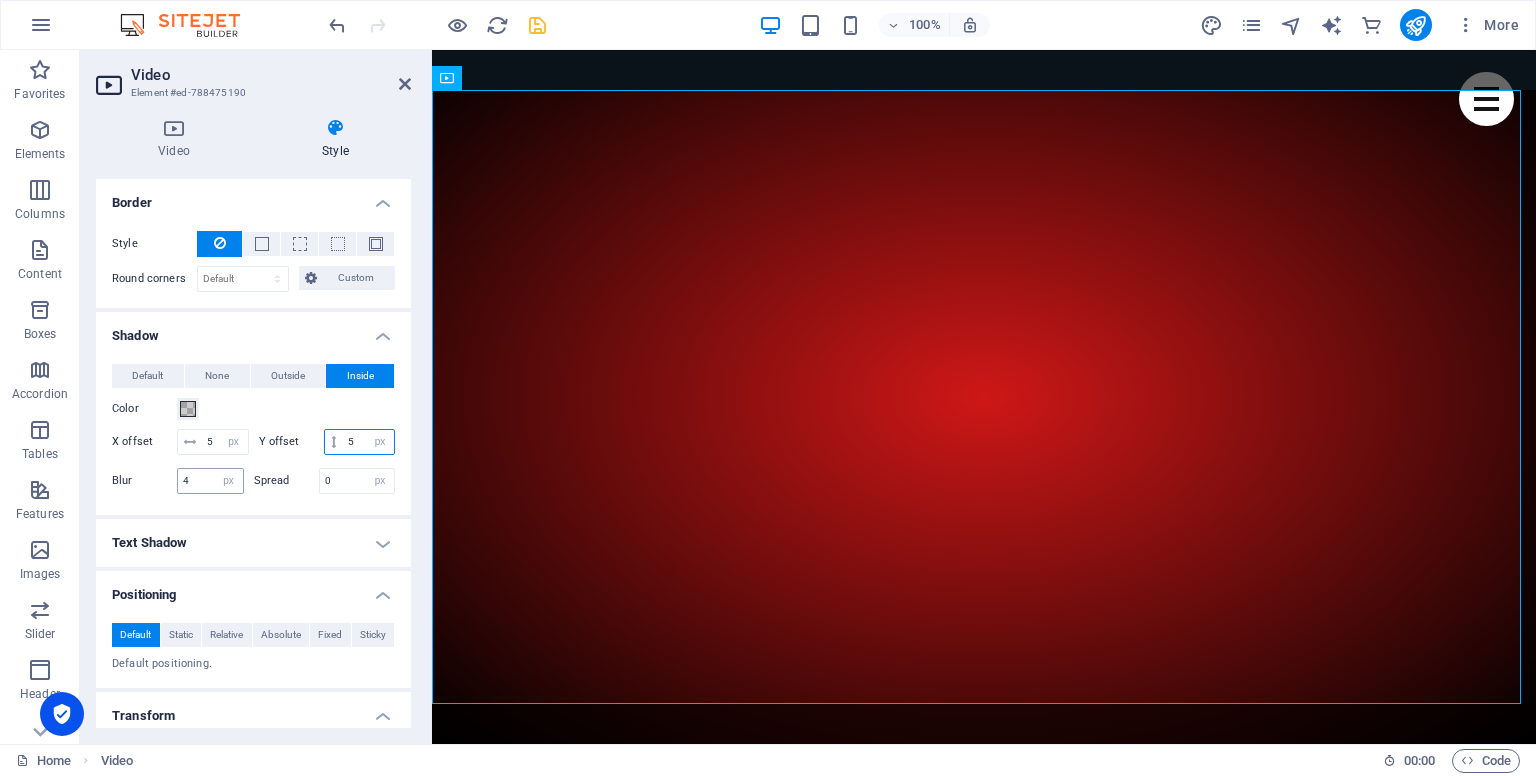 type on "5" 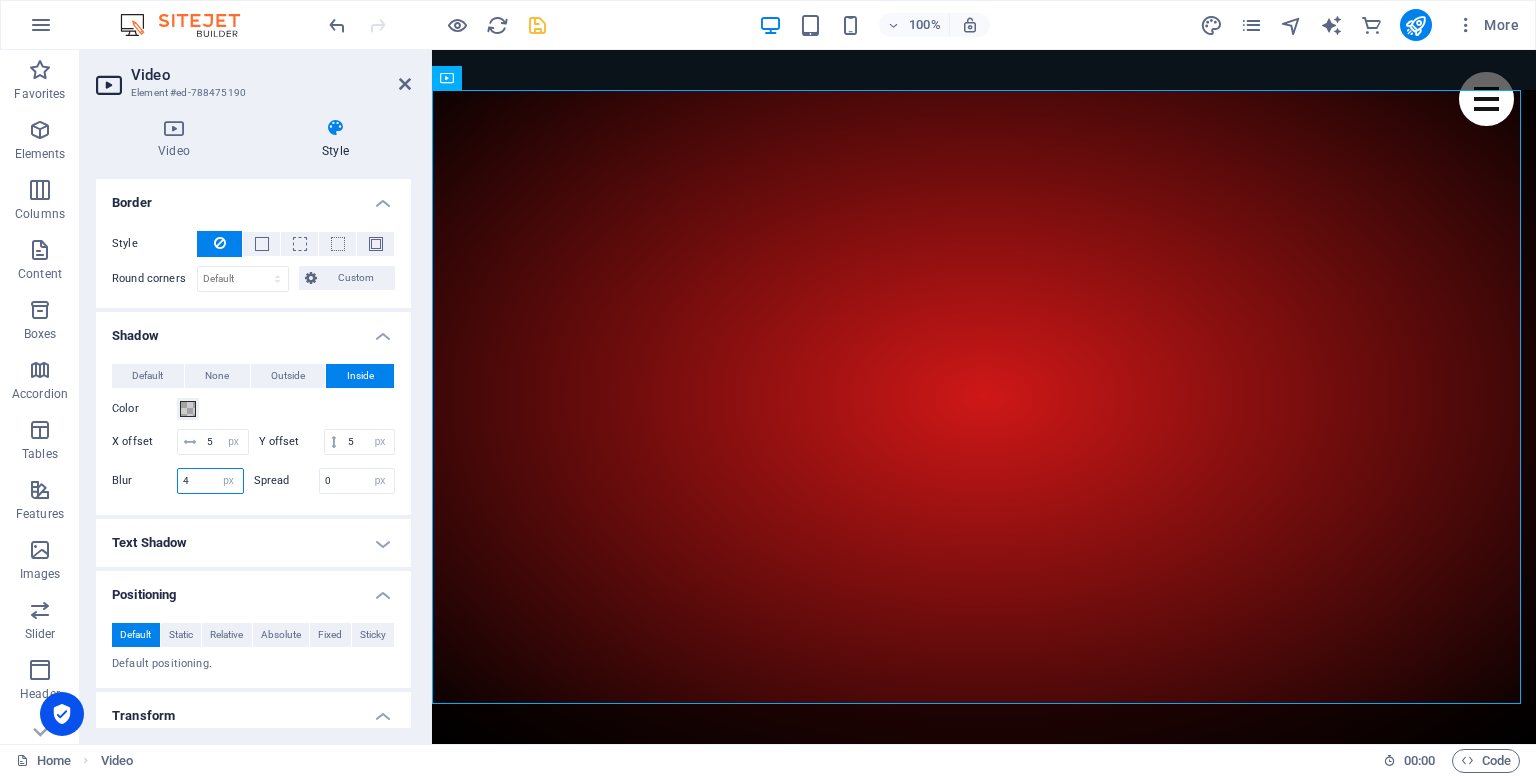 drag, startPoint x: 194, startPoint y: 505, endPoint x: 167, endPoint y: 511, distance: 27.658634 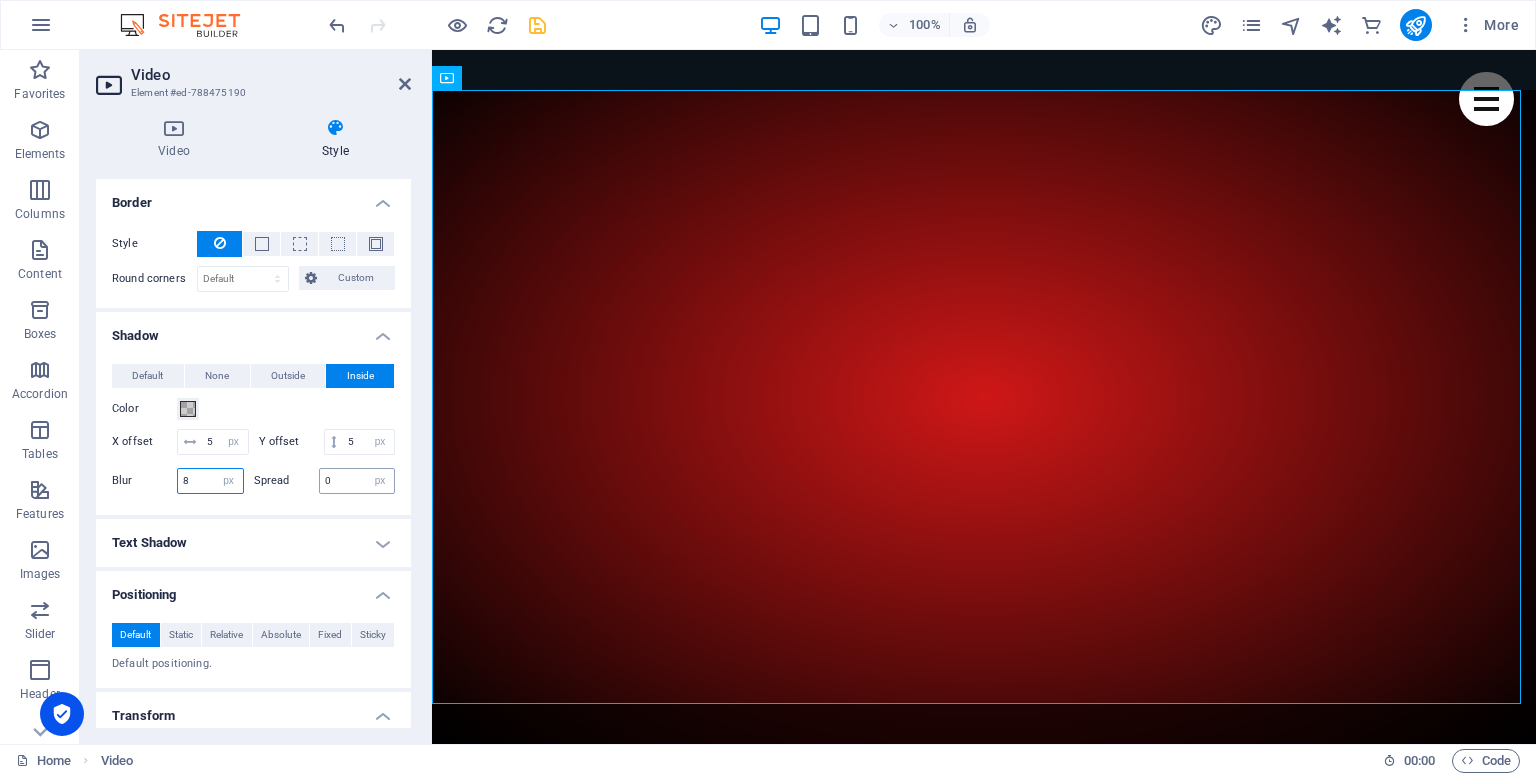 type on "8" 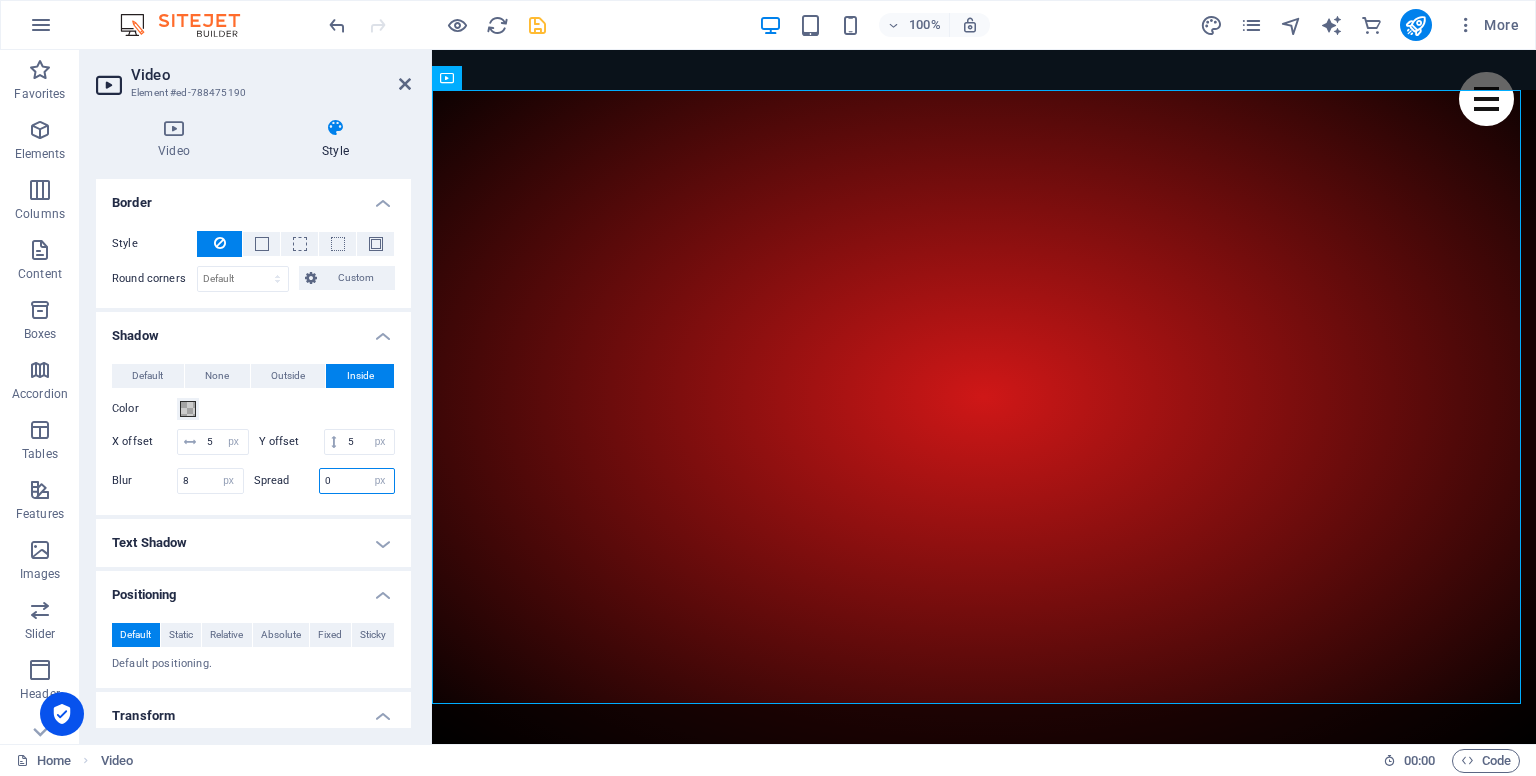 drag, startPoint x: 340, startPoint y: 496, endPoint x: 315, endPoint y: 505, distance: 26.57066 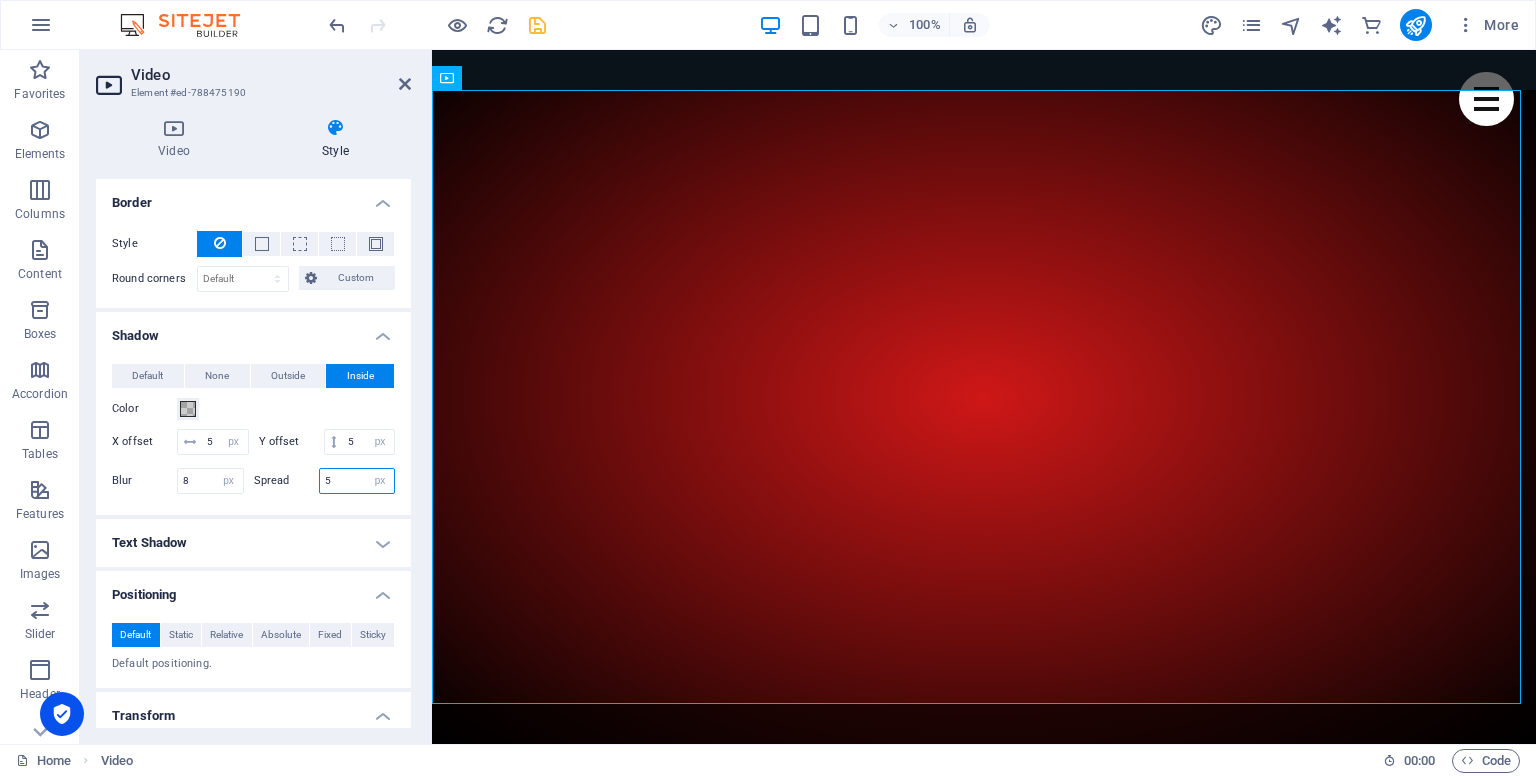 type on "5" 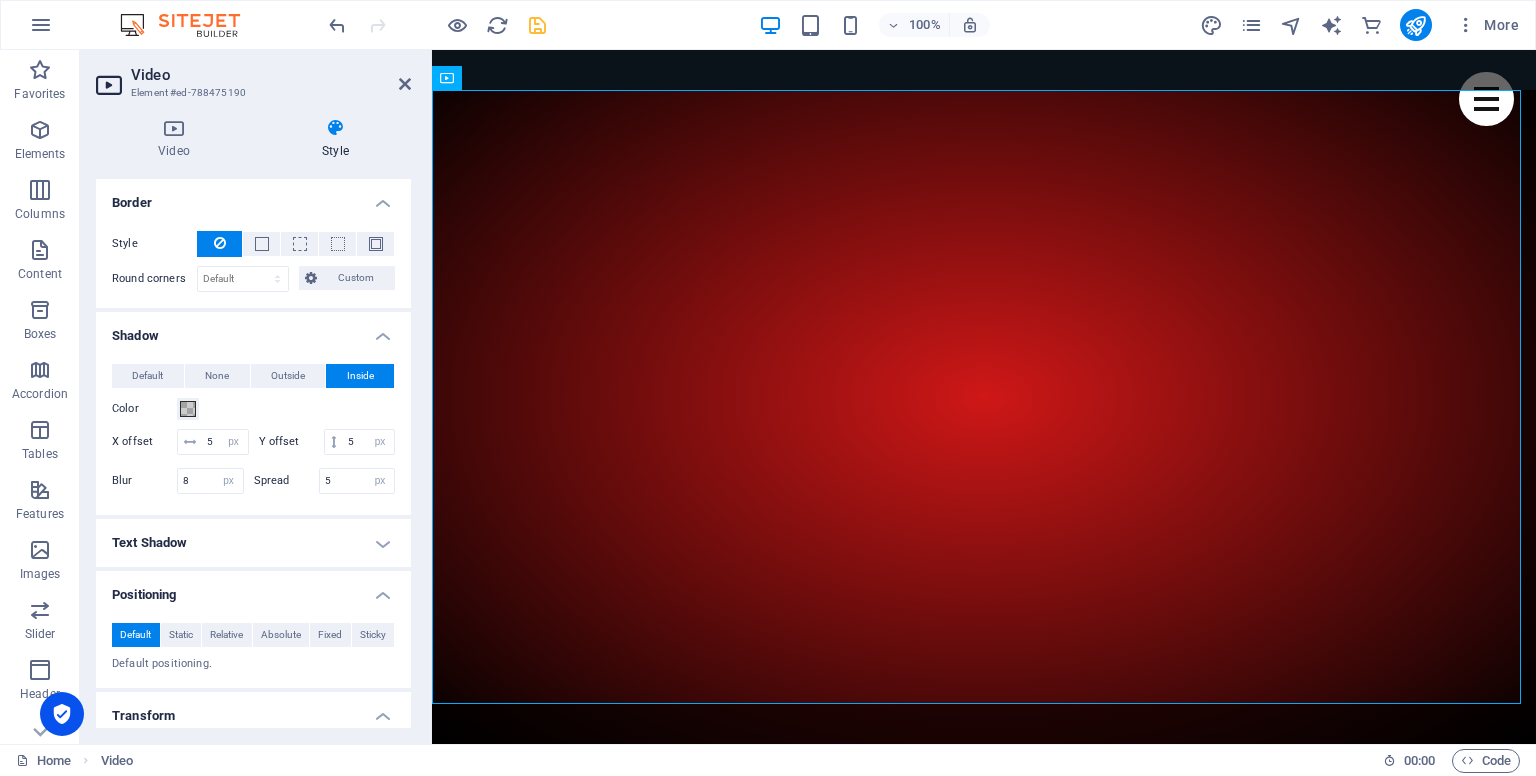 click on "Text Shadow" at bounding box center (253, 543) 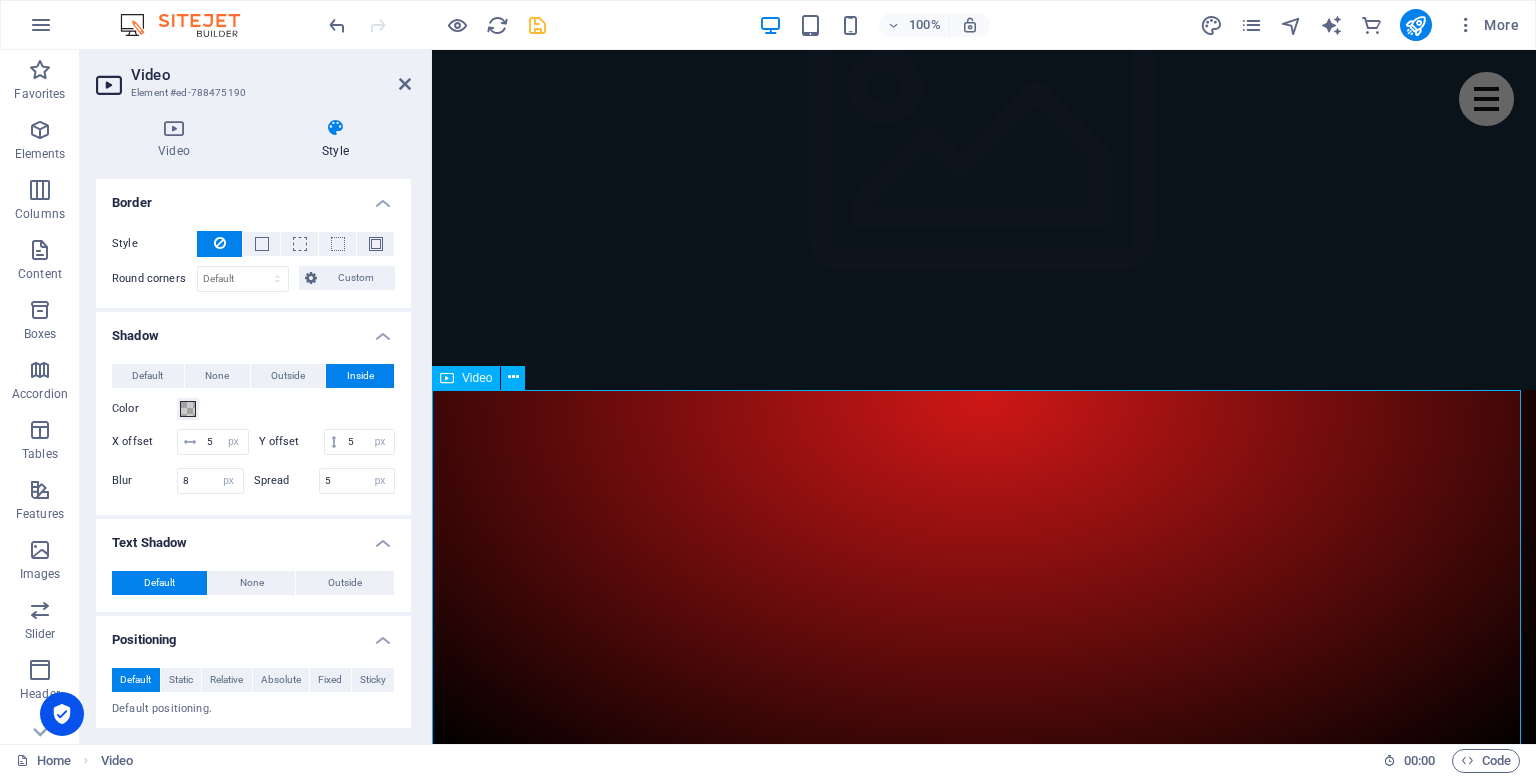 scroll, scrollTop: 226, scrollLeft: 0, axis: vertical 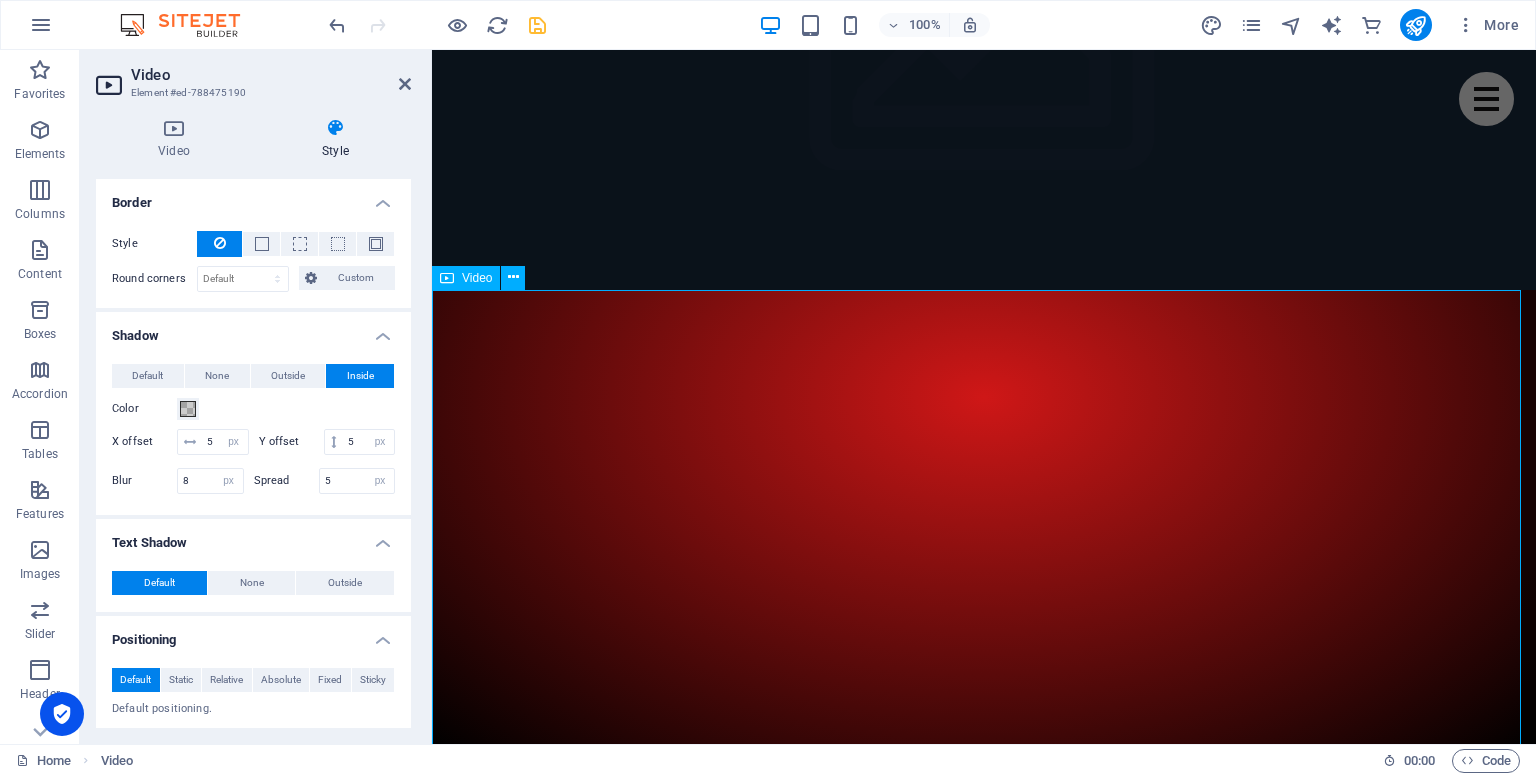 click at bounding box center [984, 1806] 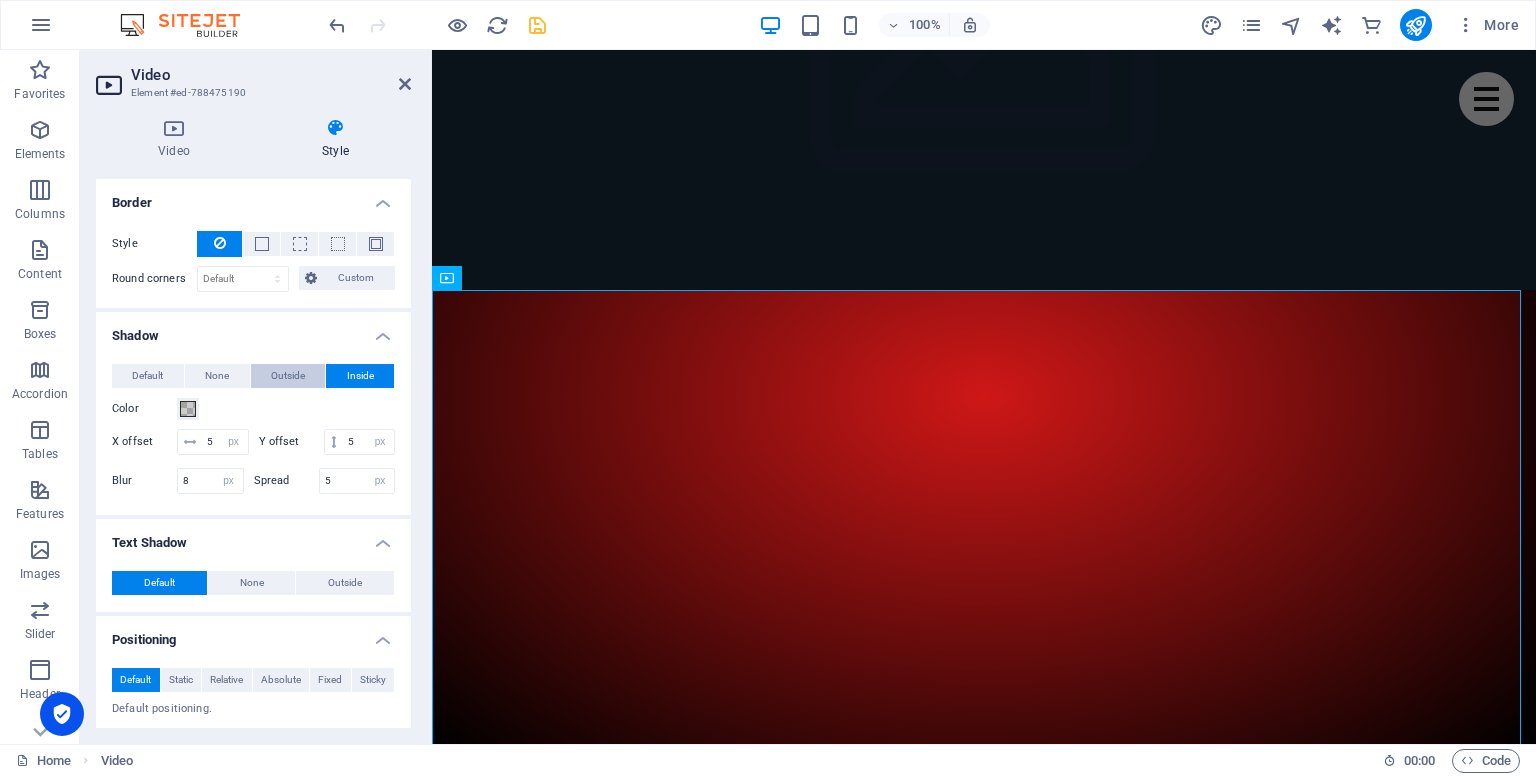 click on "Outside" at bounding box center (288, 376) 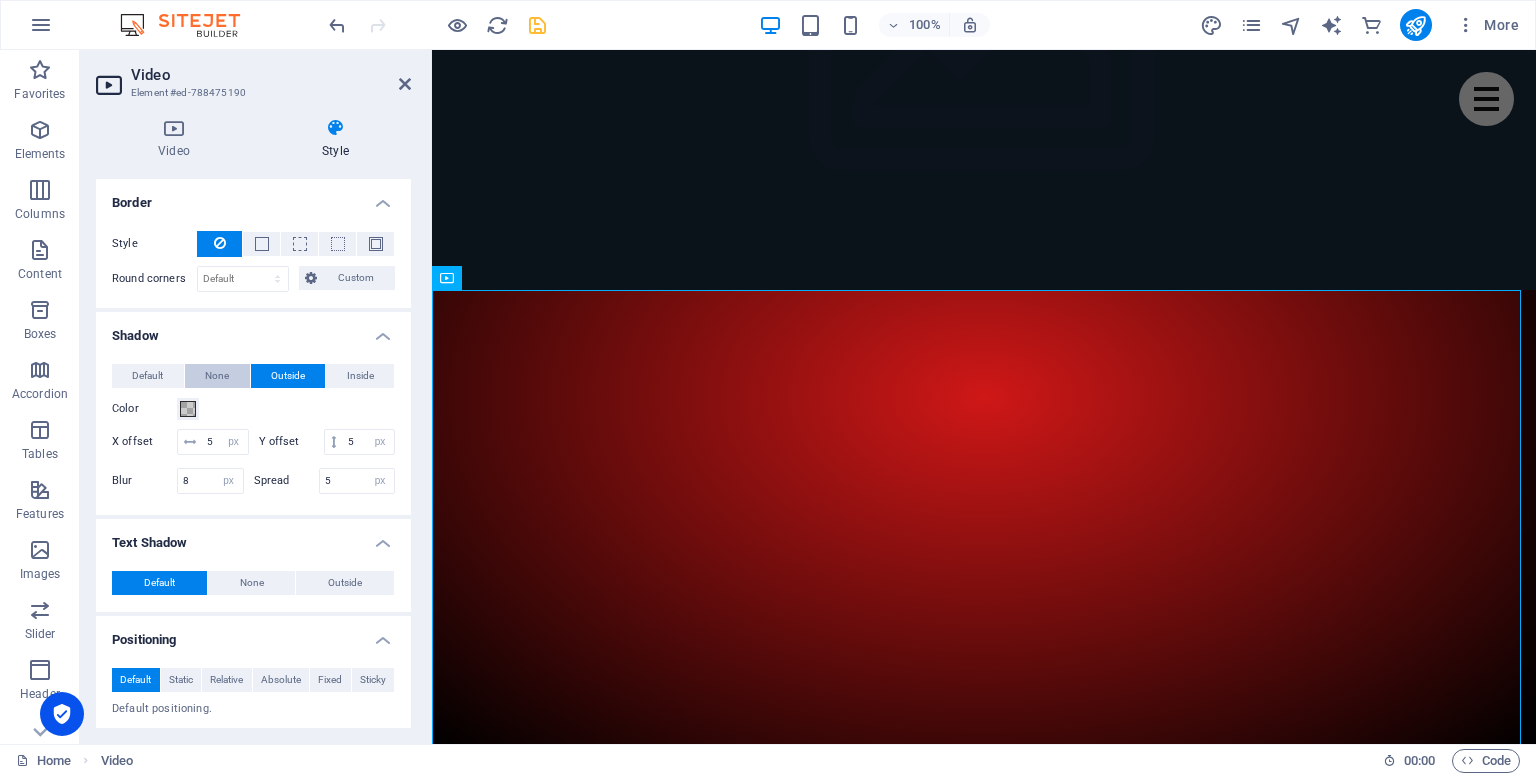 click on "None" at bounding box center [217, 376] 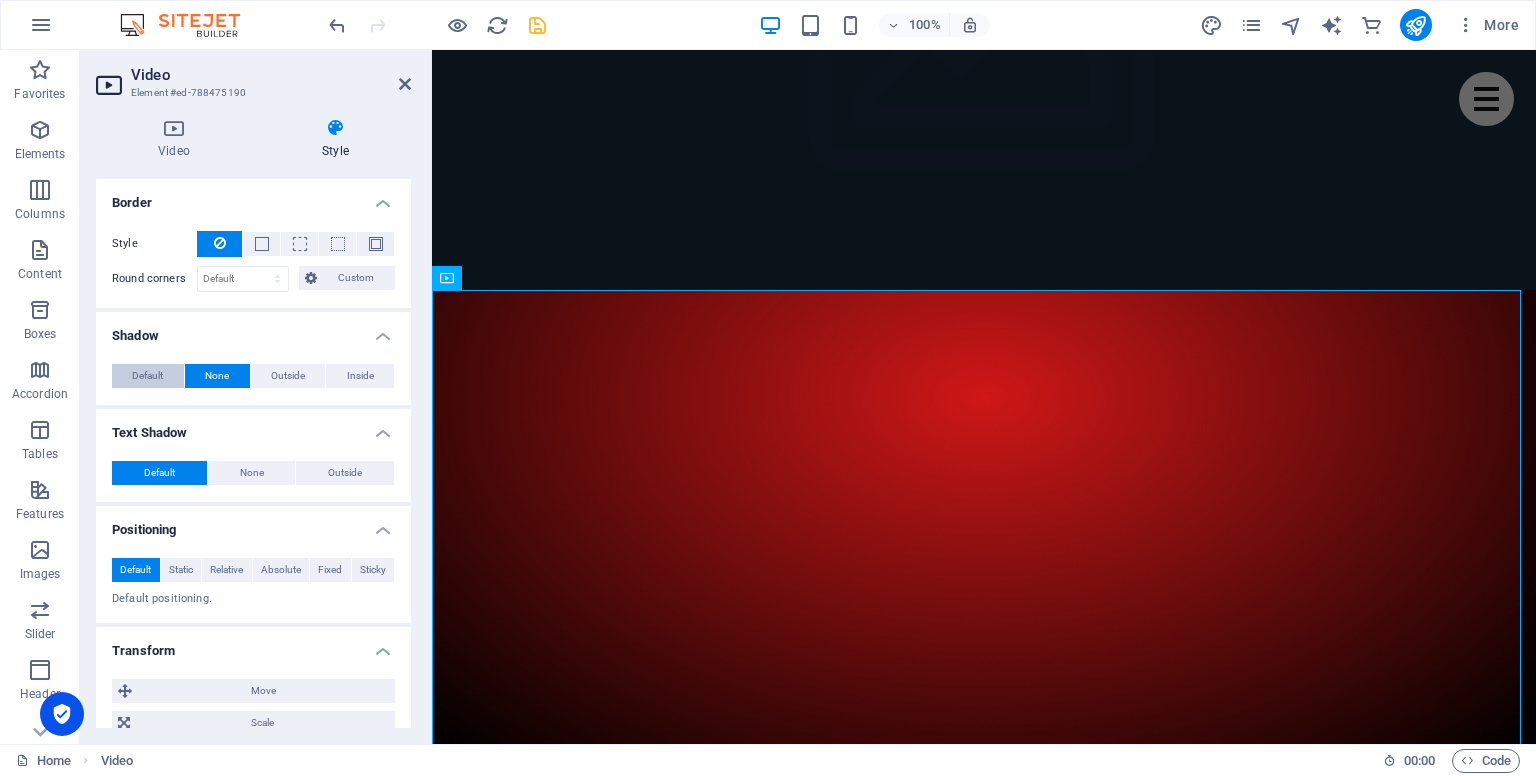click on "Default" at bounding box center [147, 376] 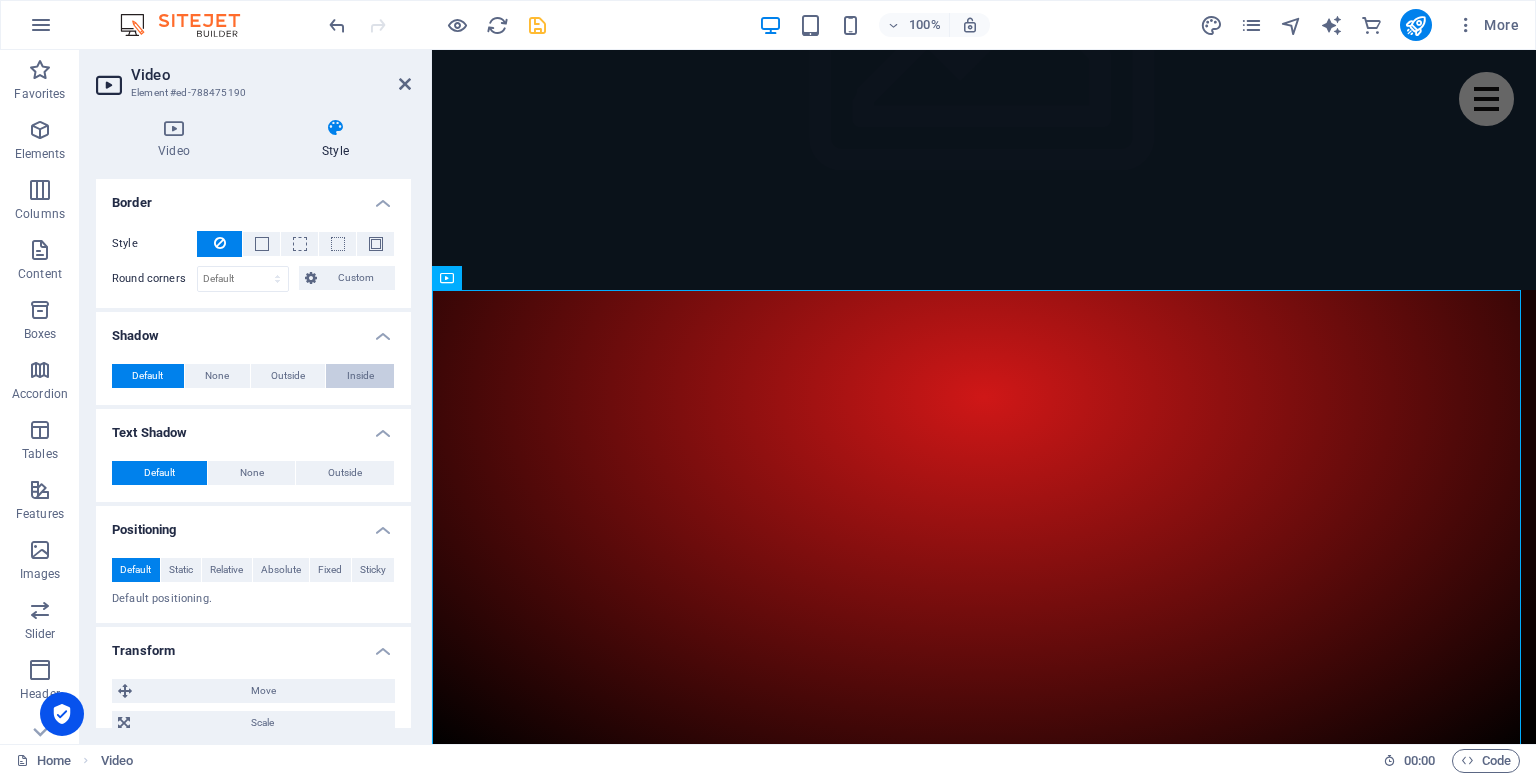 click on "Inside" at bounding box center (360, 376) 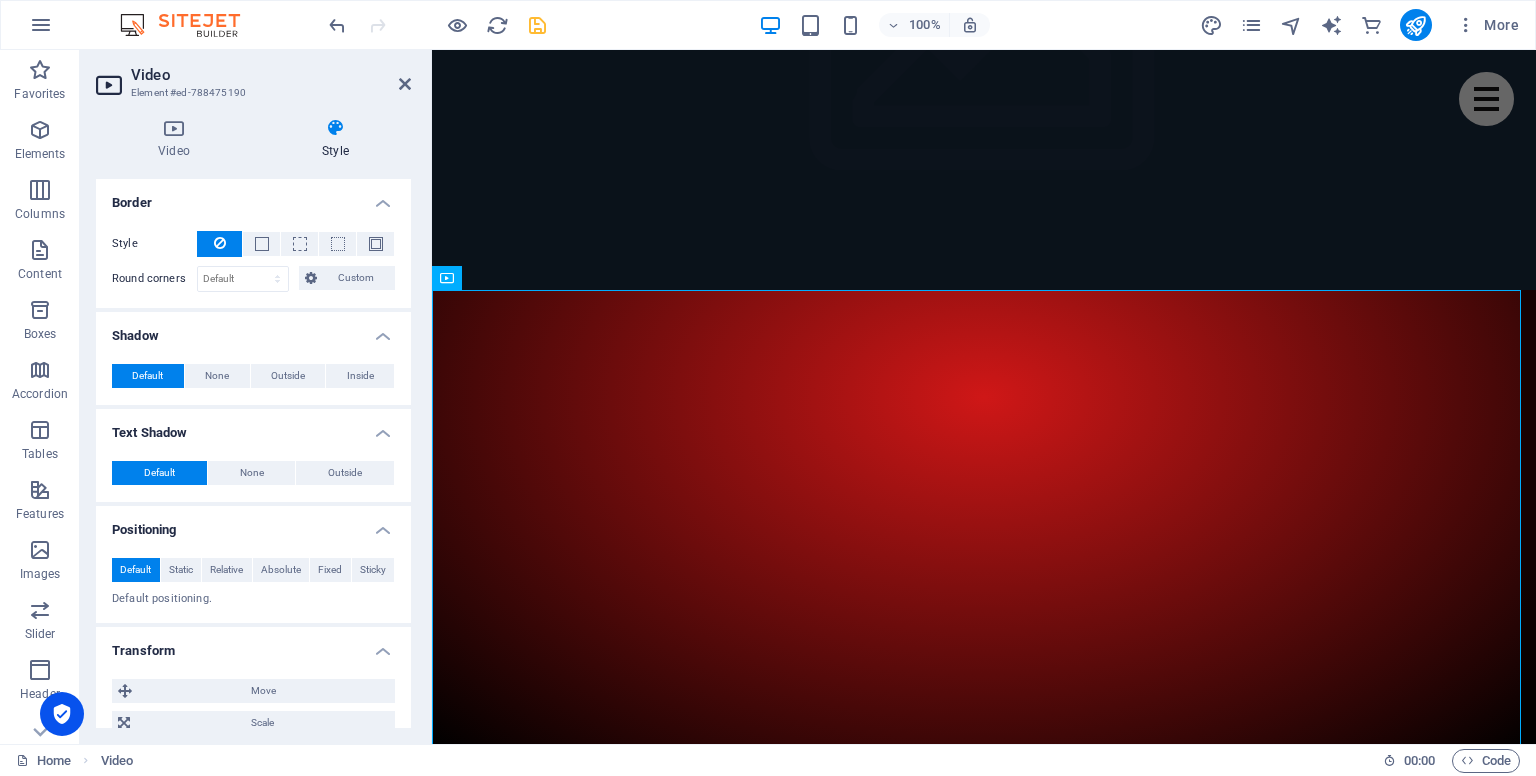 type on "2" 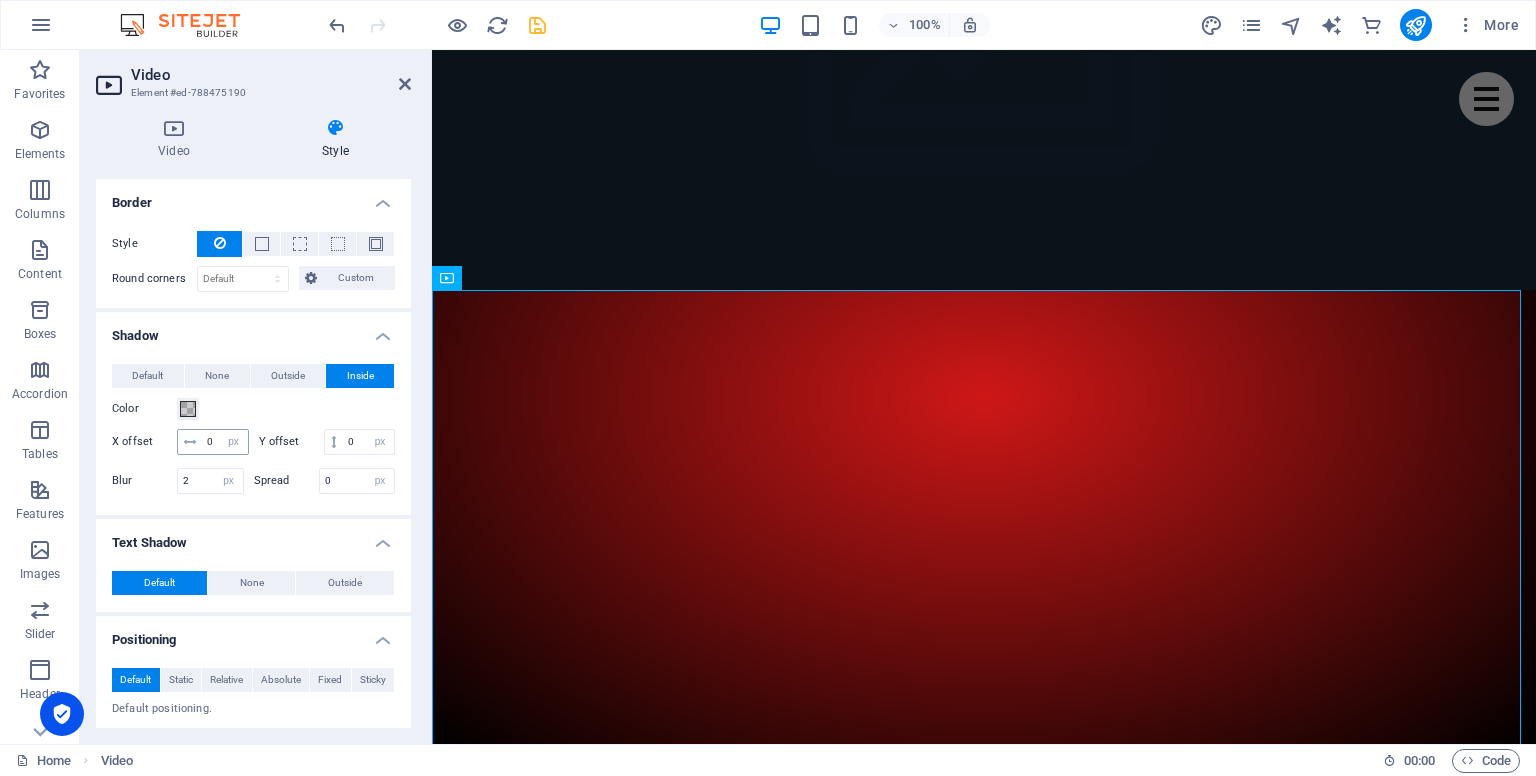drag, startPoint x: 185, startPoint y: 437, endPoint x: 231, endPoint y: 440, distance: 46.09772 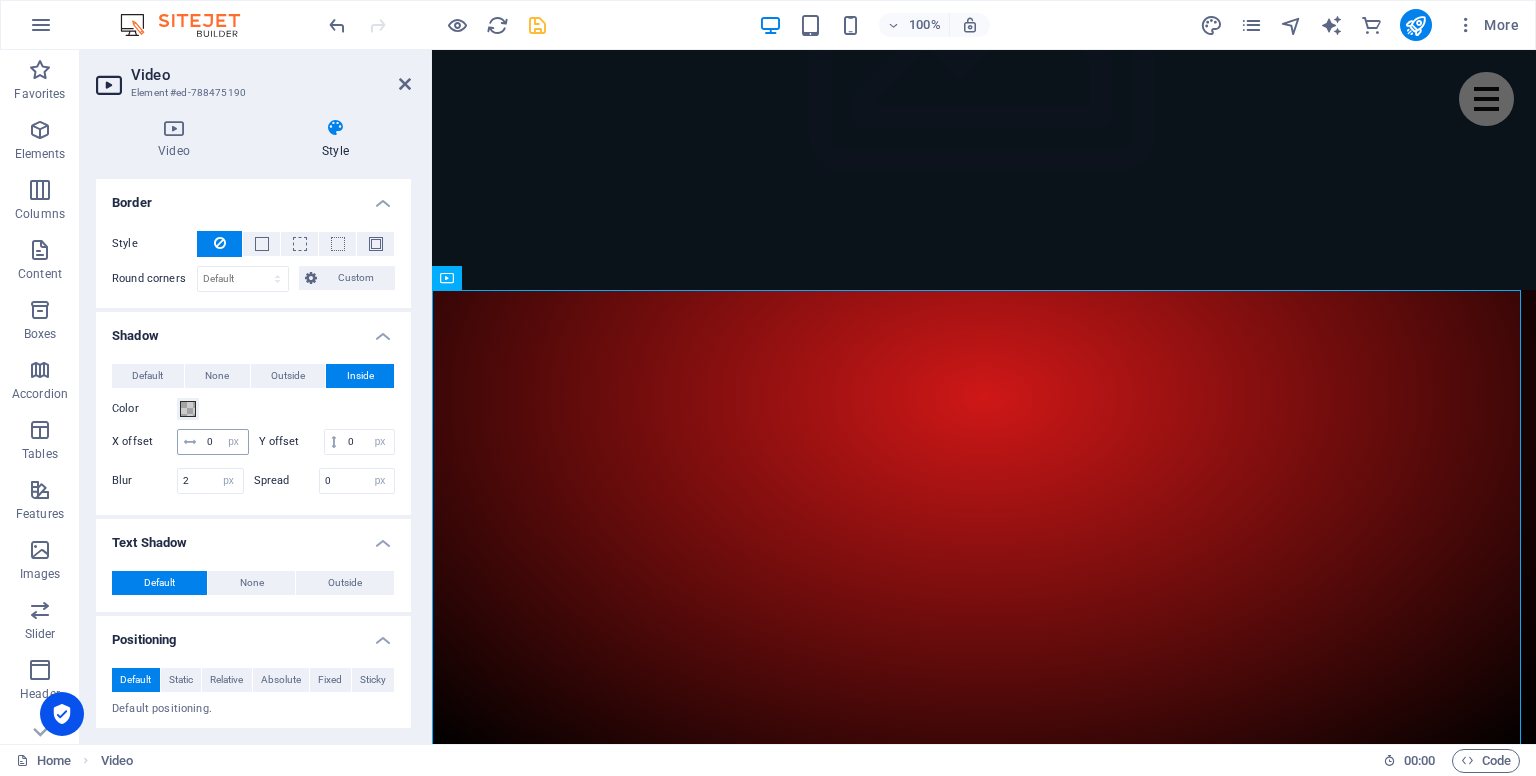 click on "0 px rem vh vw" at bounding box center [213, 442] 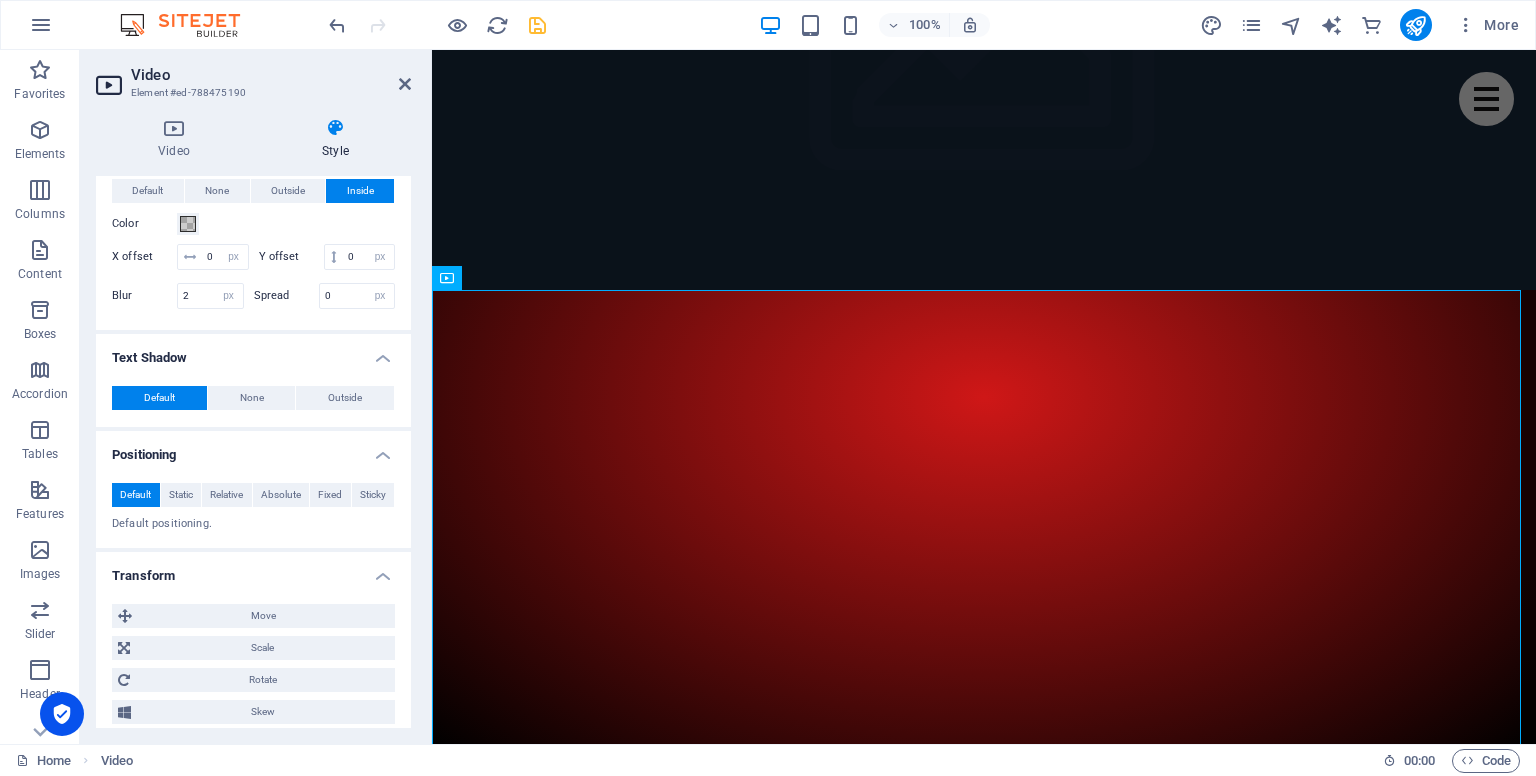 scroll, scrollTop: 500, scrollLeft: 0, axis: vertical 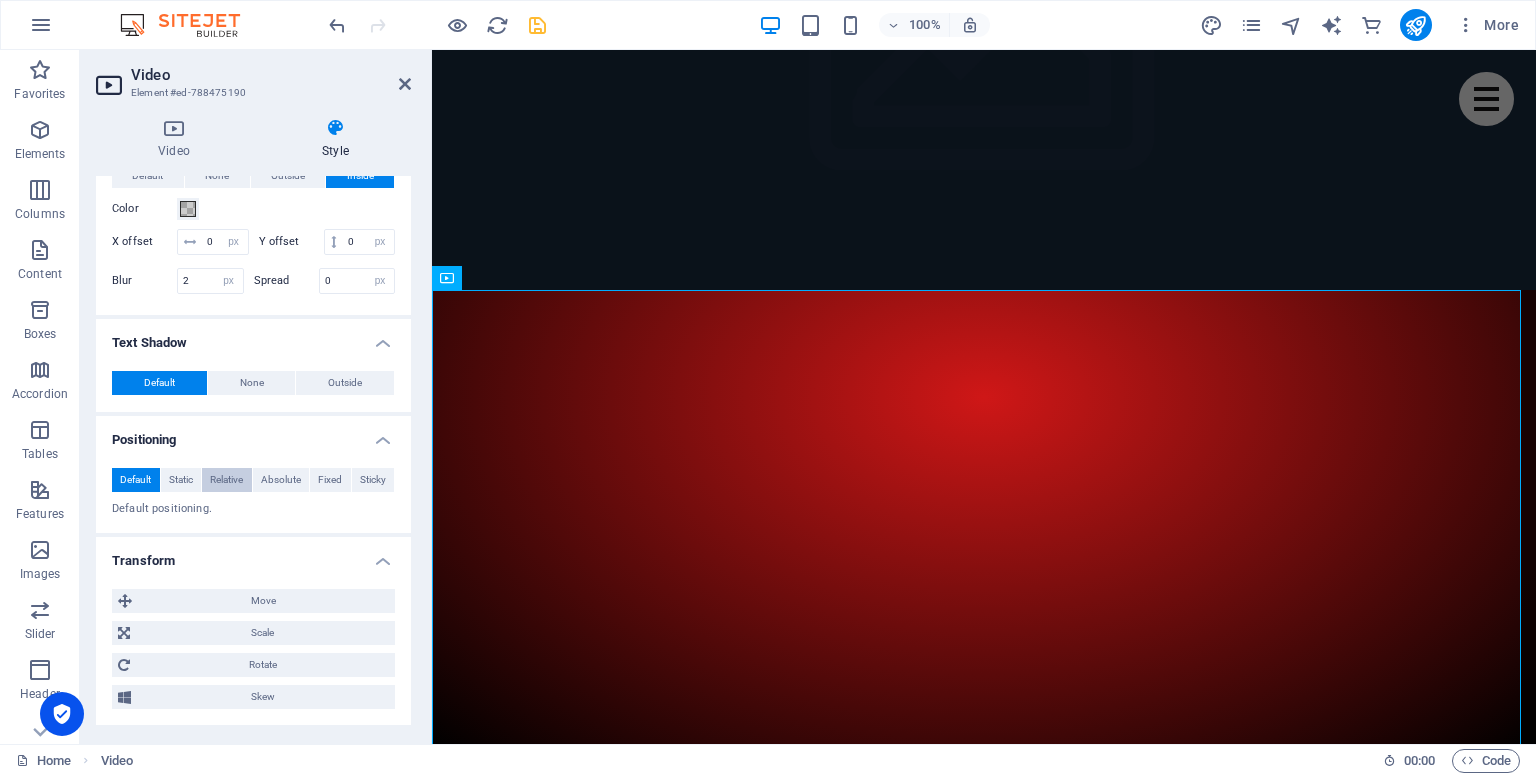 click on "Relative" at bounding box center [226, 480] 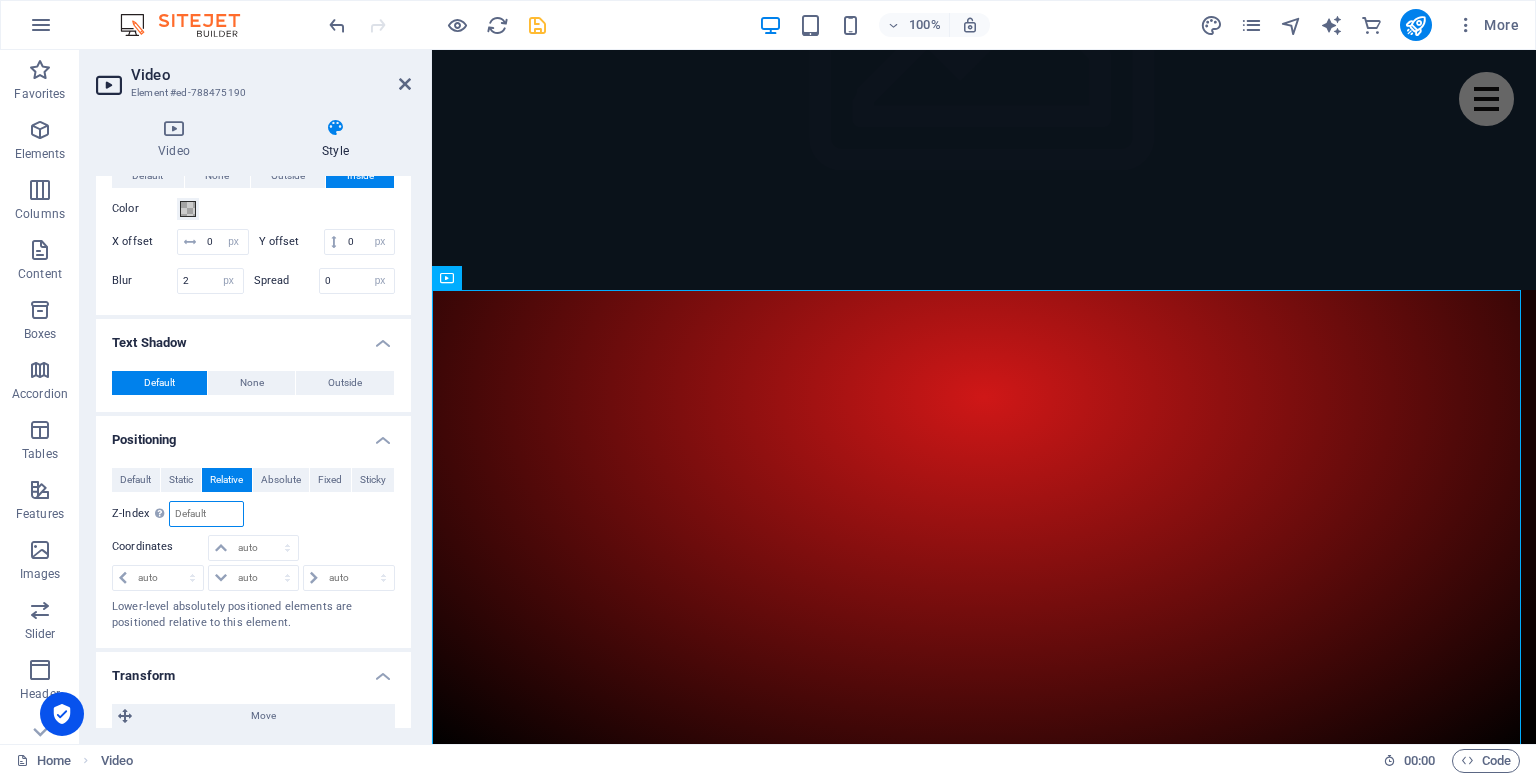 click at bounding box center (206, 514) 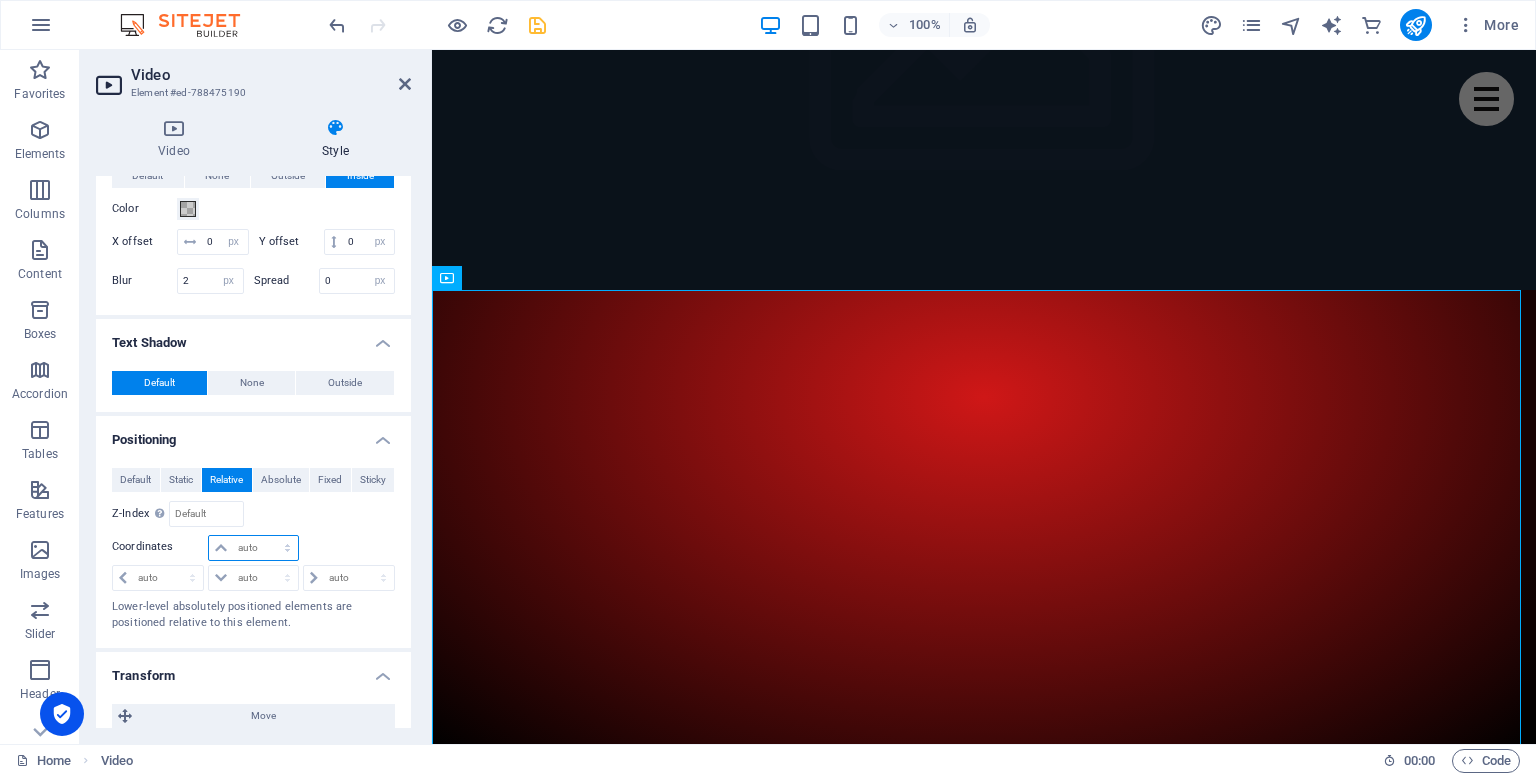click on "auto px rem % em" at bounding box center (253, 548) 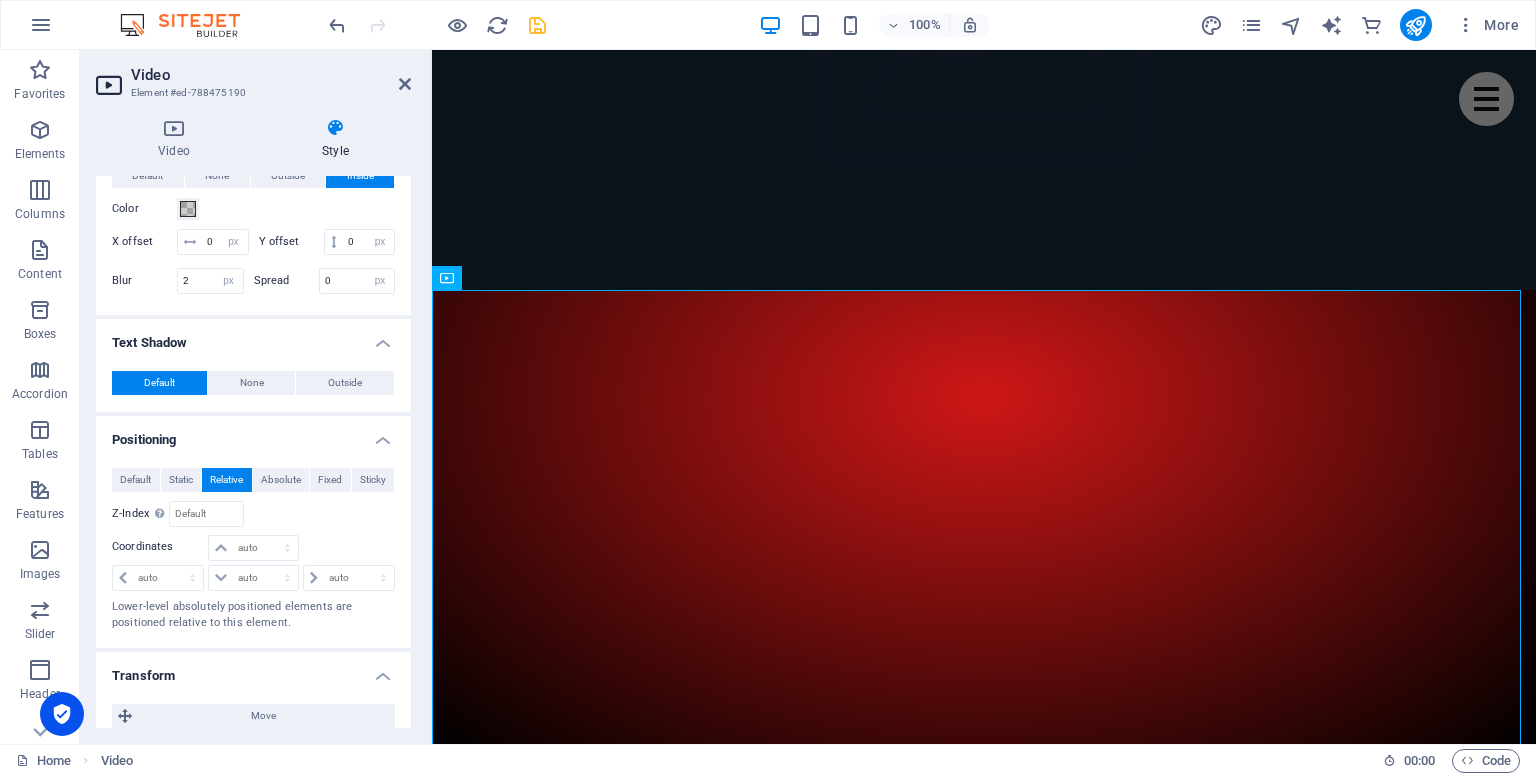 click on "Relative to body" at bounding box center (325, 514) 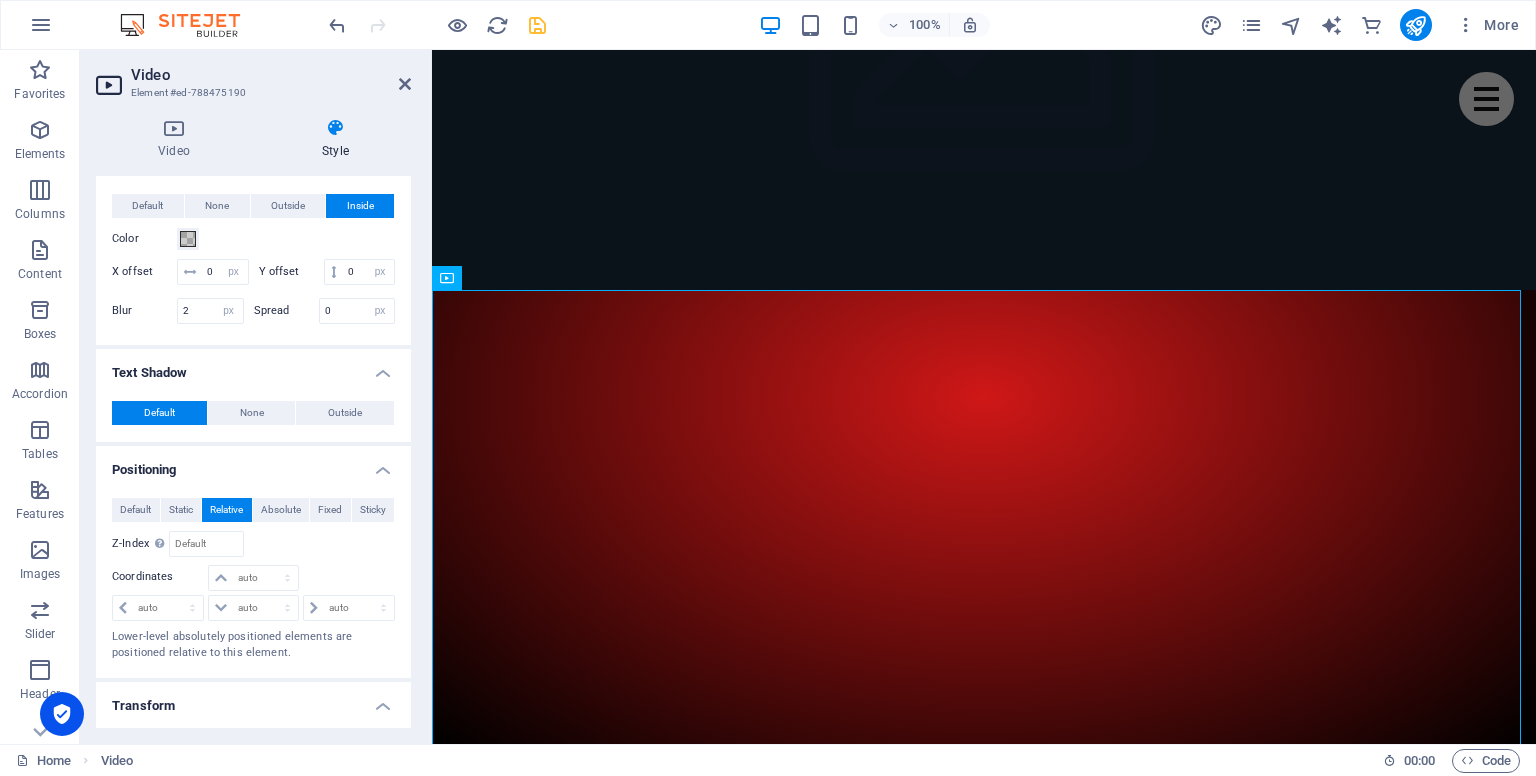 scroll, scrollTop: 389, scrollLeft: 0, axis: vertical 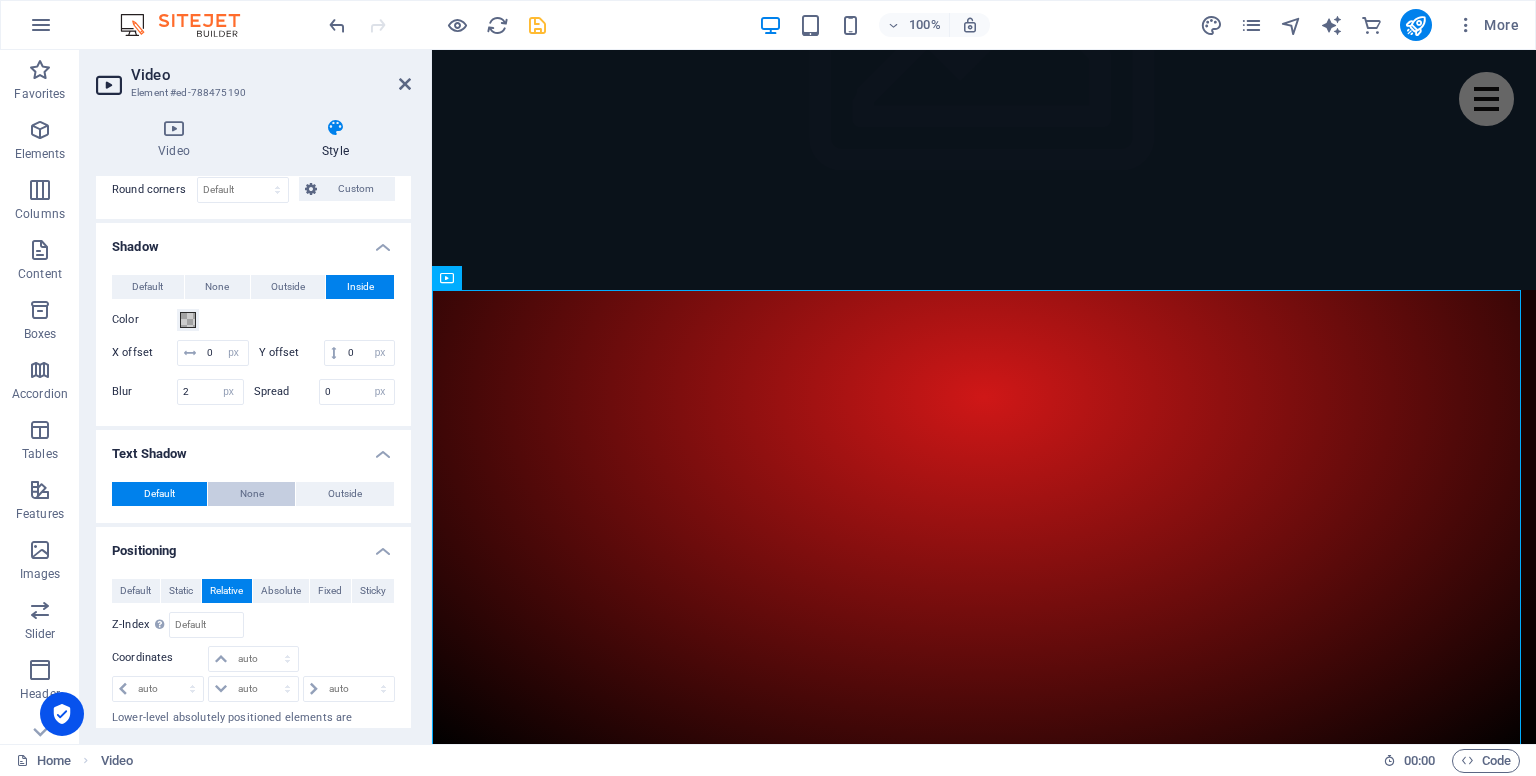 click on "None" at bounding box center (252, 494) 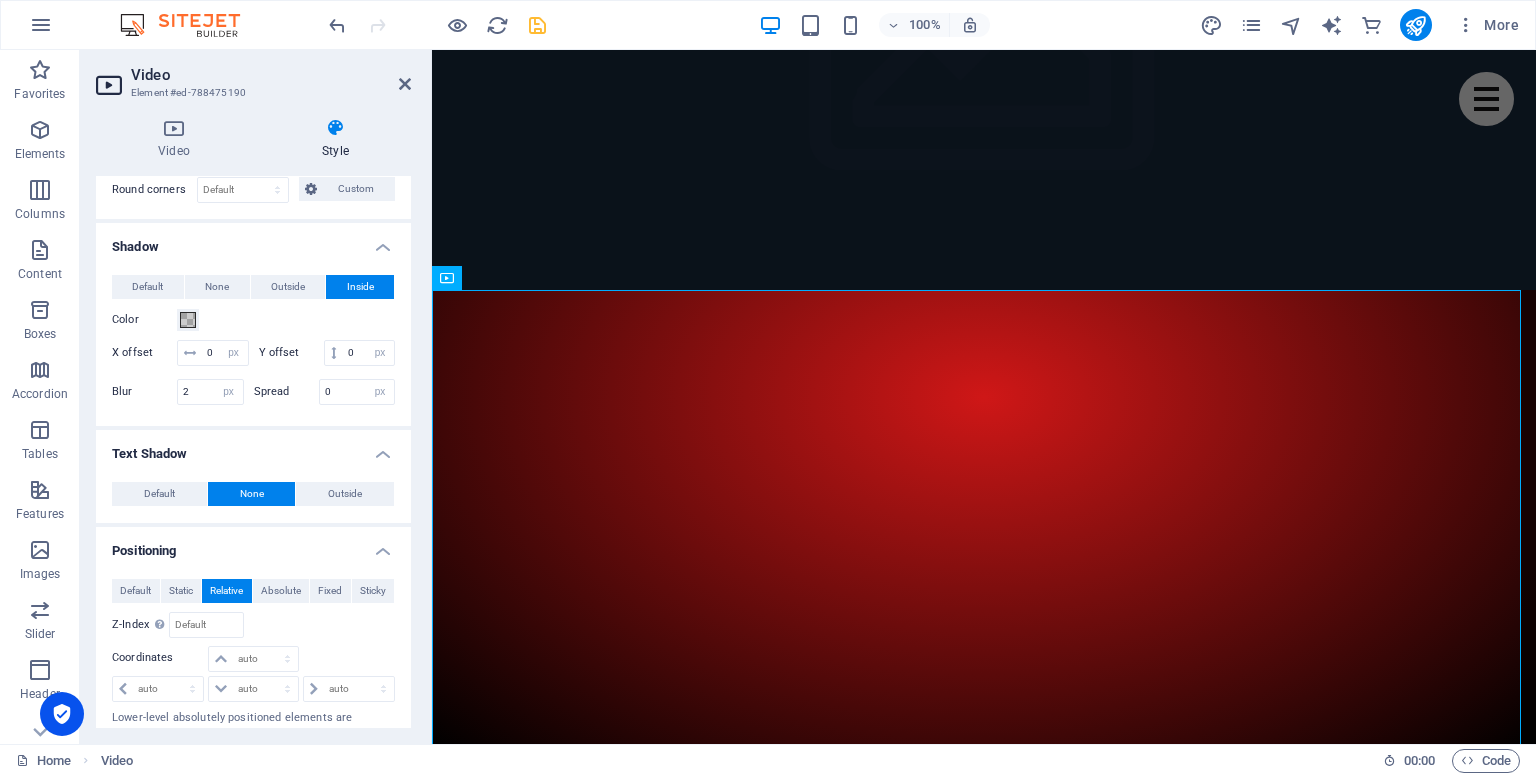 drag, startPoint x: 326, startPoint y: 518, endPoint x: 260, endPoint y: 523, distance: 66.189125 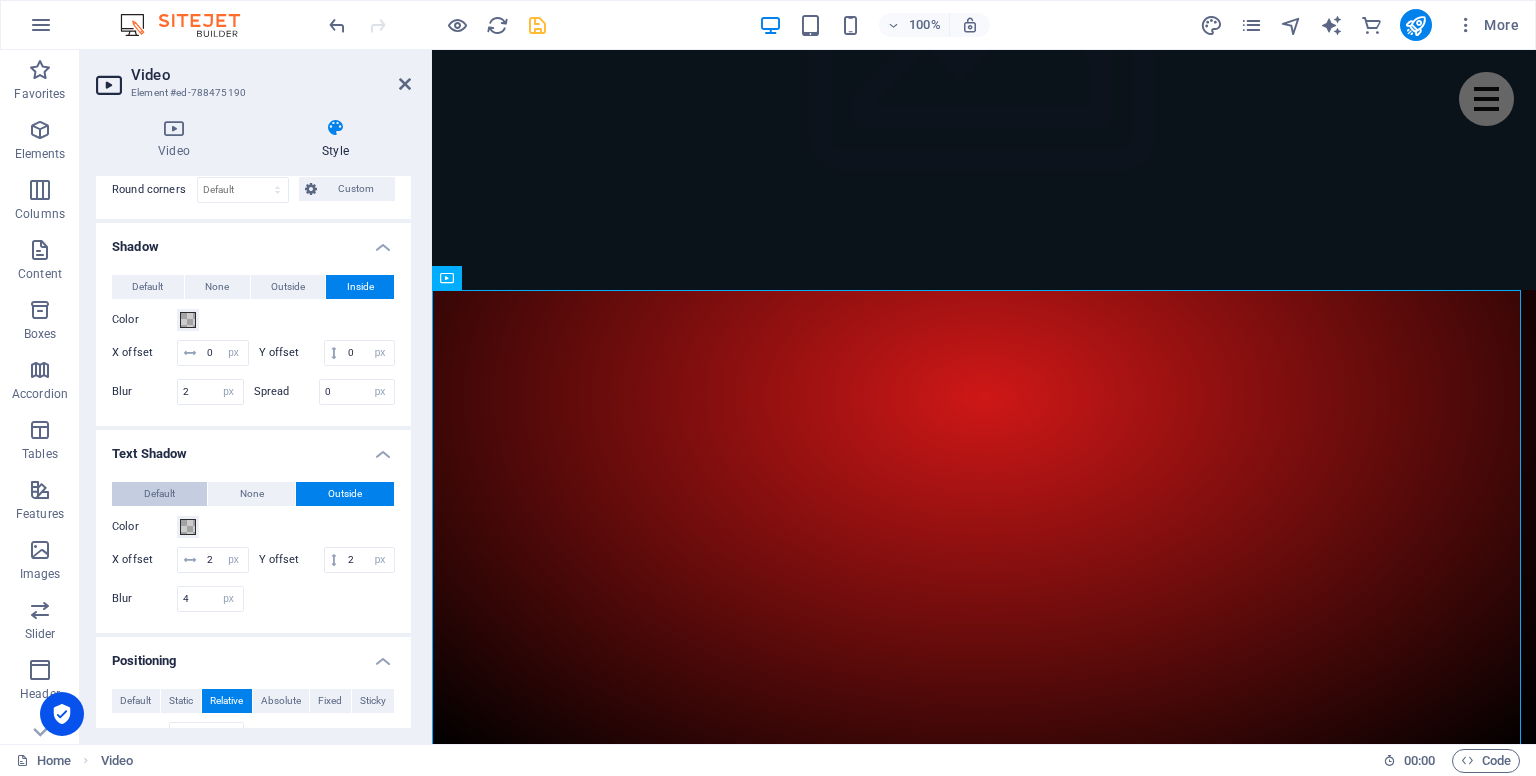 drag, startPoint x: 166, startPoint y: 520, endPoint x: 181, endPoint y: 527, distance: 16.552946 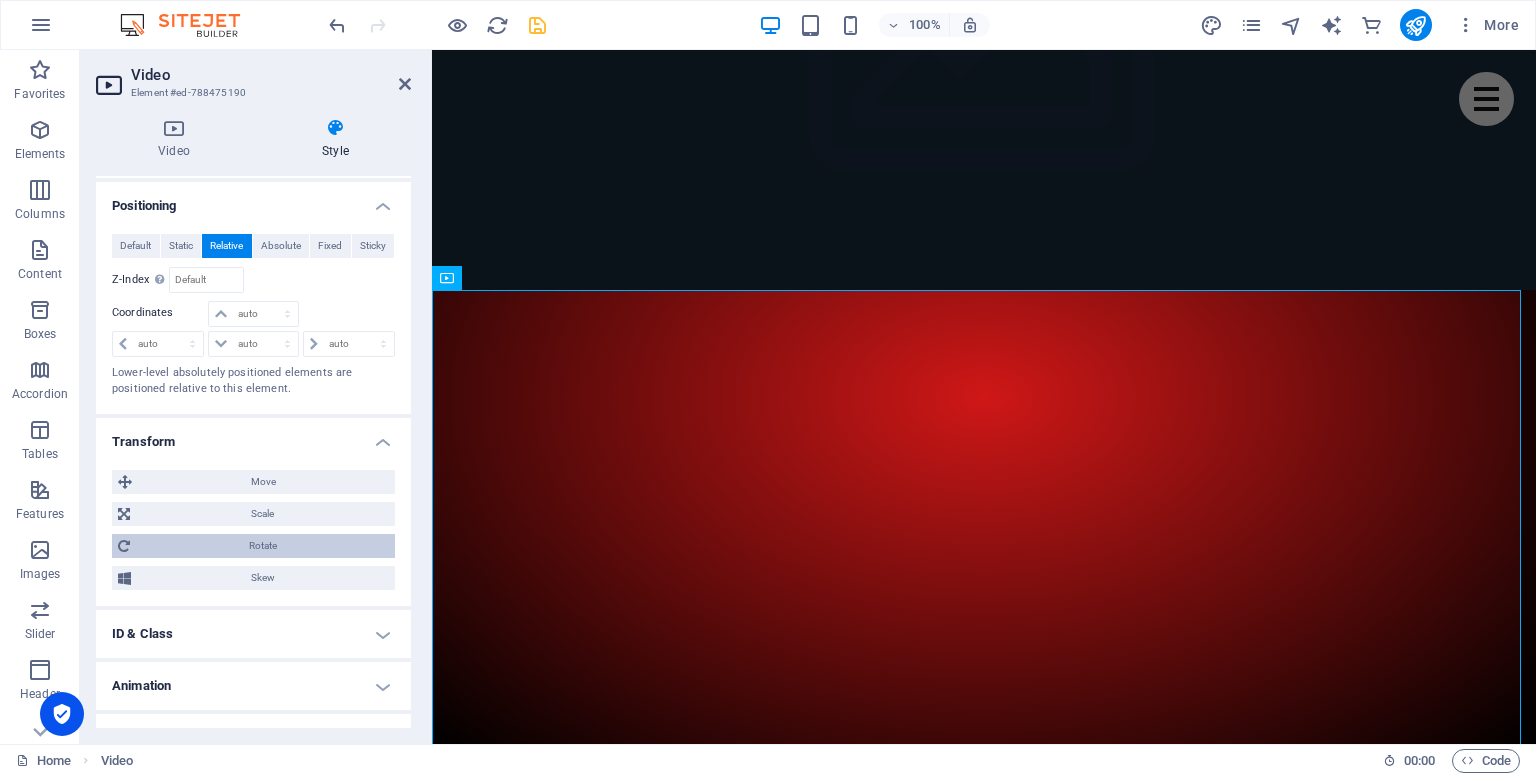 scroll, scrollTop: 789, scrollLeft: 0, axis: vertical 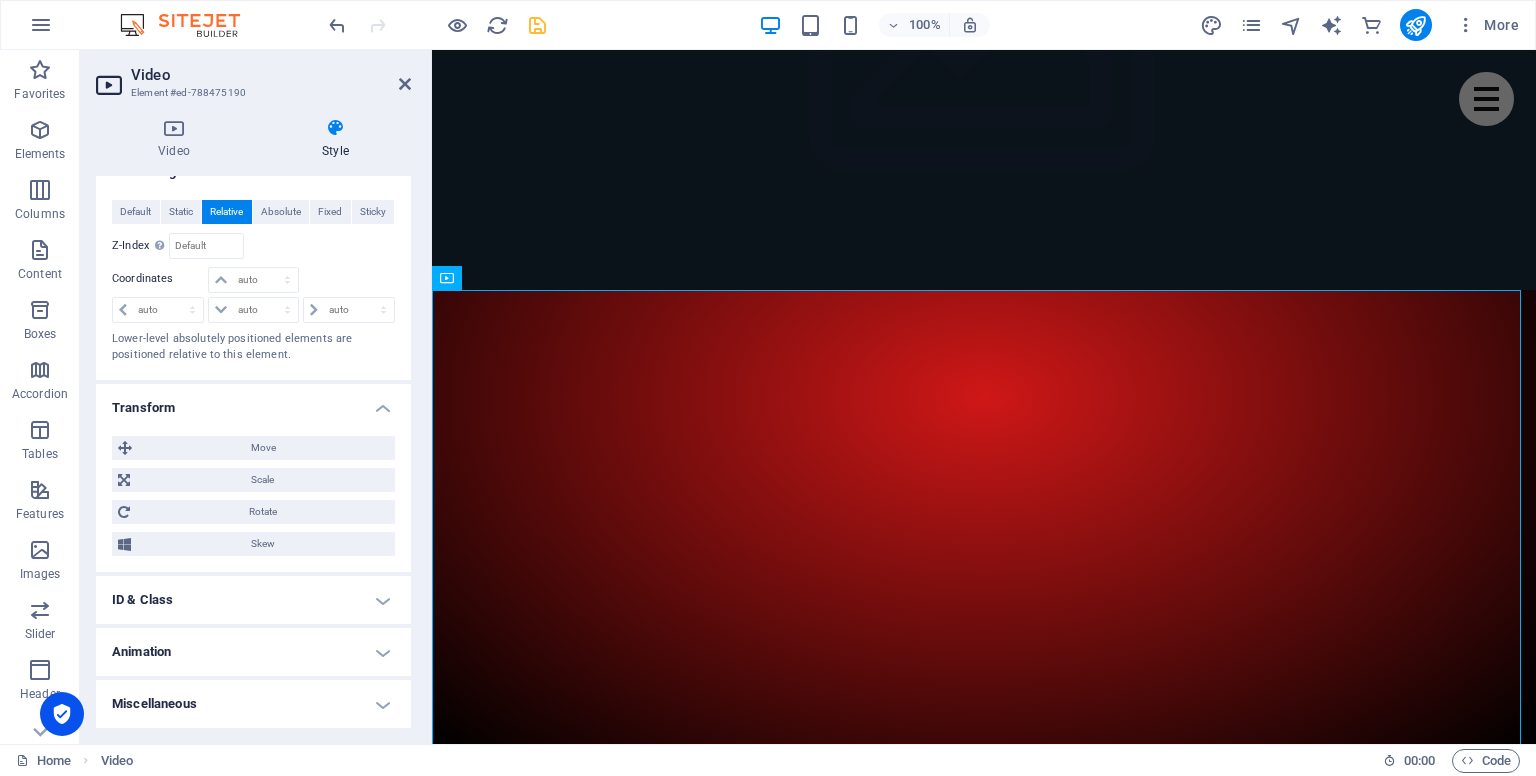 click on "ID & Class" at bounding box center [253, 600] 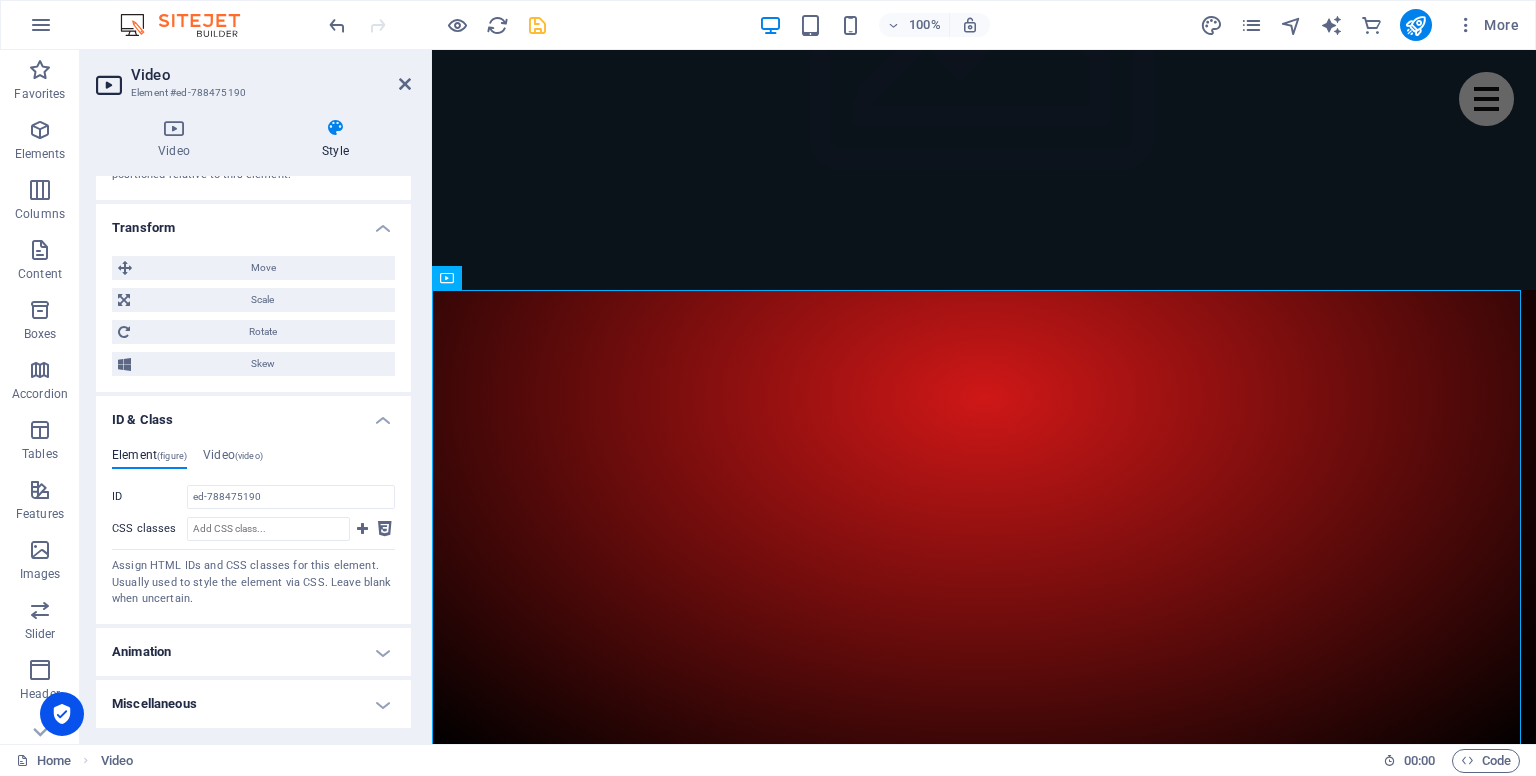 scroll, scrollTop: 968, scrollLeft: 0, axis: vertical 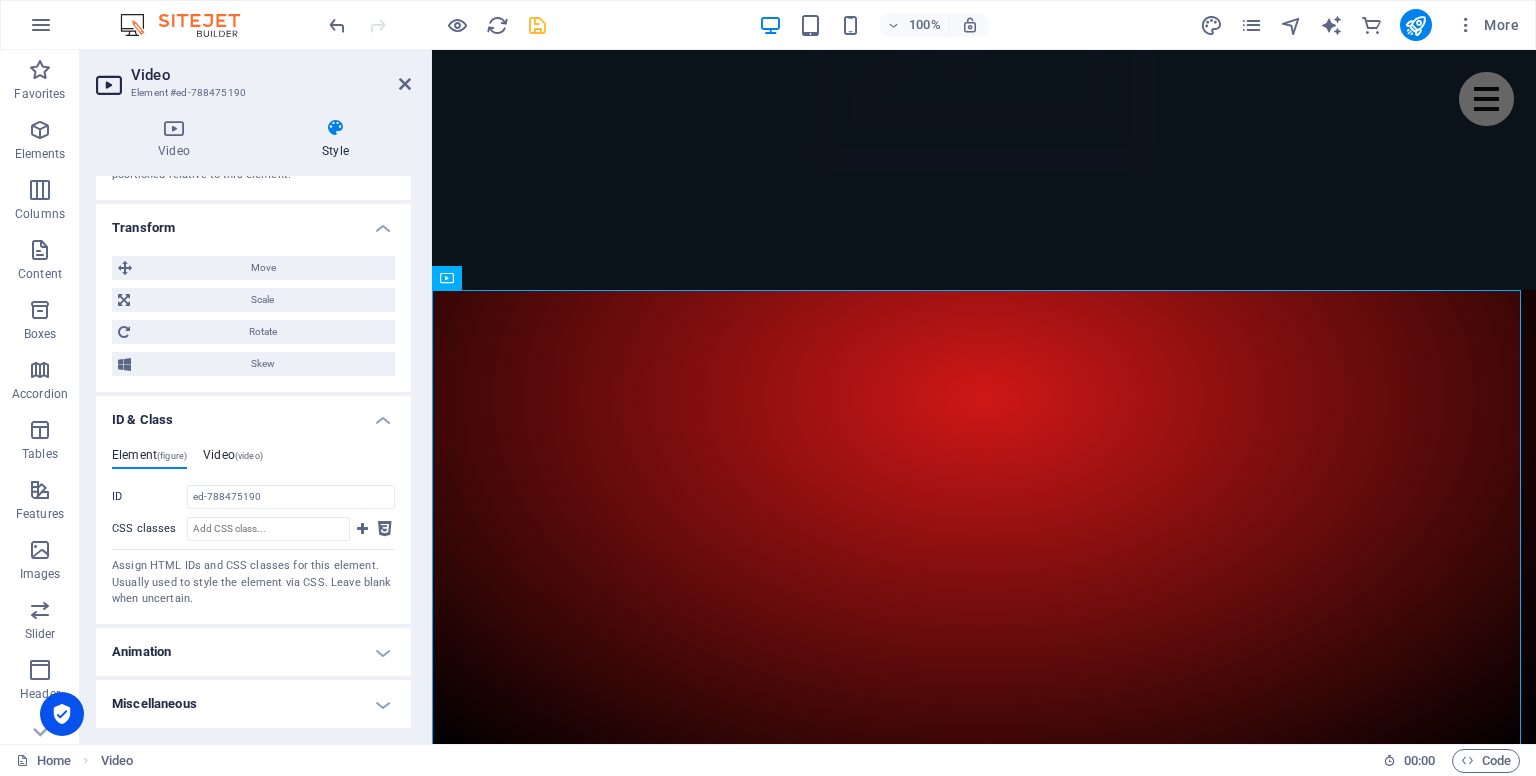 click on "Video  (video)" at bounding box center (233, 459) 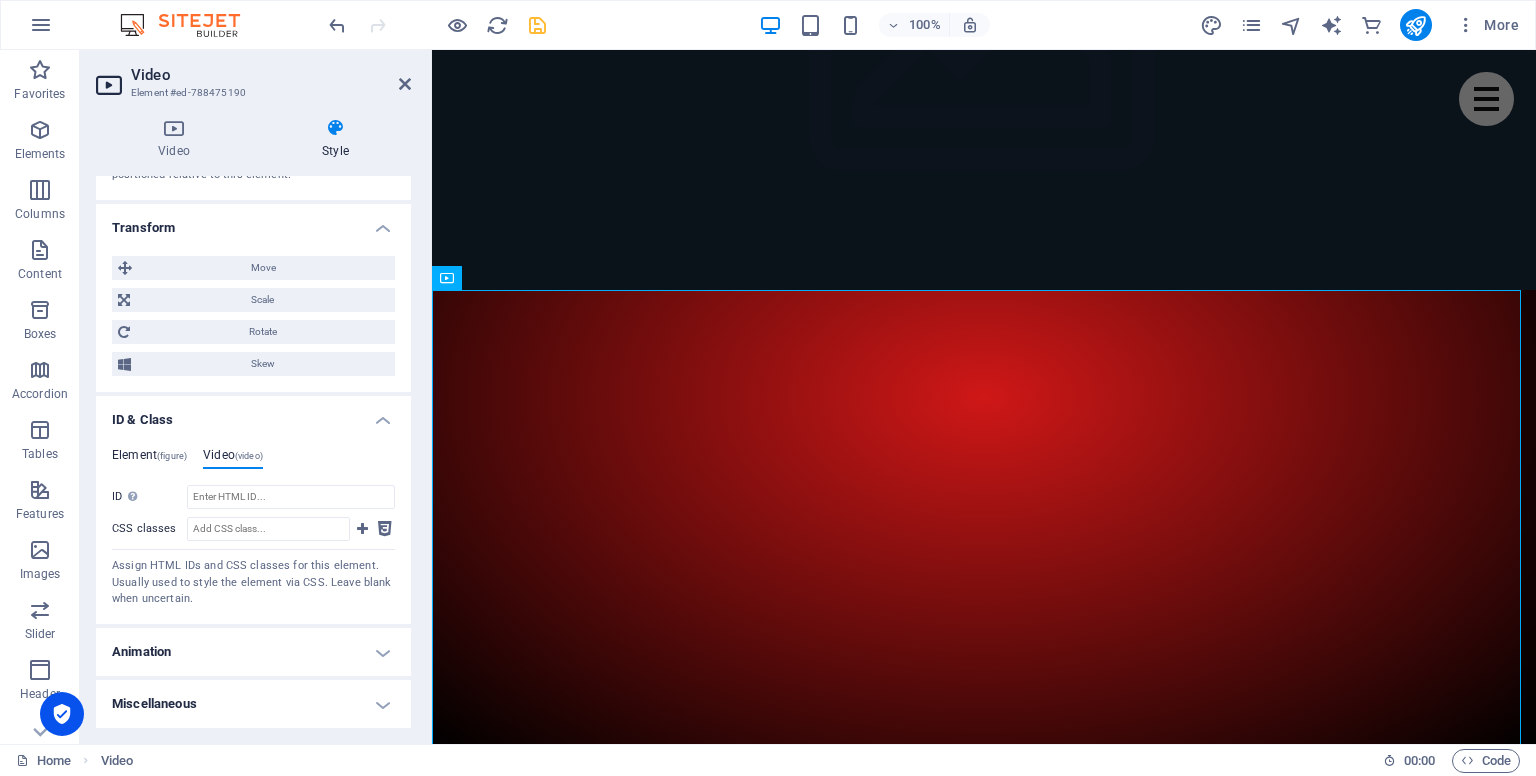 click on "(figure)" at bounding box center (172, 456) 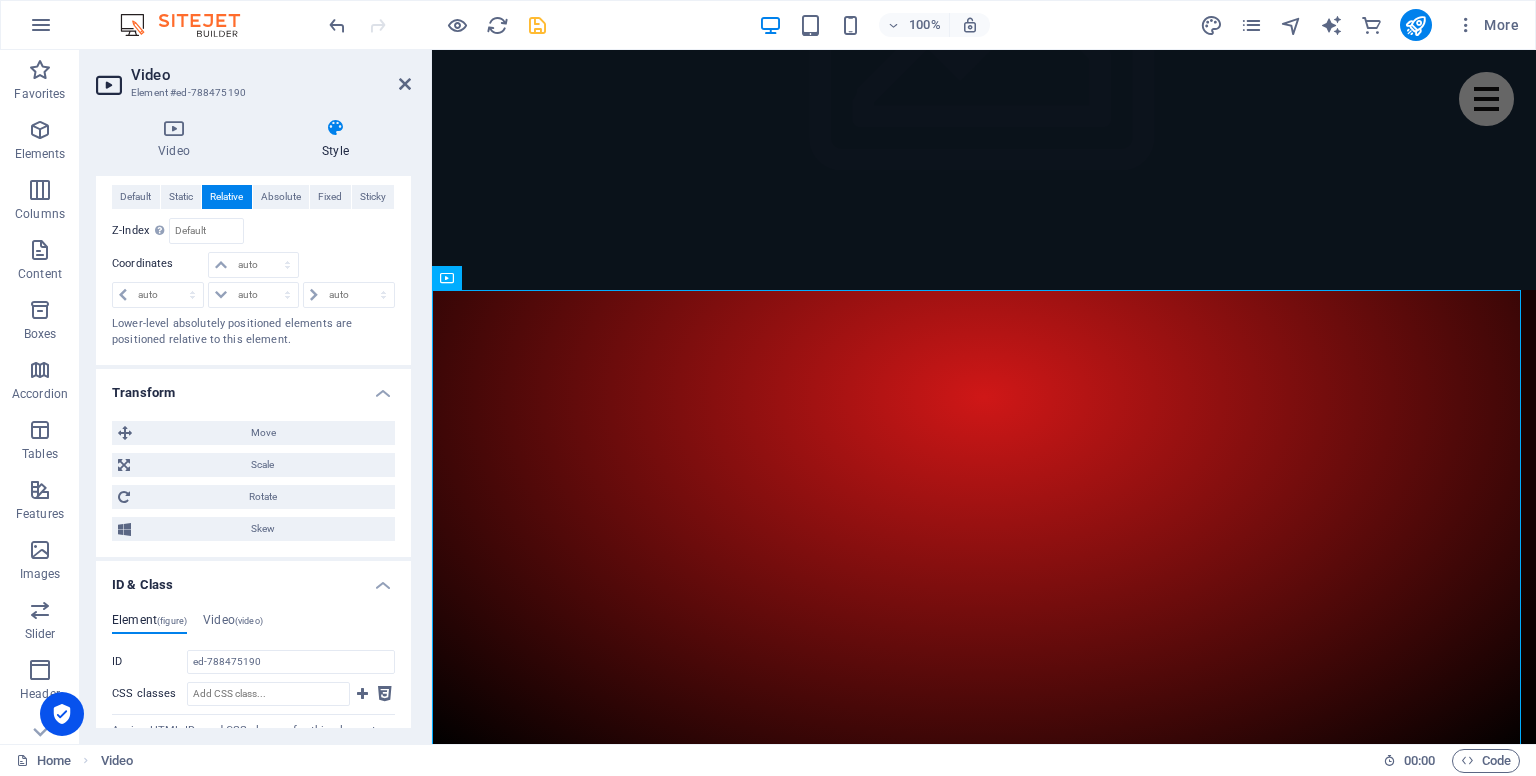 scroll, scrollTop: 768, scrollLeft: 0, axis: vertical 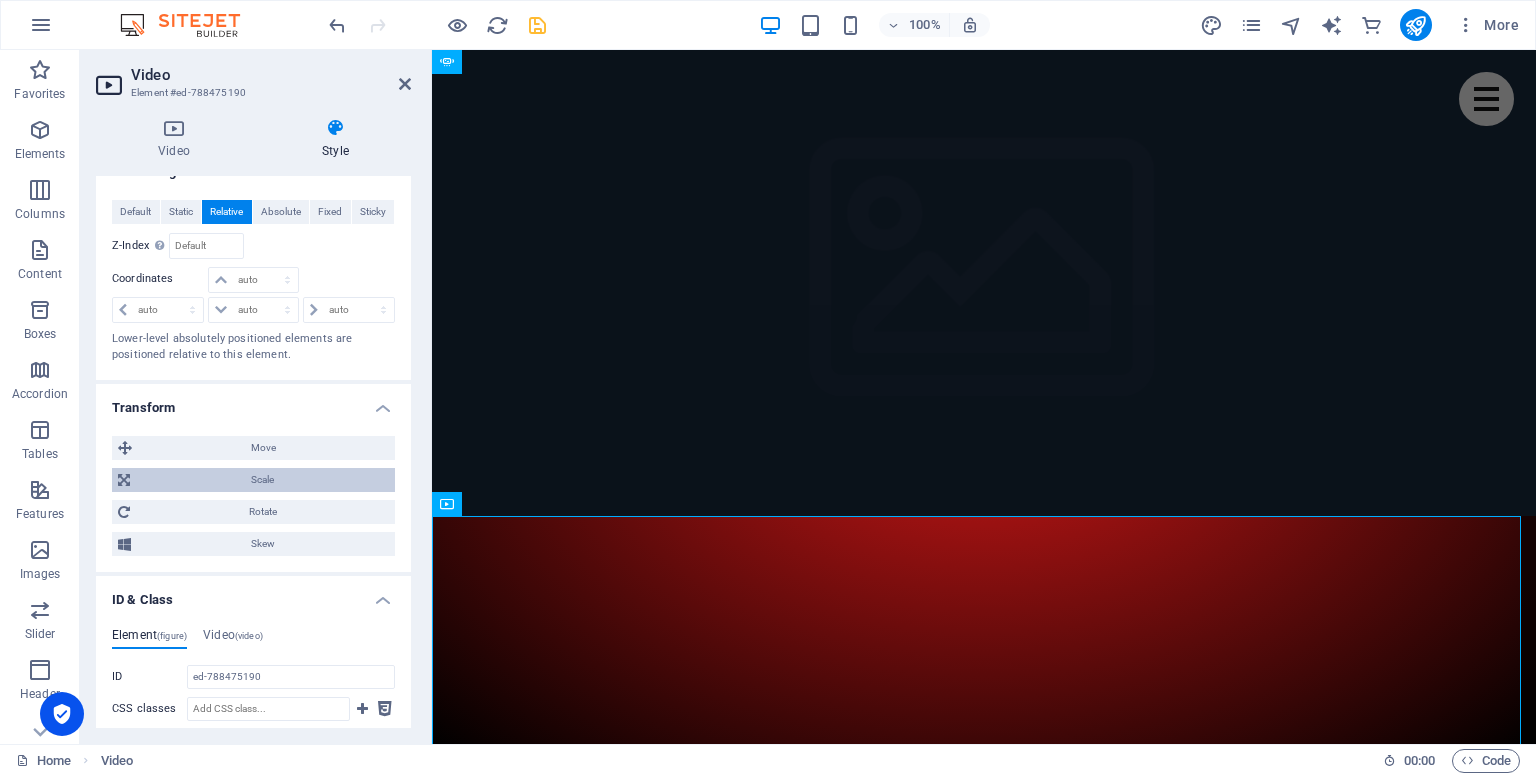 click on "Scale" at bounding box center [262, 480] 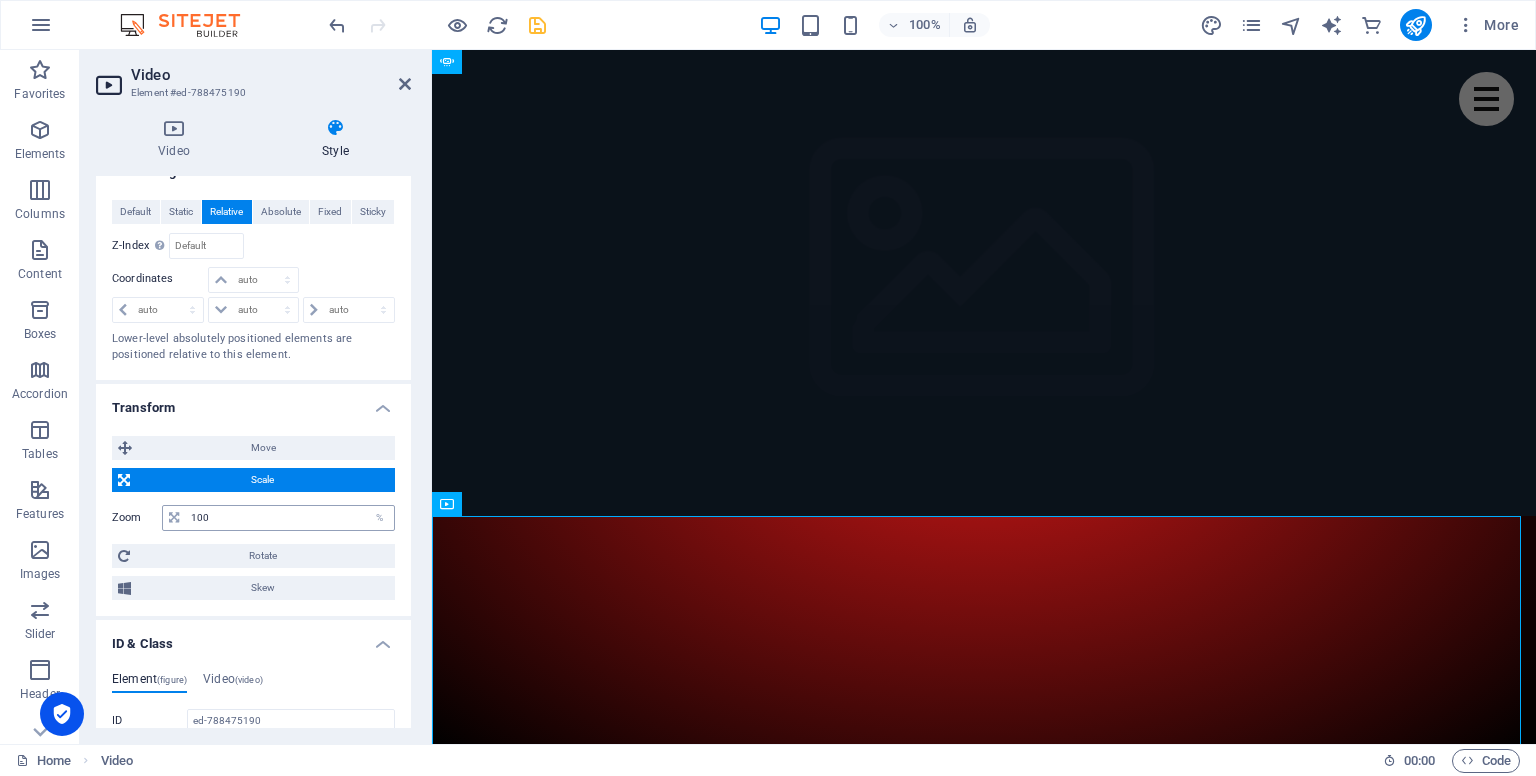 click at bounding box center [174, 518] 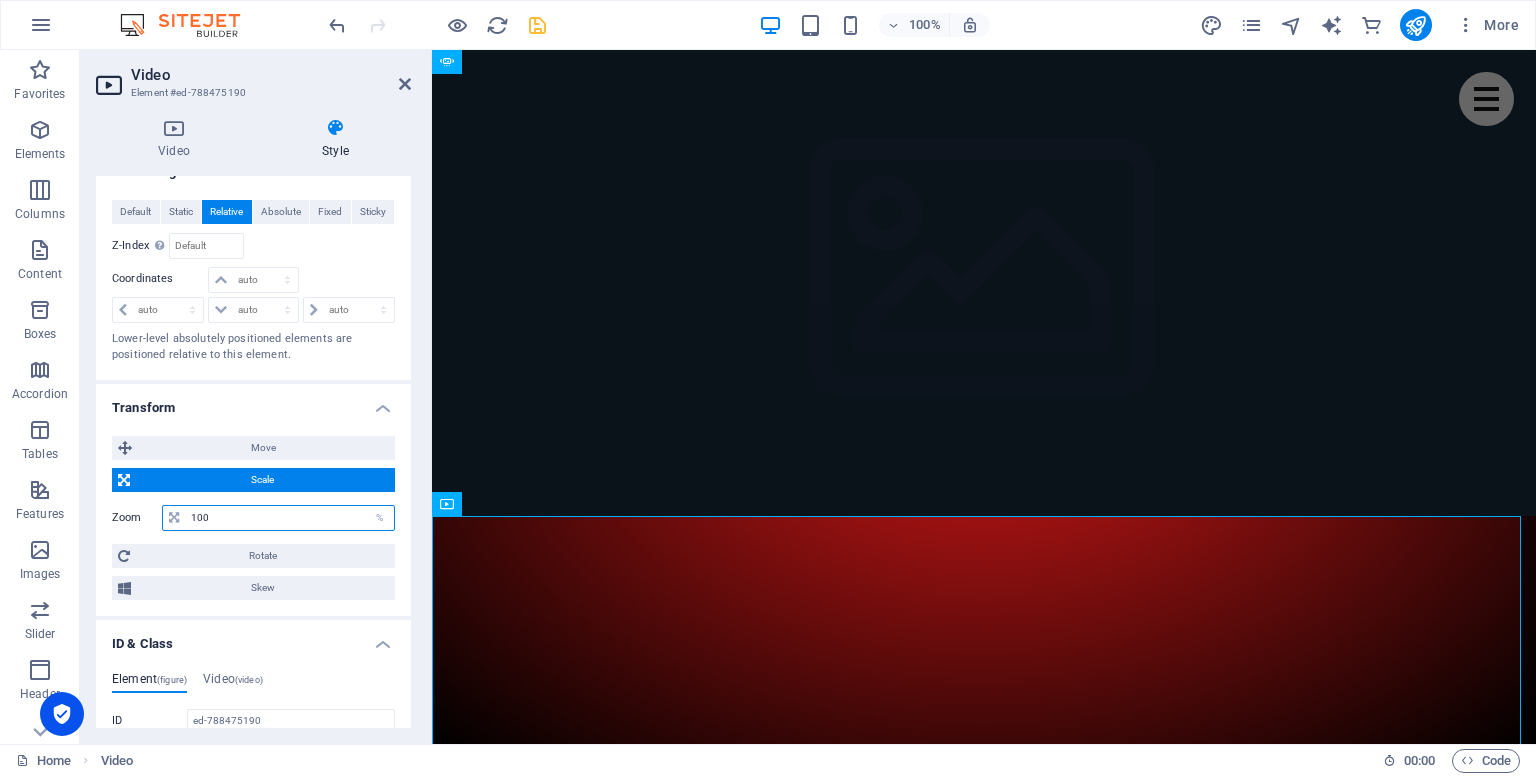 click on "100" at bounding box center (290, 518) 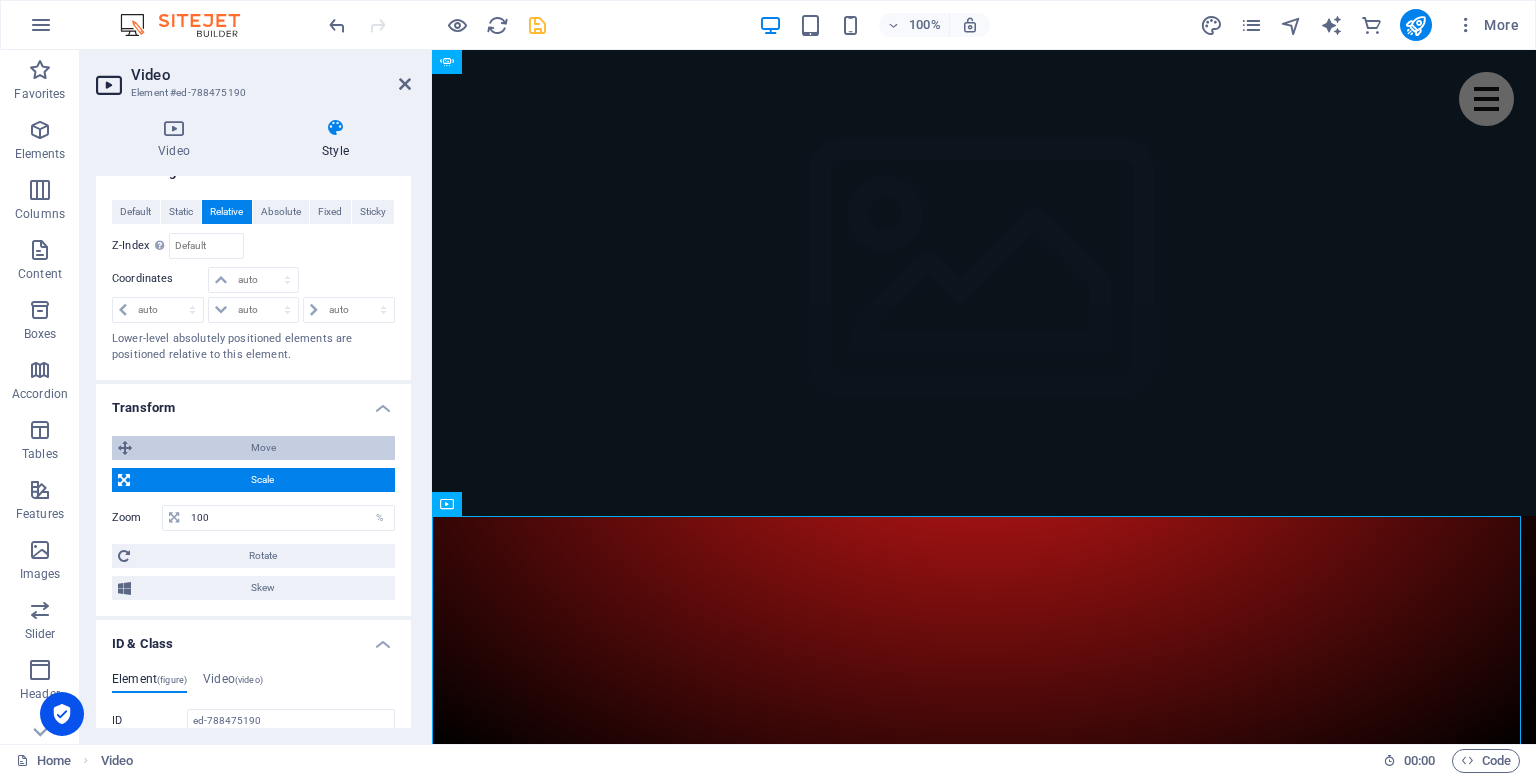 click on "Move" at bounding box center (263, 448) 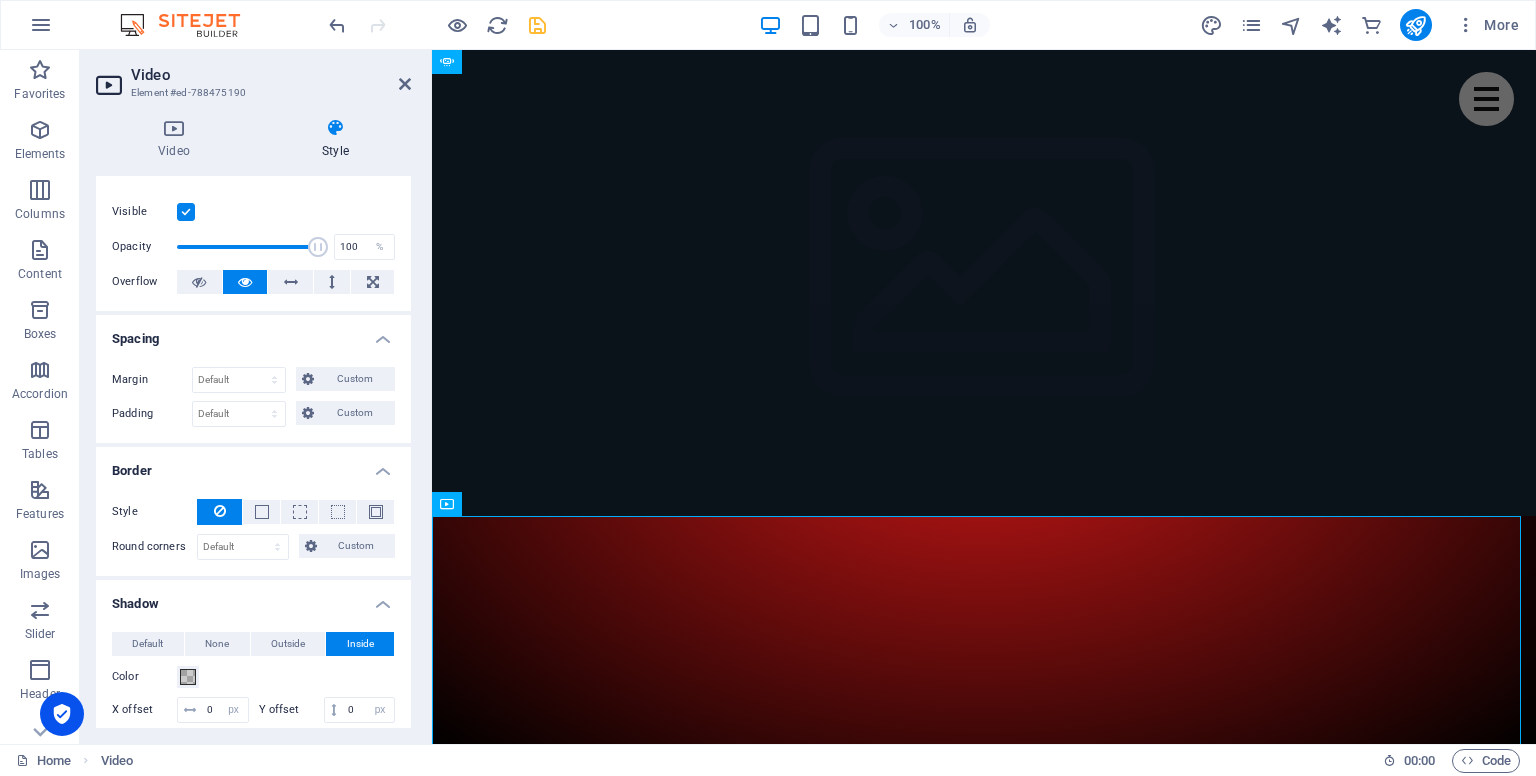 scroll, scrollTop: 0, scrollLeft: 0, axis: both 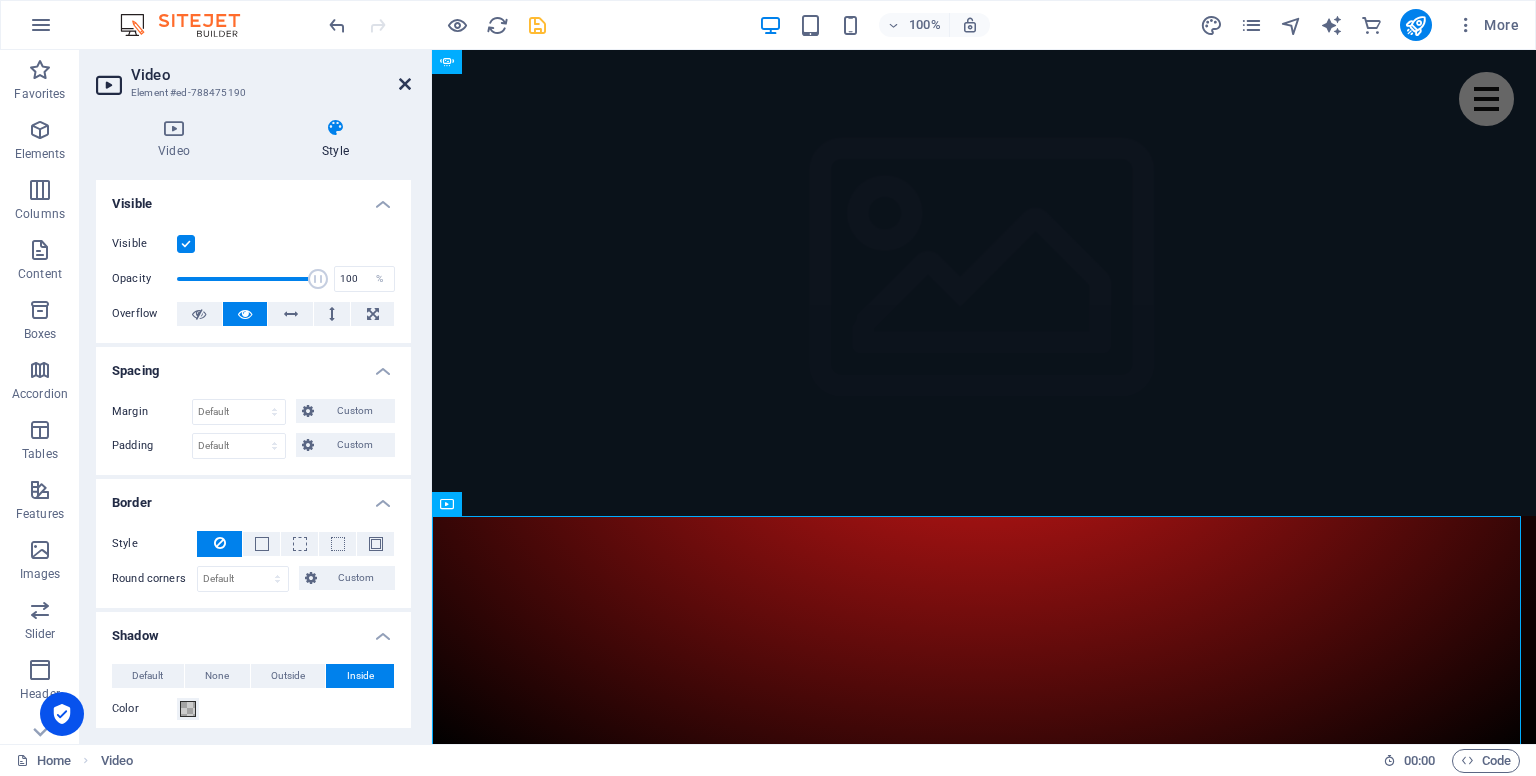 click at bounding box center [405, 84] 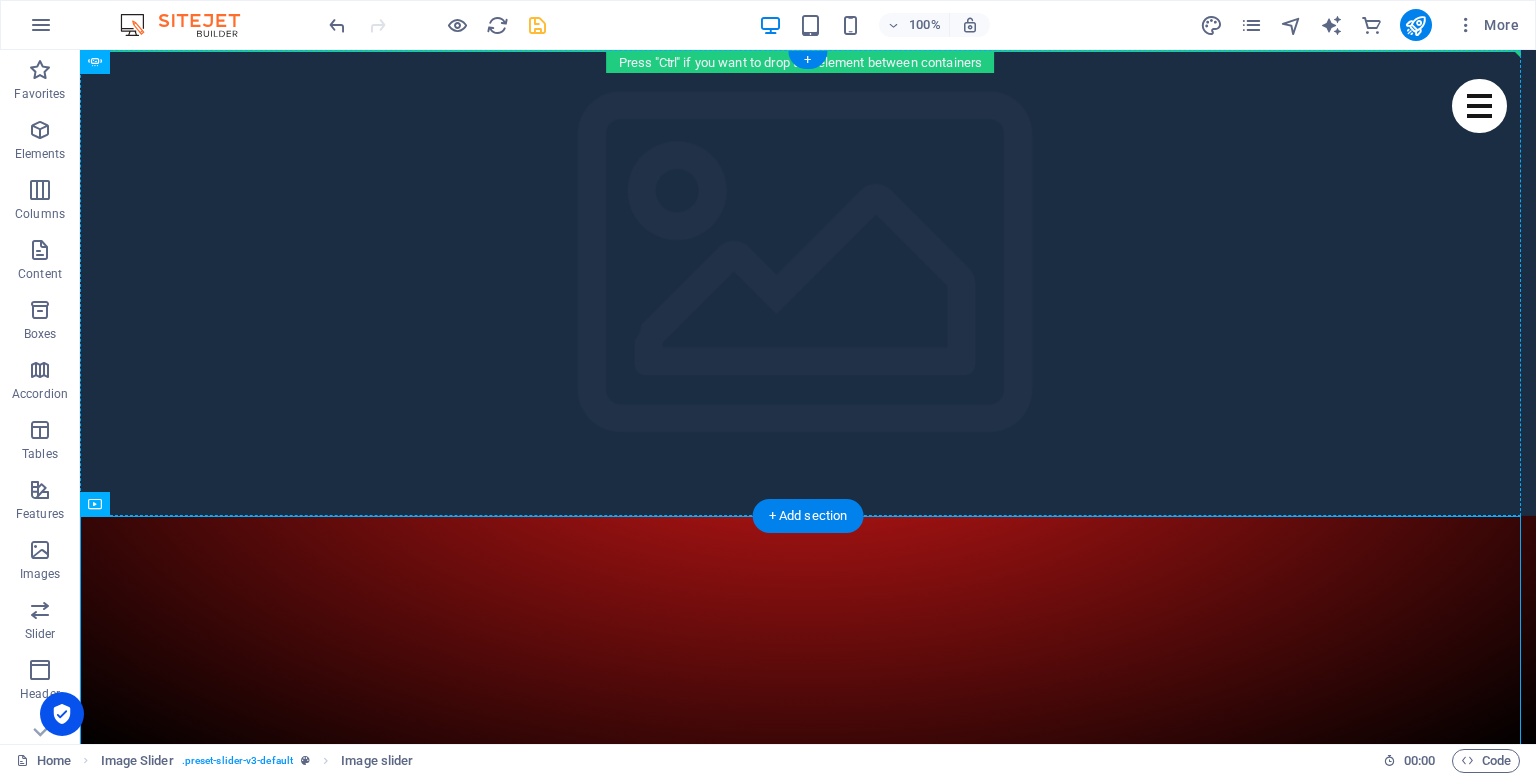 drag, startPoint x: 176, startPoint y: 116, endPoint x: 115, endPoint y: 77, distance: 72.40166 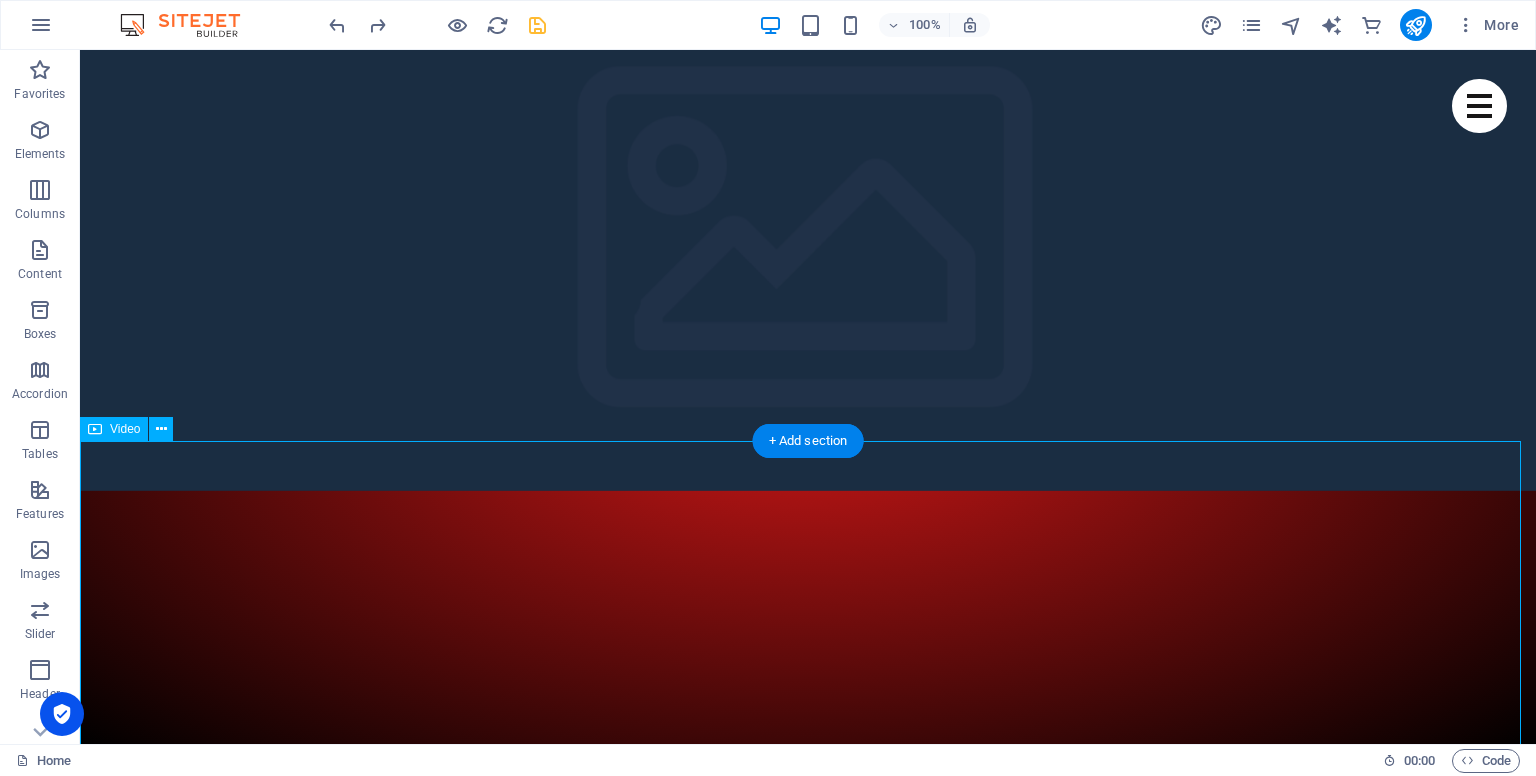scroll, scrollTop: 0, scrollLeft: 0, axis: both 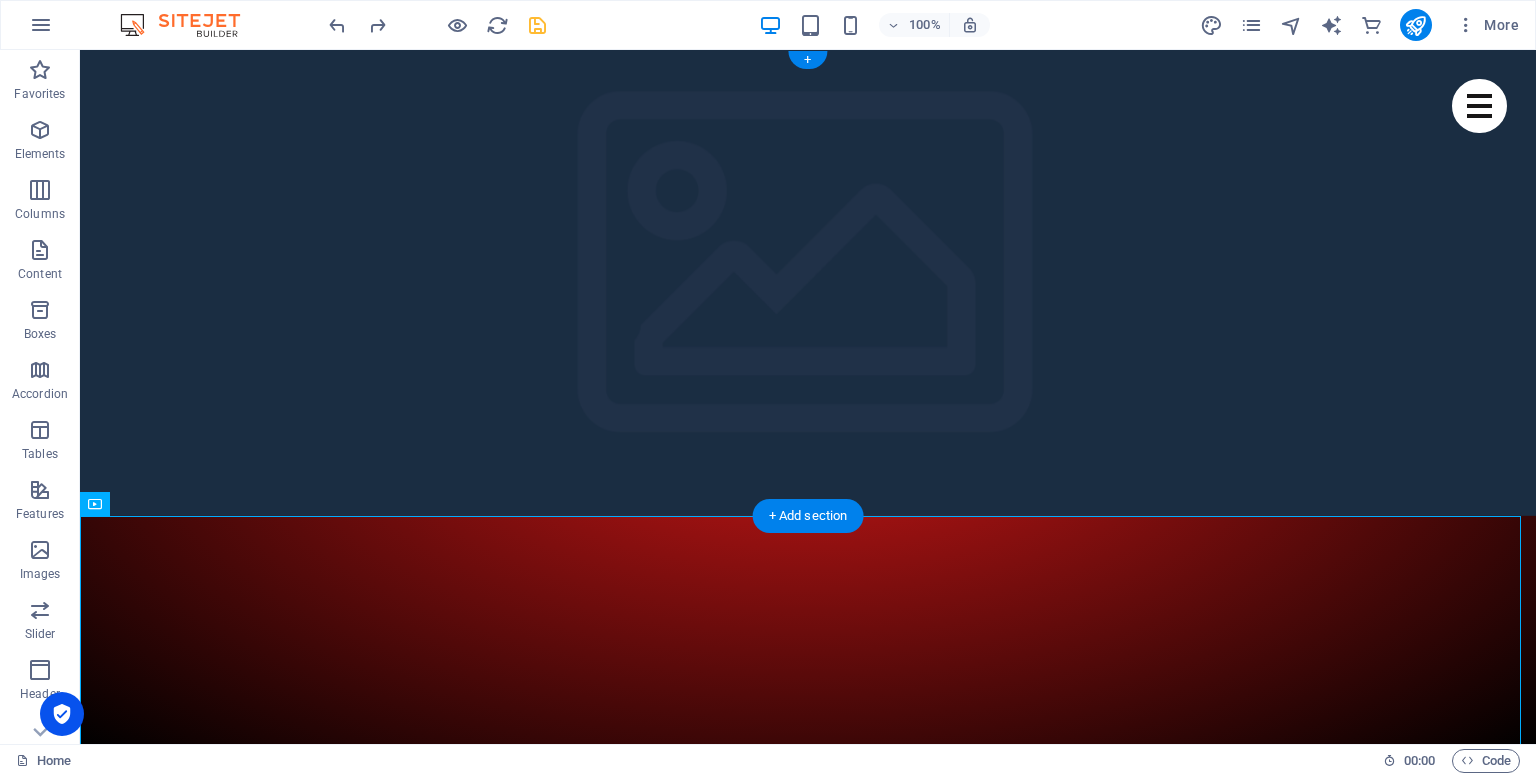 click at bounding box center [-3523, 516] 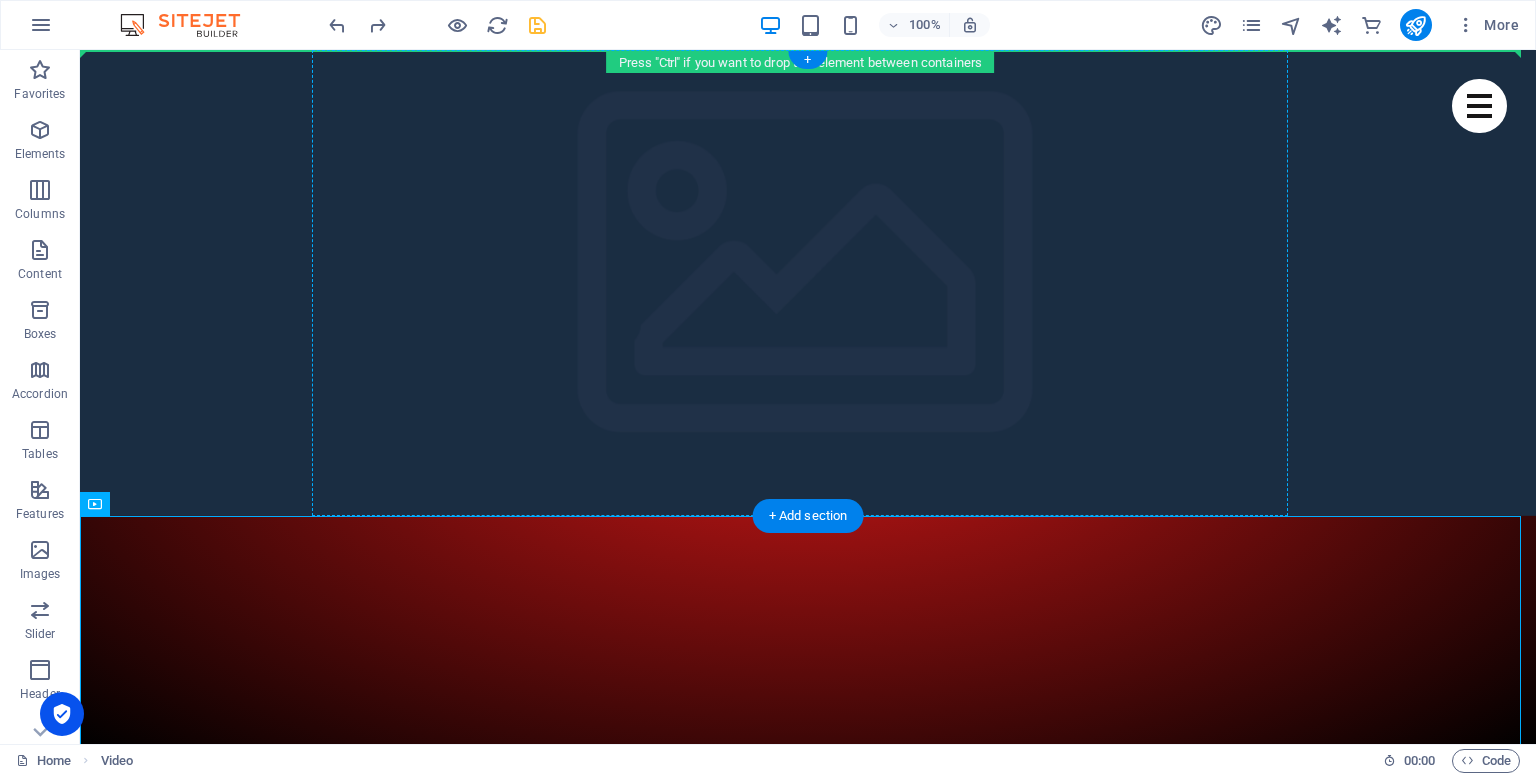 drag, startPoint x: 907, startPoint y: 555, endPoint x: 912, endPoint y: 202, distance: 353.0354 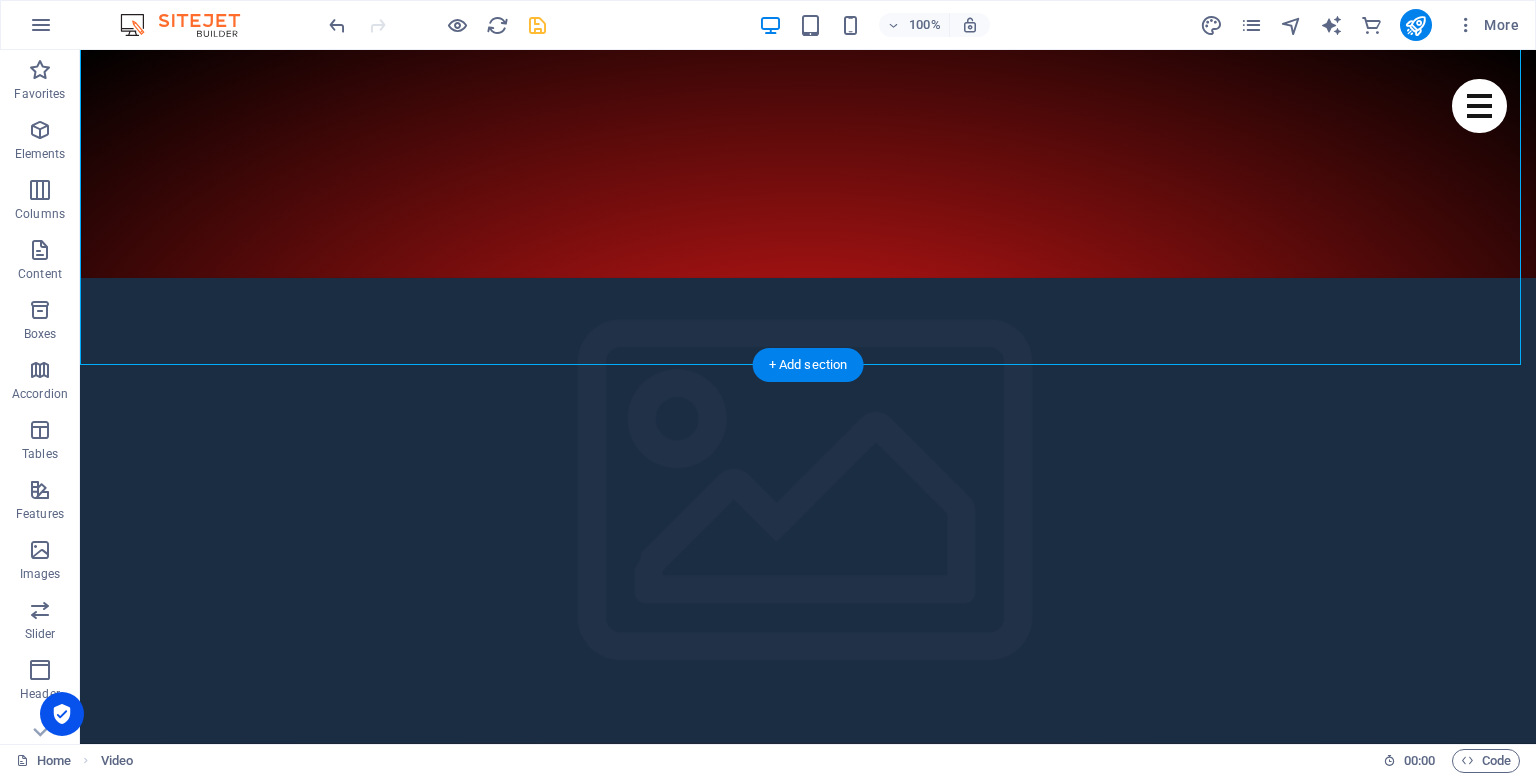 scroll, scrollTop: 0, scrollLeft: 0, axis: both 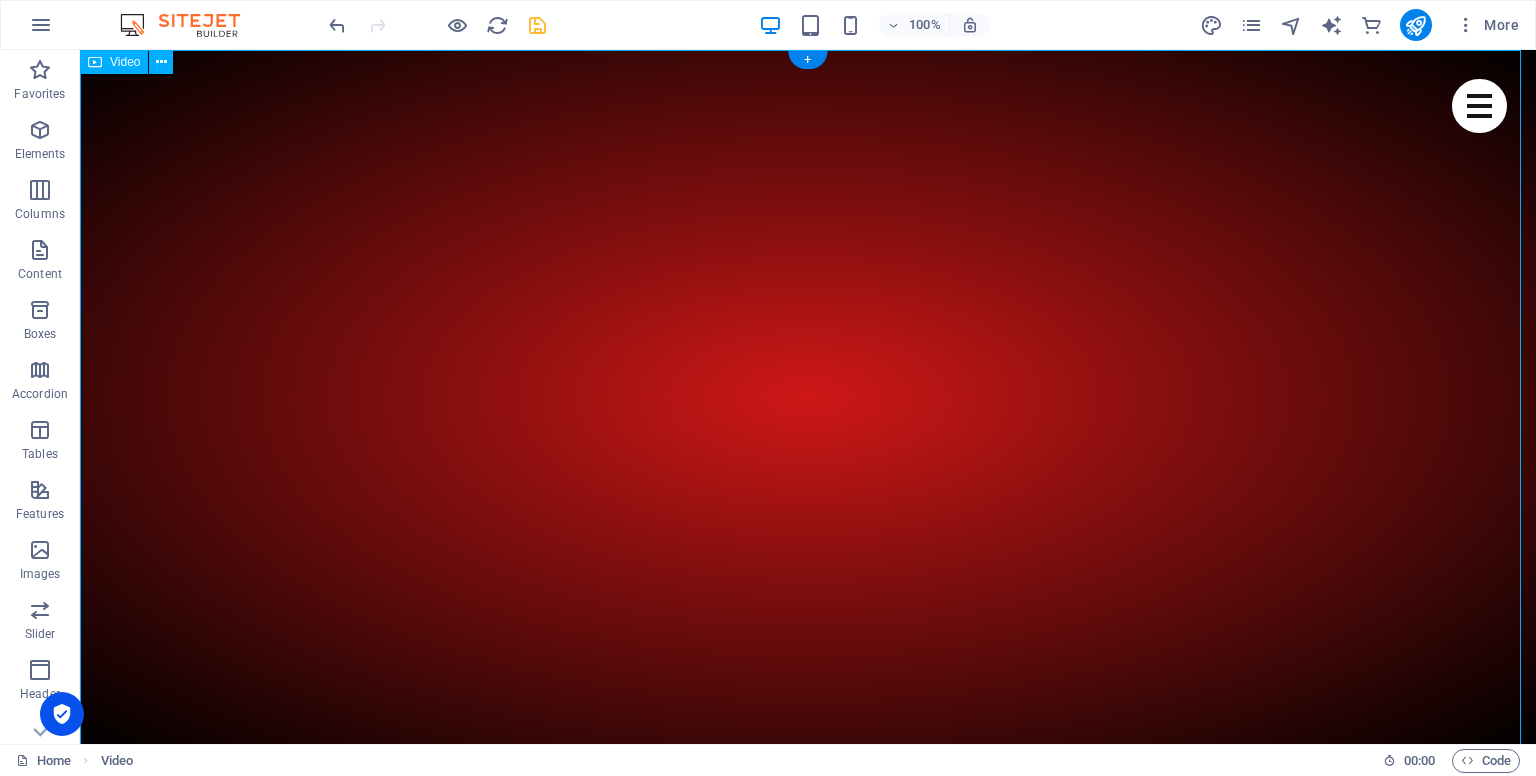 click at bounding box center (808, 414) 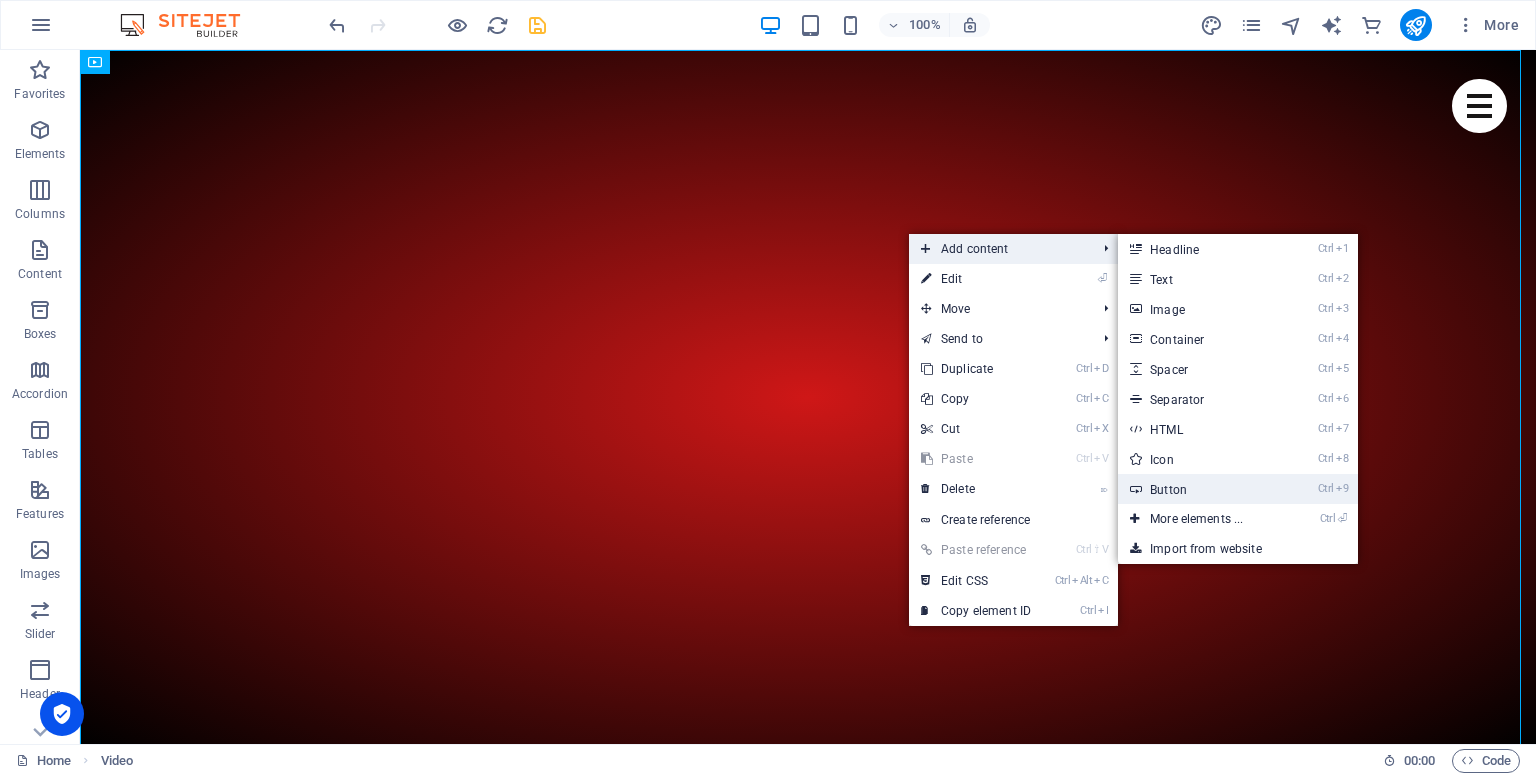 drag, startPoint x: 1192, startPoint y: 481, endPoint x: 760, endPoint y: 432, distance: 434.77005 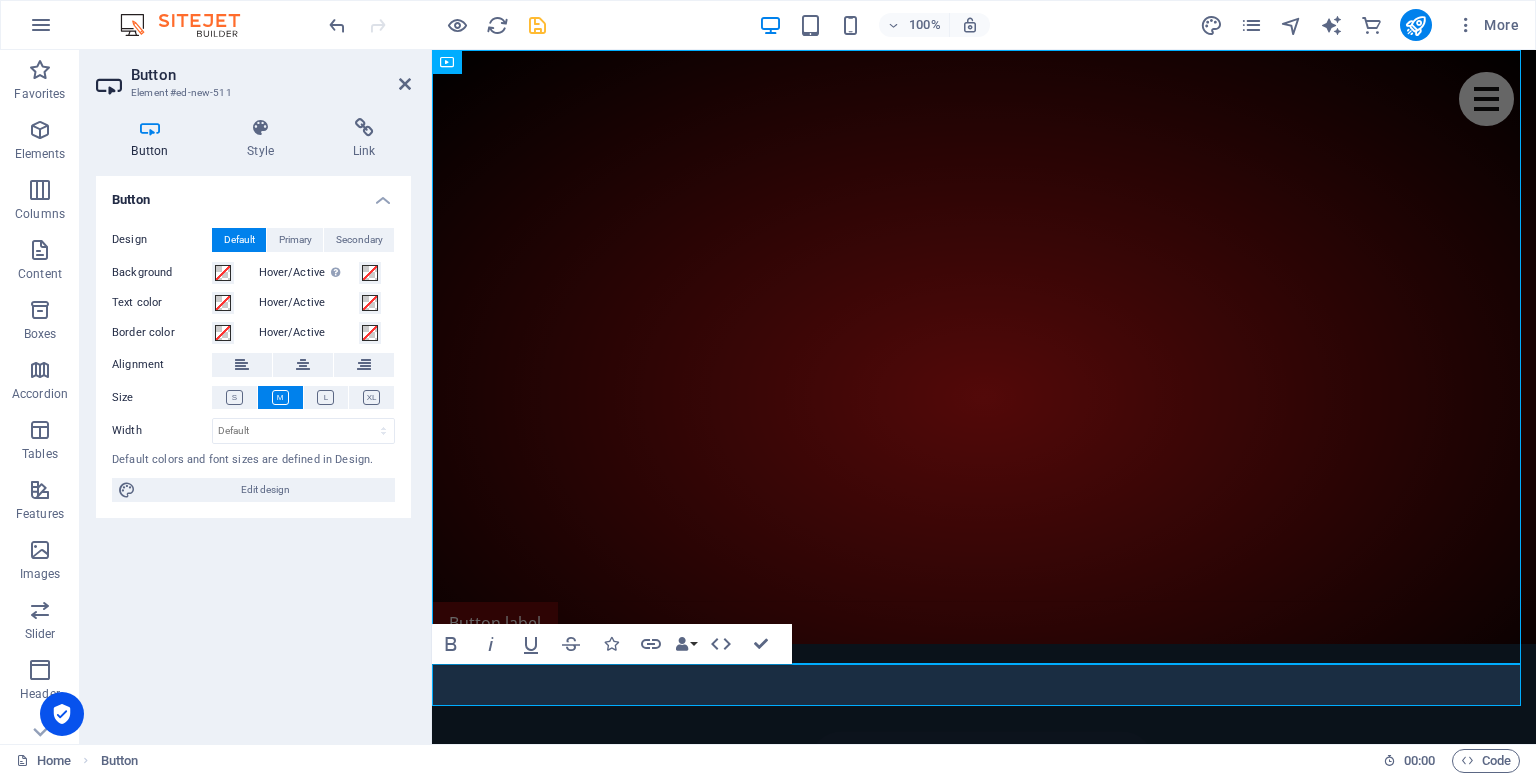 drag, startPoint x: 563, startPoint y: 695, endPoint x: 551, endPoint y: 693, distance: 12.165525 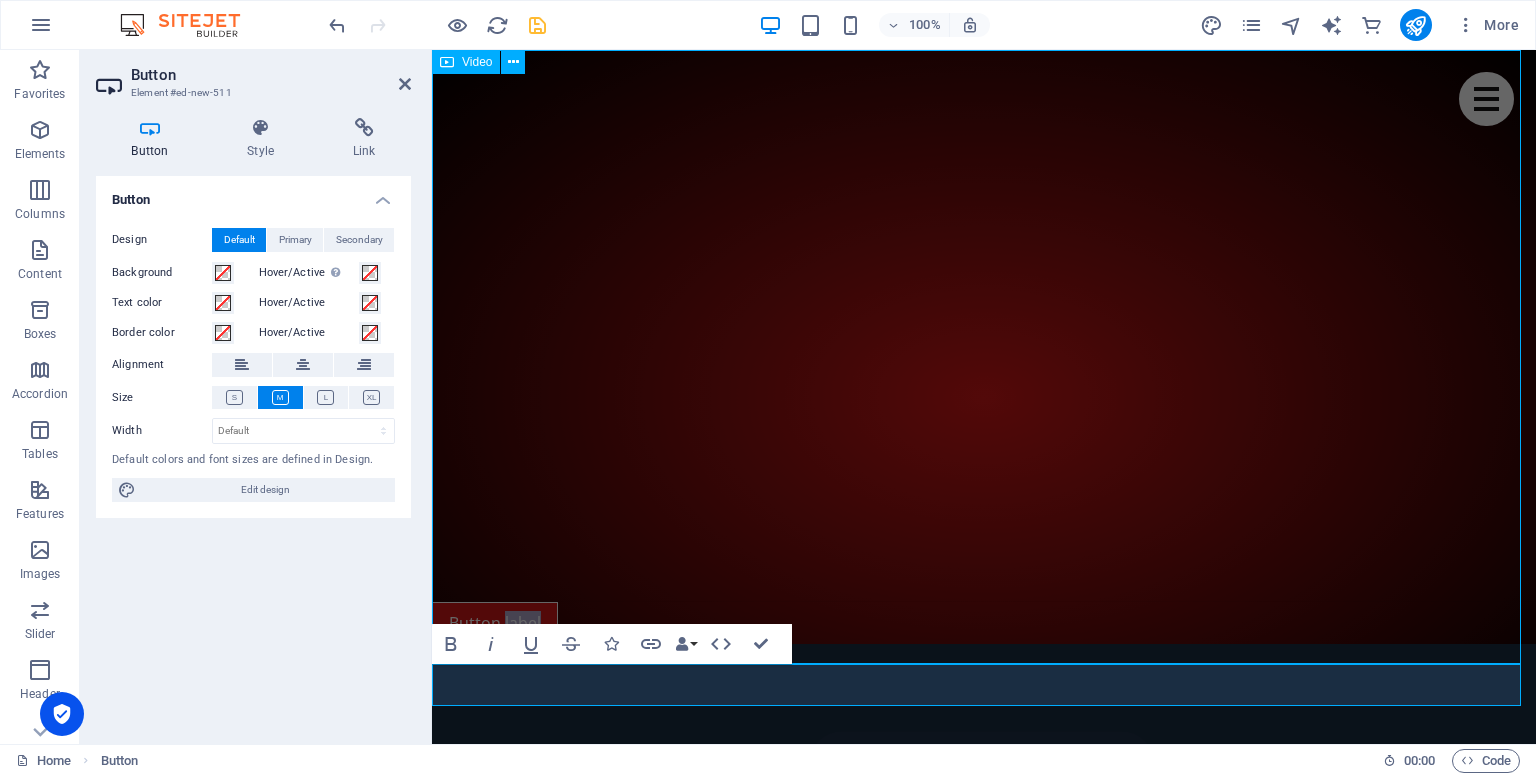 drag, startPoint x: 552, startPoint y: 693, endPoint x: 613, endPoint y: 521, distance: 182.49658 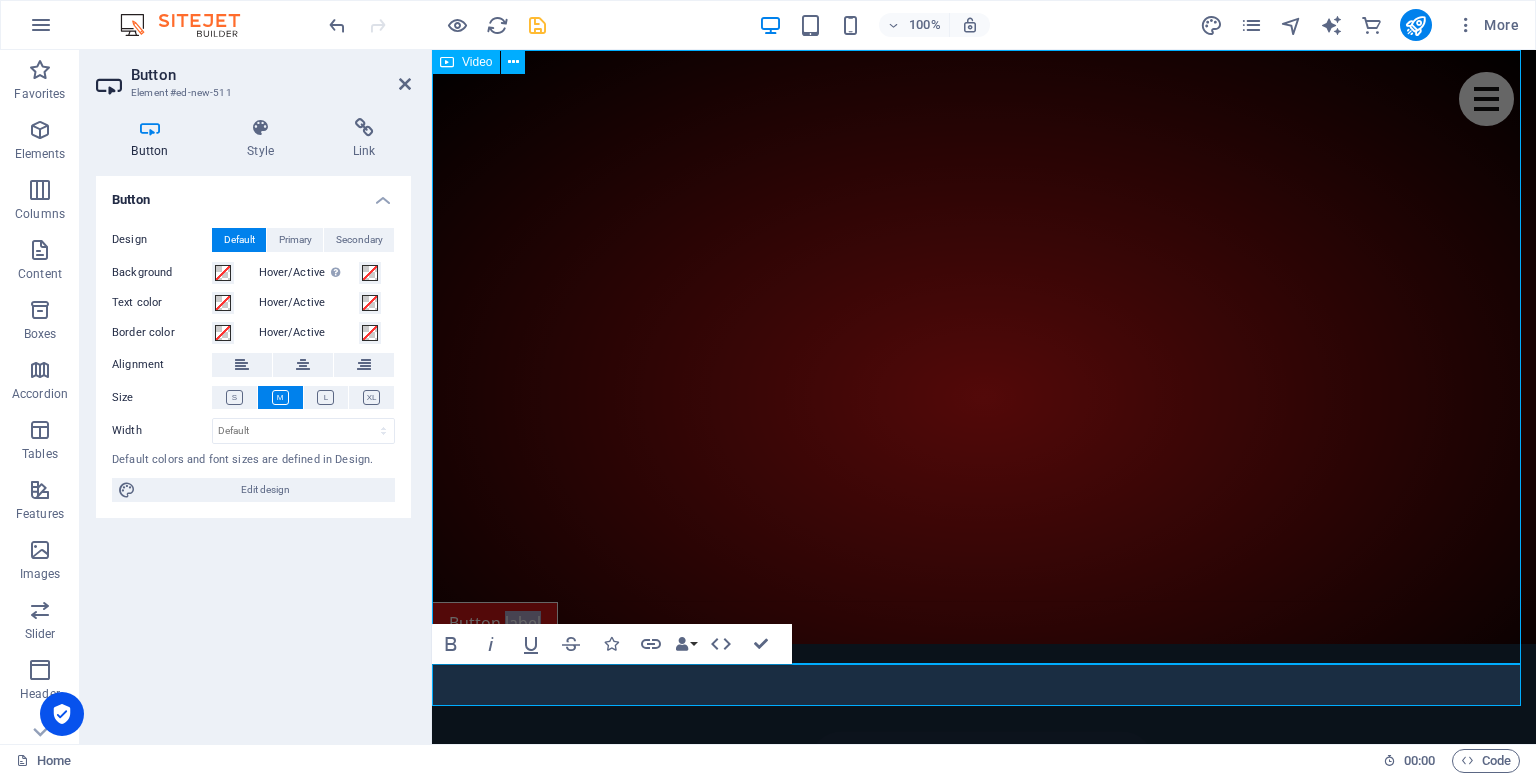 click at bounding box center [984, 326] 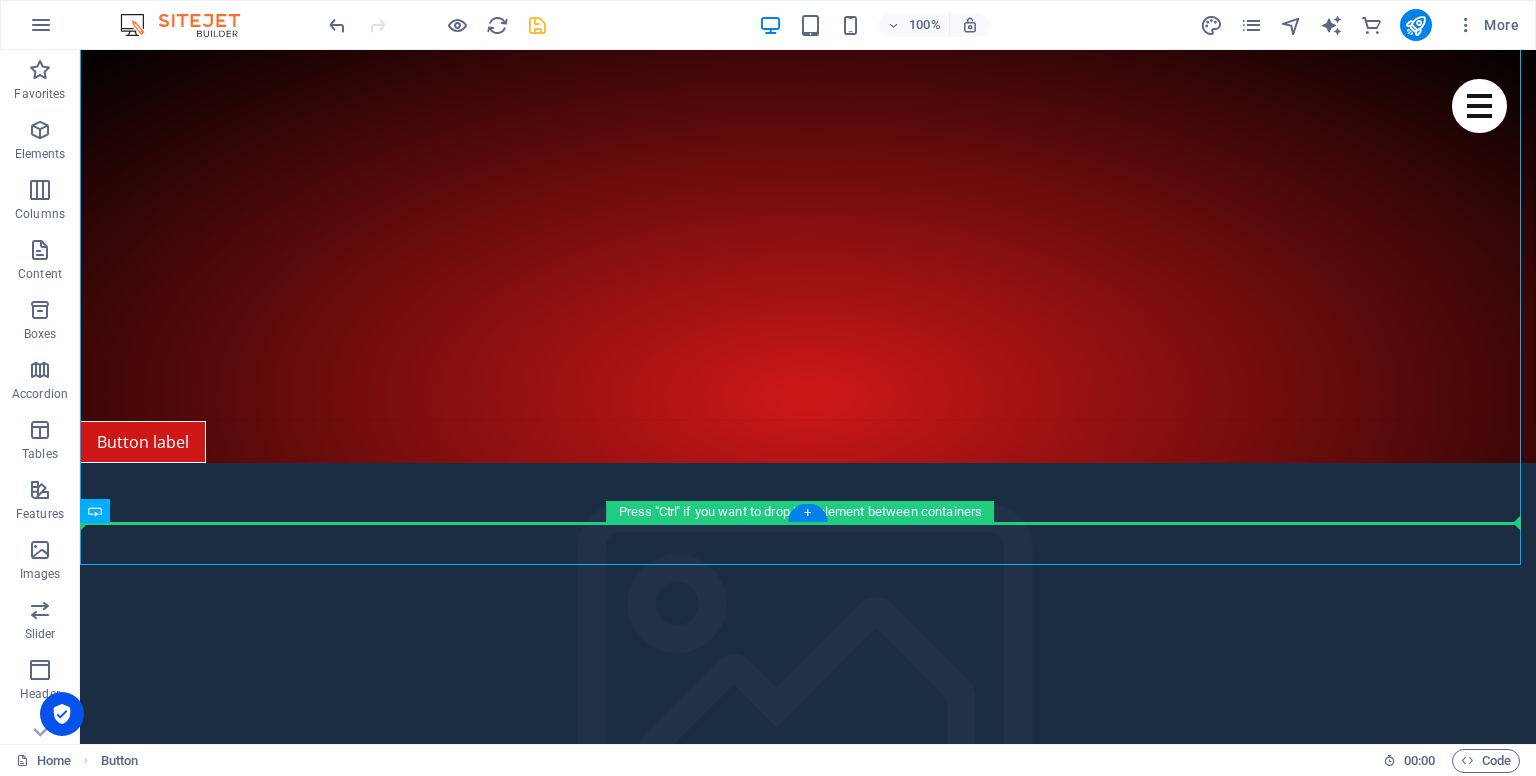 scroll, scrollTop: 287, scrollLeft: 0, axis: vertical 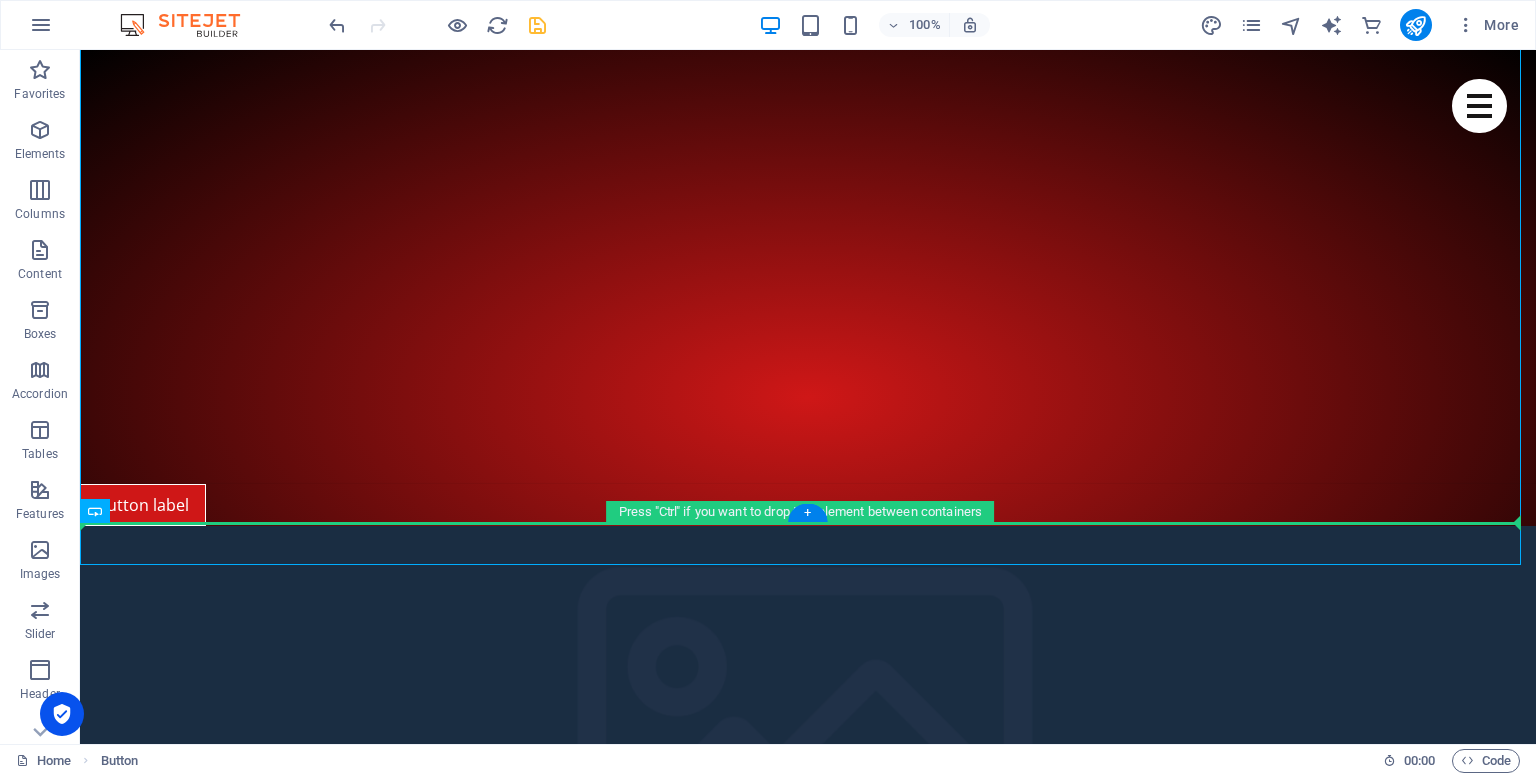 drag, startPoint x: 181, startPoint y: 186, endPoint x: 324, endPoint y: 92, distance: 171.1286 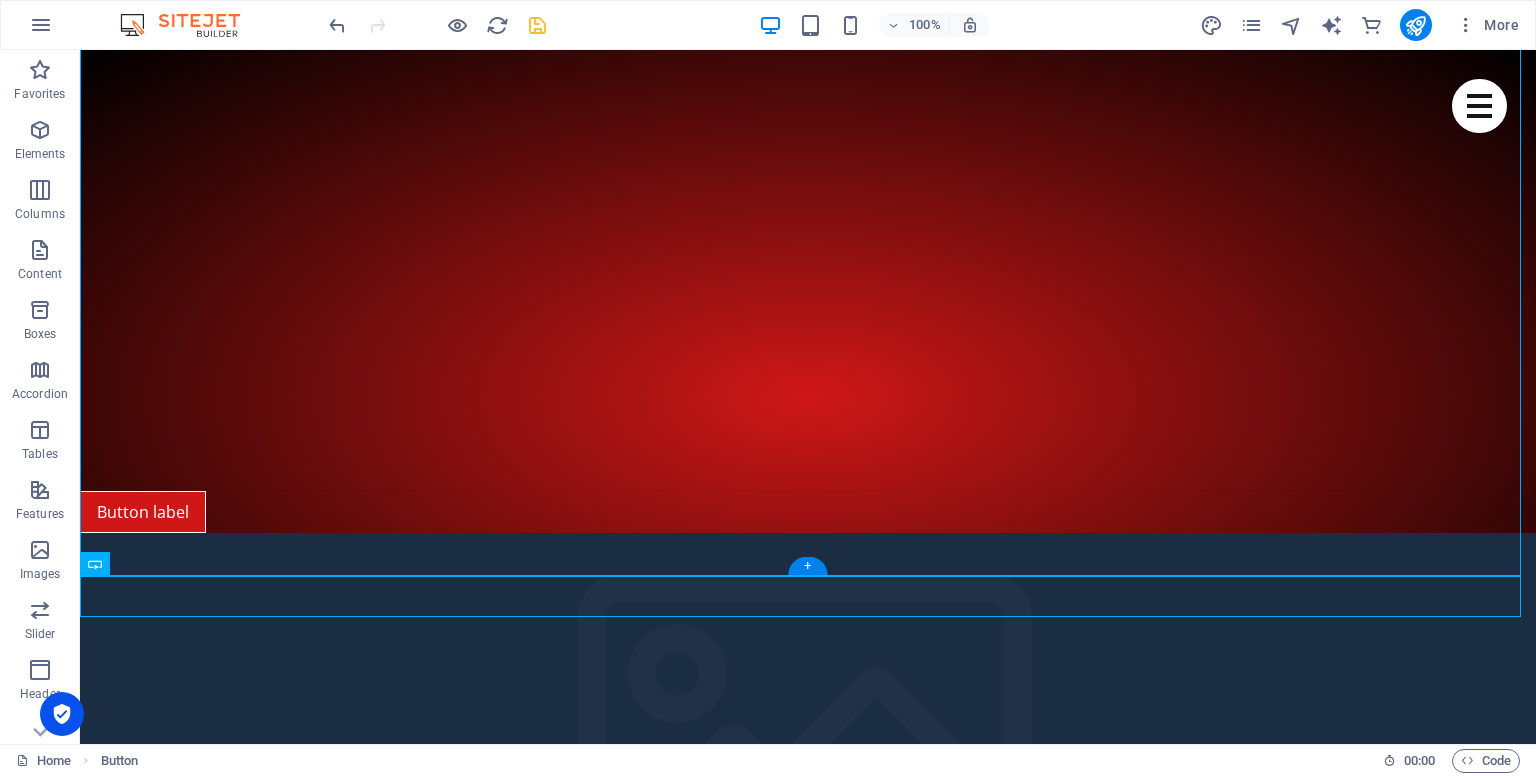click at bounding box center (808, 127) 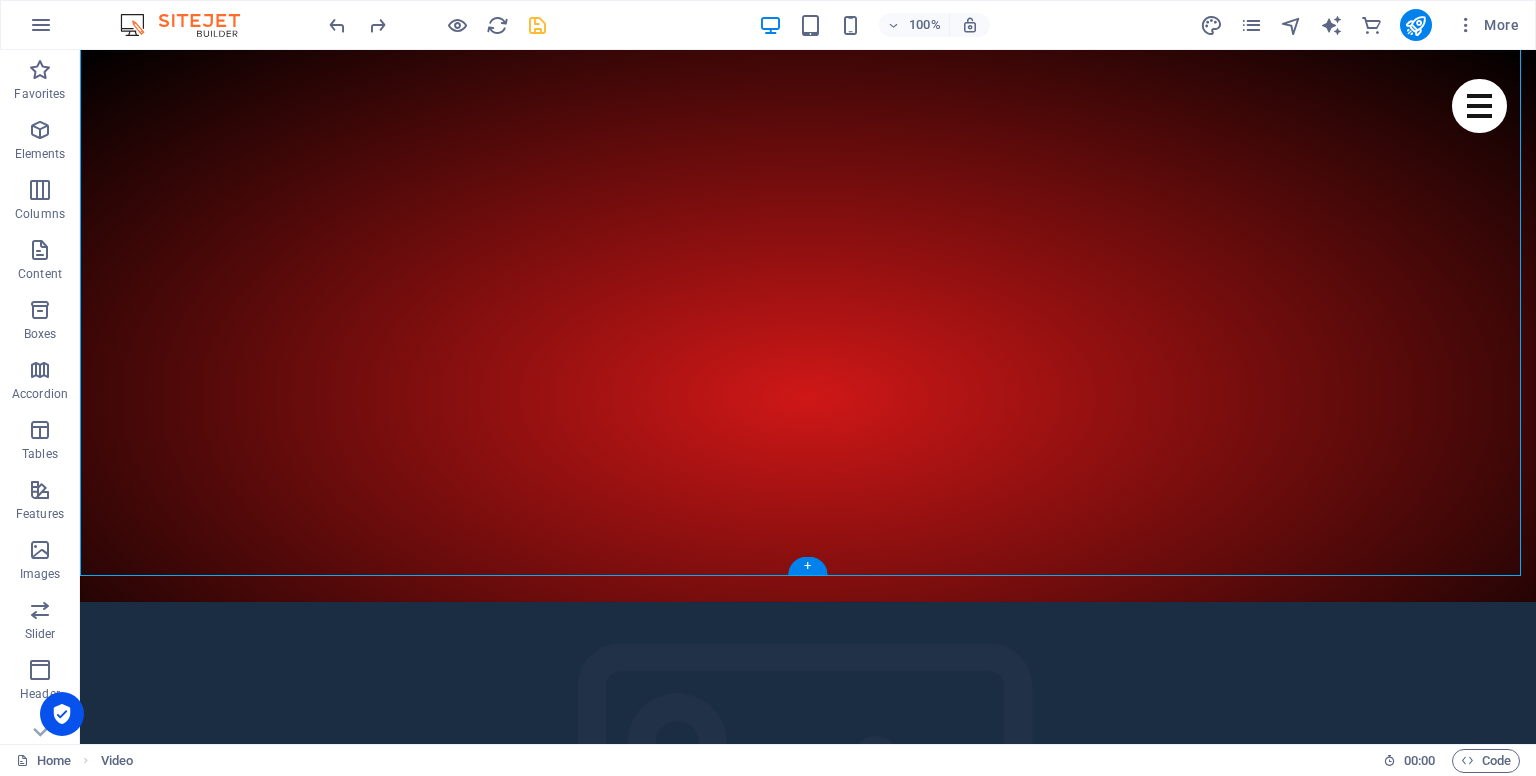 scroll, scrollTop: 0, scrollLeft: 0, axis: both 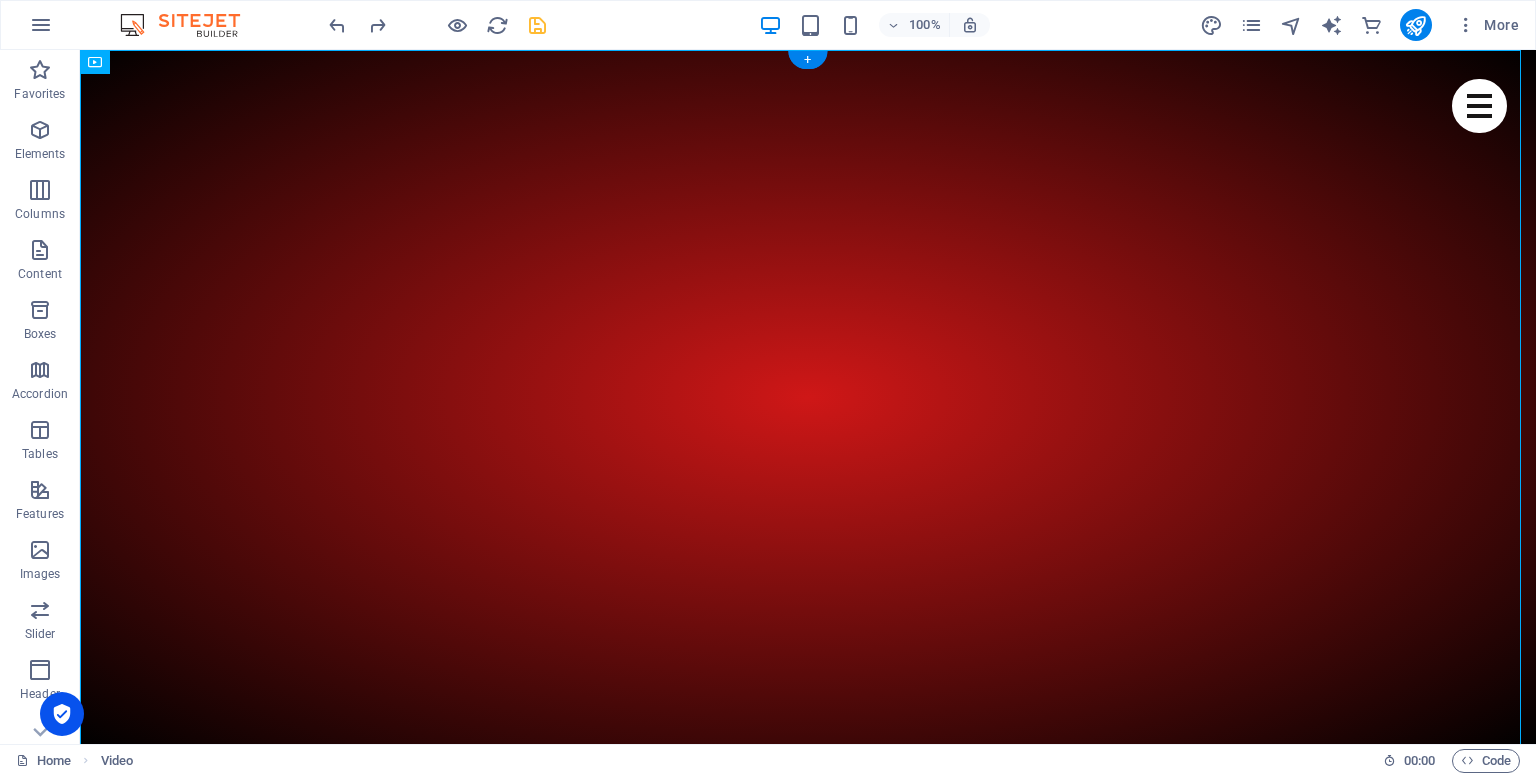 click at bounding box center [808, 414] 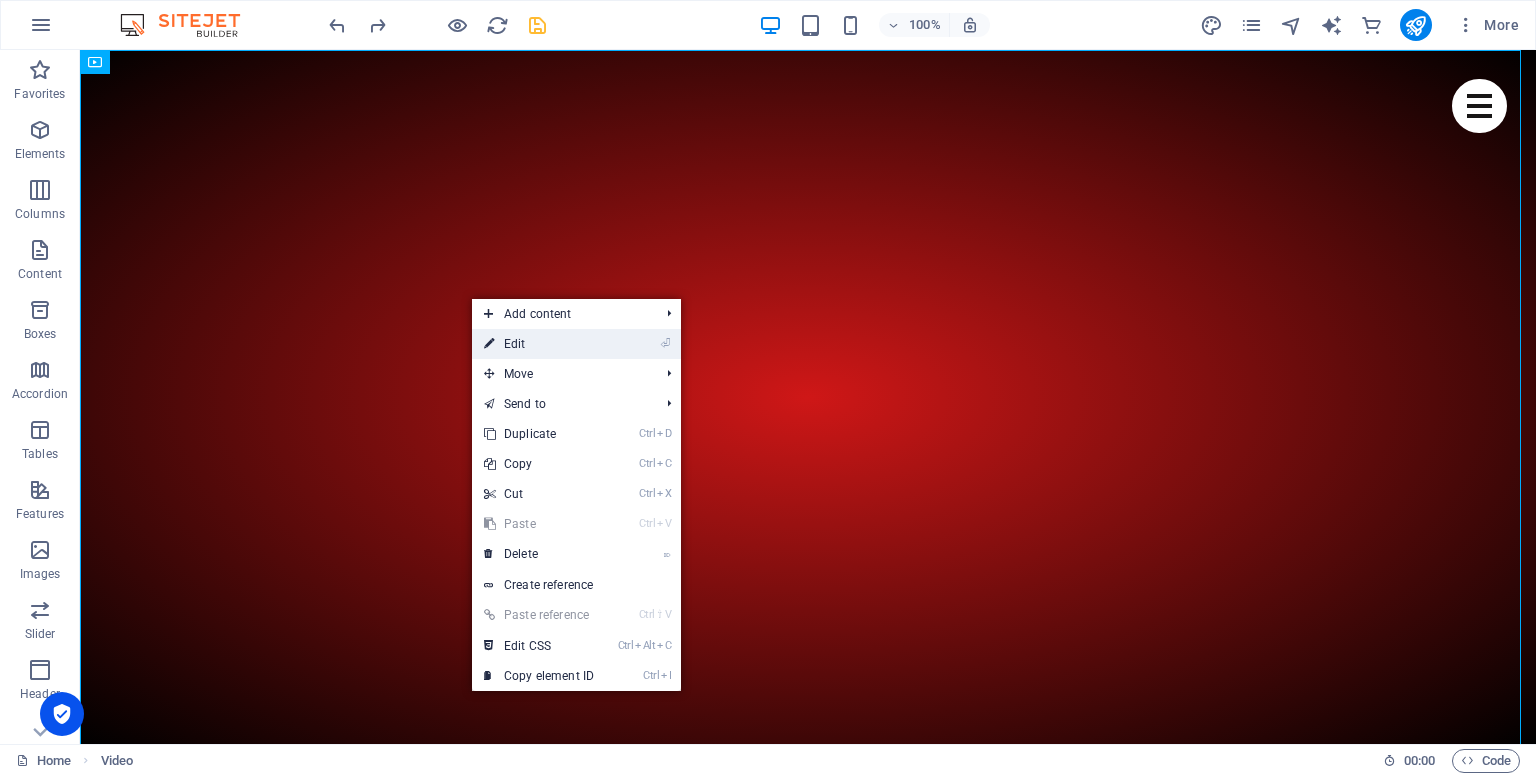 click on "⏎  Edit" at bounding box center (539, 344) 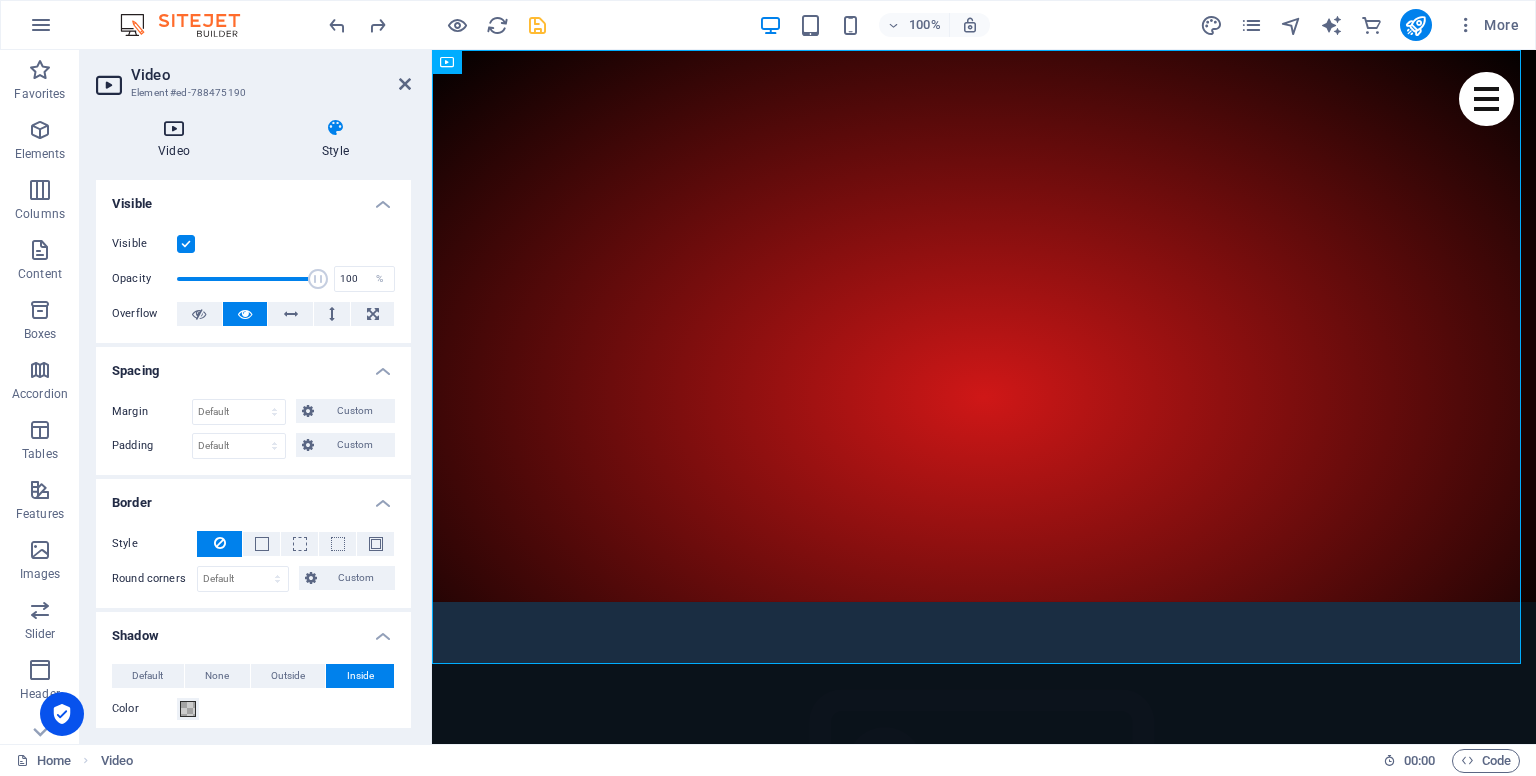 click at bounding box center [174, 128] 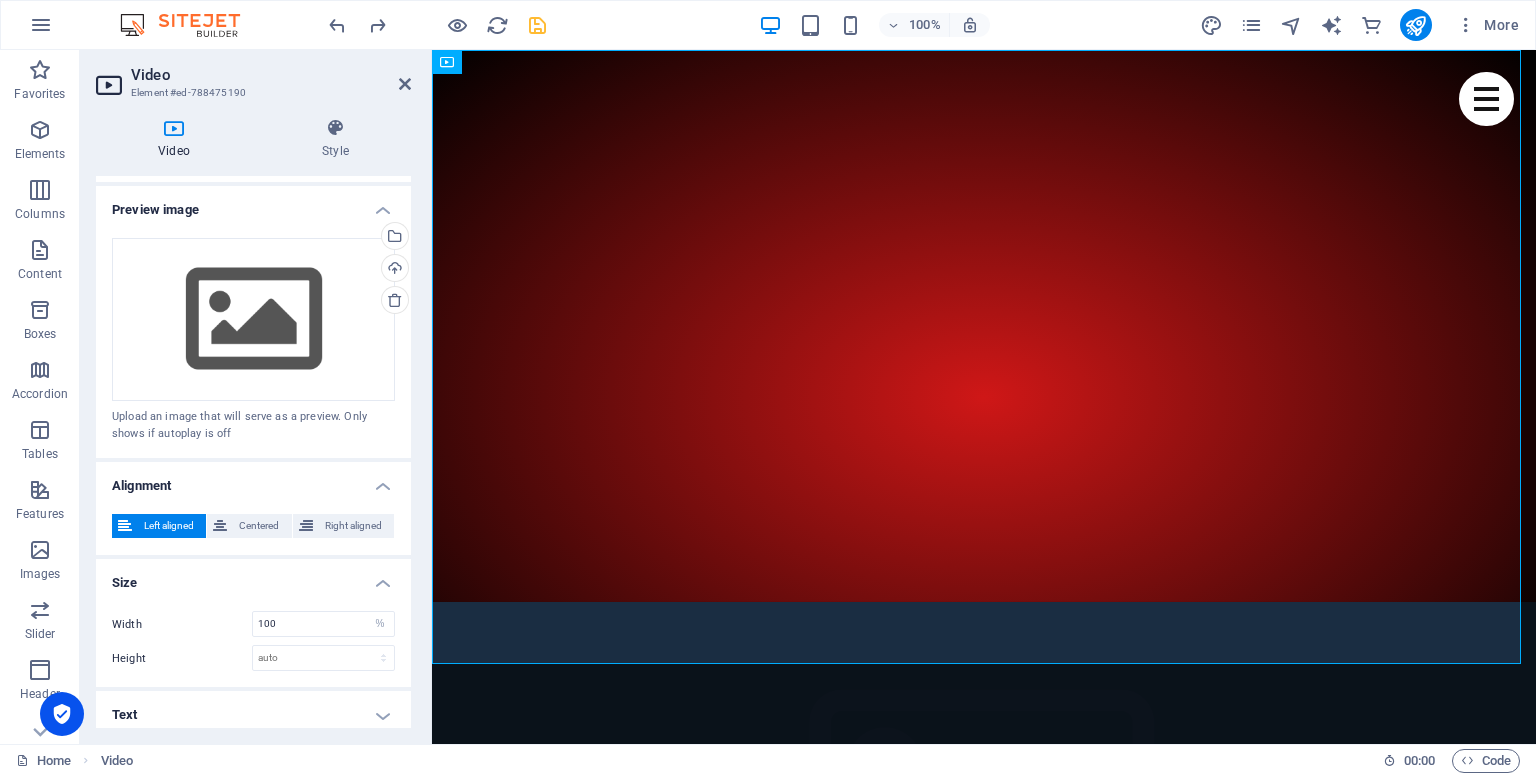 scroll, scrollTop: 380, scrollLeft: 0, axis: vertical 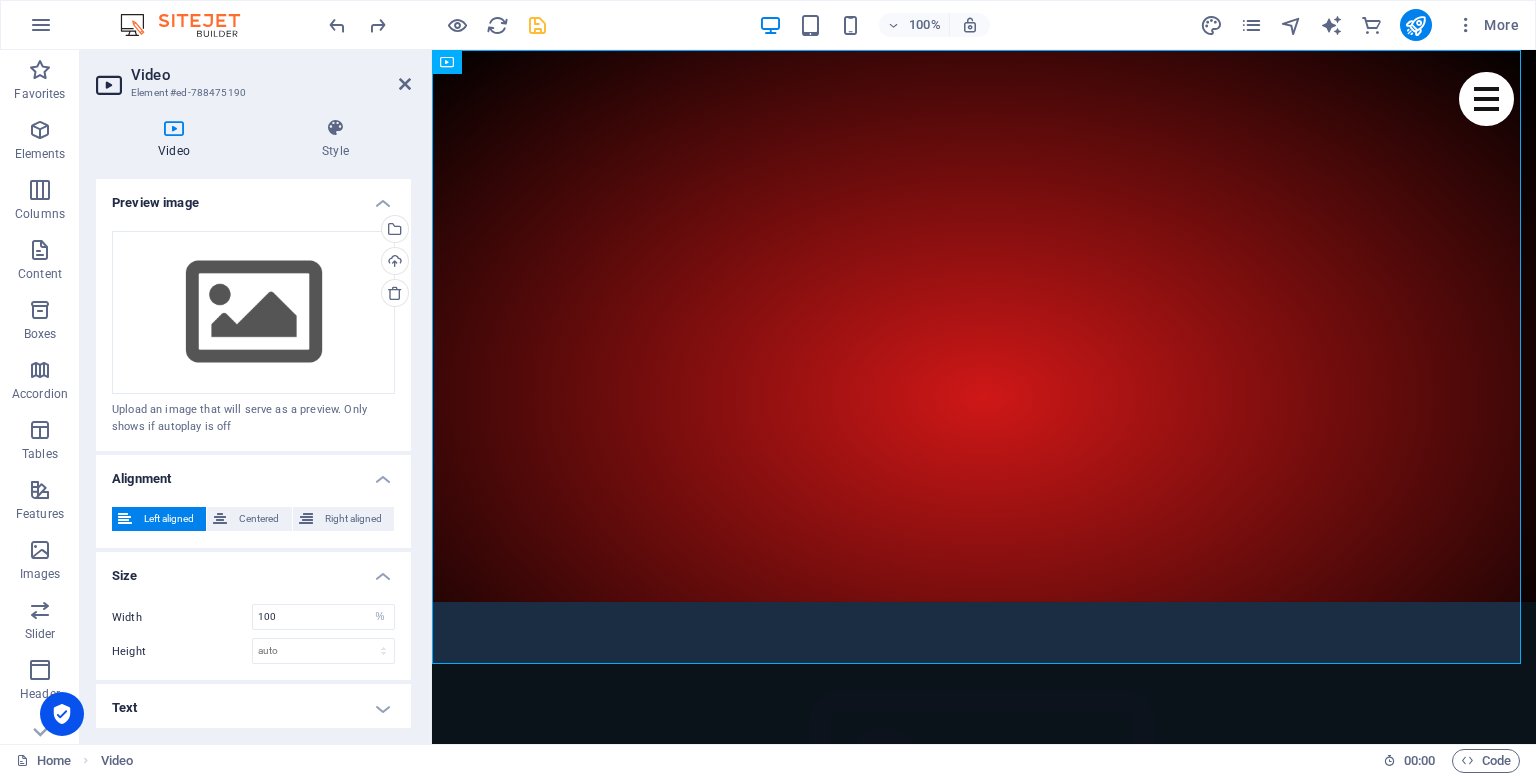 click on "Text" at bounding box center (253, 708) 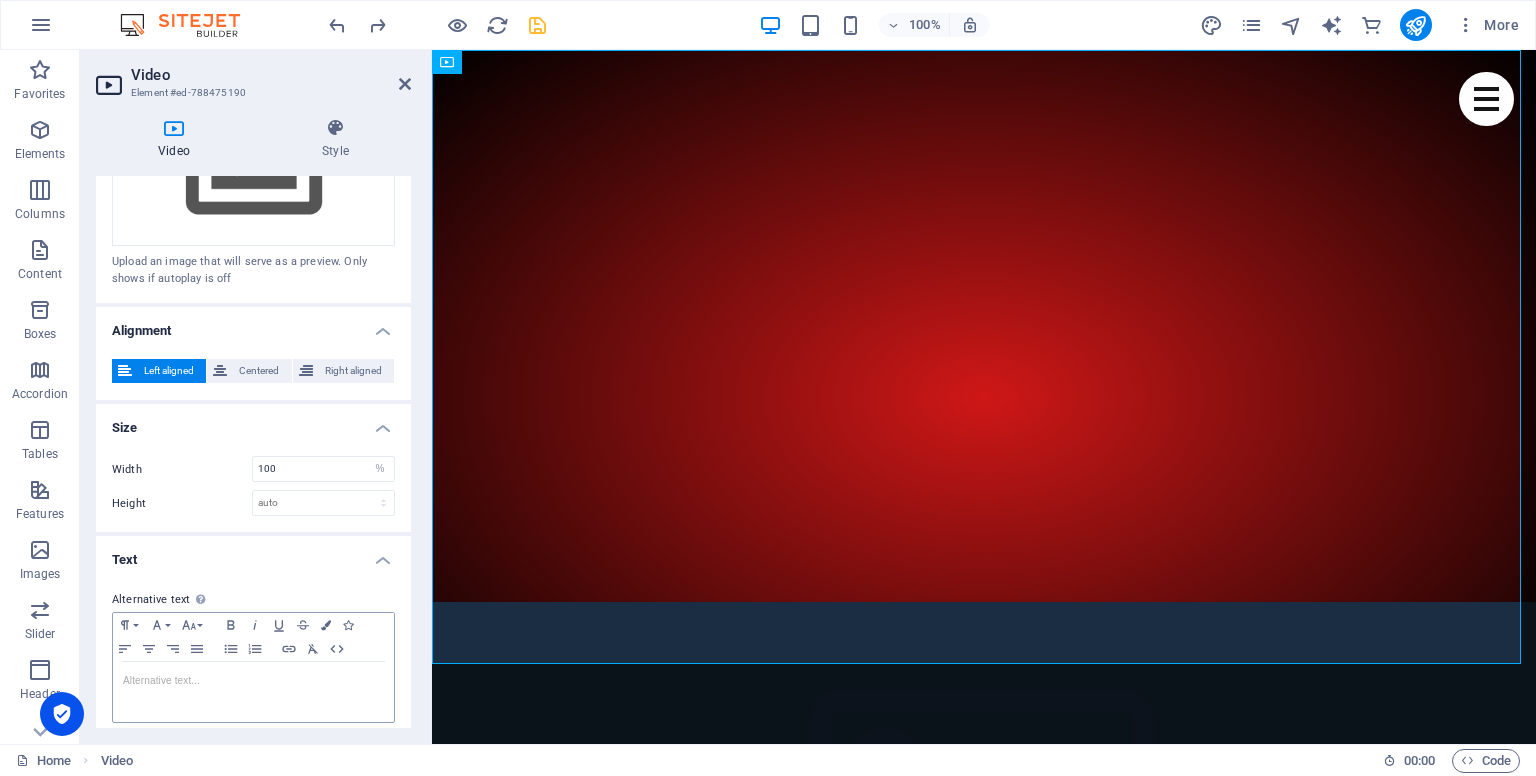 scroll, scrollTop: 536, scrollLeft: 0, axis: vertical 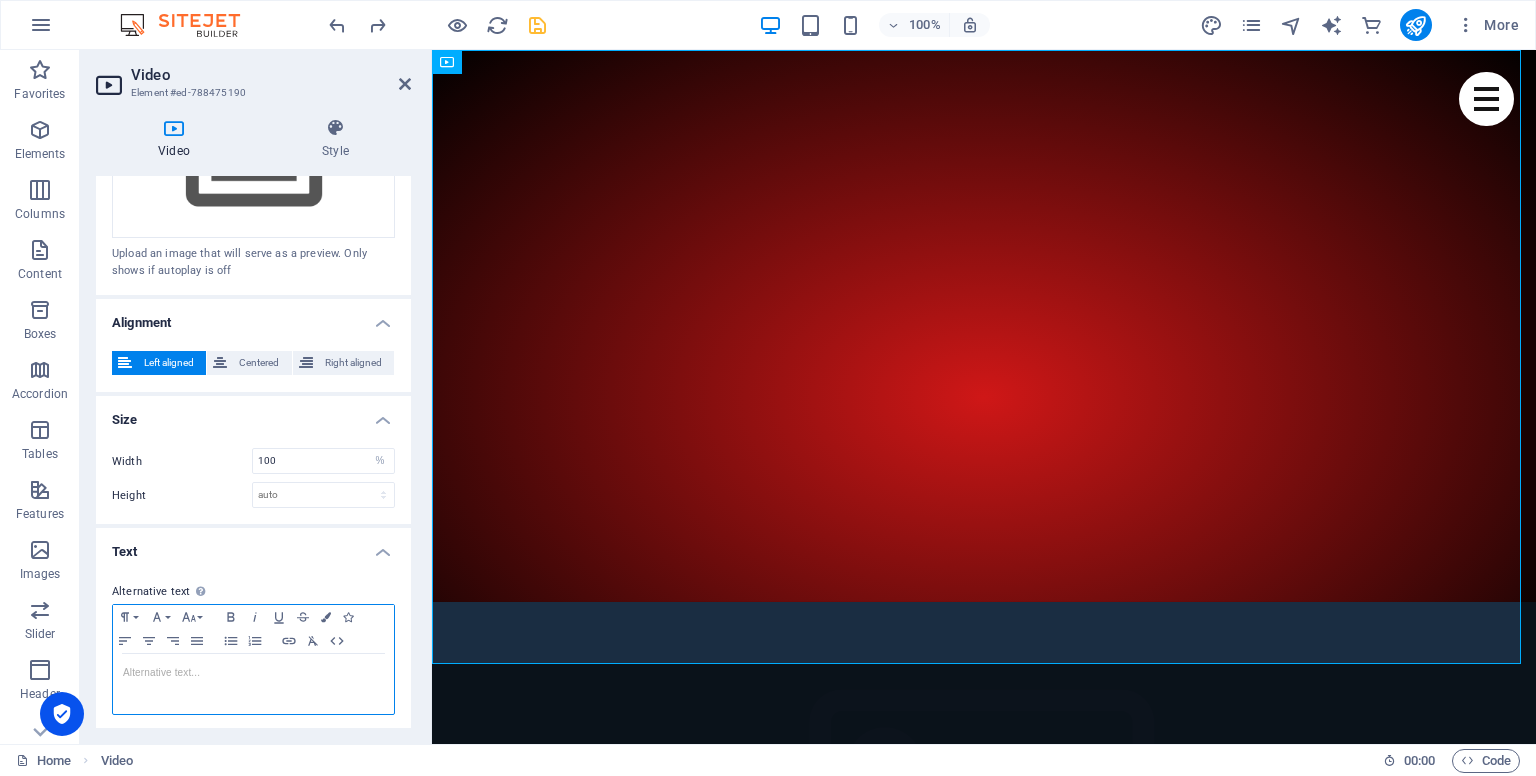 click at bounding box center [253, 673] 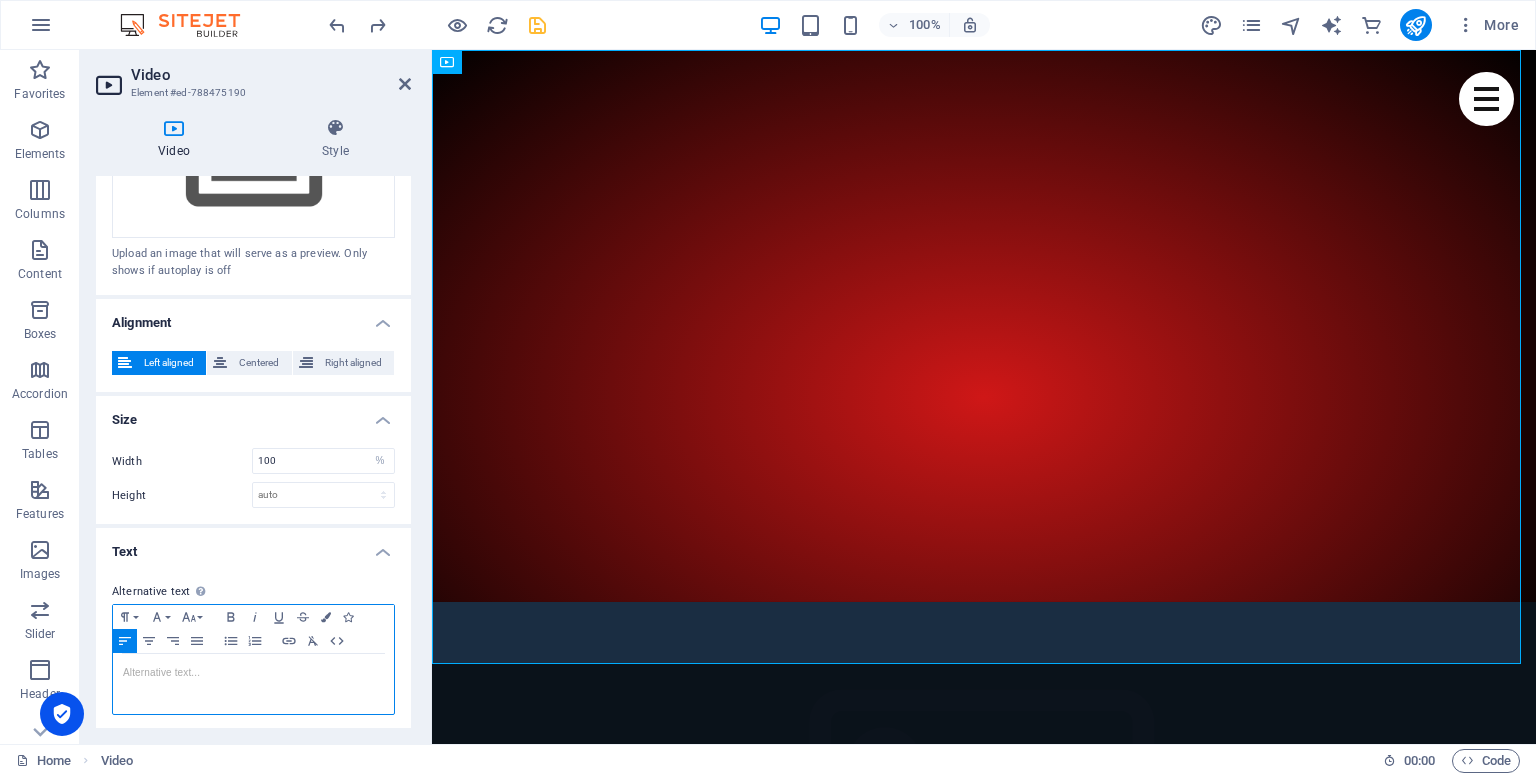 type 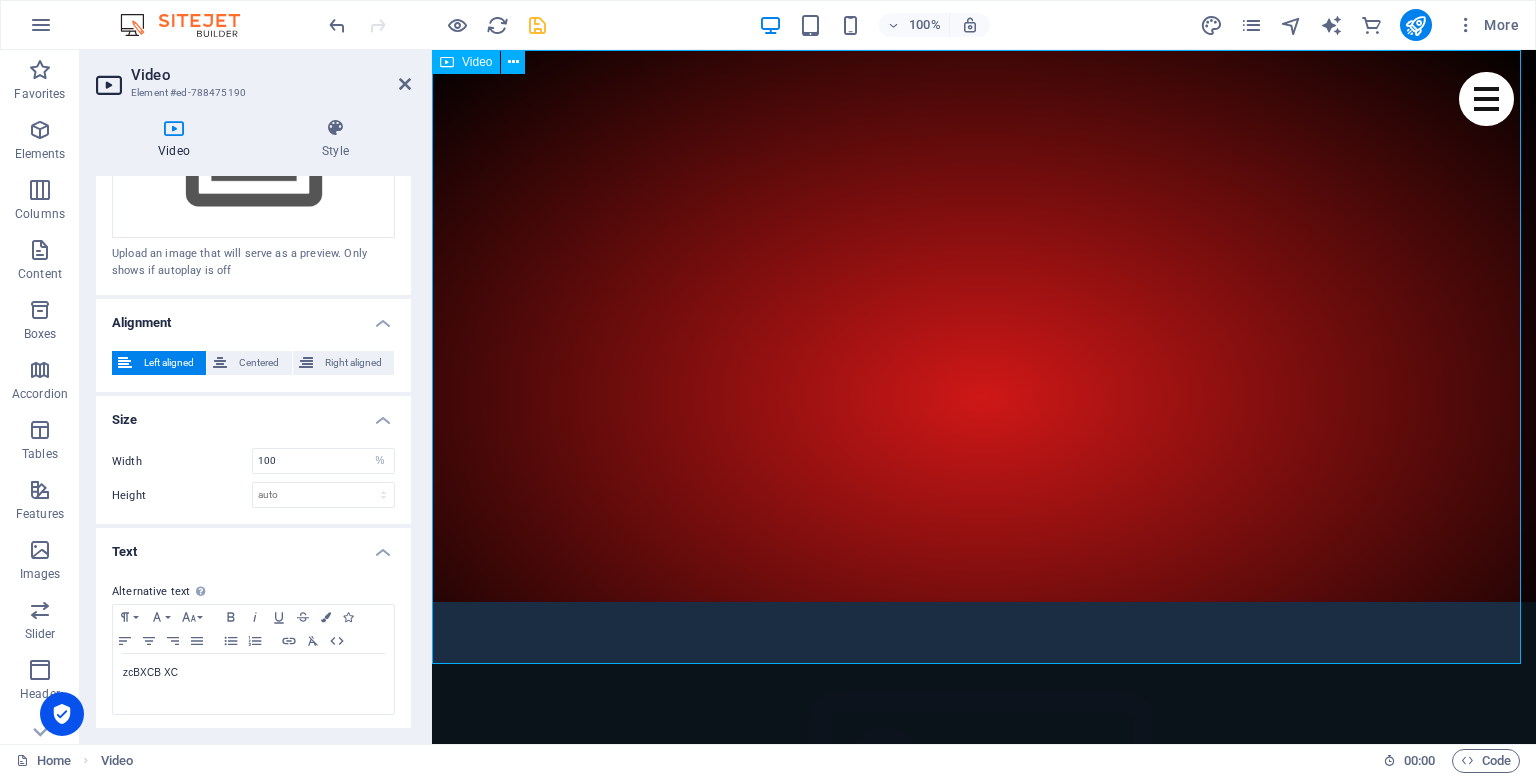 click on "zcBXCB XC" at bounding box center [984, 326] 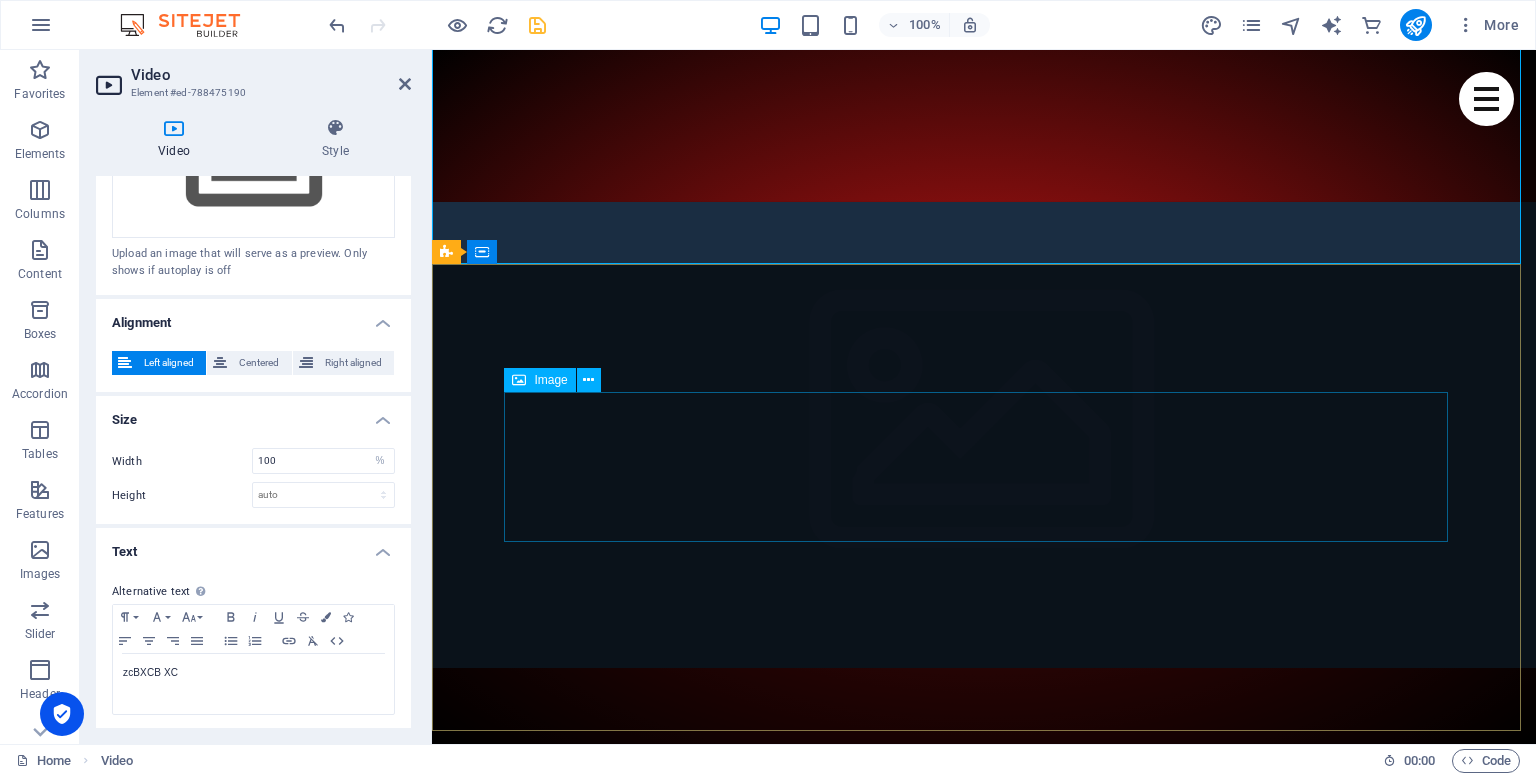 scroll, scrollTop: 0, scrollLeft: 0, axis: both 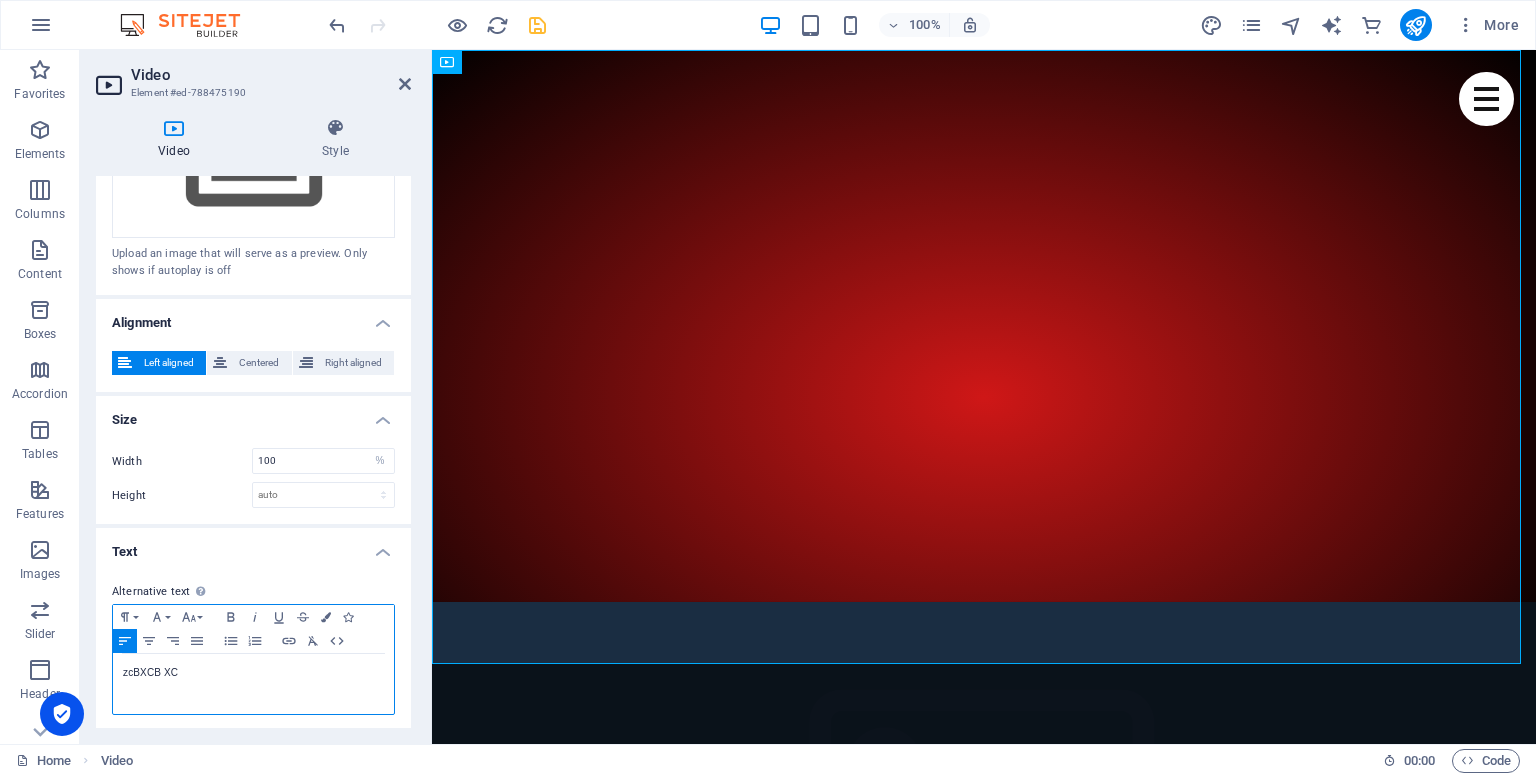 drag, startPoint x: 271, startPoint y: 680, endPoint x: 159, endPoint y: 681, distance: 112.00446 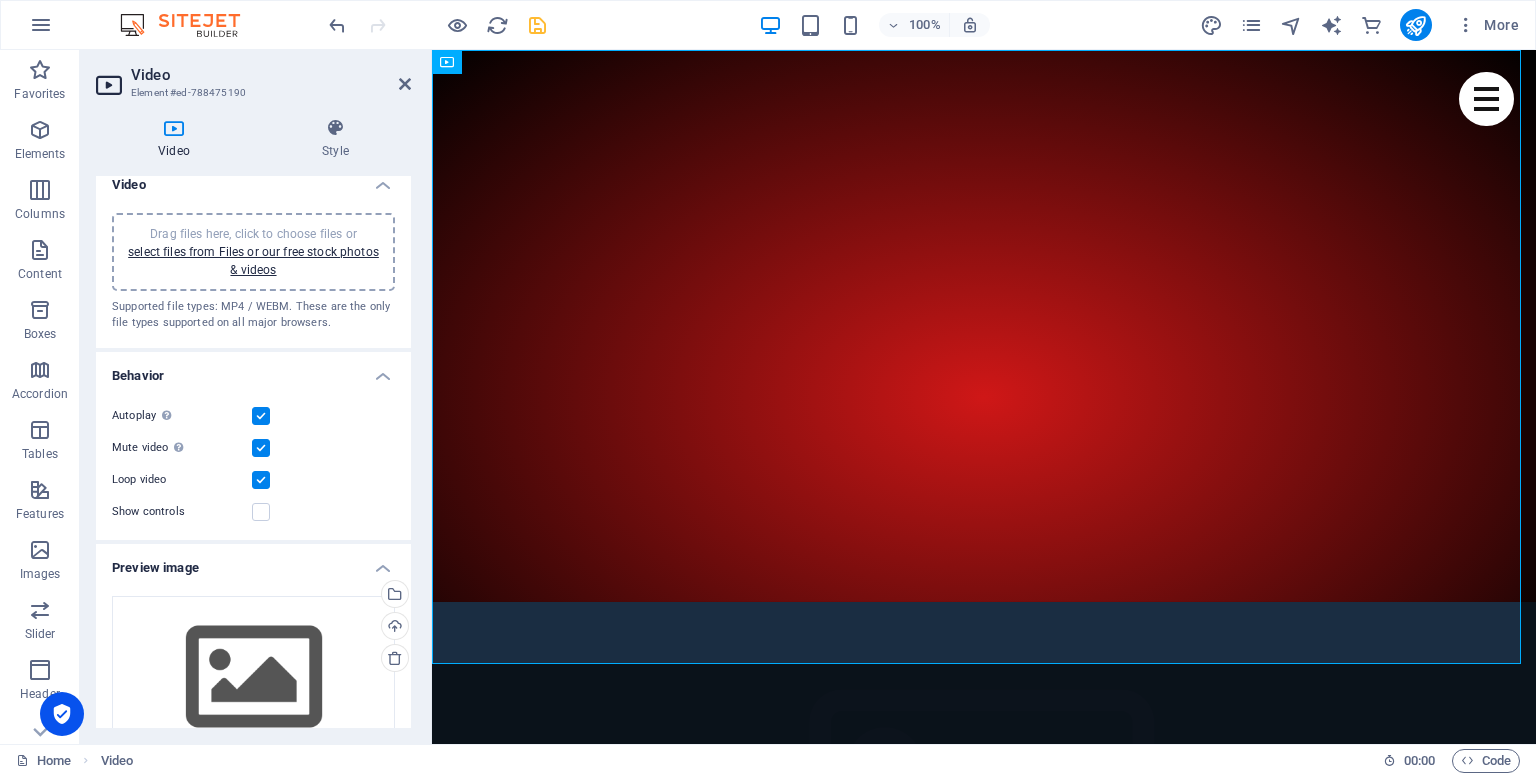 scroll, scrollTop: 0, scrollLeft: 0, axis: both 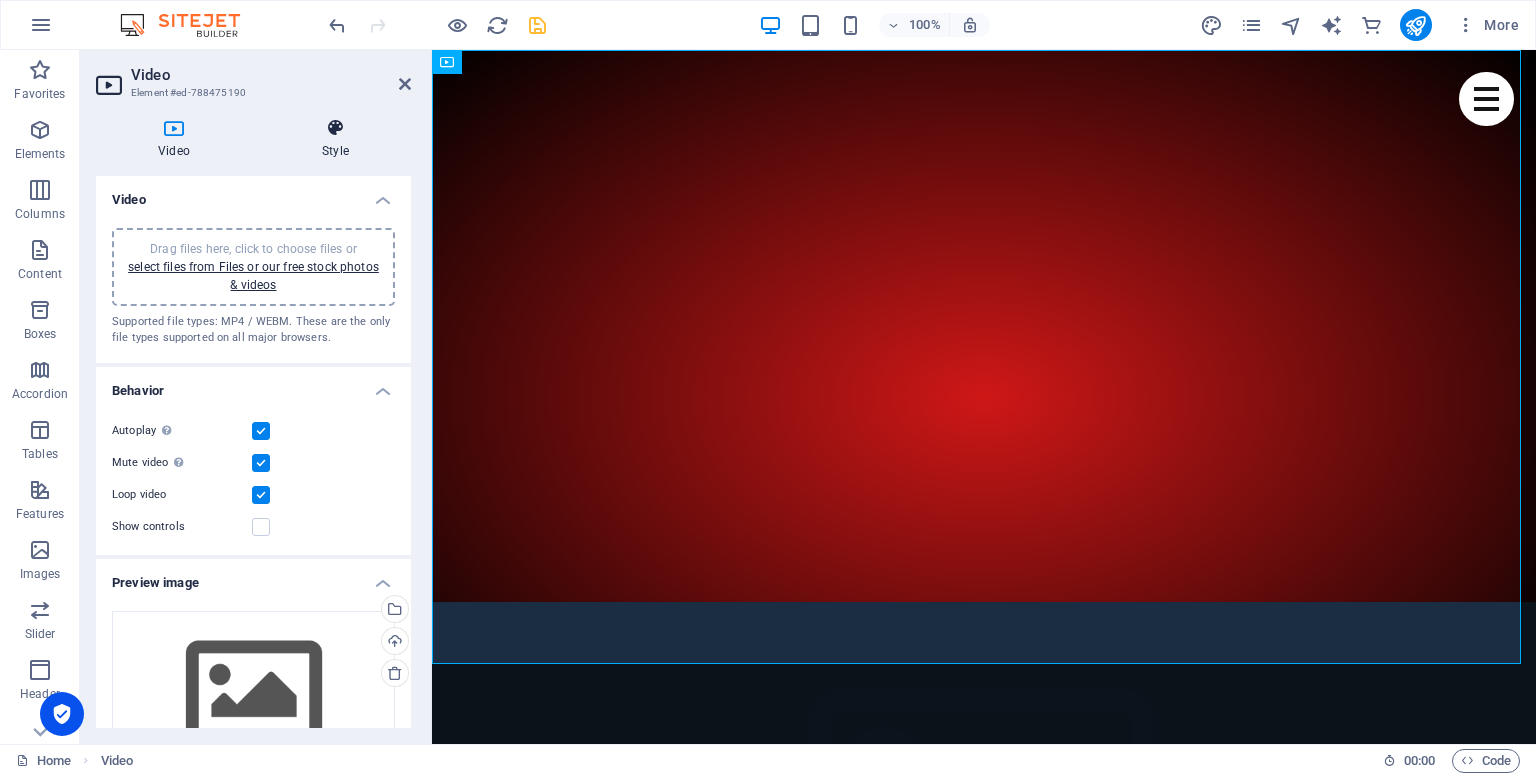 click at bounding box center (335, 128) 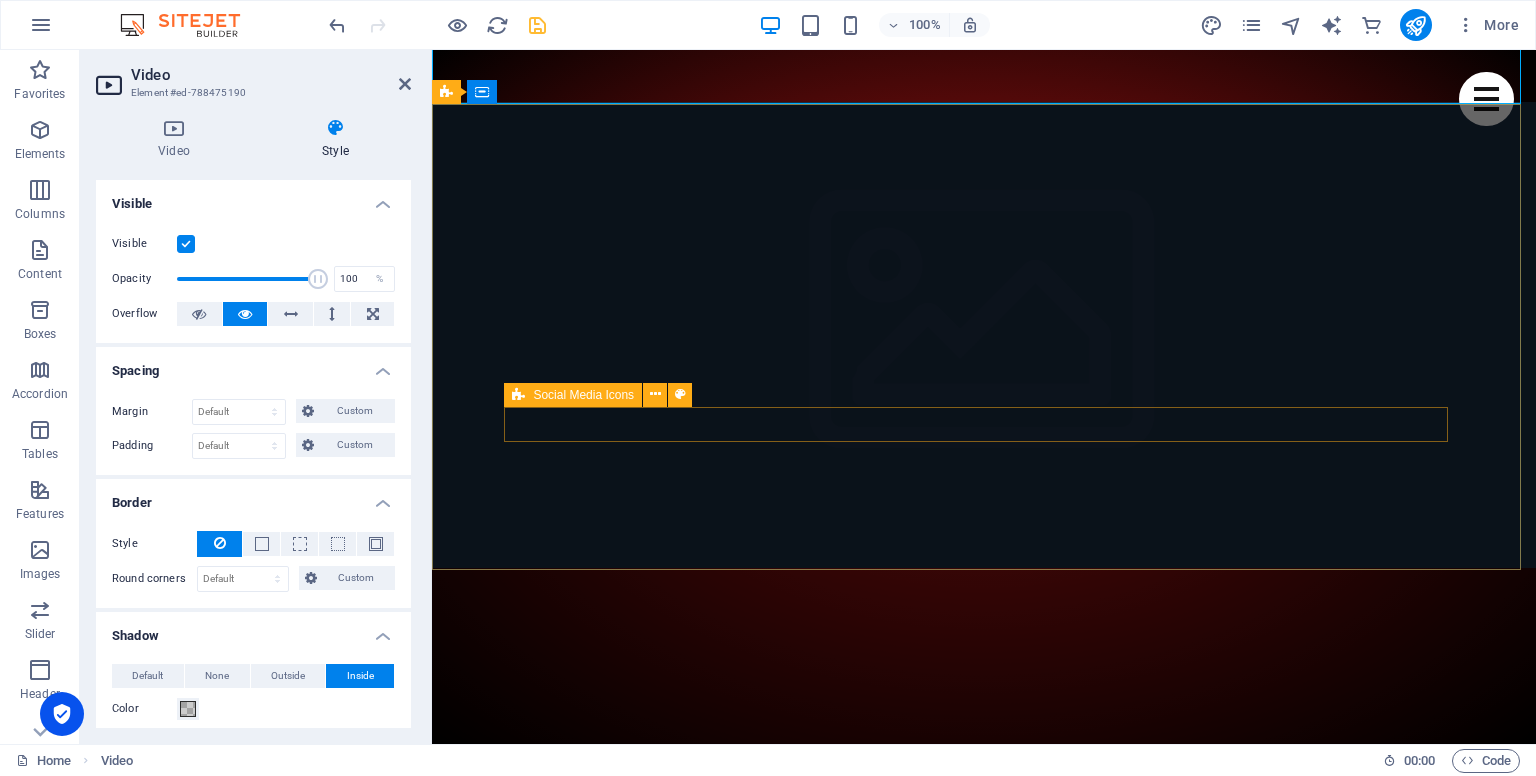 scroll, scrollTop: 900, scrollLeft: 0, axis: vertical 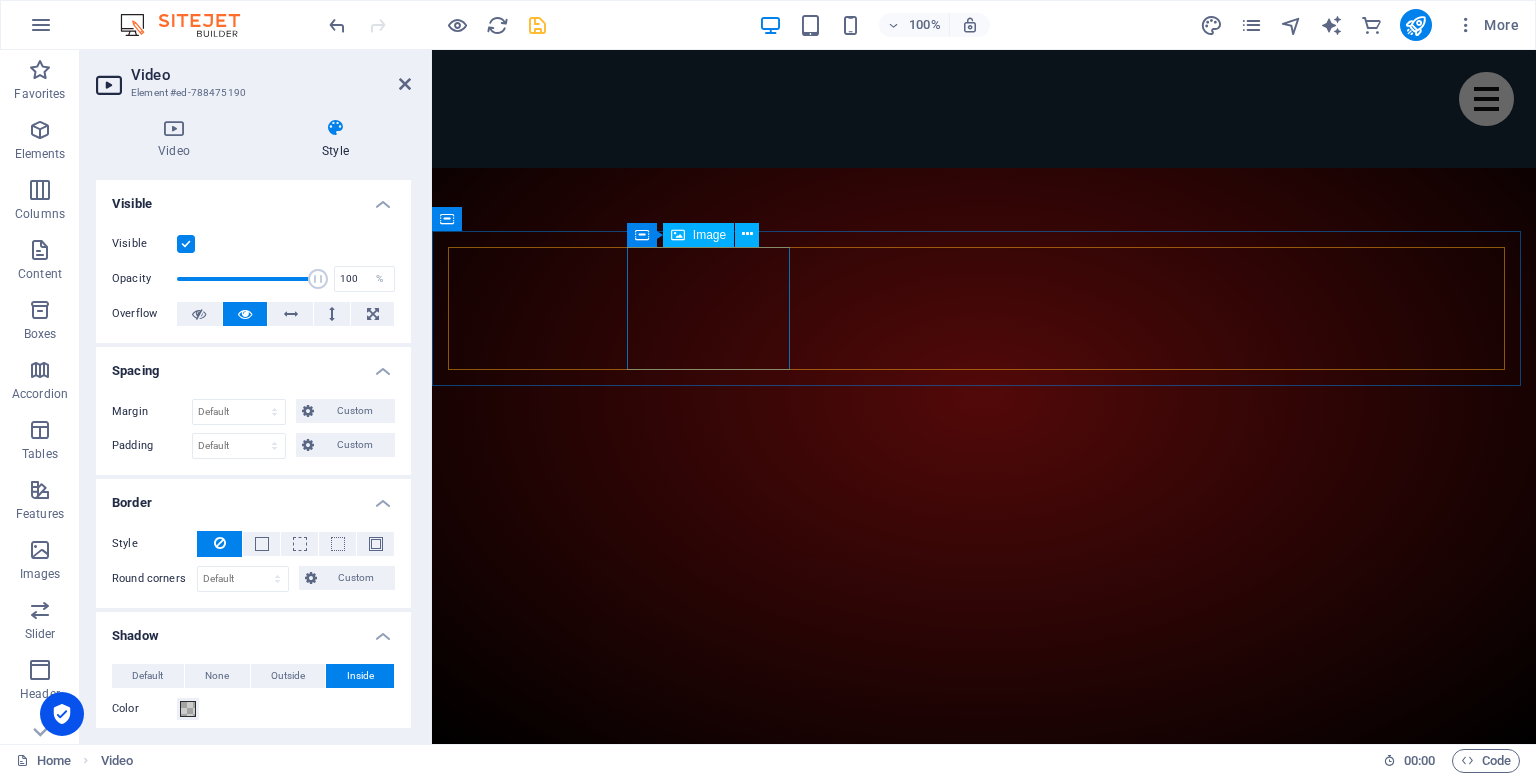 click on "Games we play" at bounding box center [984, 2382] 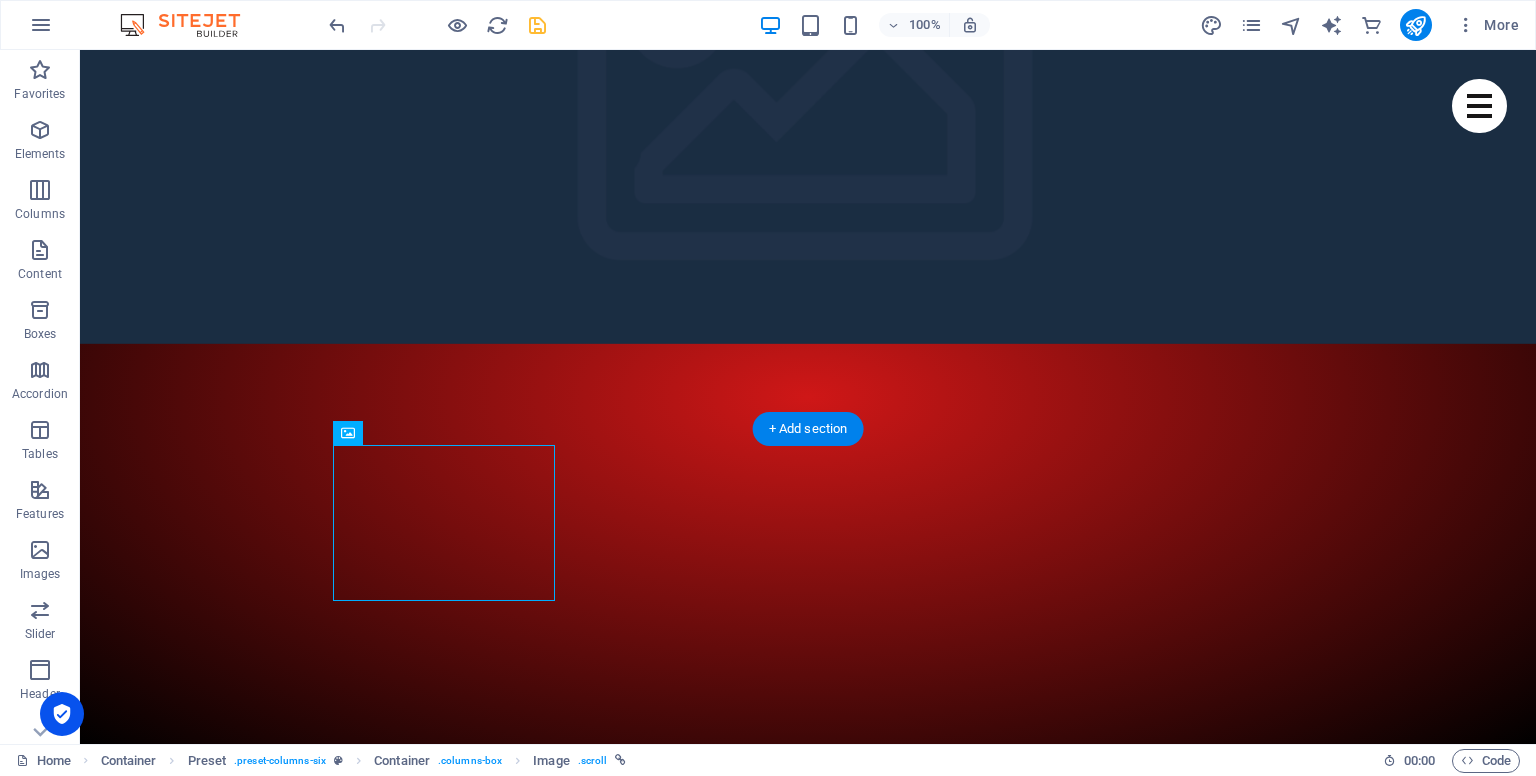 drag, startPoint x: 379, startPoint y: 378, endPoint x: 730, endPoint y: 379, distance: 351.00143 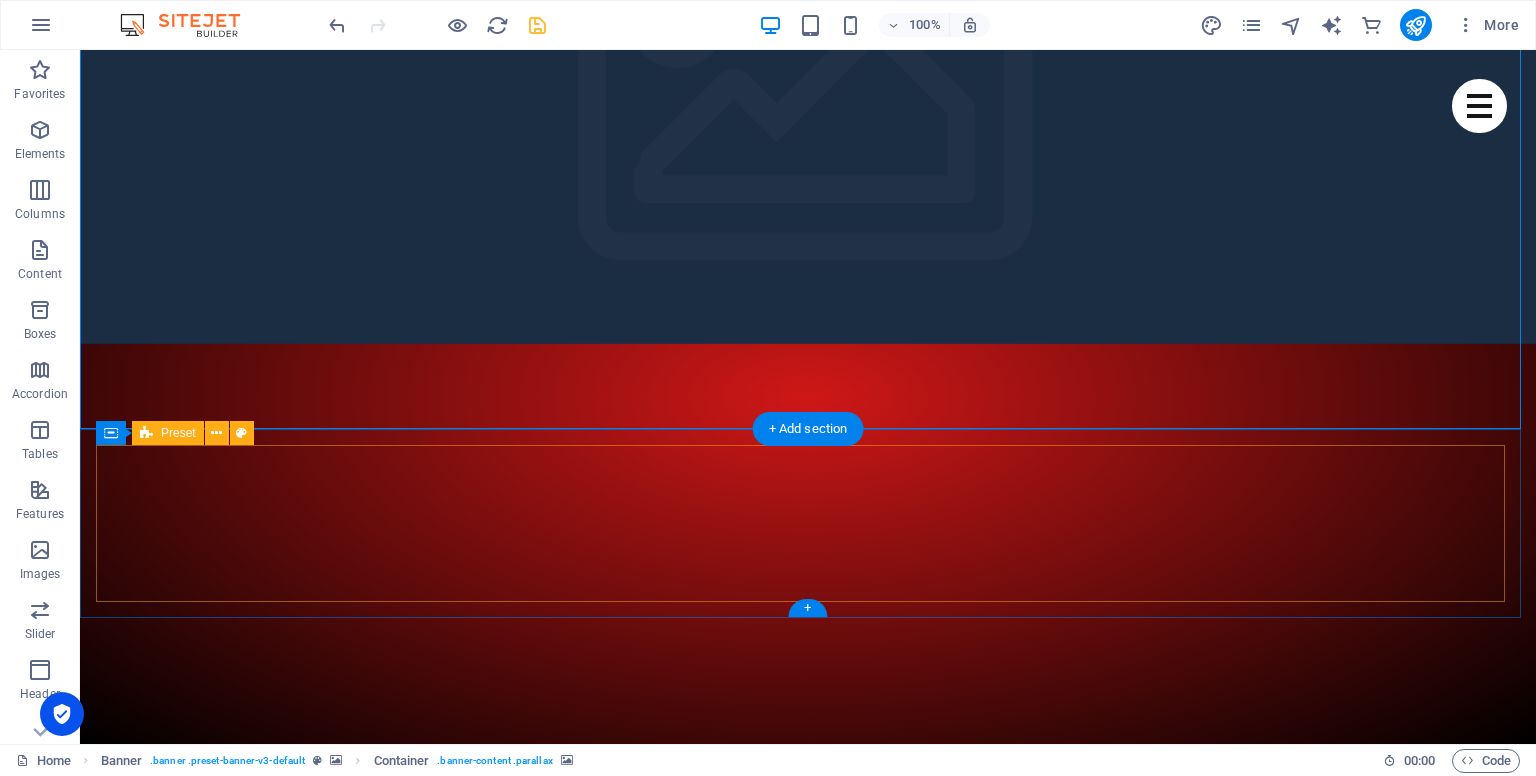 click on "Meet the noobs Games we play Upcoming events Fanart Partner clans Join us!" at bounding box center (808, 4112) 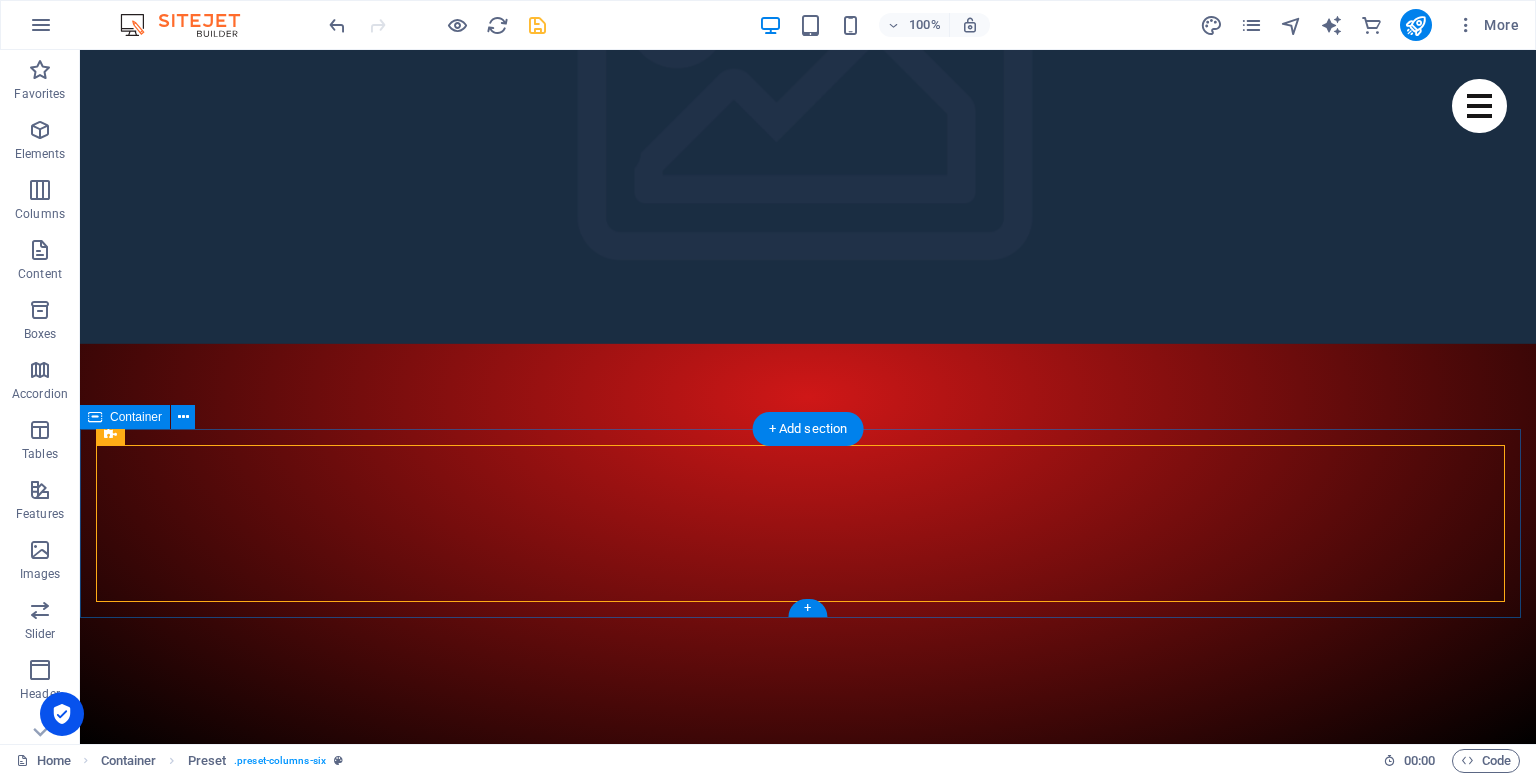 click on "Meet the noobs Games we play Upcoming events Fanart Partner clans Join us!" at bounding box center [808, 4112] 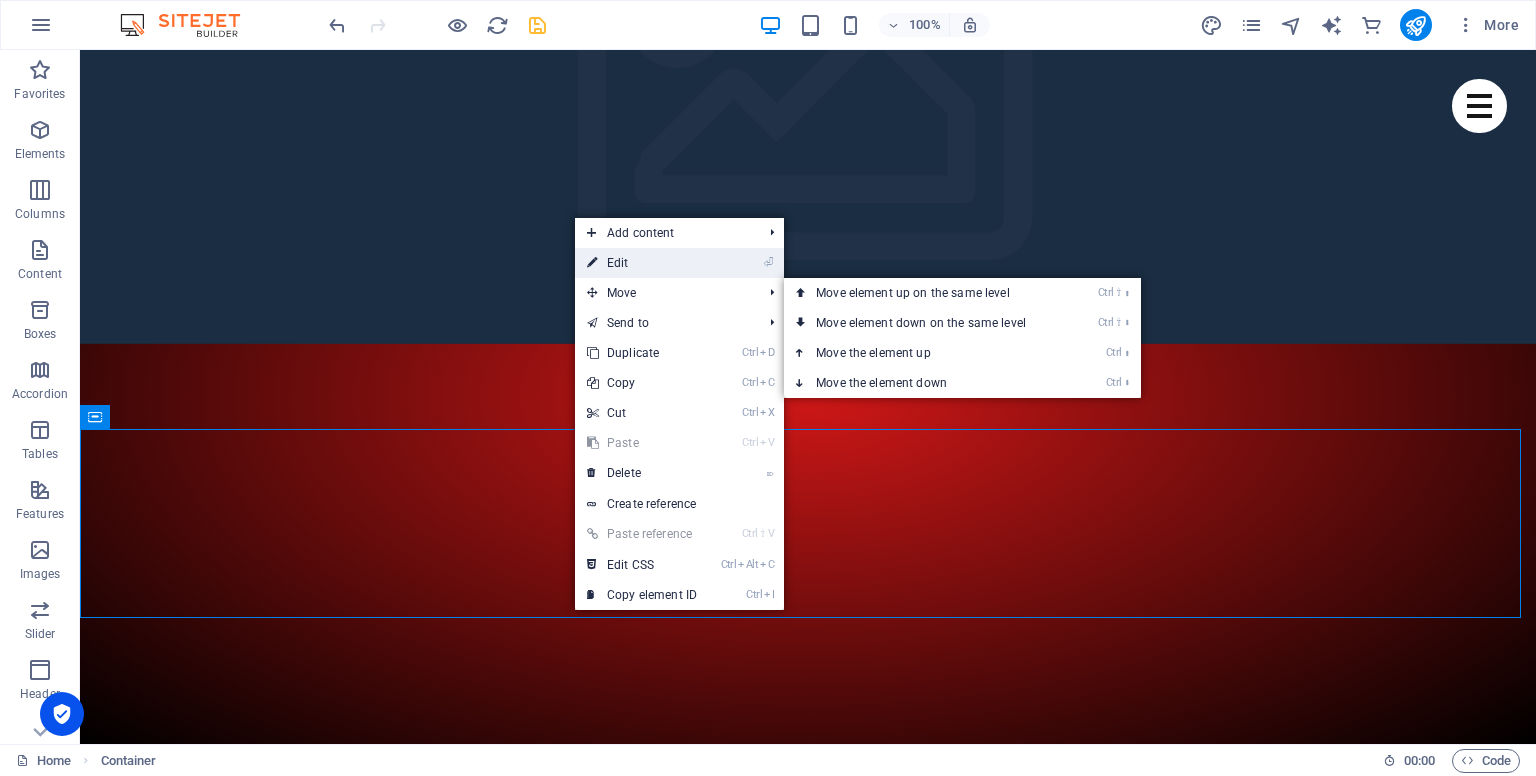 drag, startPoint x: 648, startPoint y: 257, endPoint x: 176, endPoint y: 230, distance: 472.7716 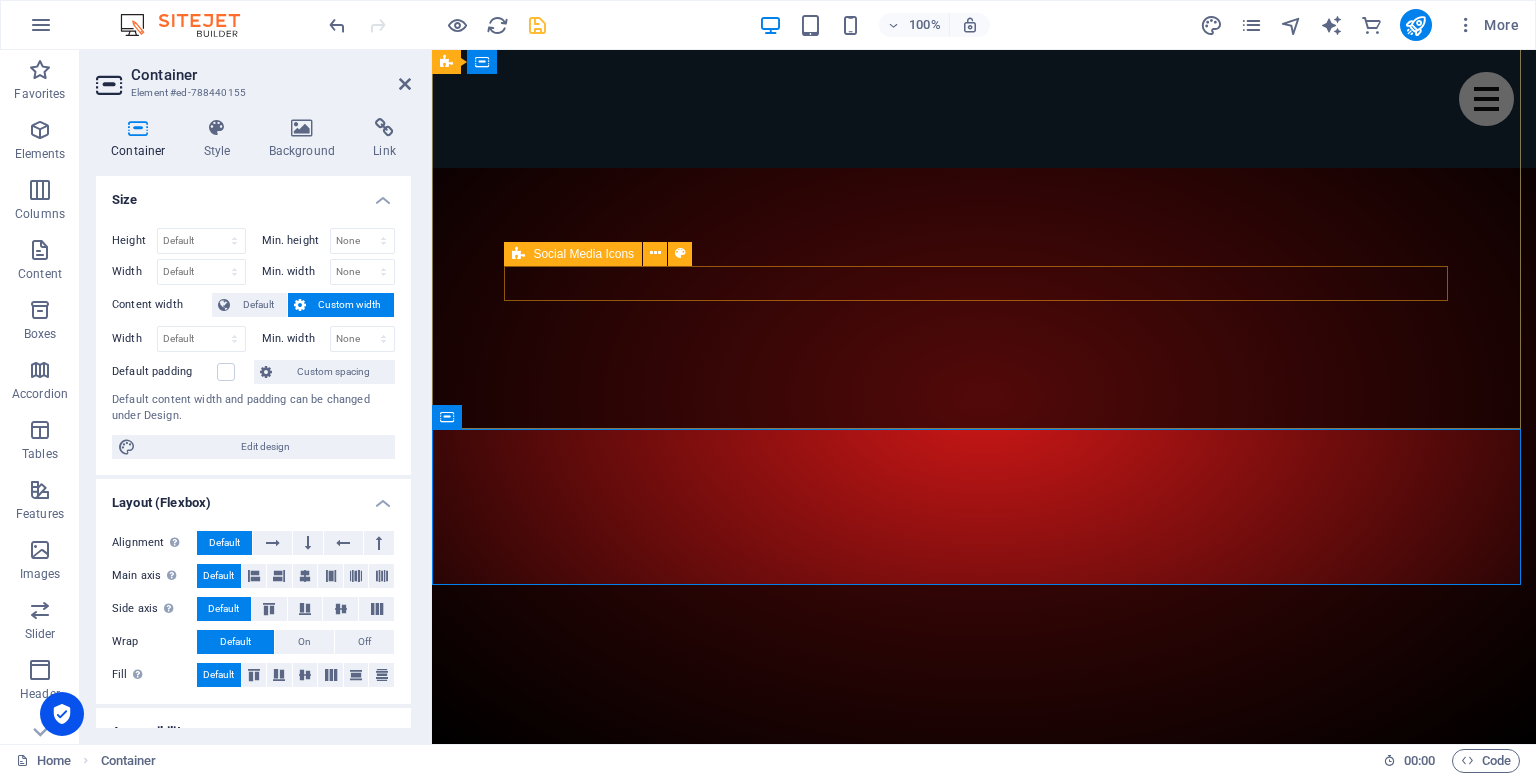 scroll, scrollTop: 701, scrollLeft: 0, axis: vertical 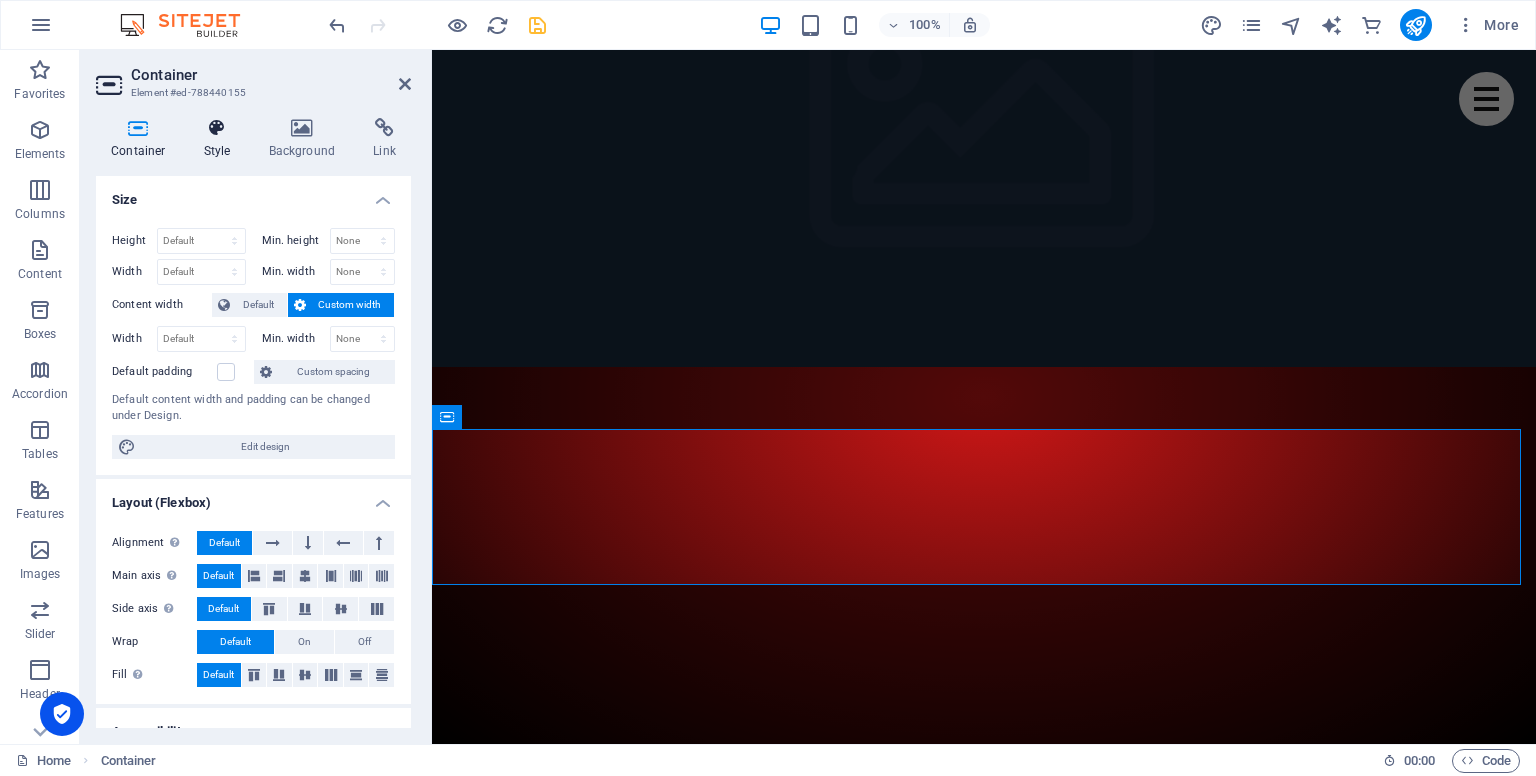 click on "Style" at bounding box center (221, 139) 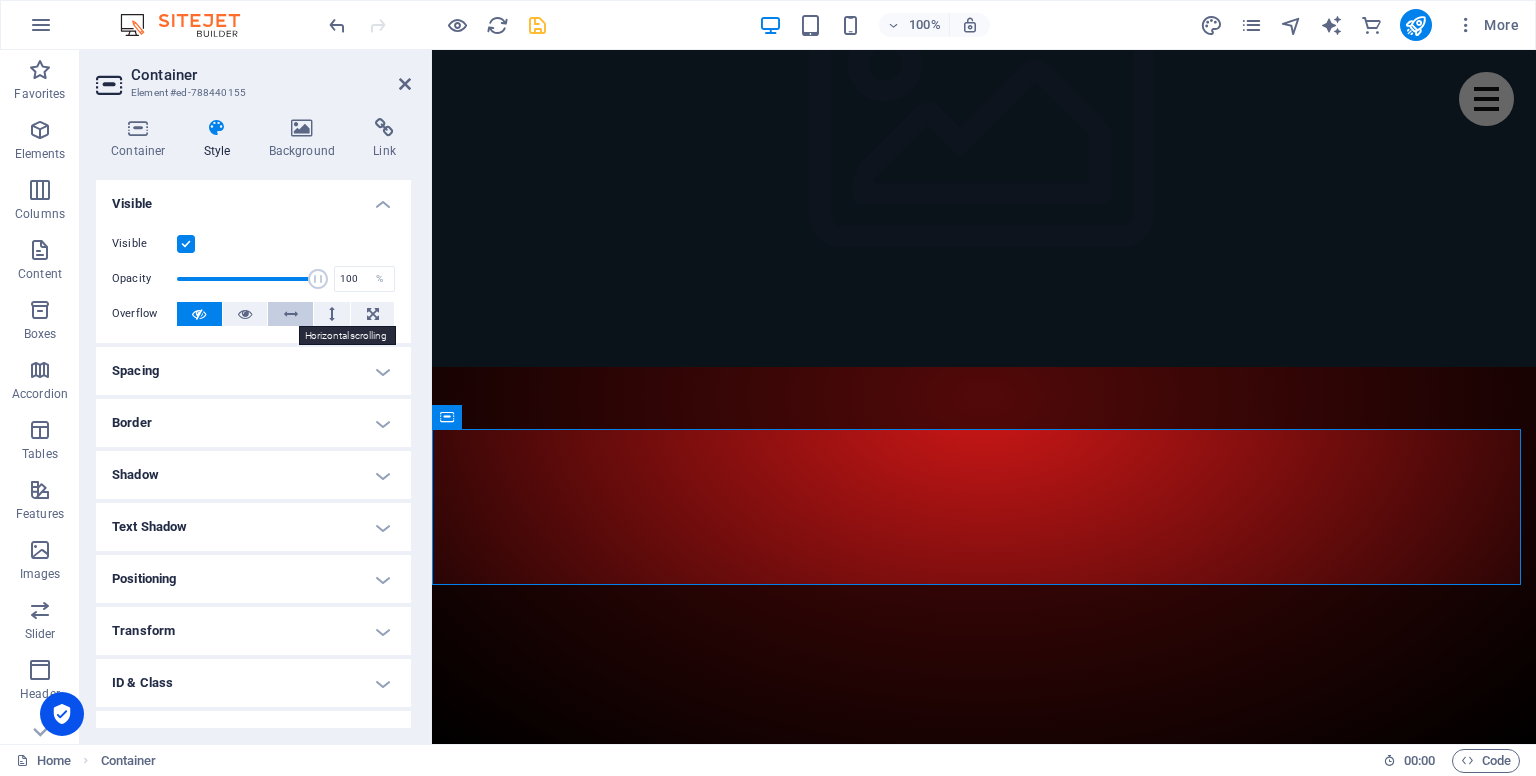 click at bounding box center [290, 314] 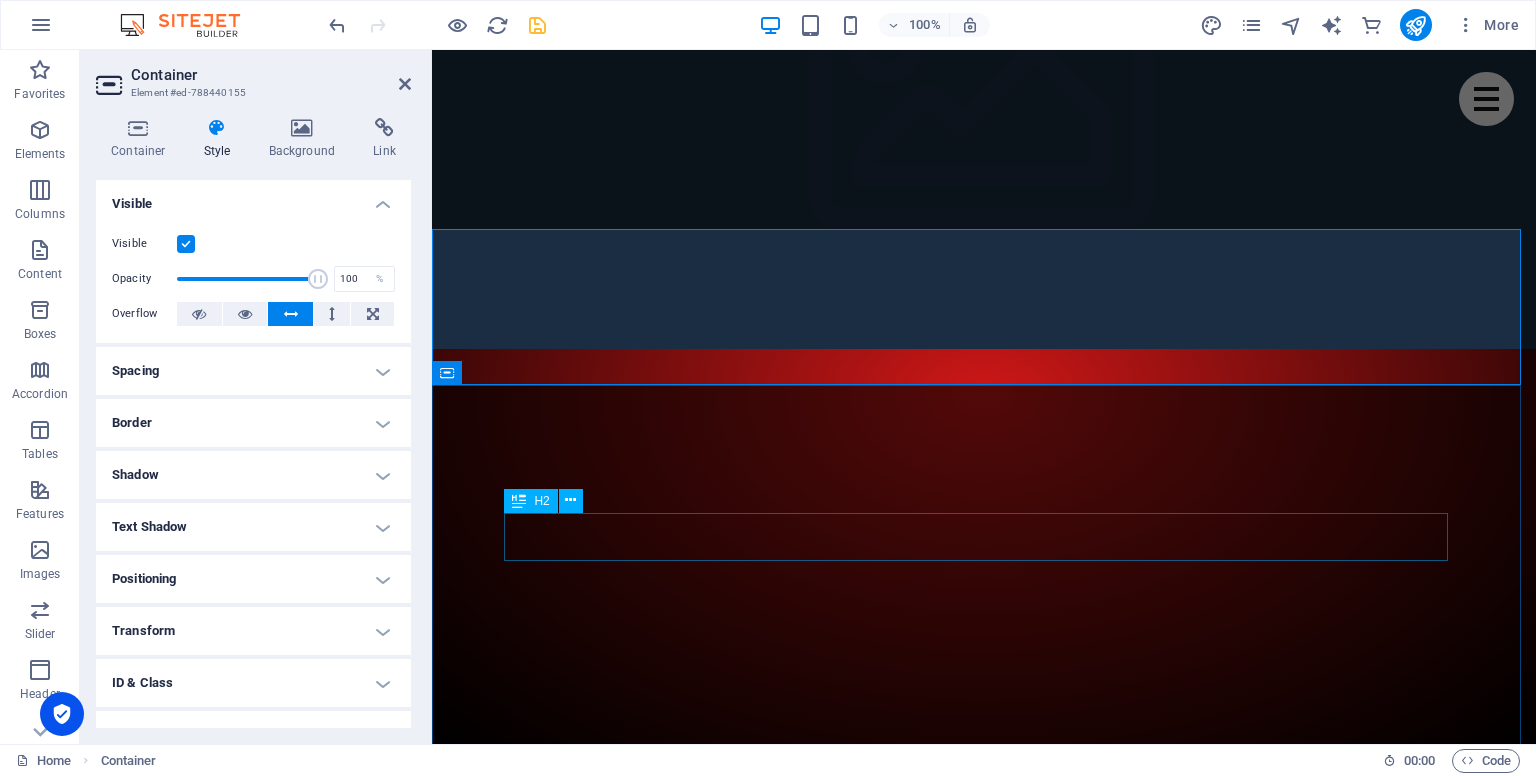 scroll, scrollTop: 701, scrollLeft: 0, axis: vertical 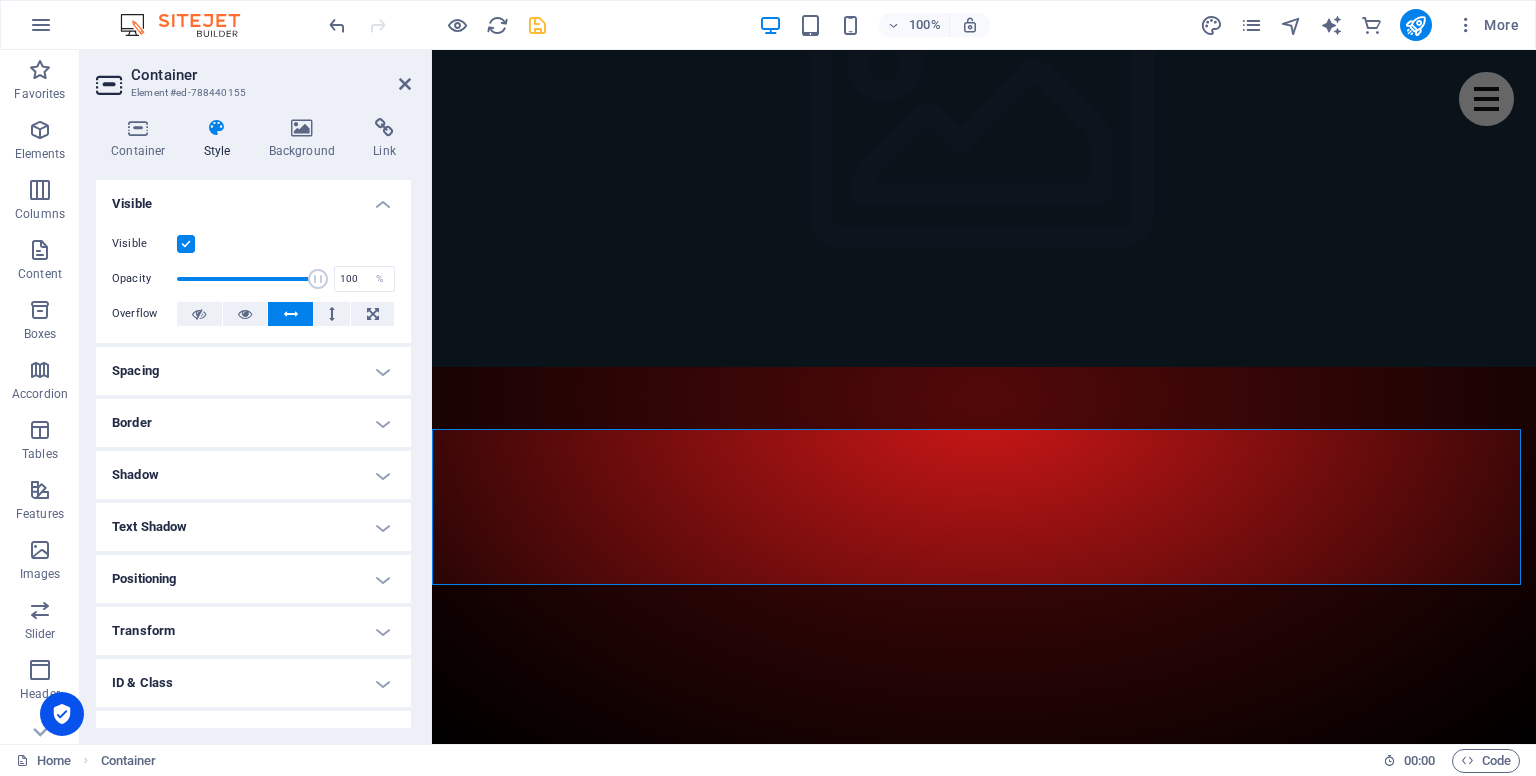 click on "Spacing" at bounding box center [253, 371] 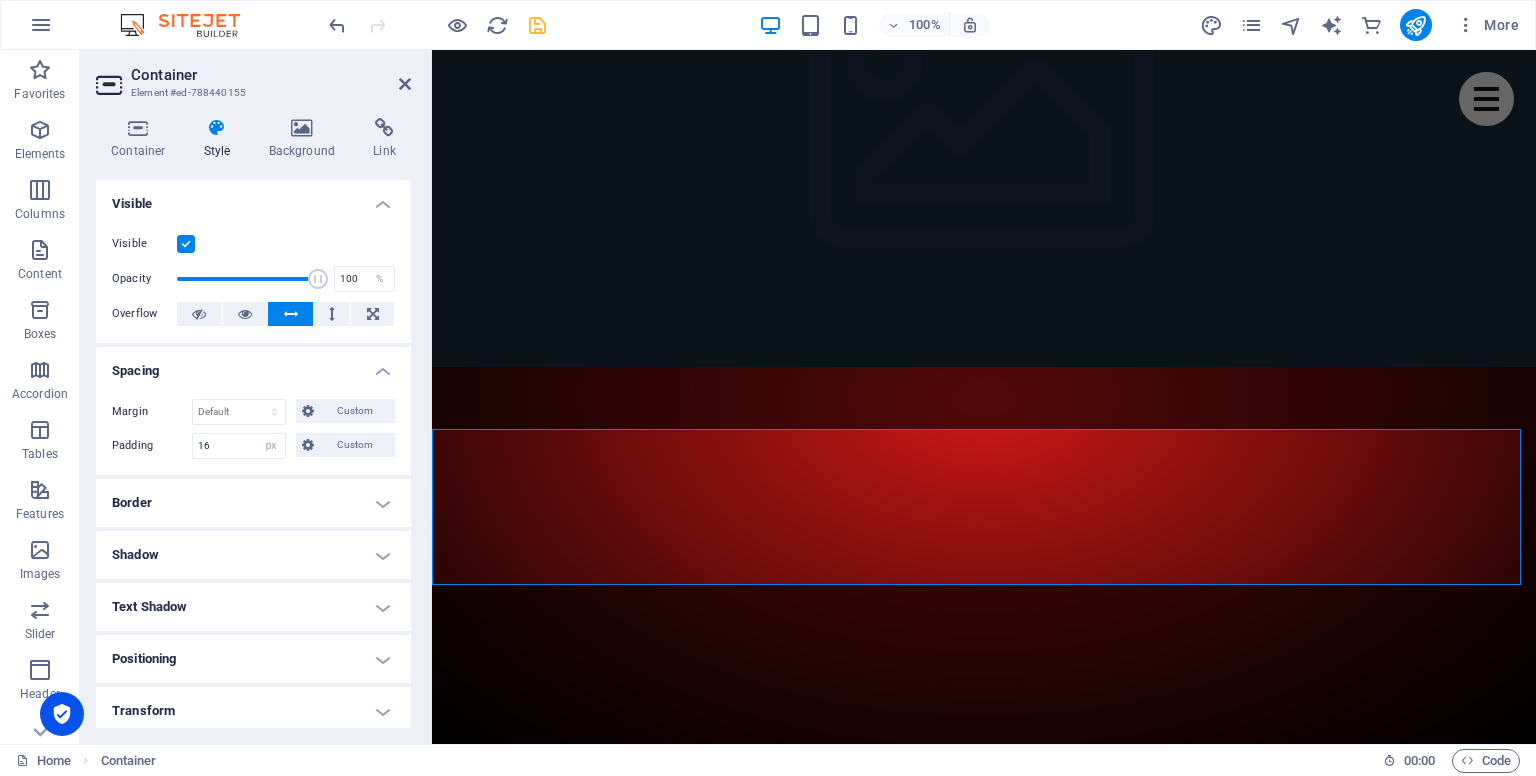 click on "Border" at bounding box center (253, 503) 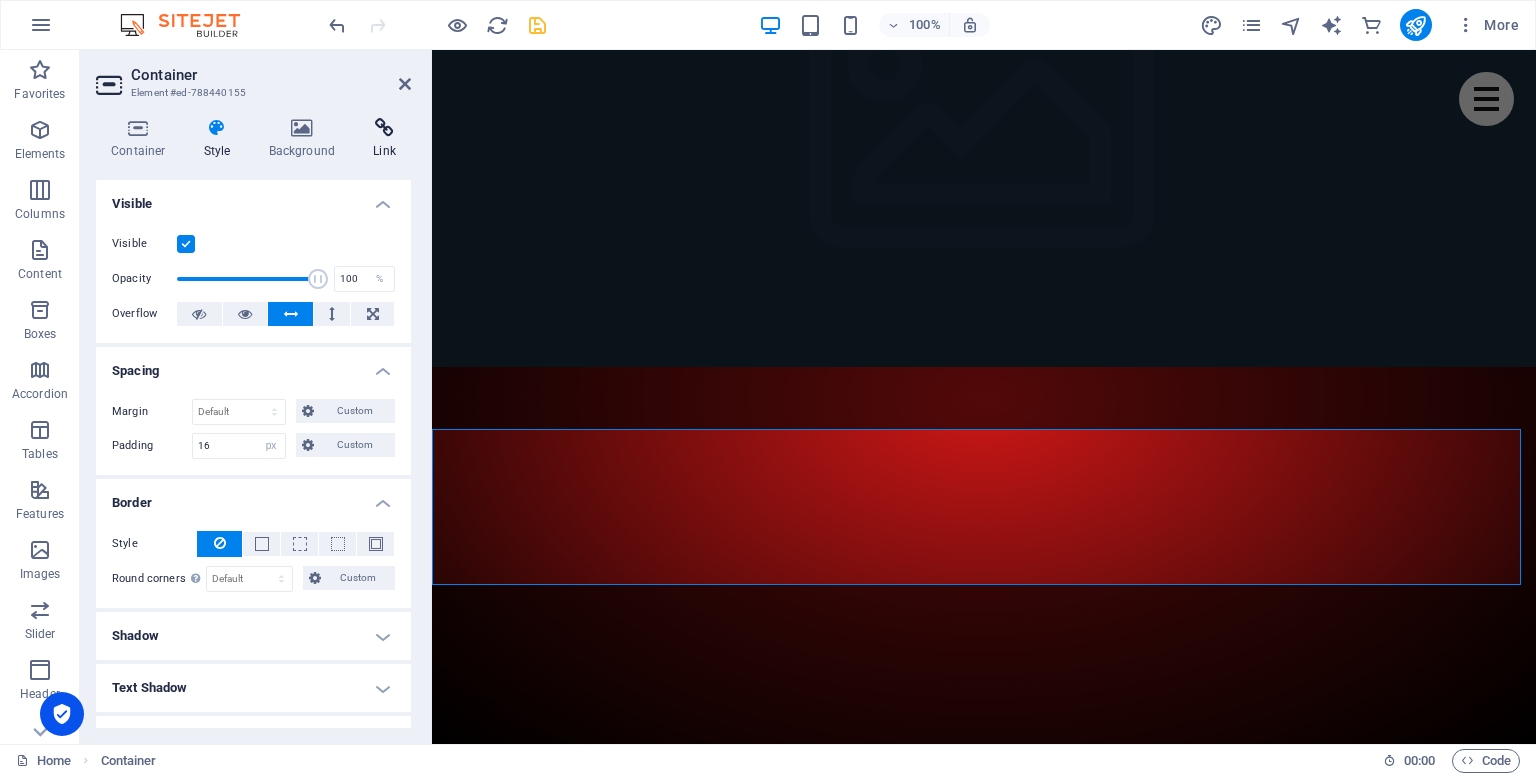 click on "Link" at bounding box center (384, 139) 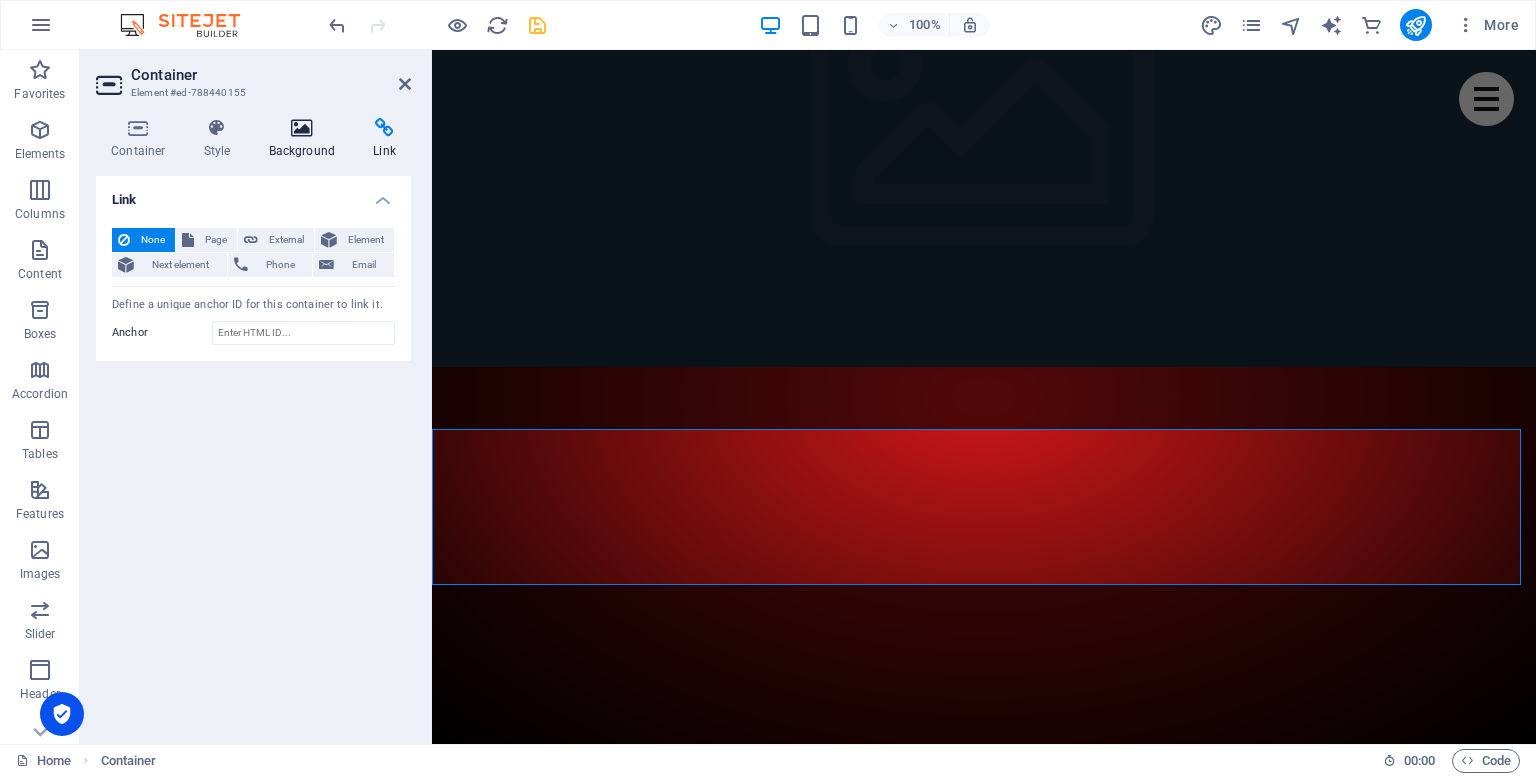click at bounding box center [302, 128] 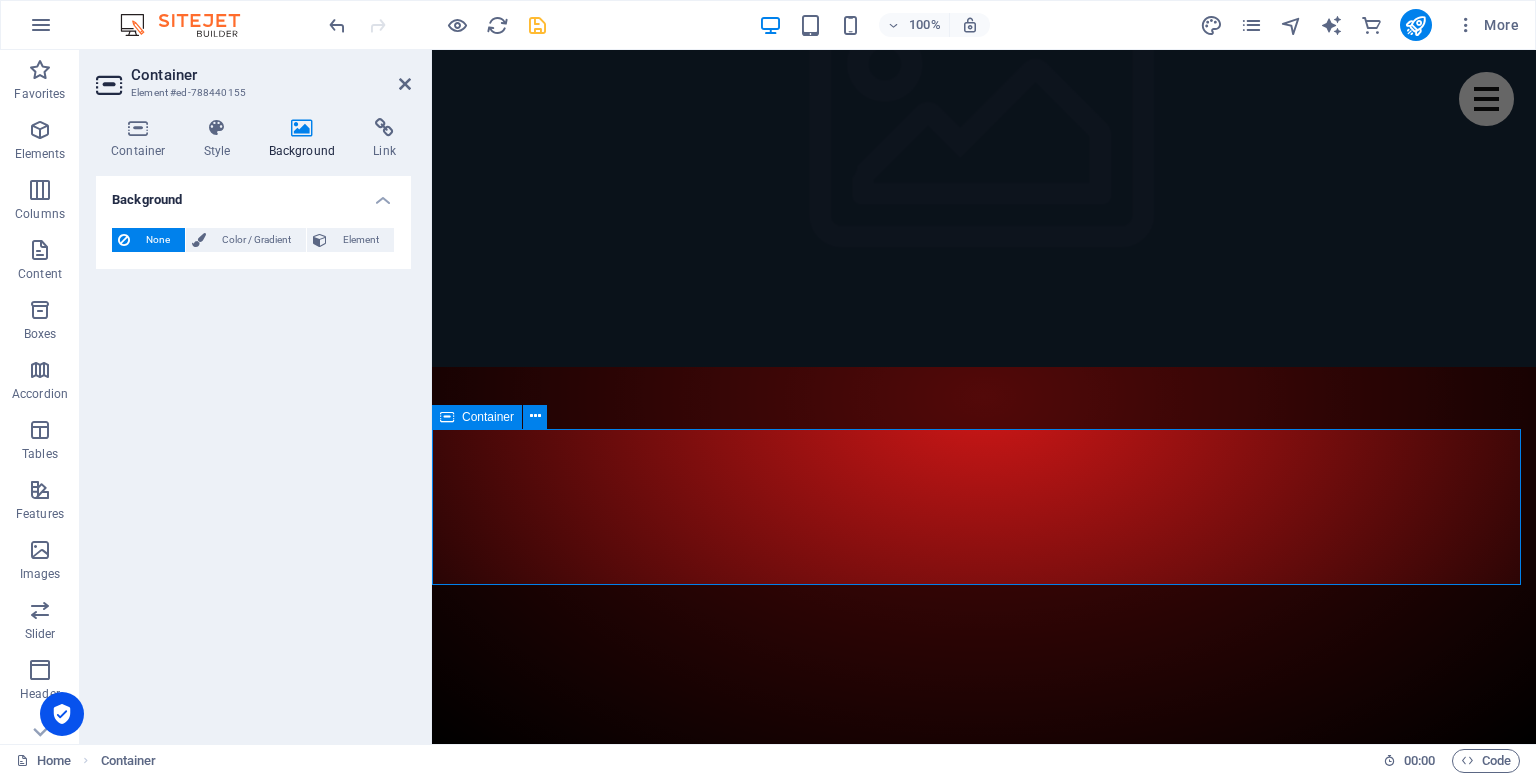 click on "Meet the noobs Games we play Upcoming events Fanart Partner clans Join us!" at bounding box center (984, 3543) 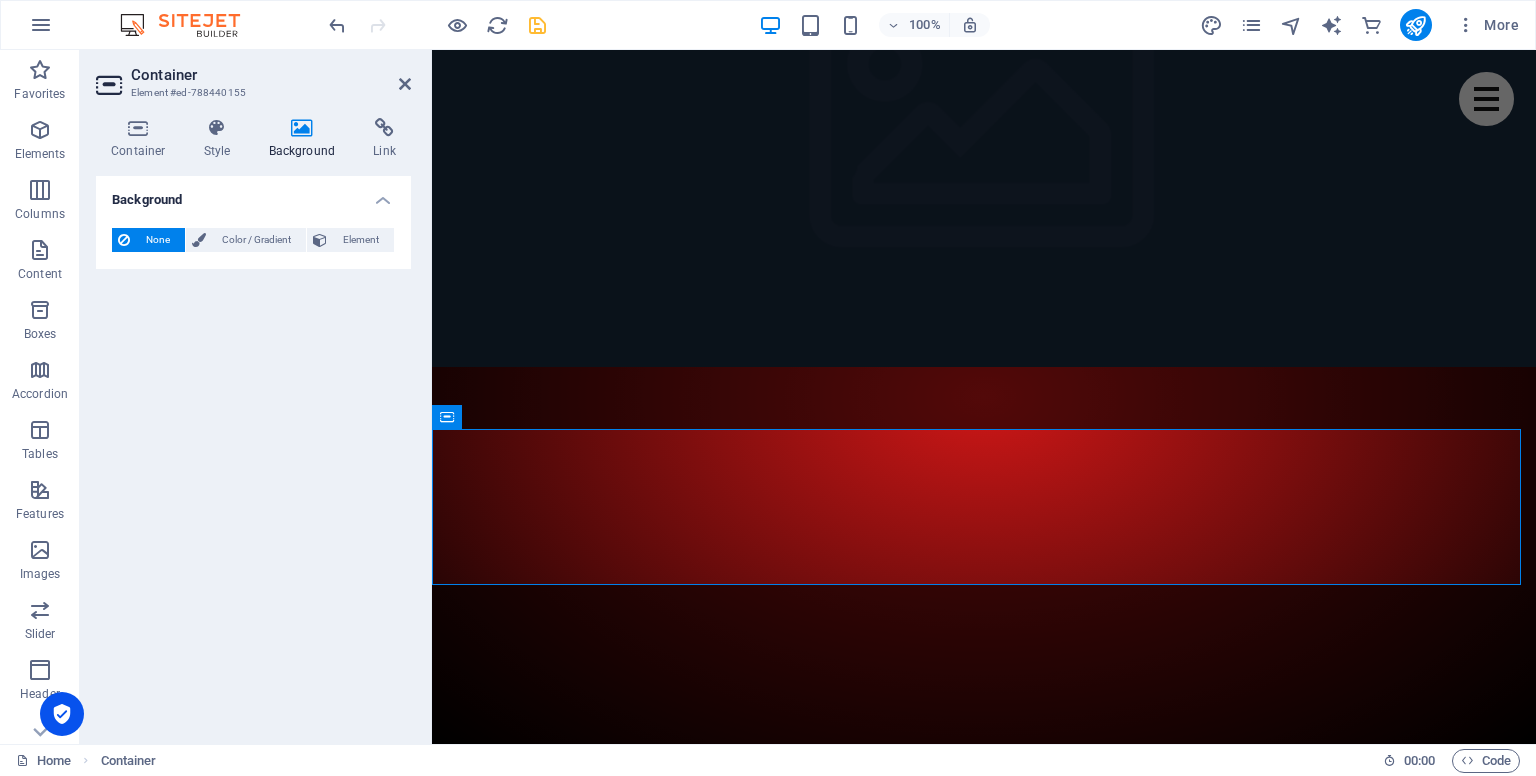 click at bounding box center [984, 5733] 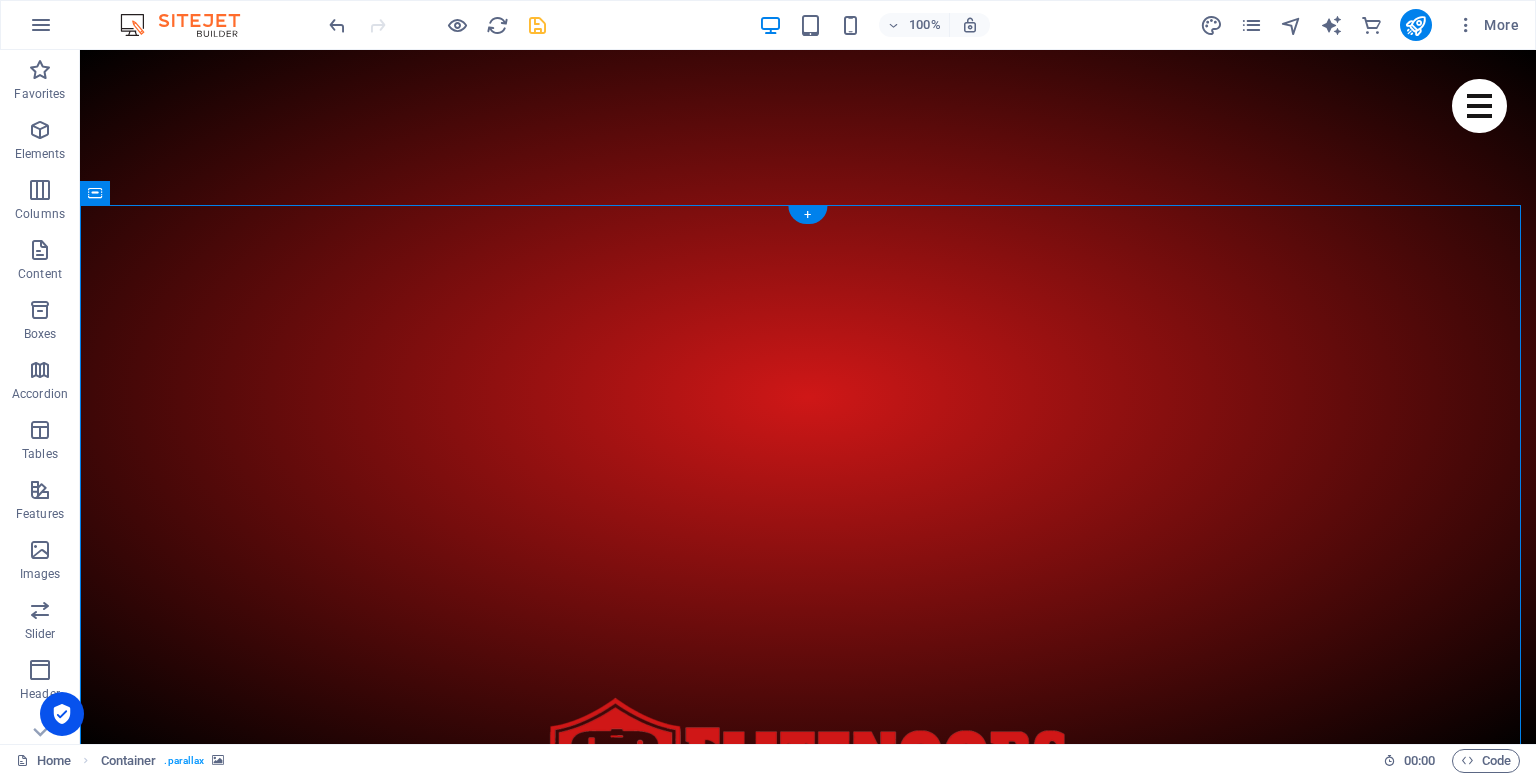scroll, scrollTop: 1115, scrollLeft: 0, axis: vertical 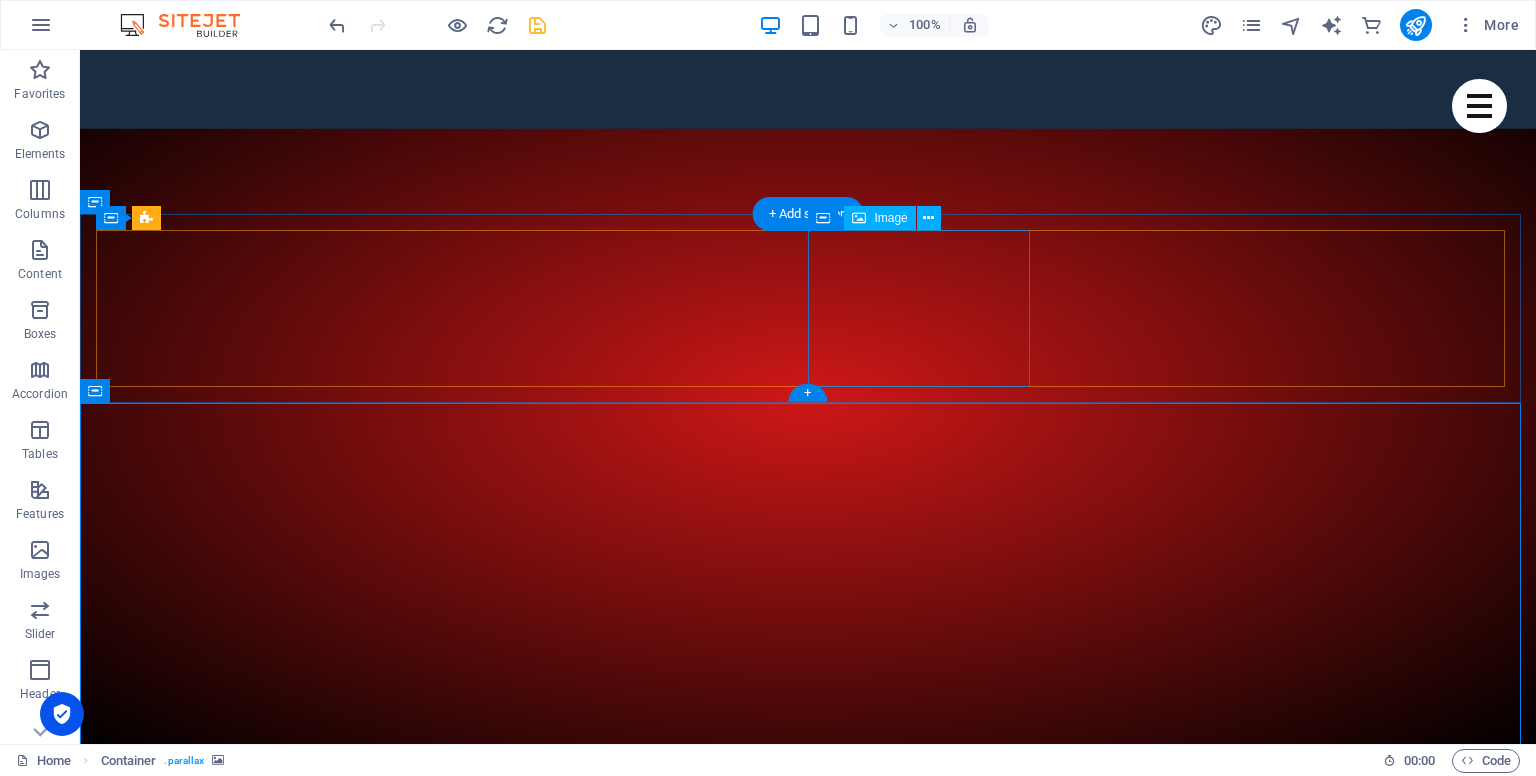 click on "Fanart" at bounding box center (808, 4316) 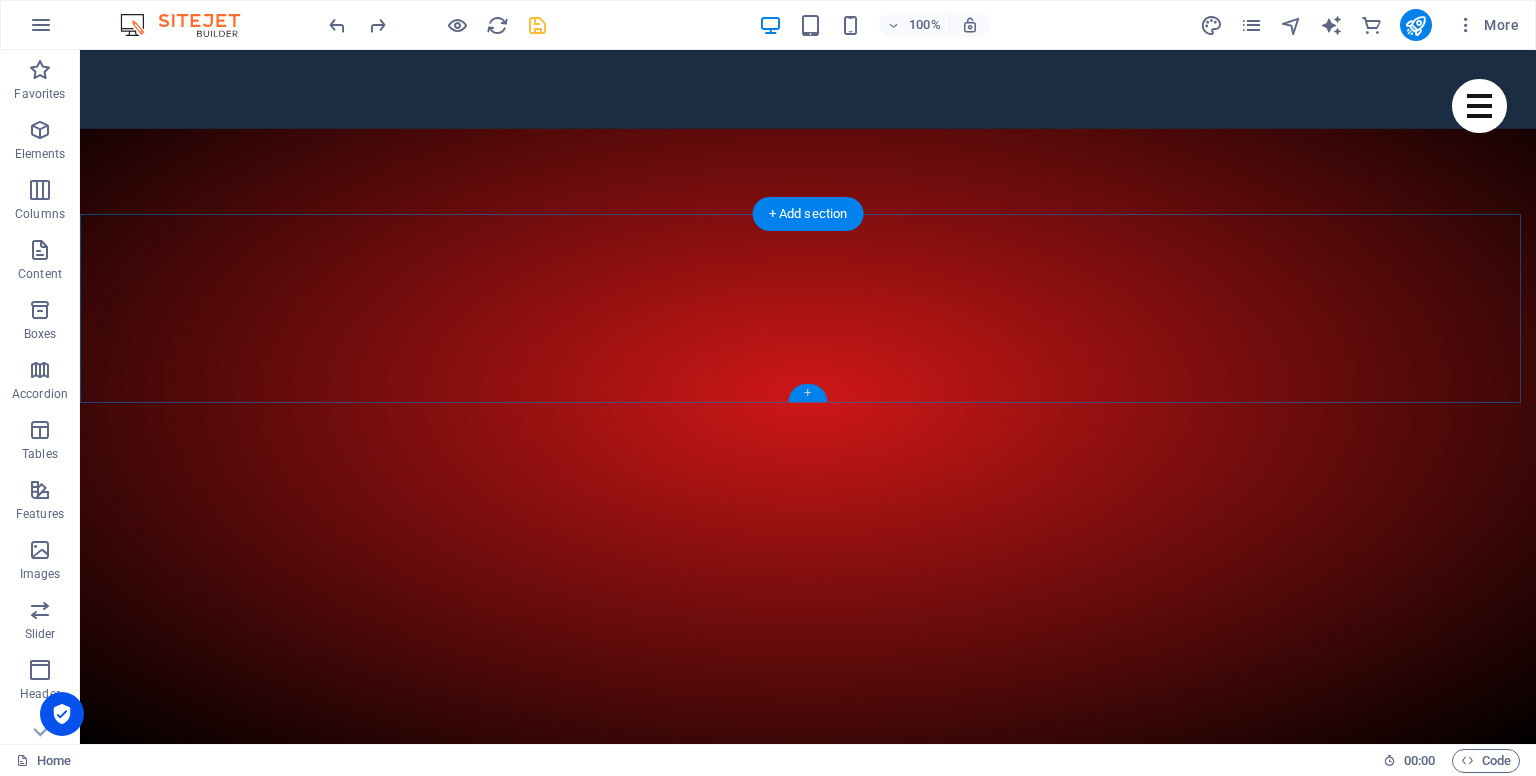 click on "+" at bounding box center (807, 393) 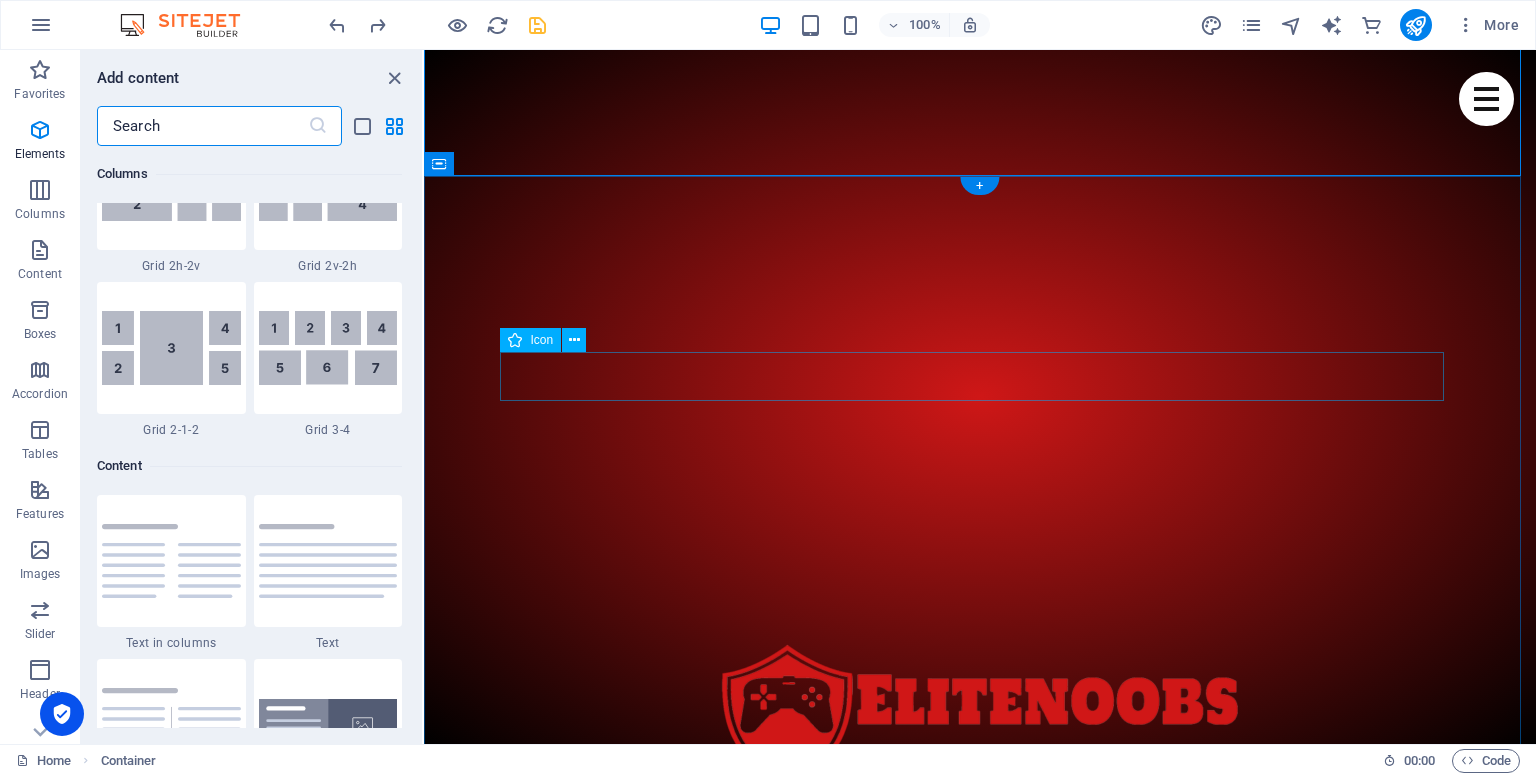 scroll, scrollTop: 3499, scrollLeft: 0, axis: vertical 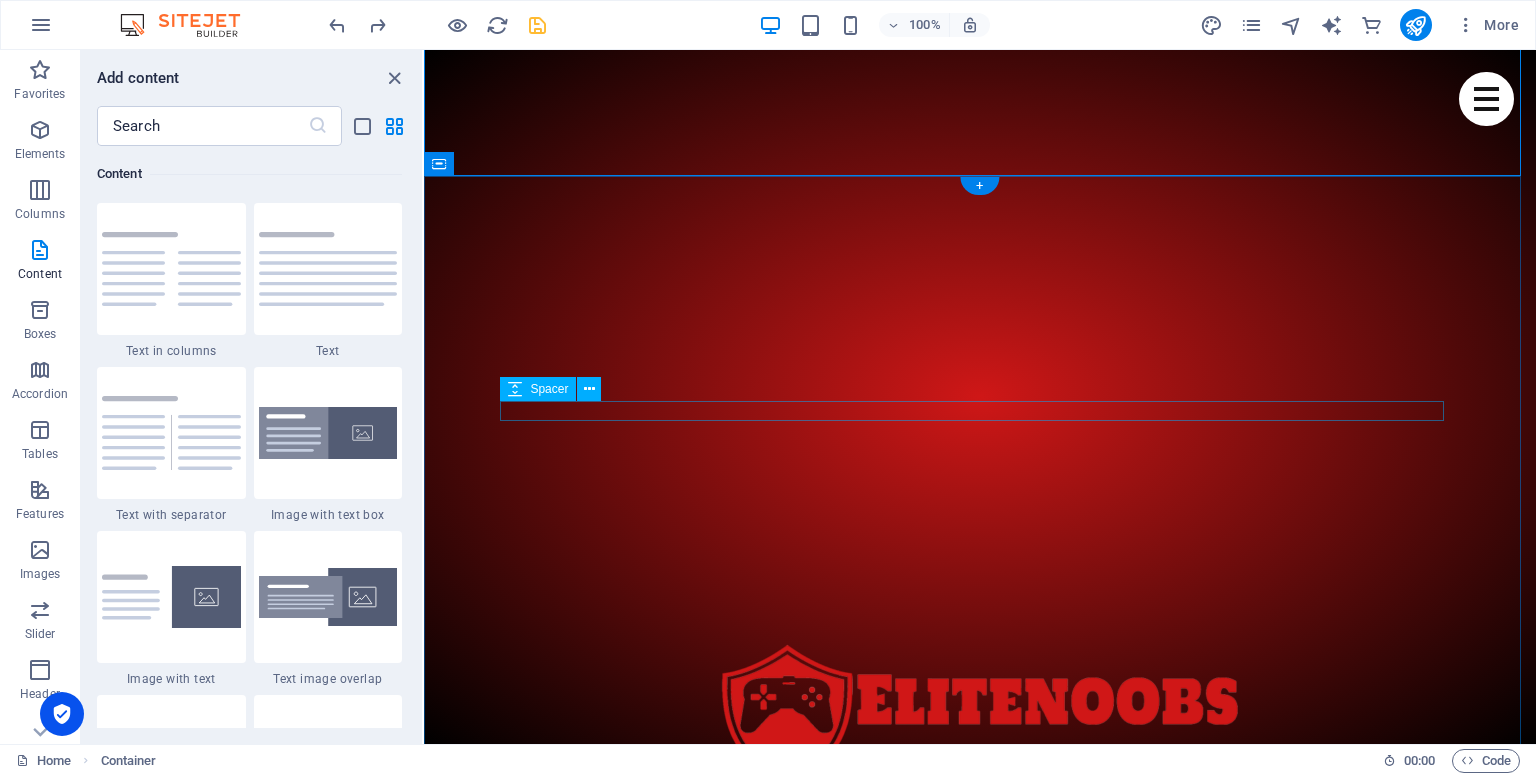 click at bounding box center (980, 6380) 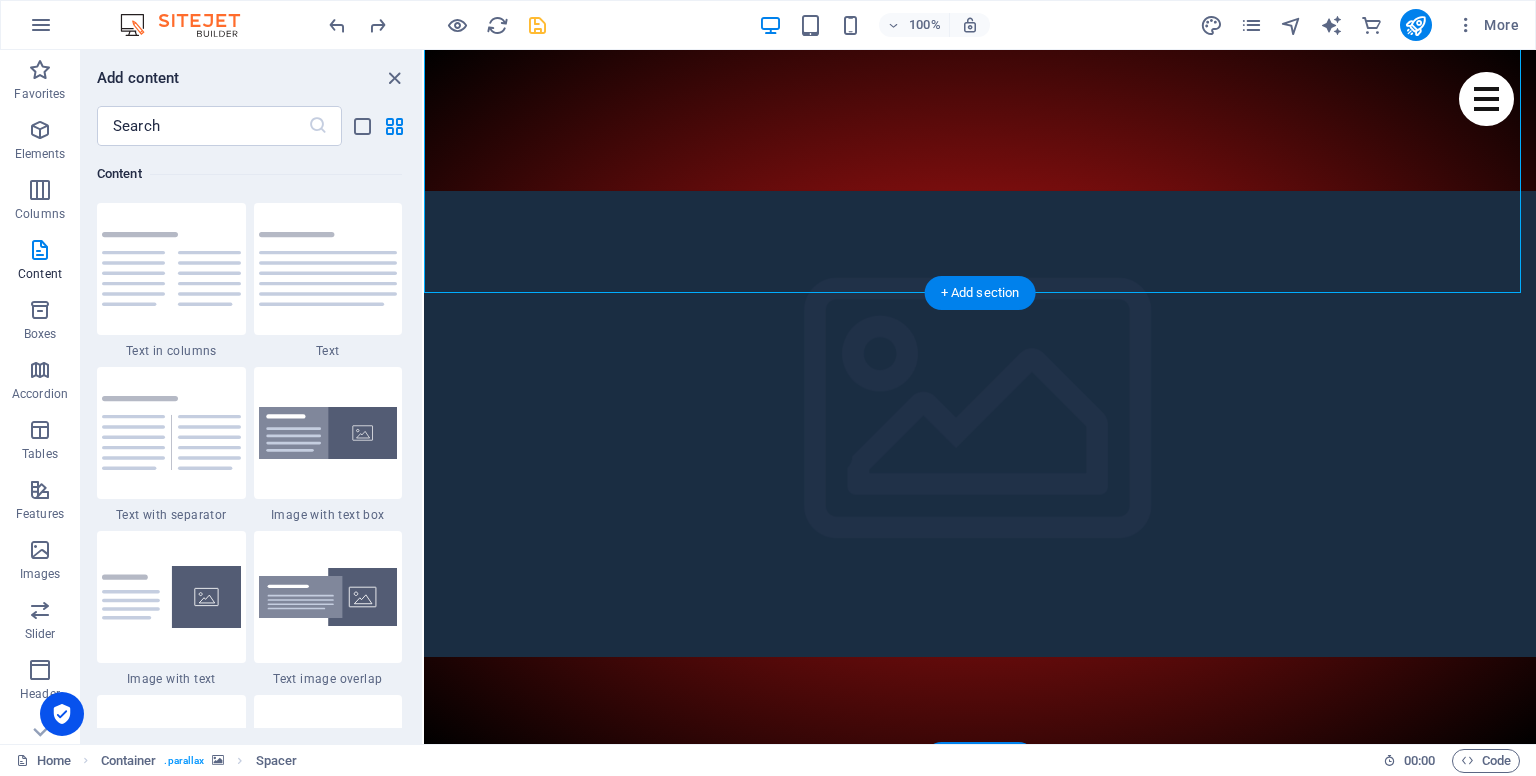 scroll, scrollTop: 15, scrollLeft: 0, axis: vertical 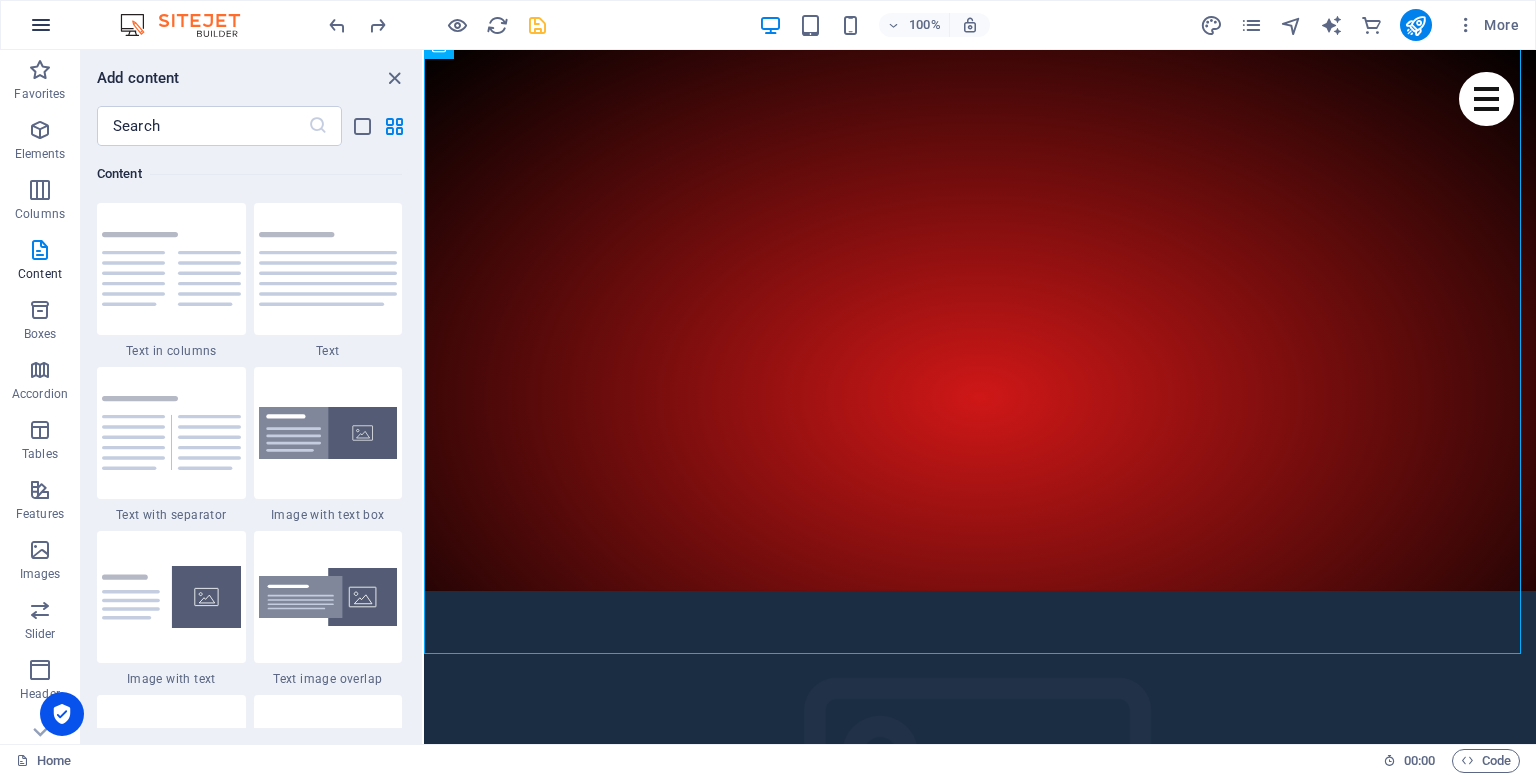 click at bounding box center [41, 25] 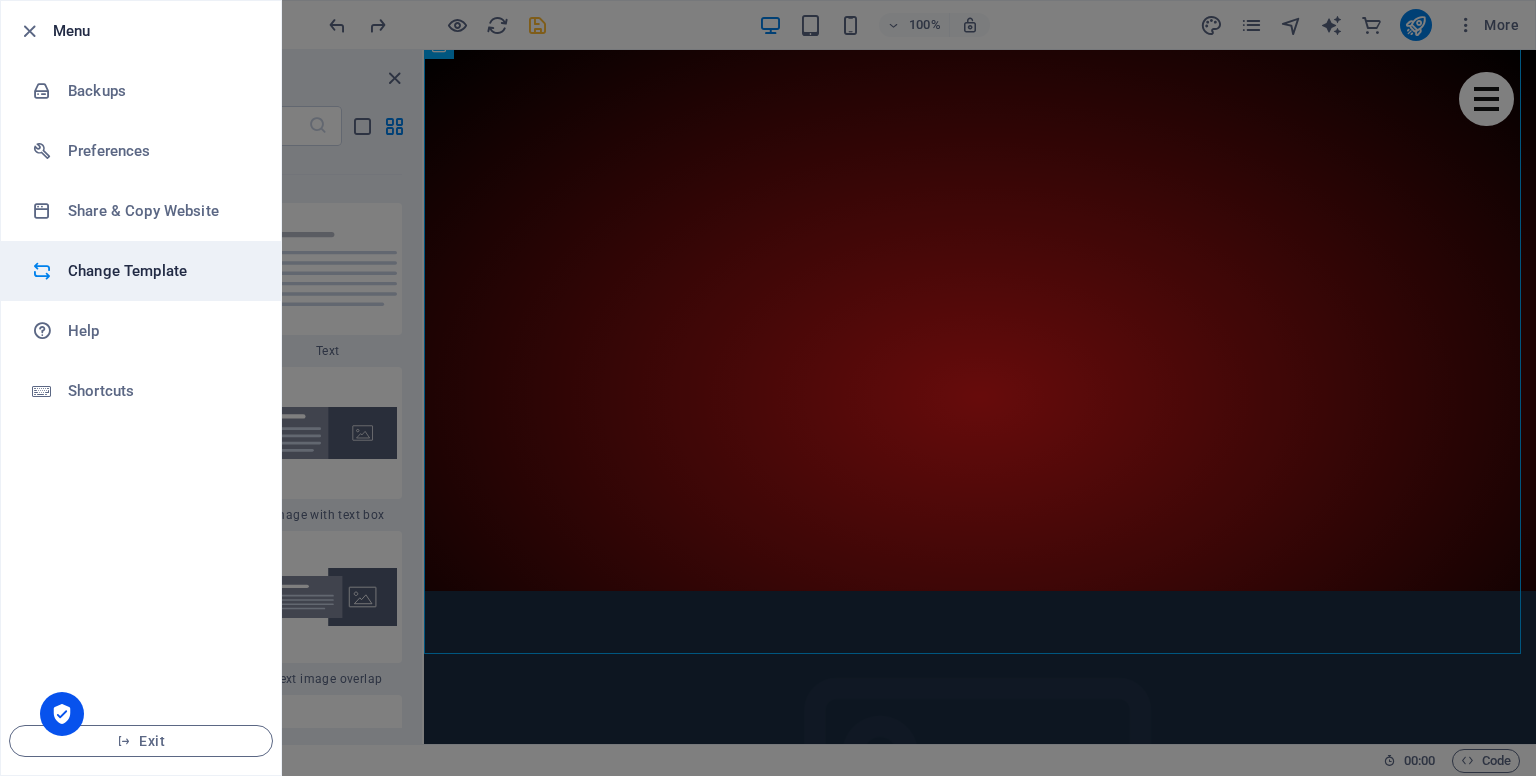 click on "Change Template" at bounding box center (160, 271) 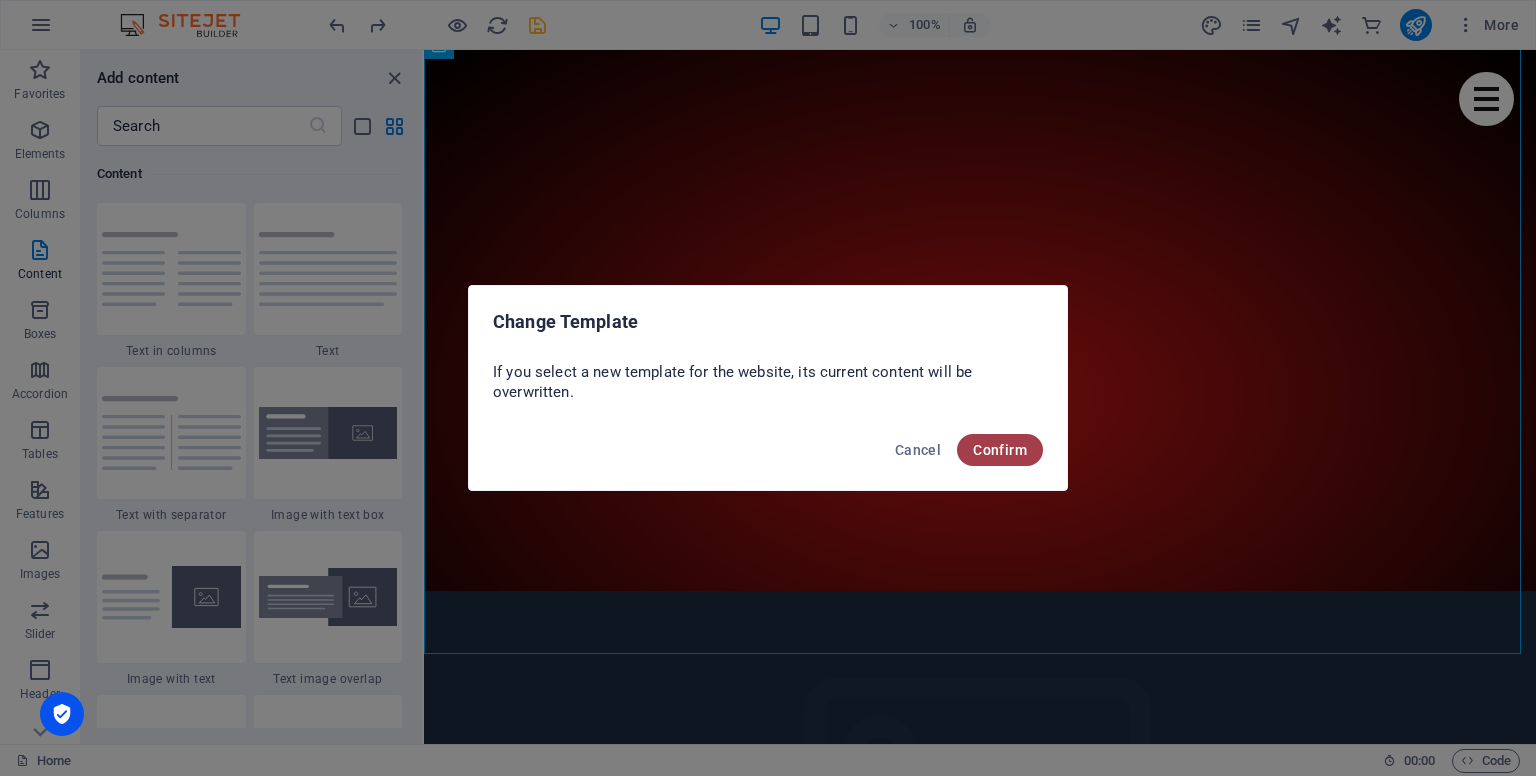 click on "Confirm" at bounding box center (1000, 450) 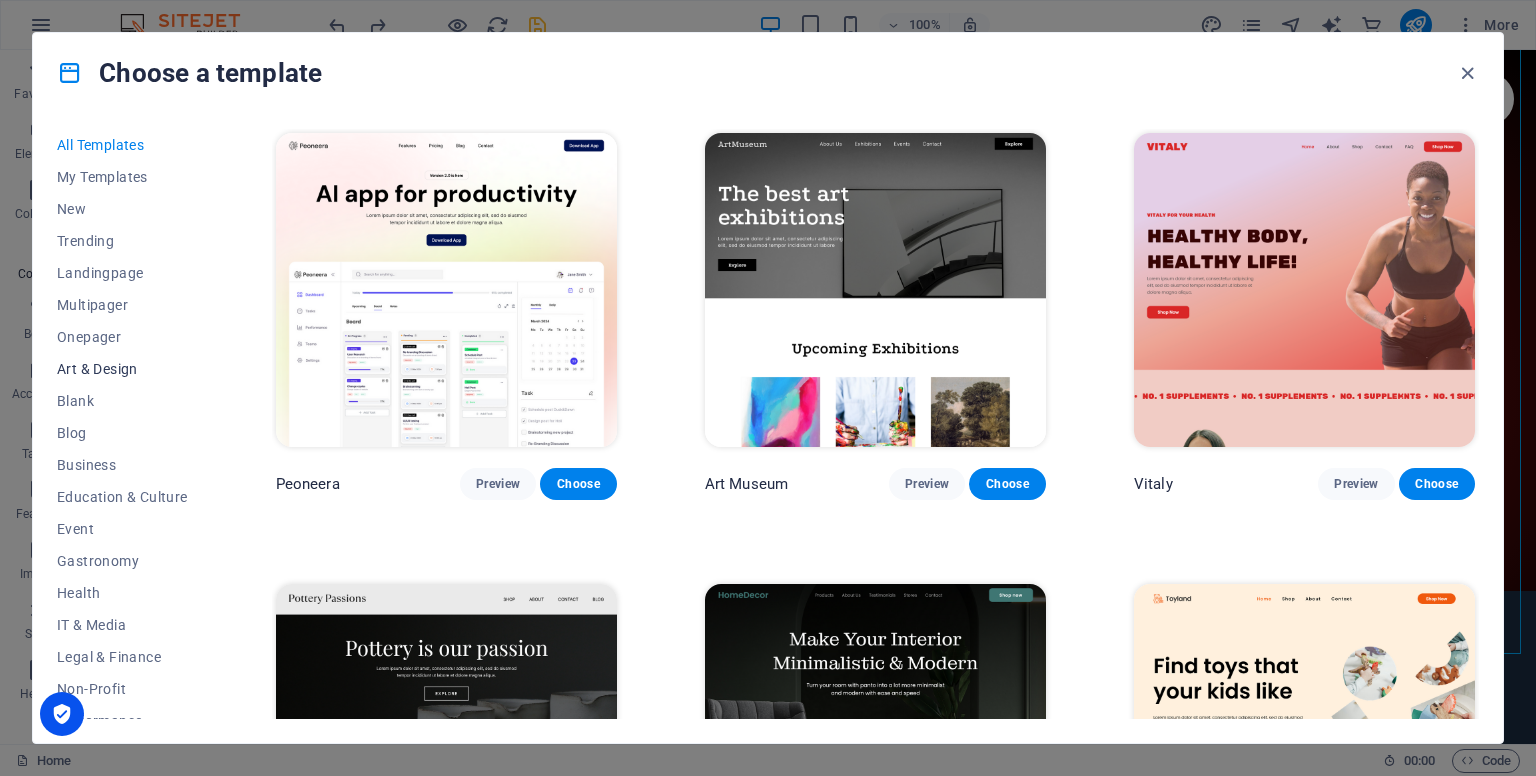 click on "Art & Design" at bounding box center [122, 369] 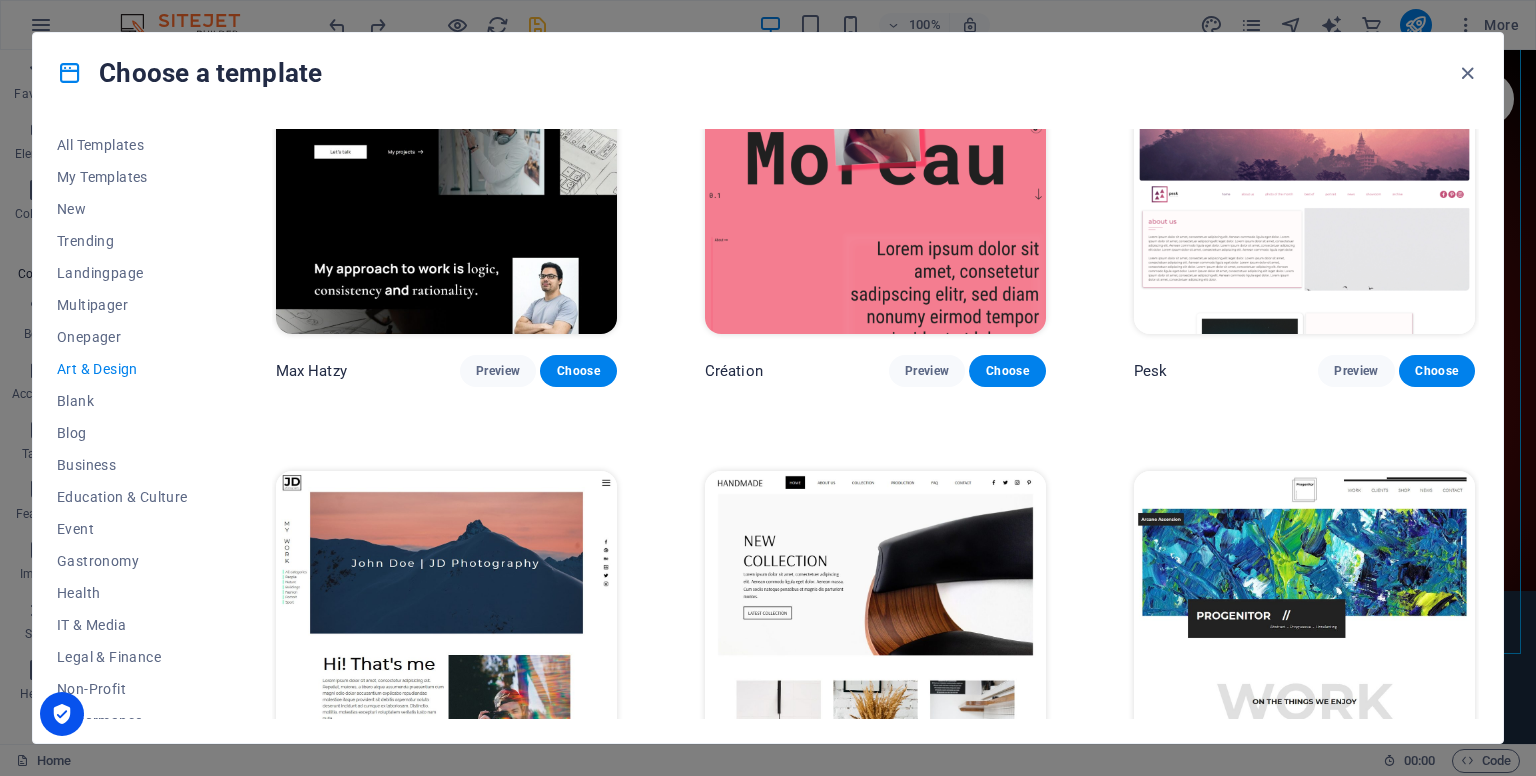 scroll, scrollTop: 100, scrollLeft: 0, axis: vertical 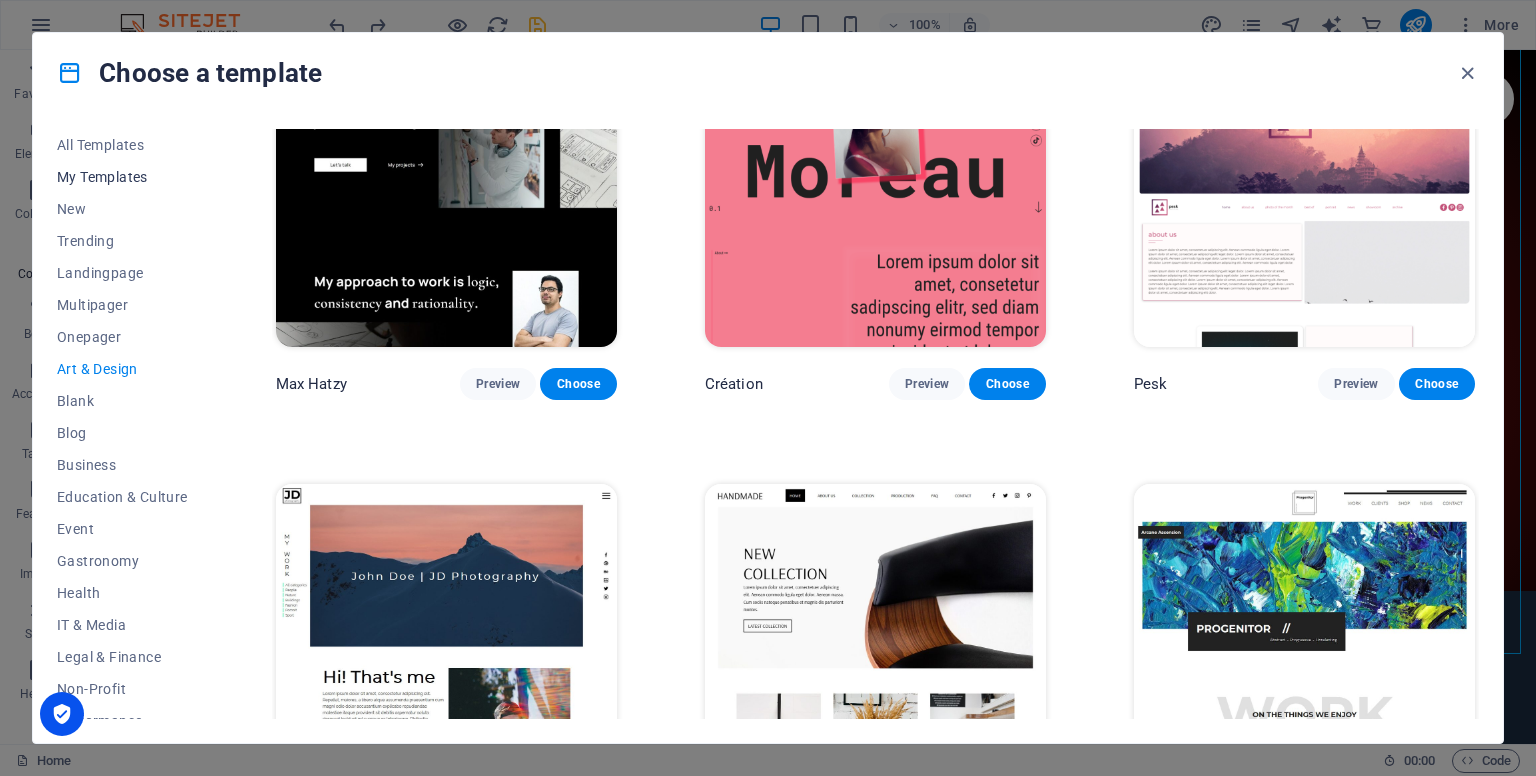 click on "My Templates" at bounding box center [122, 177] 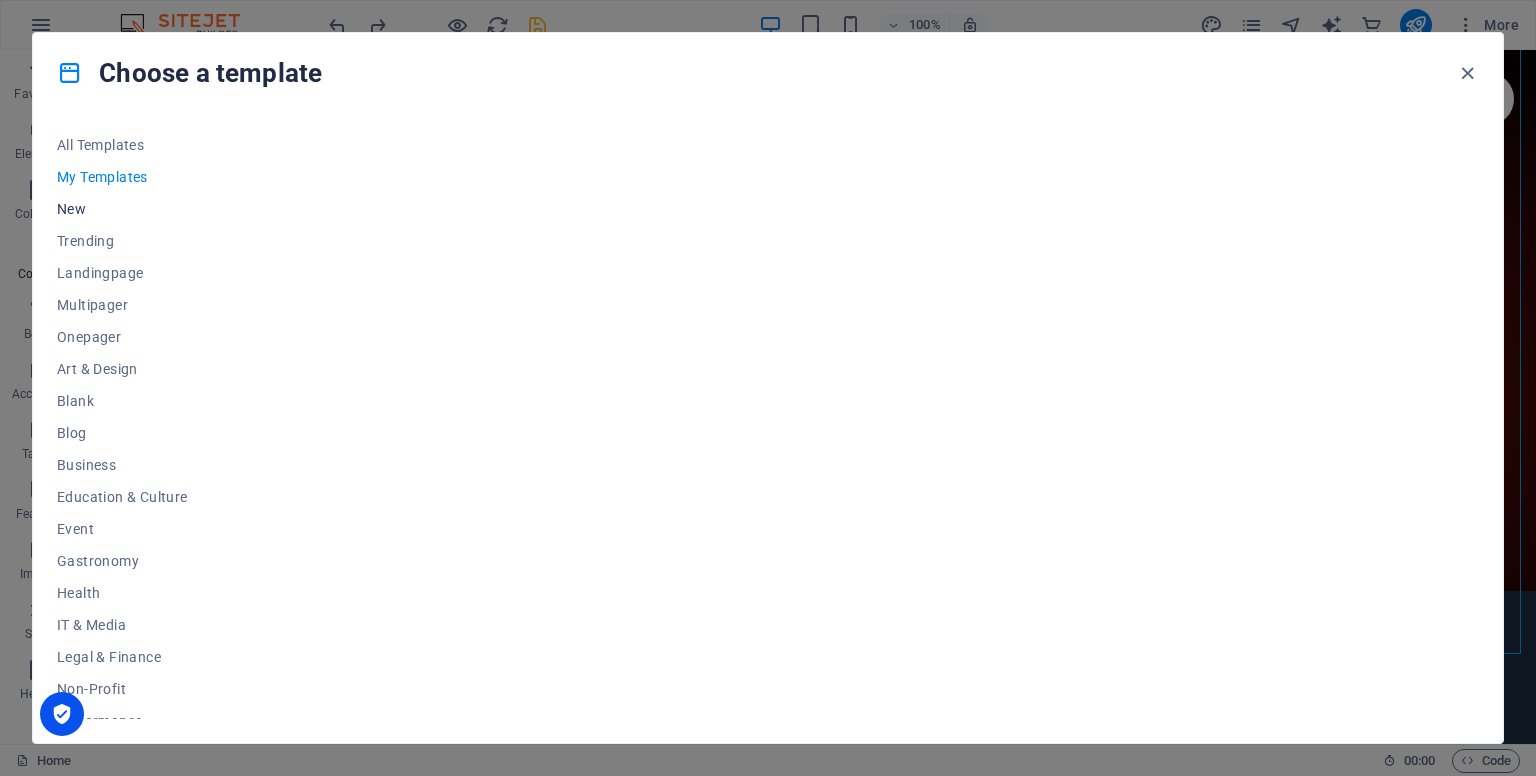 click on "New" at bounding box center [122, 209] 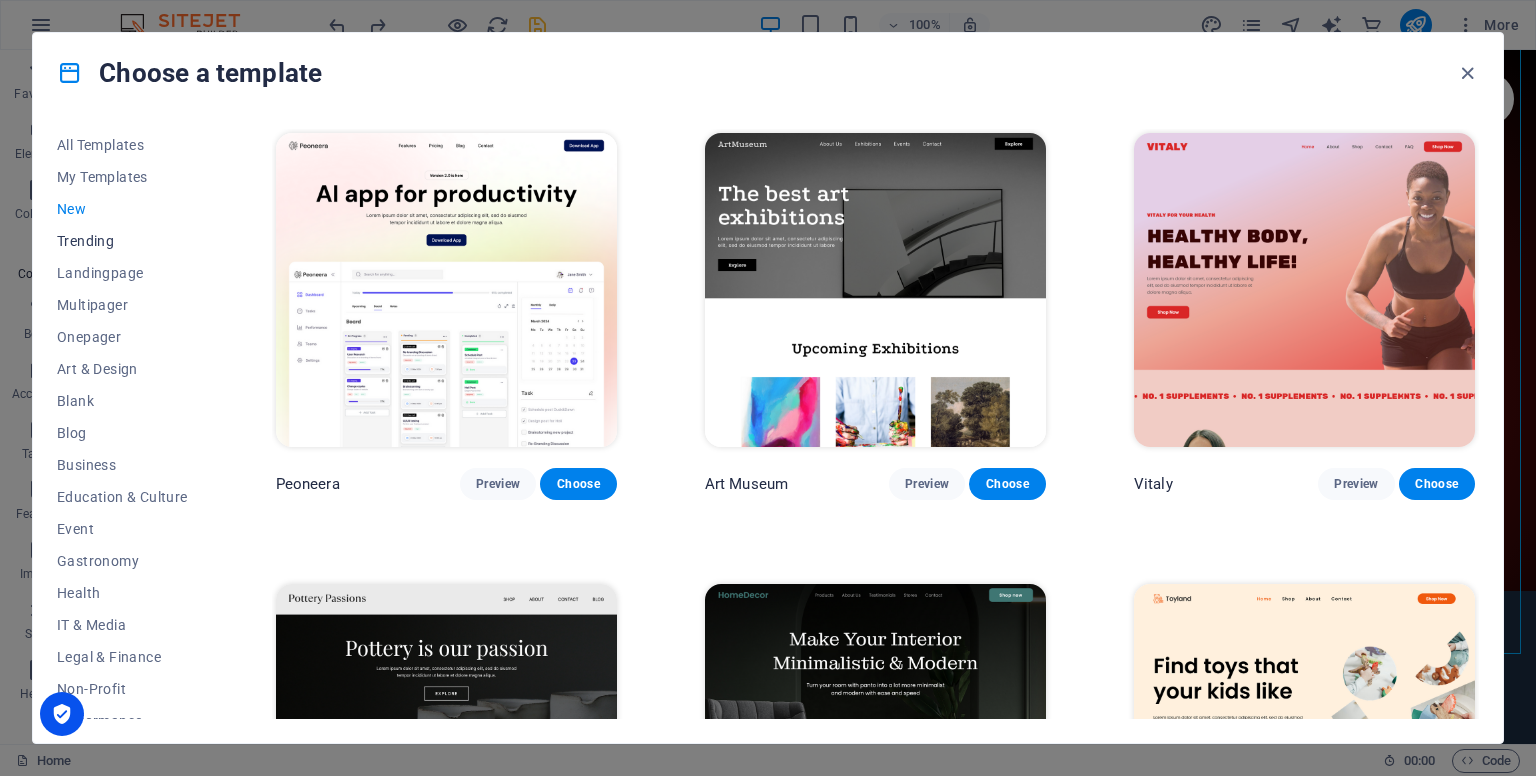 click on "Trending" at bounding box center (122, 241) 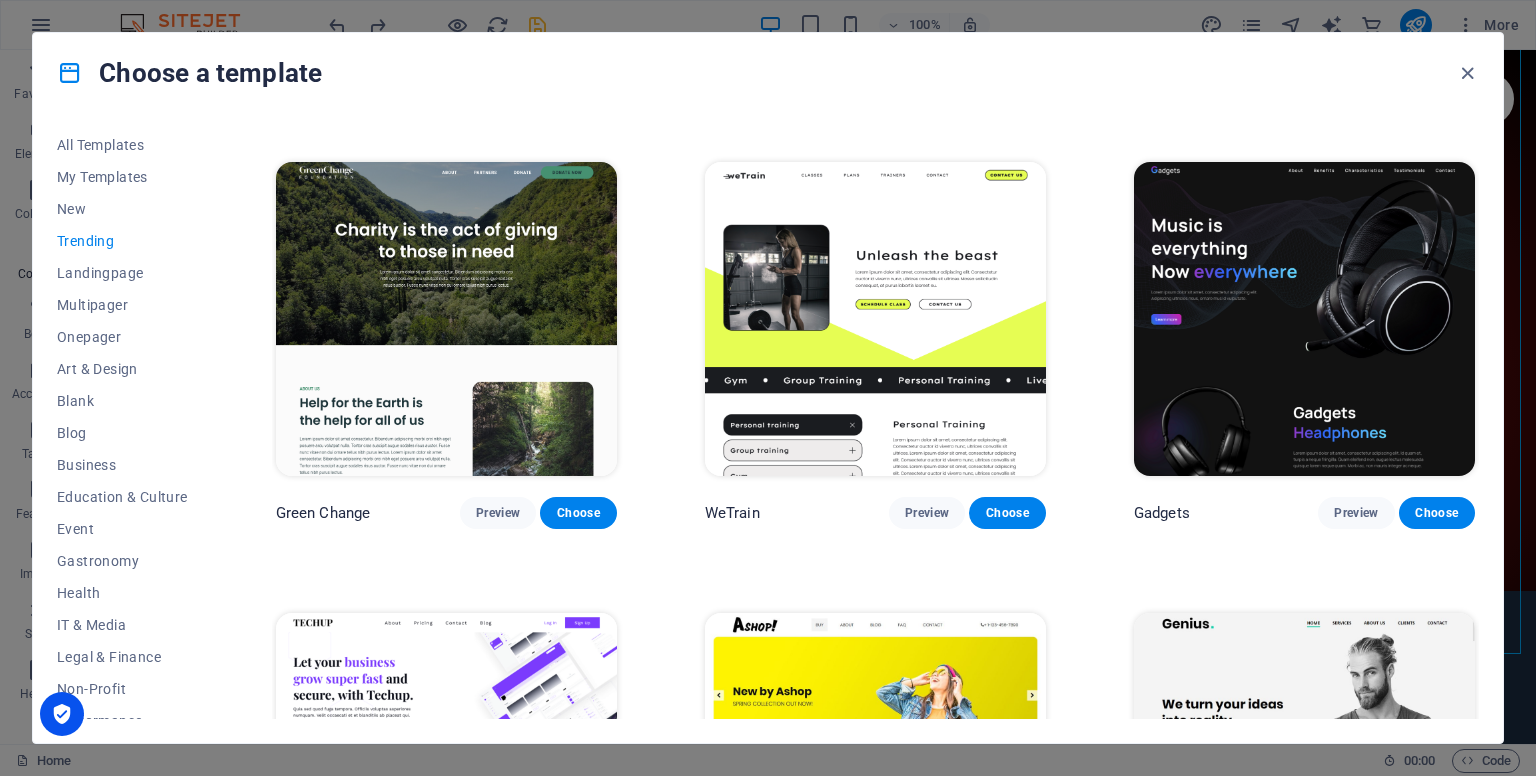 scroll, scrollTop: 825, scrollLeft: 0, axis: vertical 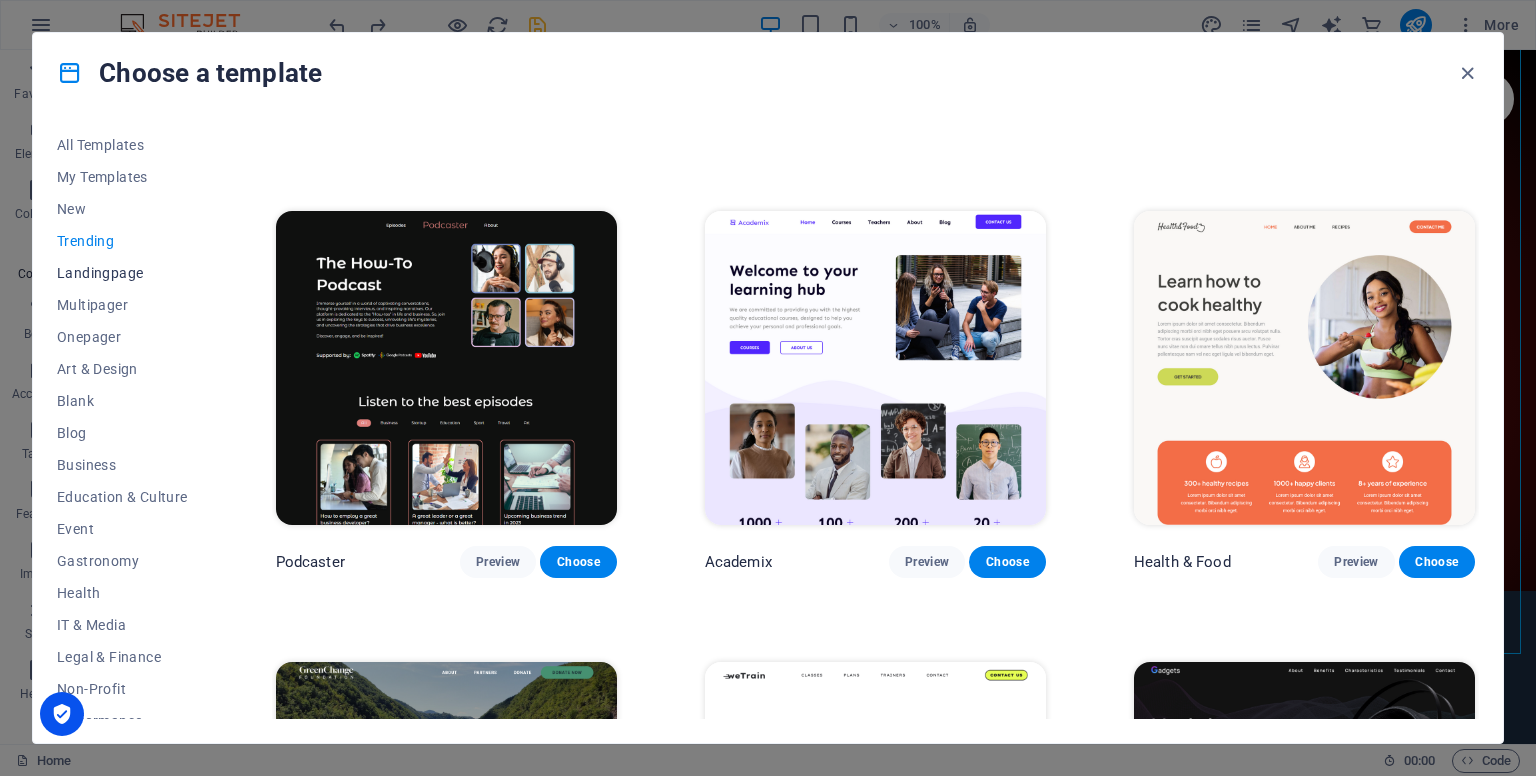 click on "Landingpage" at bounding box center (122, 273) 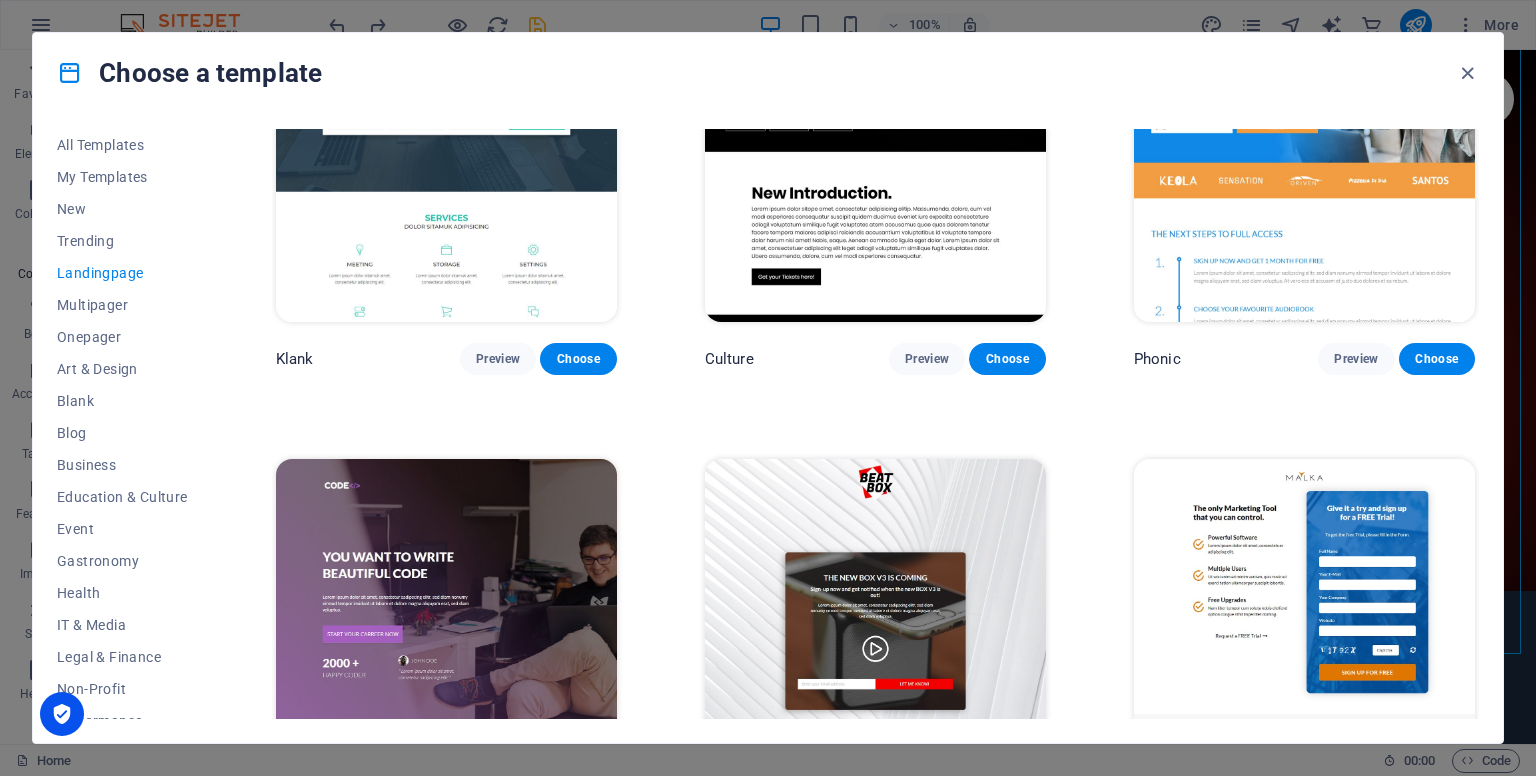 scroll, scrollTop: 0, scrollLeft: 0, axis: both 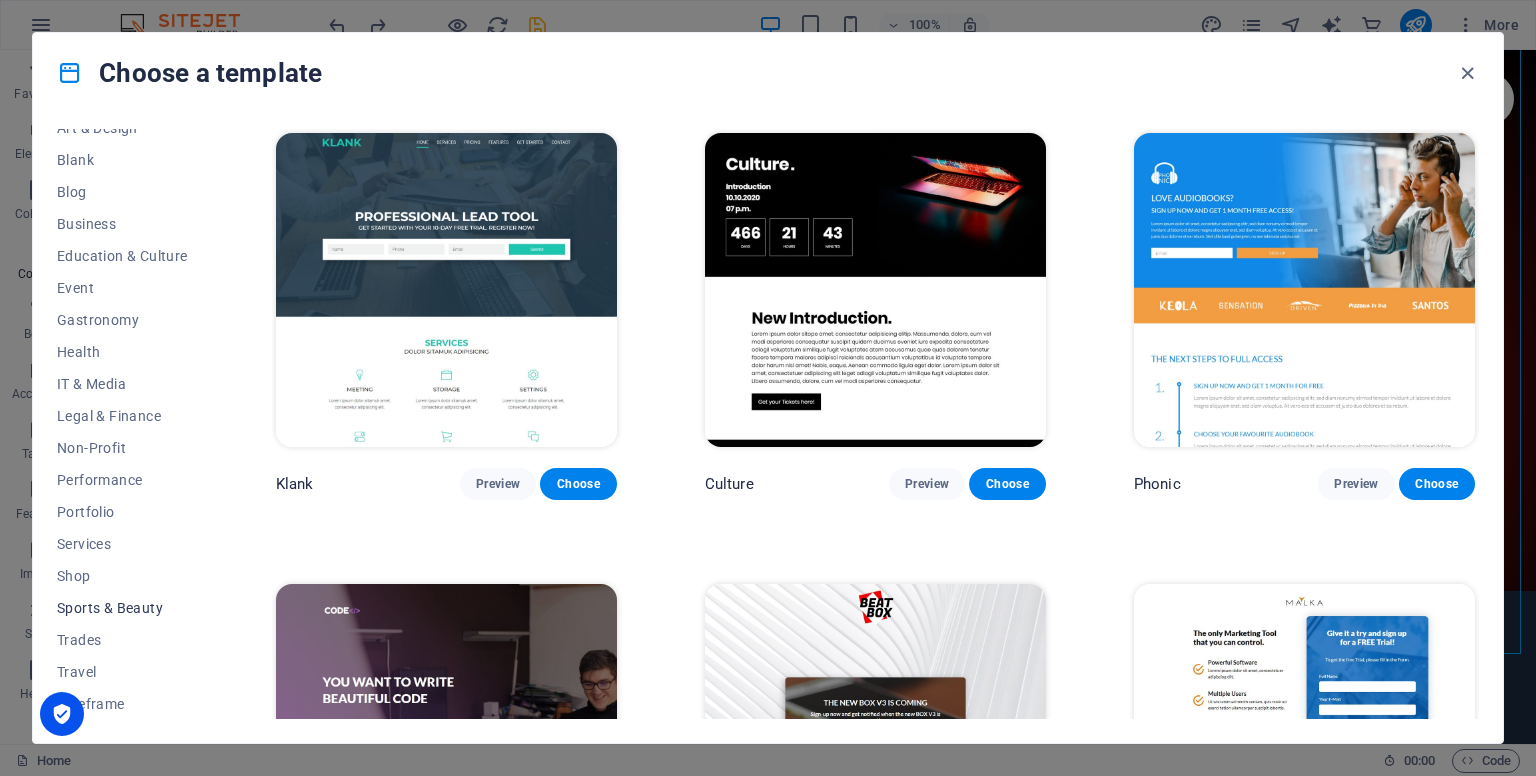 click on "Sports & Beauty" at bounding box center [122, 608] 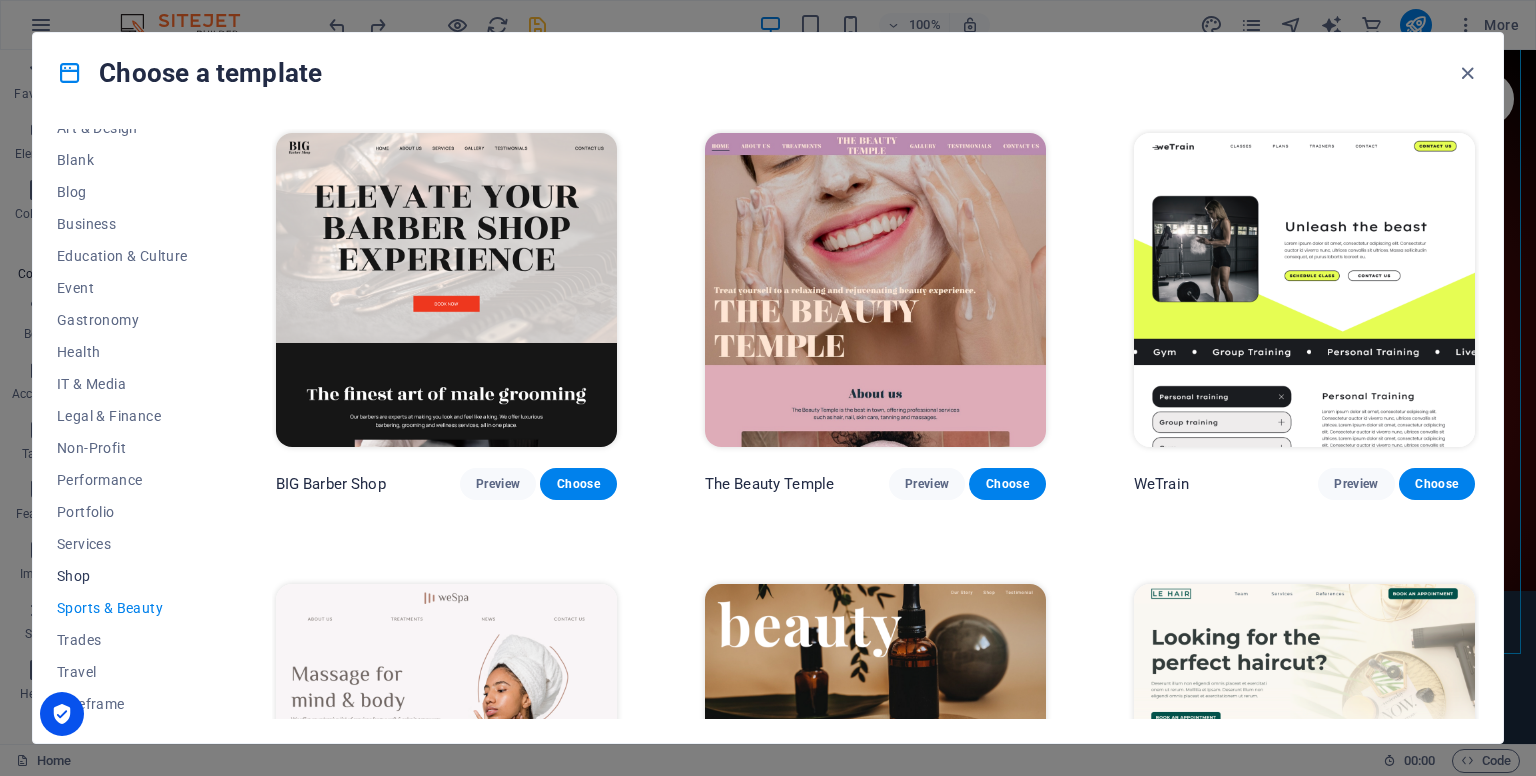 click on "Shop" at bounding box center (122, 576) 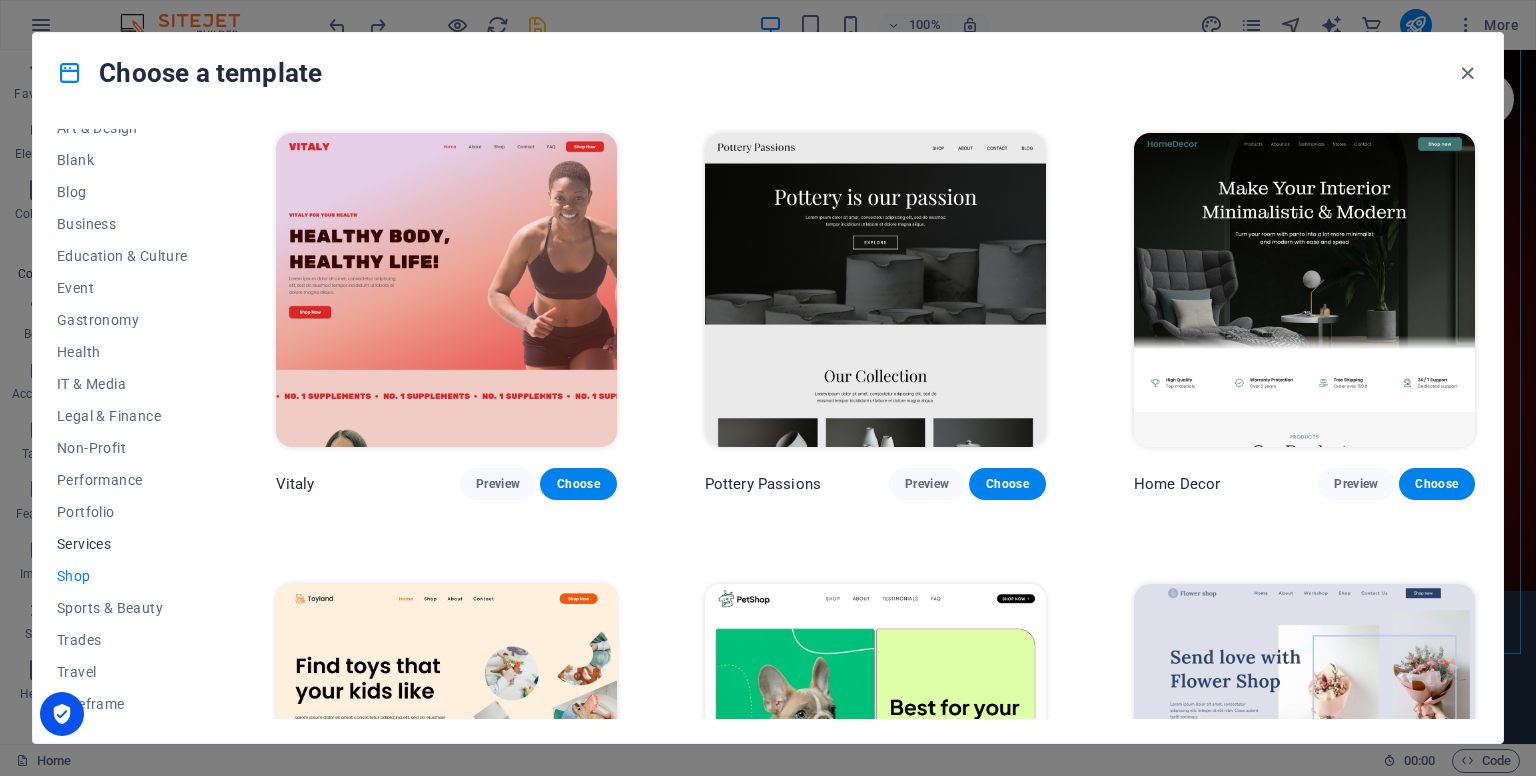 click on "Services" at bounding box center [122, 544] 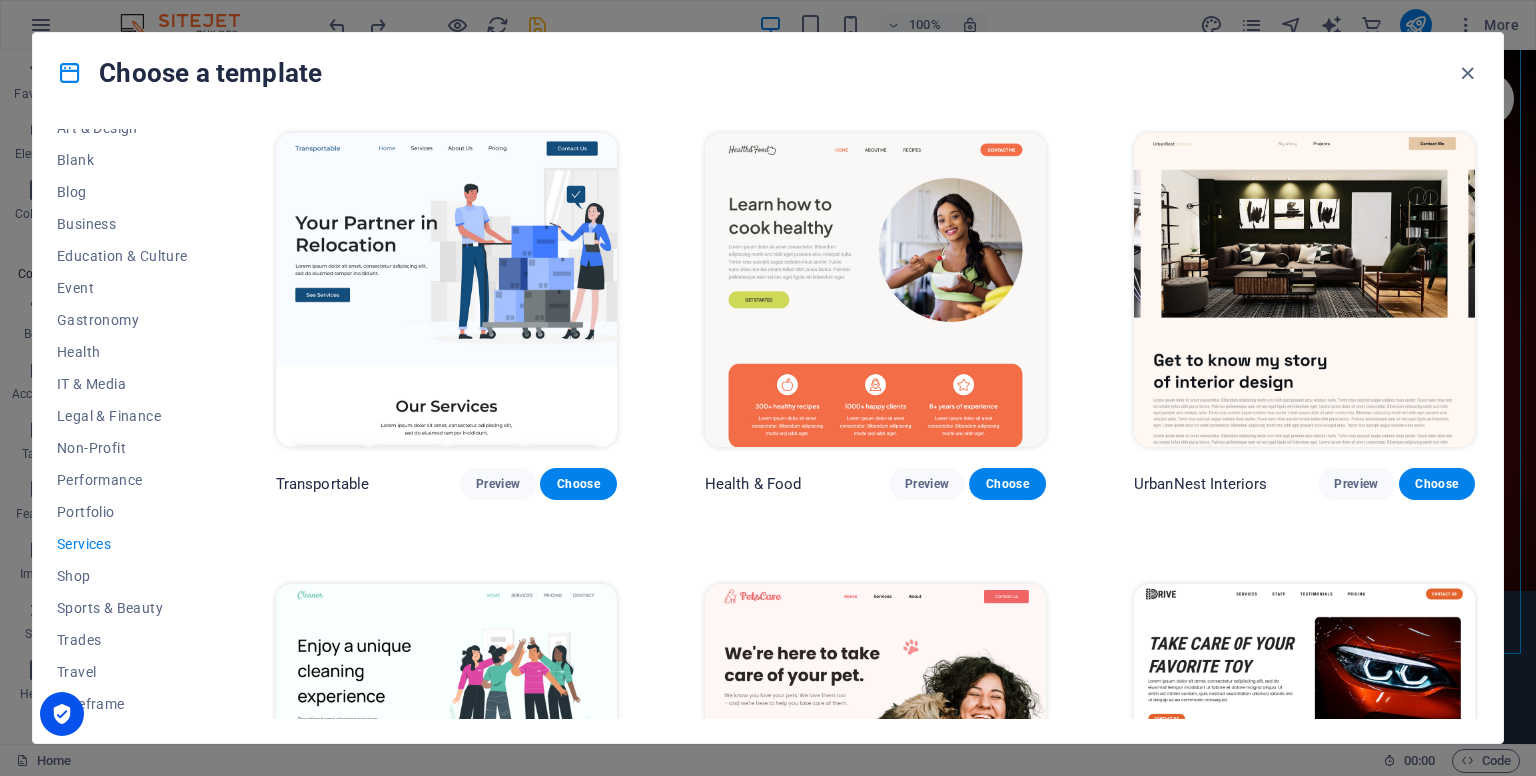click on "Services" at bounding box center [122, 544] 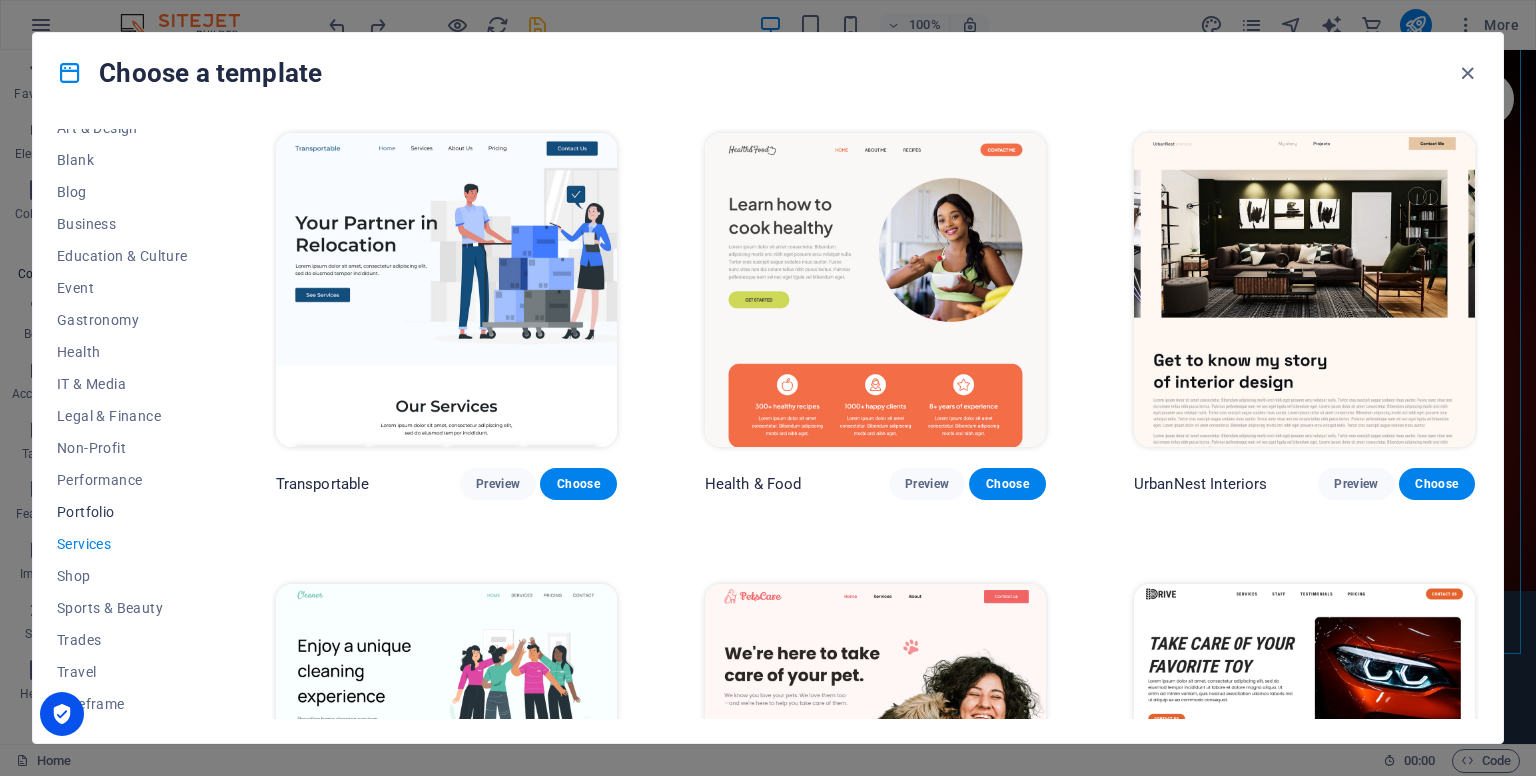 click on "Portfolio" at bounding box center (122, 512) 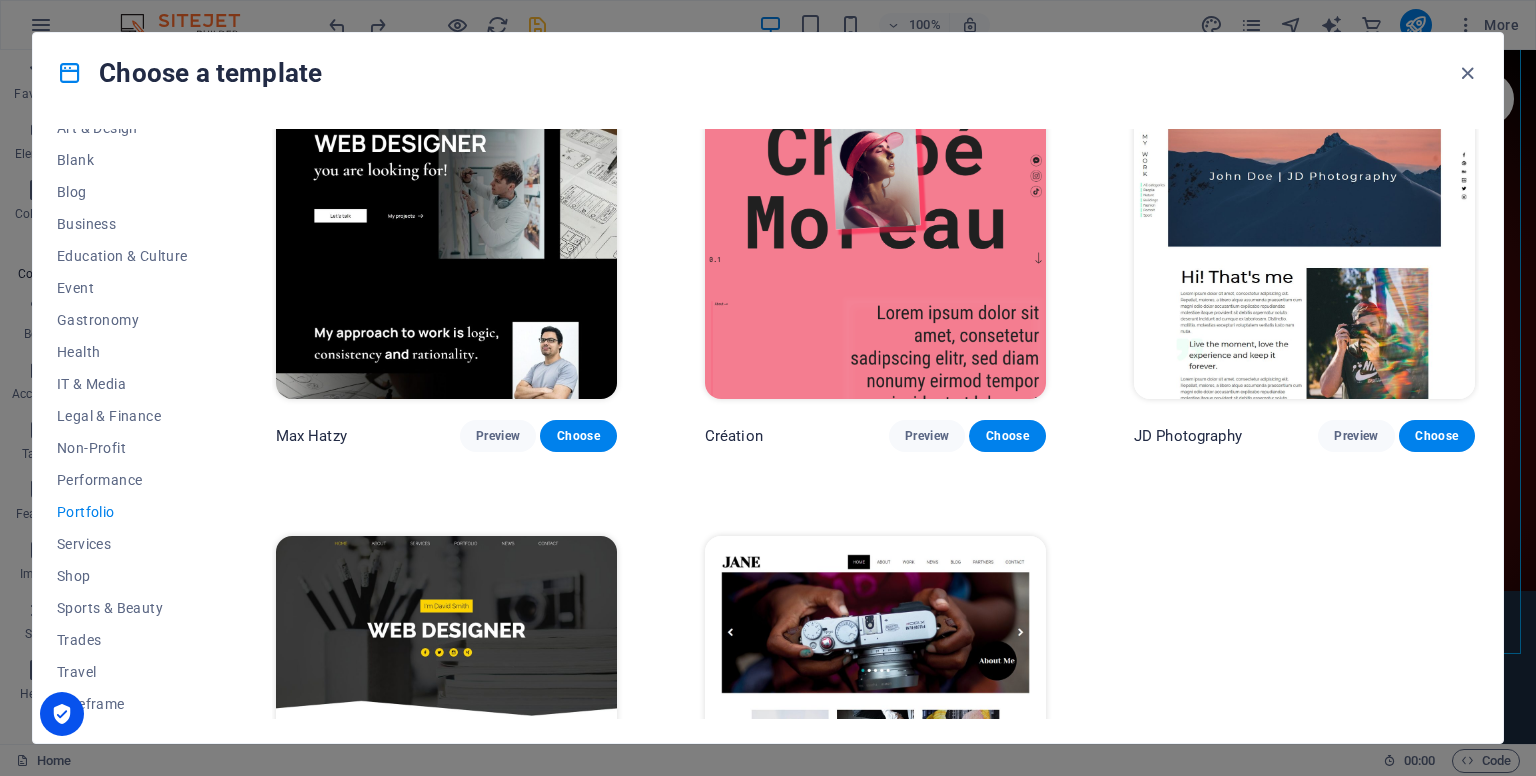 scroll, scrollTop: 677, scrollLeft: 0, axis: vertical 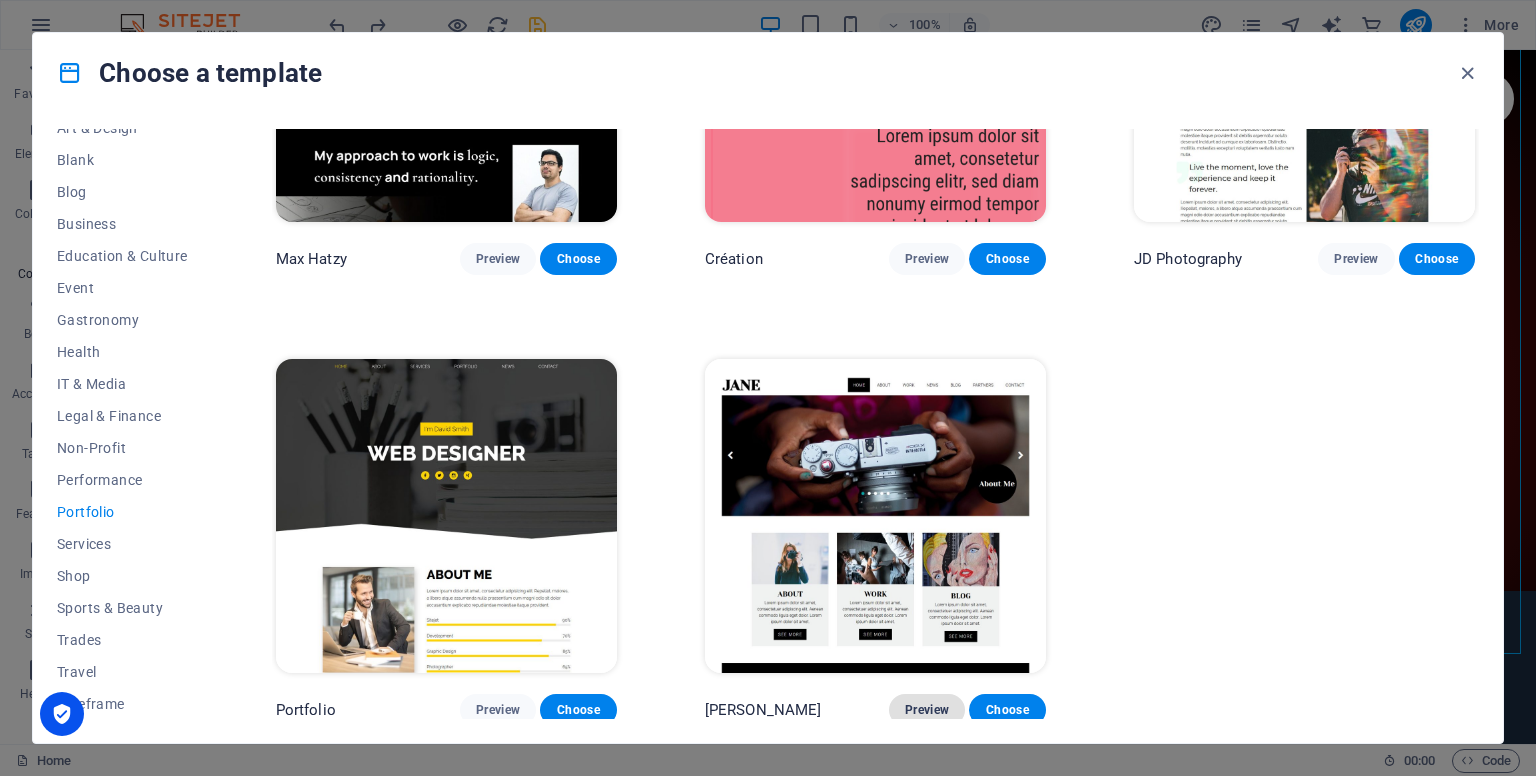 click on "Preview" at bounding box center [927, 710] 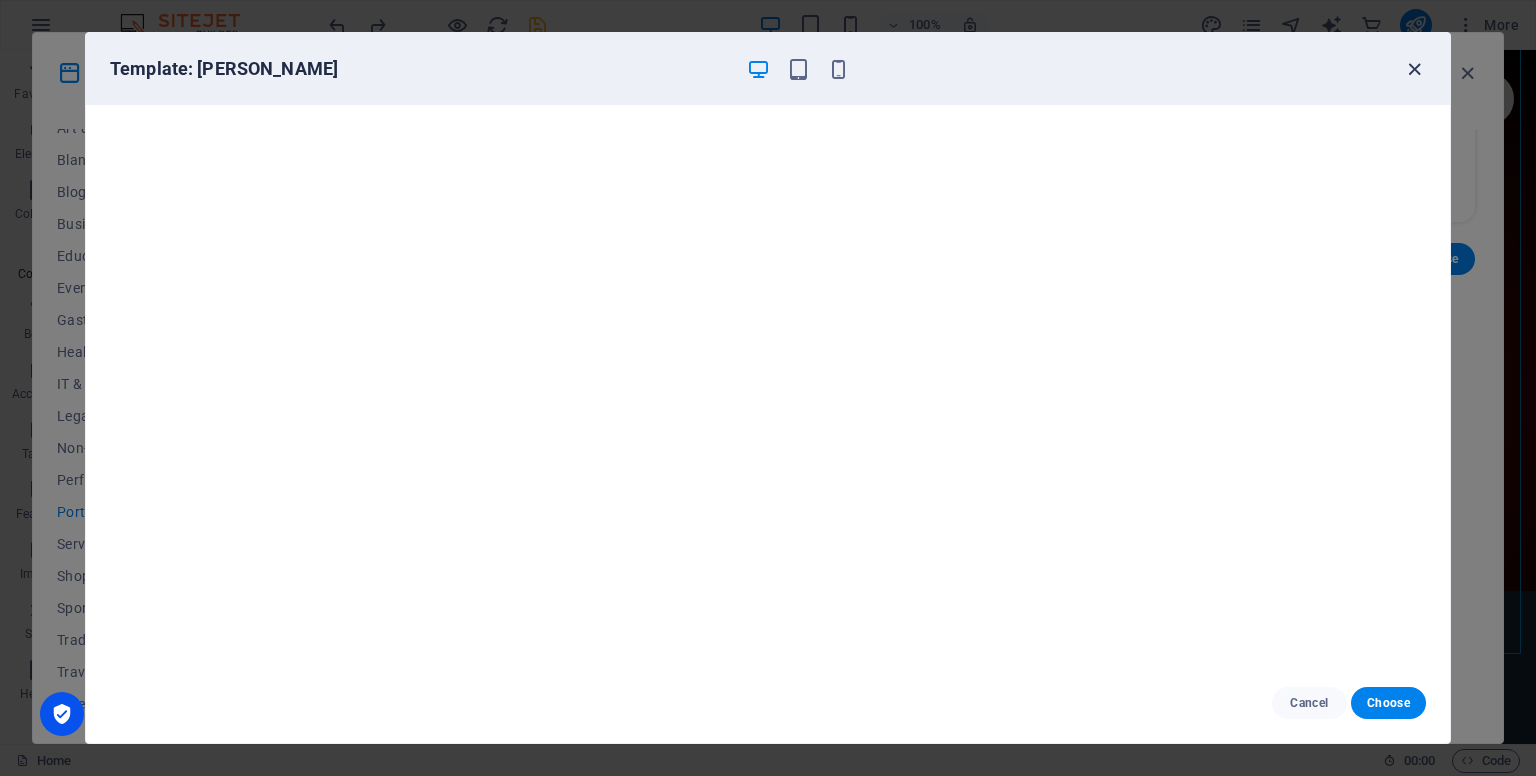 click at bounding box center [1414, 69] 